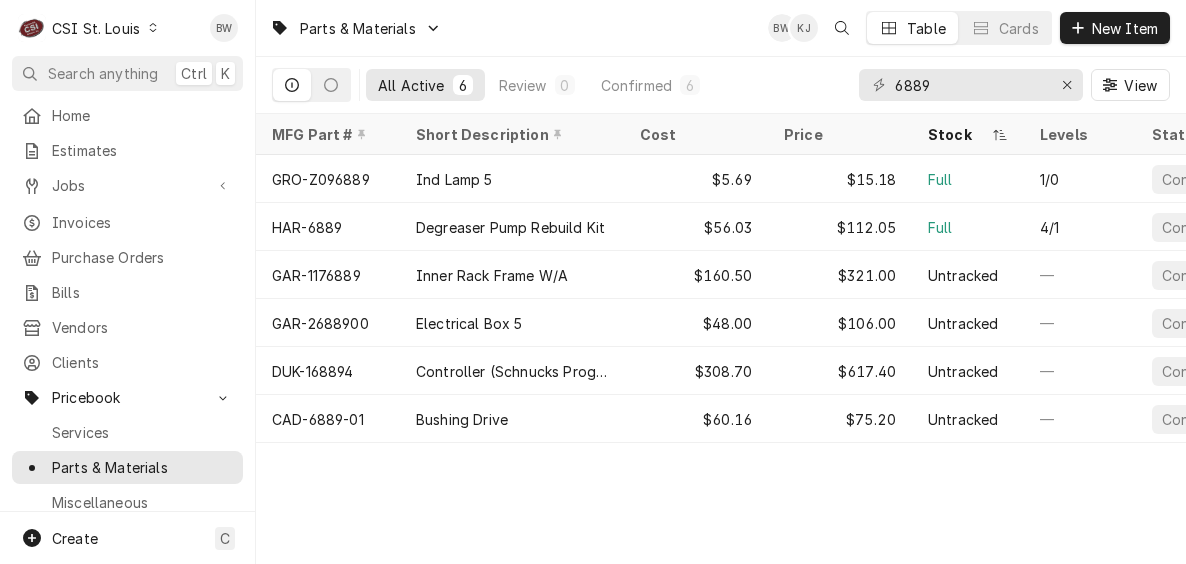 scroll, scrollTop: 0, scrollLeft: 0, axis: both 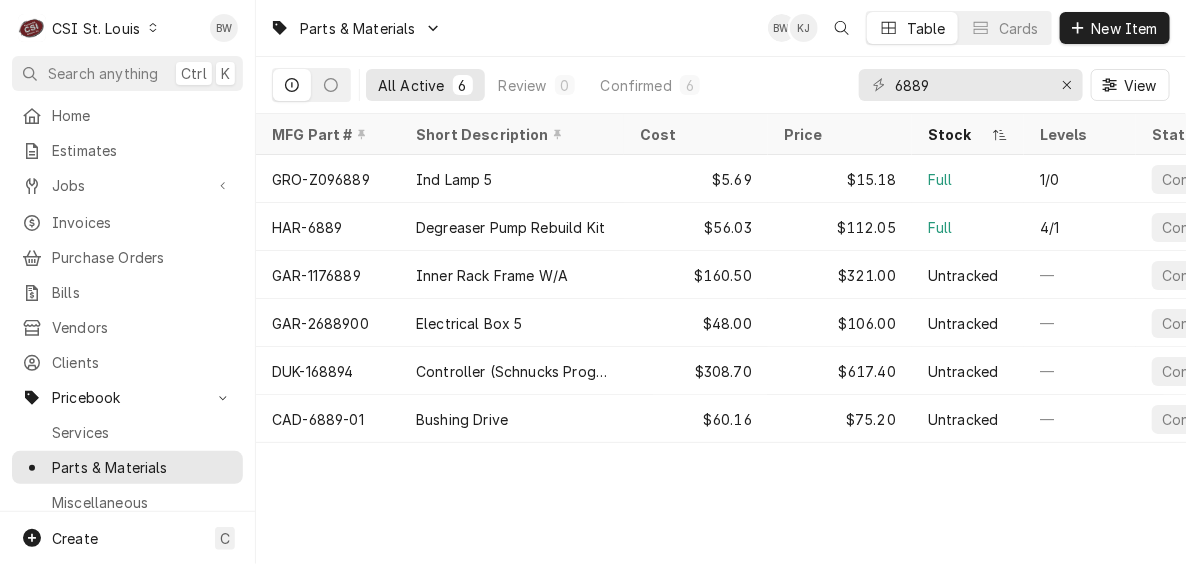click on "Parts & Materials   BW KJ Table Cards New Item" at bounding box center (721, 28) 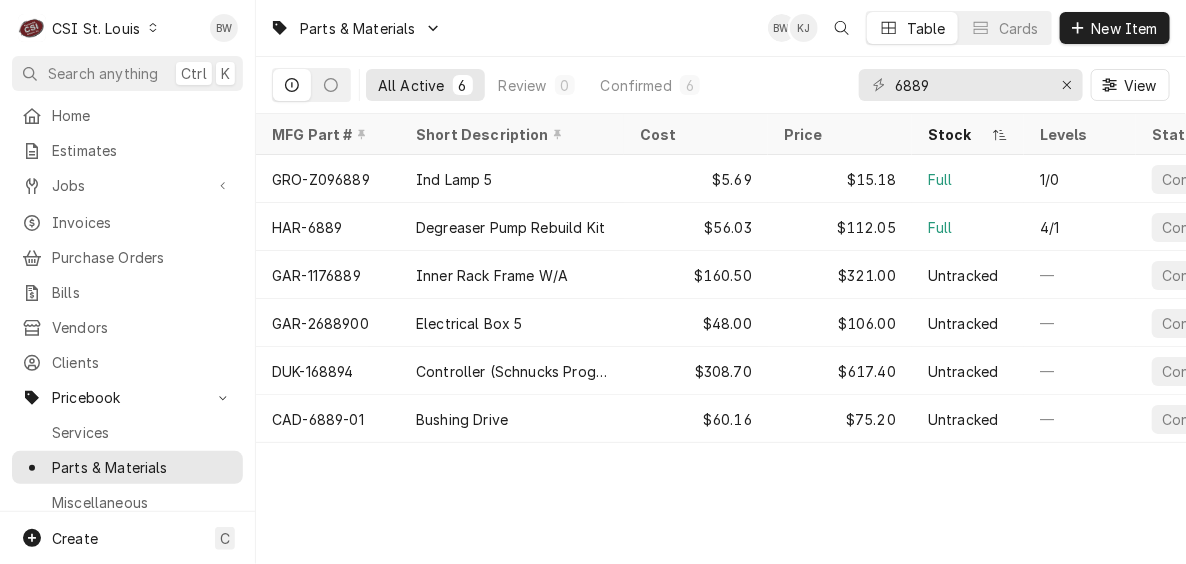 click 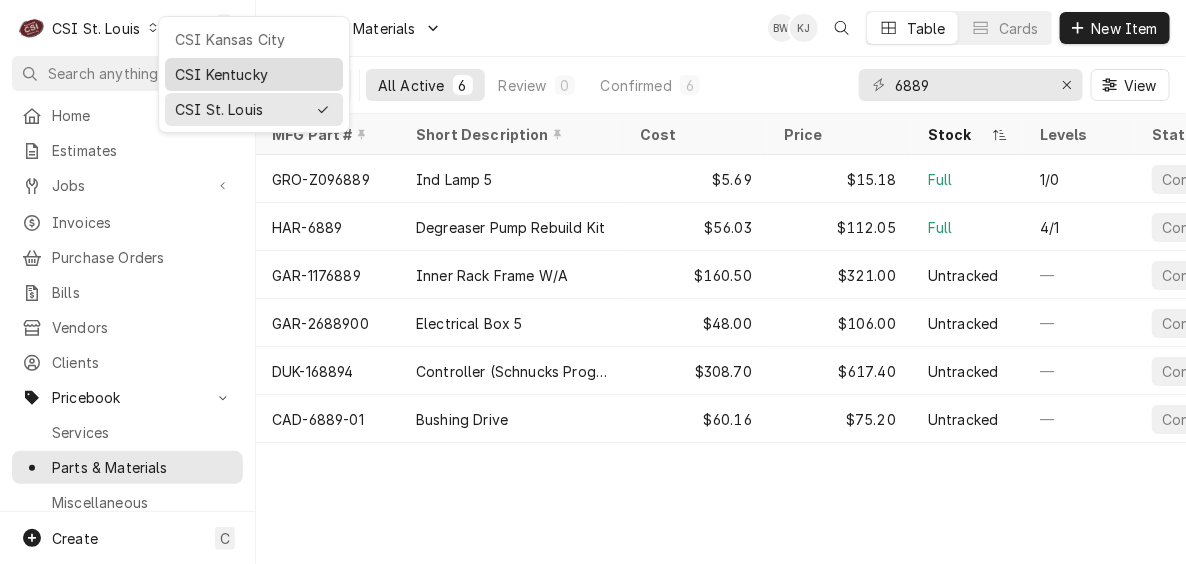 click on "CSI Kentucky" at bounding box center (254, 74) 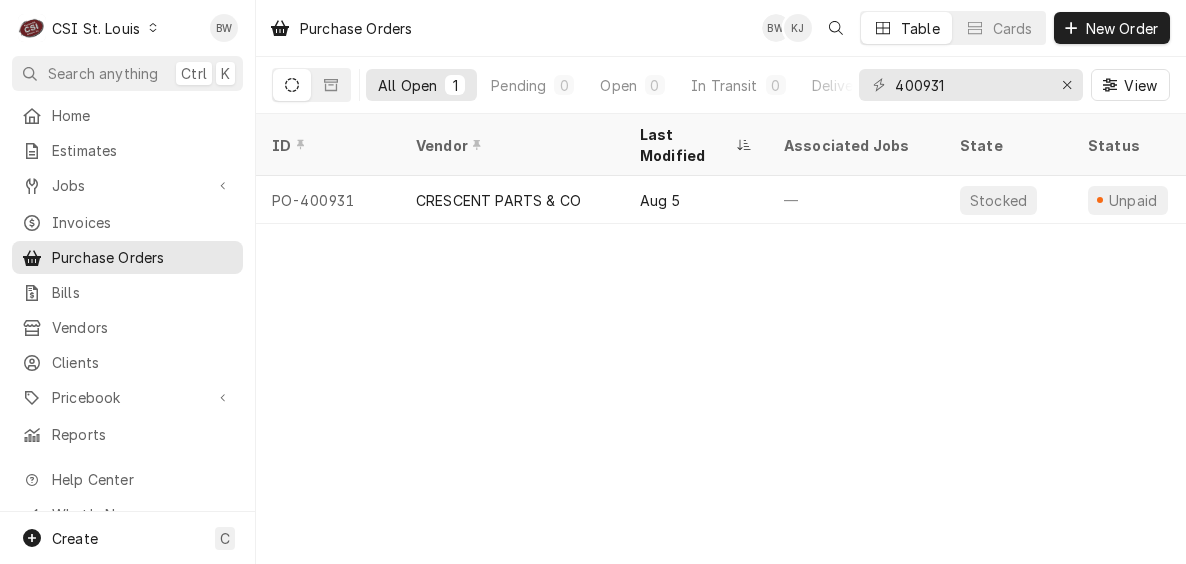 scroll, scrollTop: 0, scrollLeft: 0, axis: both 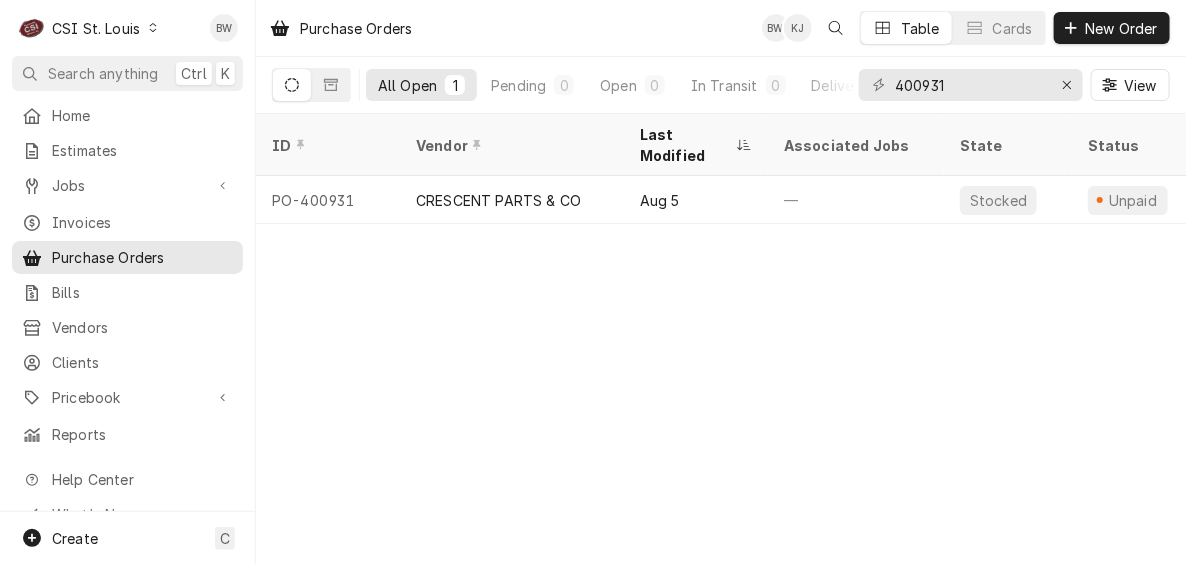 click at bounding box center (153, 28) 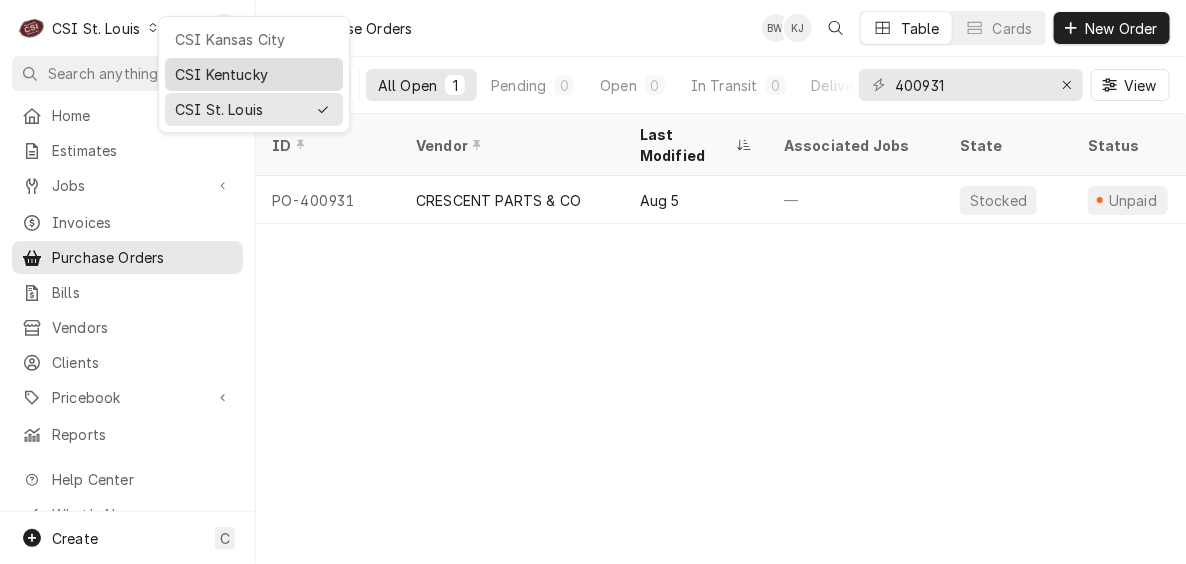 click on "CSI Kentucky" at bounding box center [254, 74] 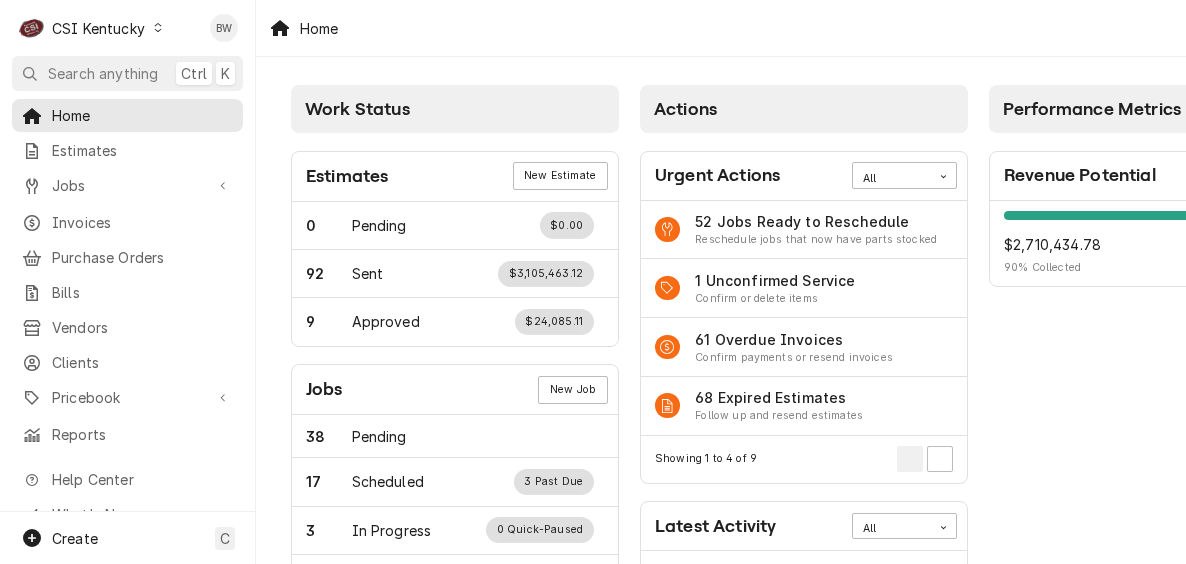 scroll, scrollTop: 0, scrollLeft: 0, axis: both 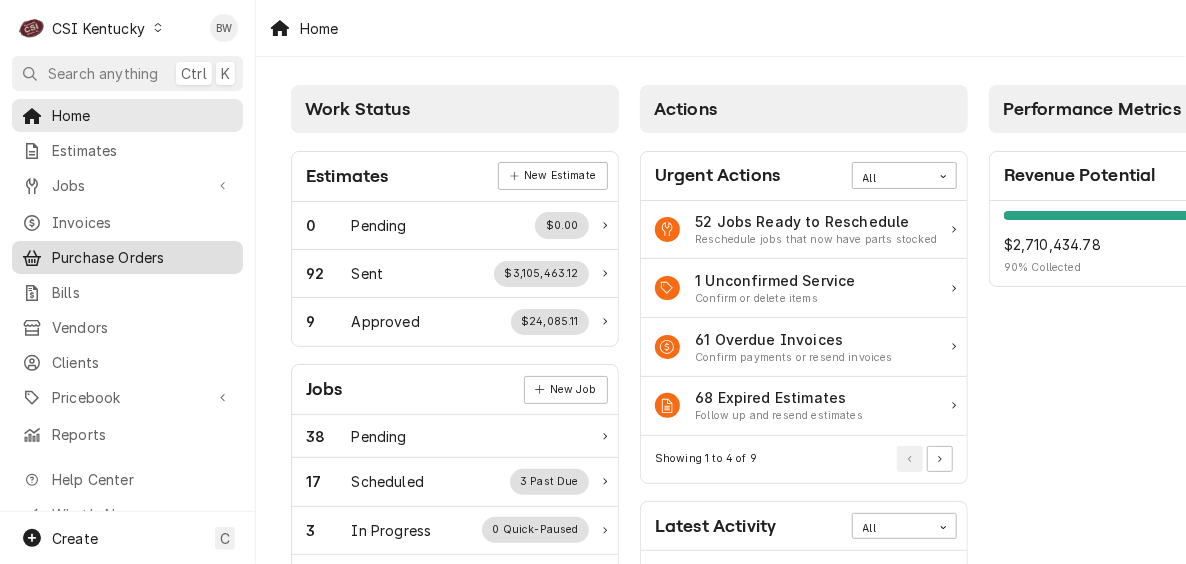 click on "Purchase Orders" at bounding box center (142, 257) 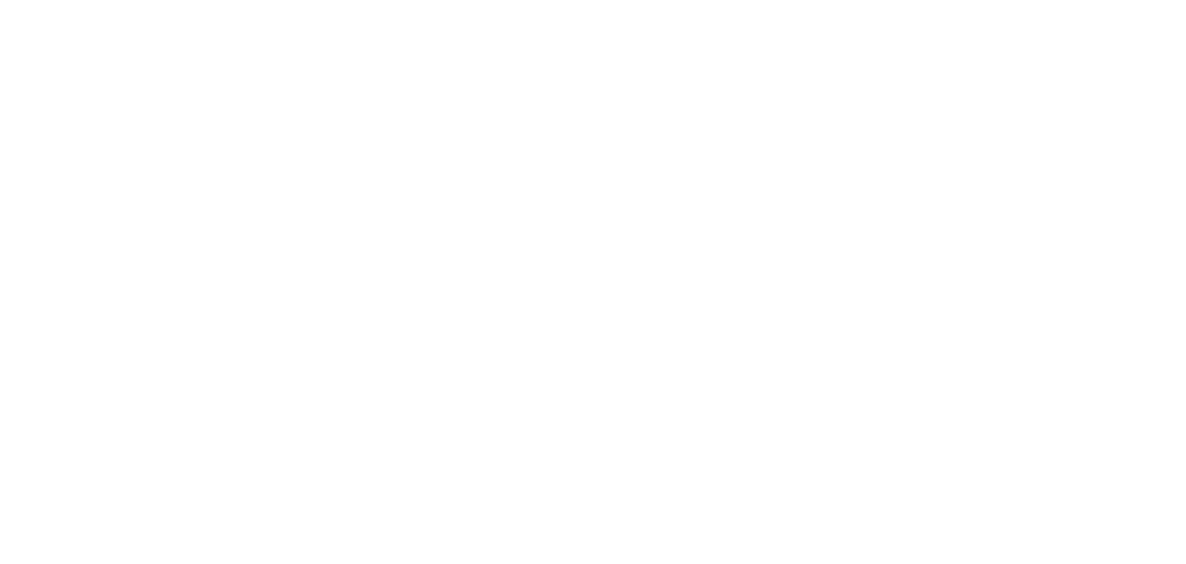 scroll, scrollTop: 0, scrollLeft: 0, axis: both 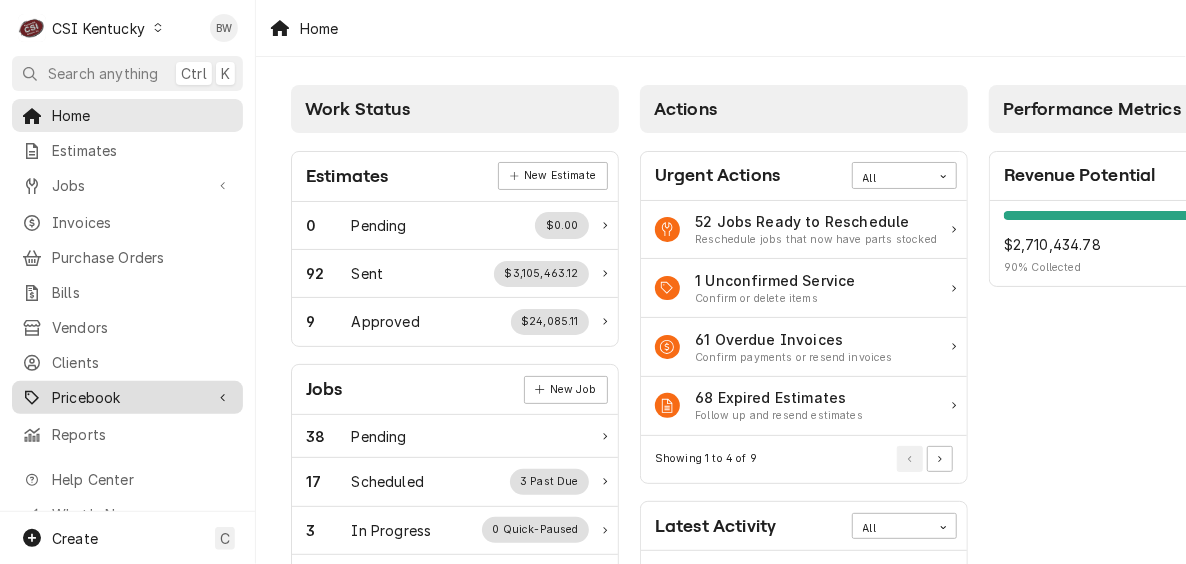 click on "Pricebook" at bounding box center [127, 397] 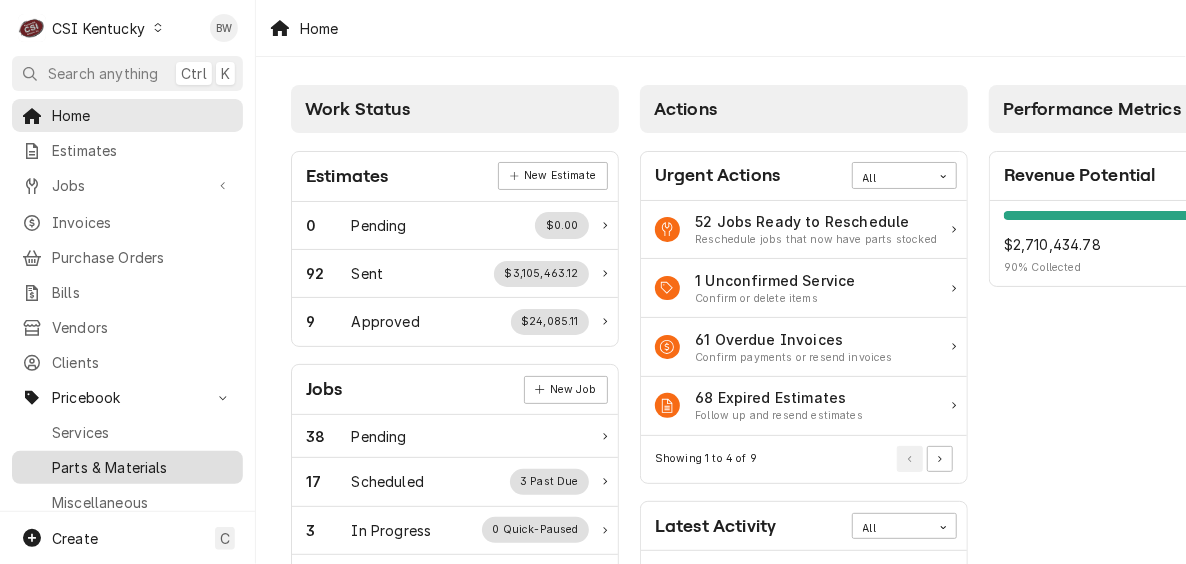 click on "Parts & Materials" at bounding box center [142, 467] 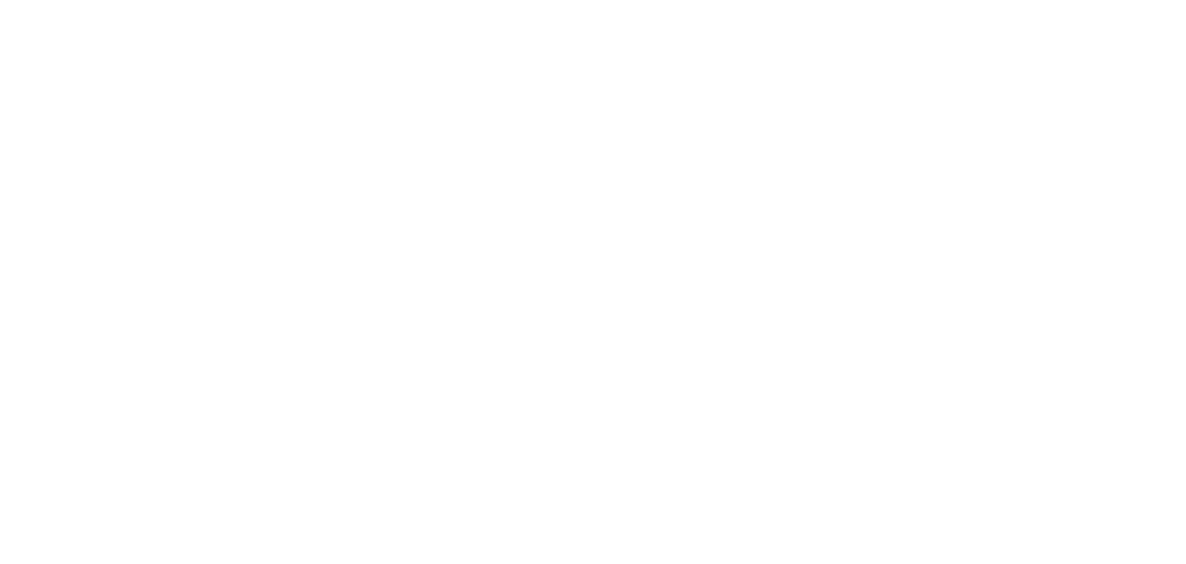 scroll, scrollTop: 0, scrollLeft: 0, axis: both 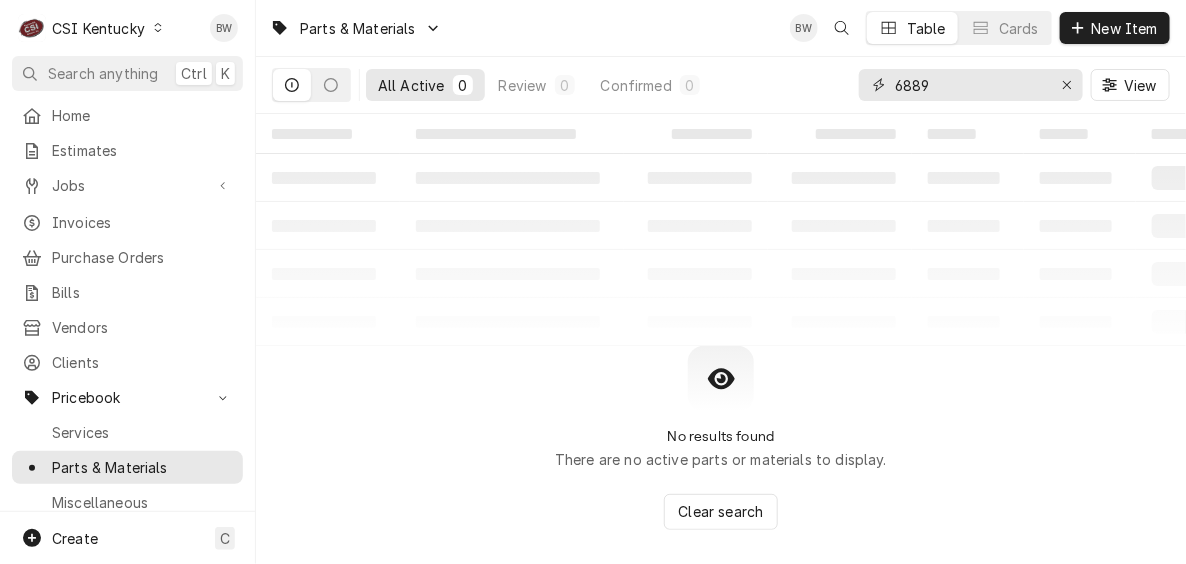 drag, startPoint x: 912, startPoint y: 92, endPoint x: 878, endPoint y: 92, distance: 34 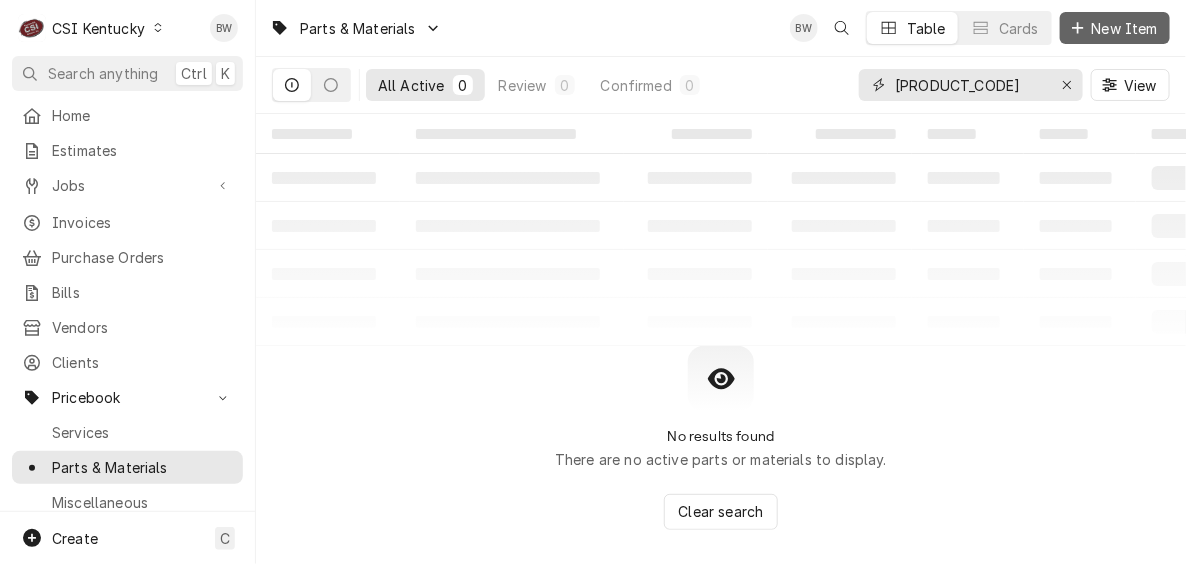 type on "cs233" 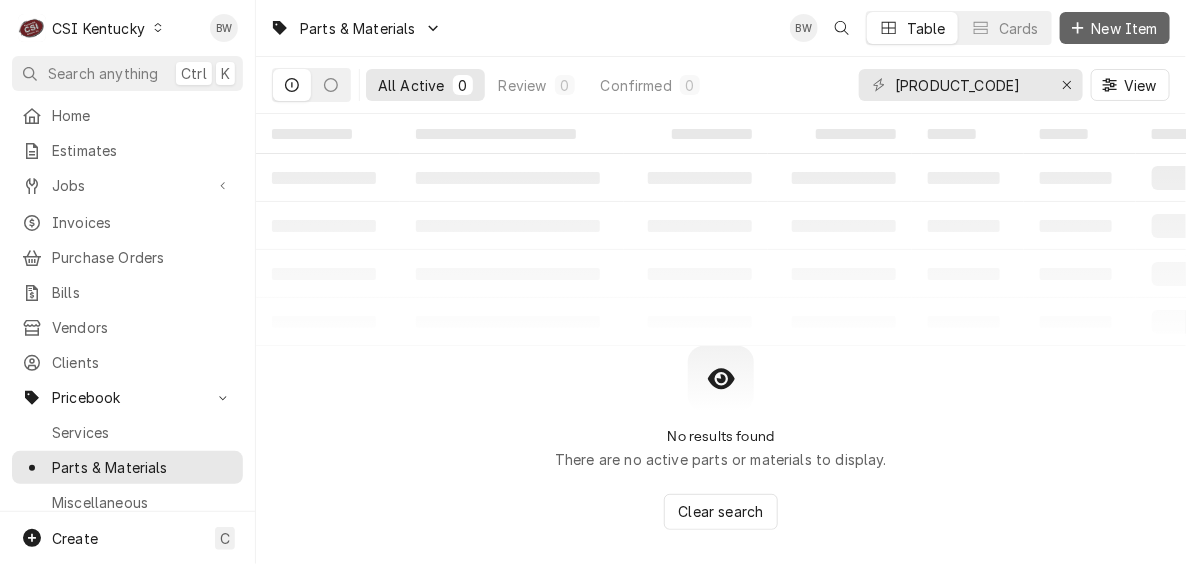 click on "New Item" at bounding box center (1125, 28) 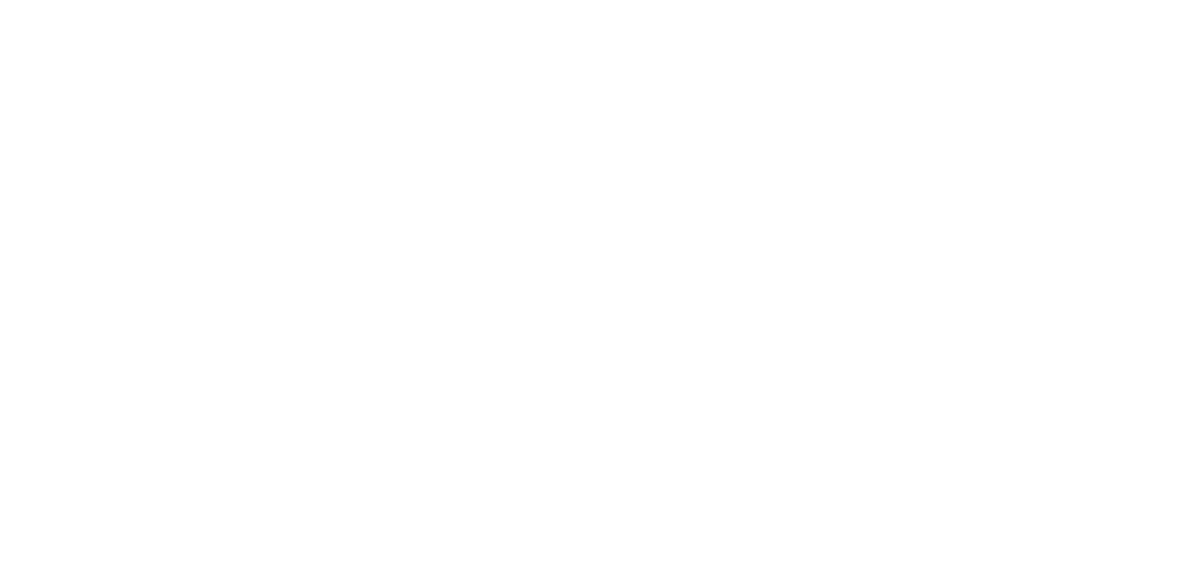 scroll, scrollTop: 0, scrollLeft: 0, axis: both 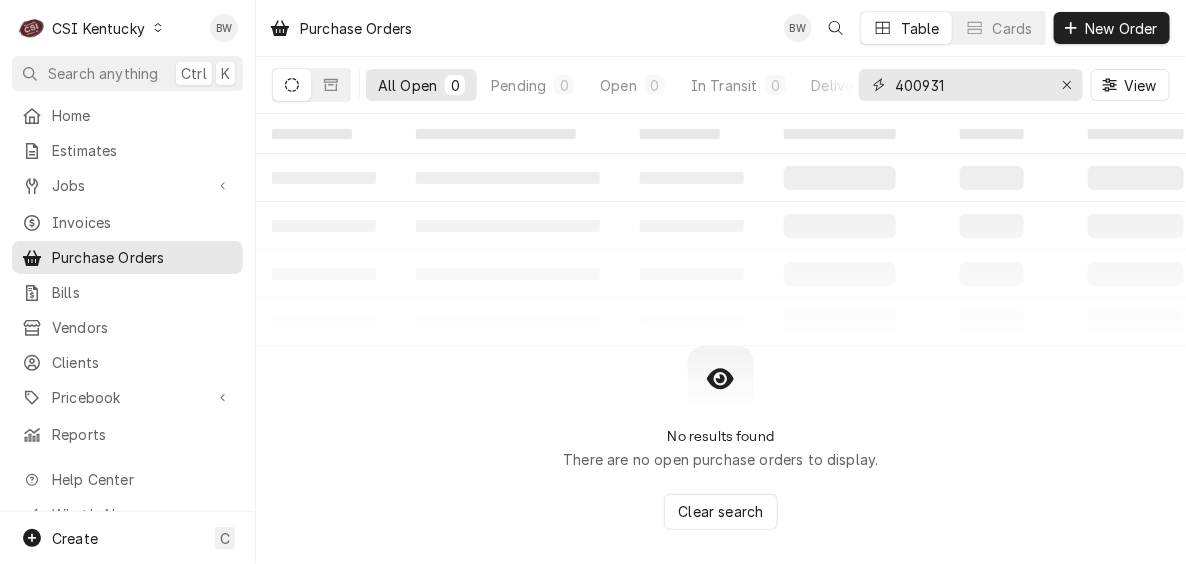 drag, startPoint x: 963, startPoint y: 82, endPoint x: 860, endPoint y: 76, distance: 103.17461 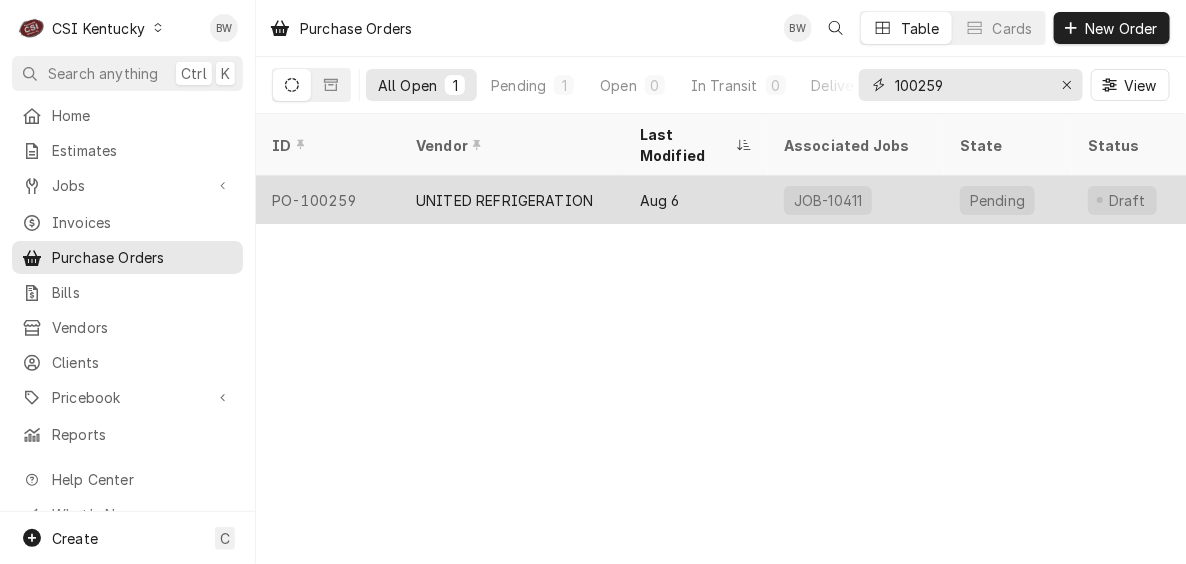 type on "100259" 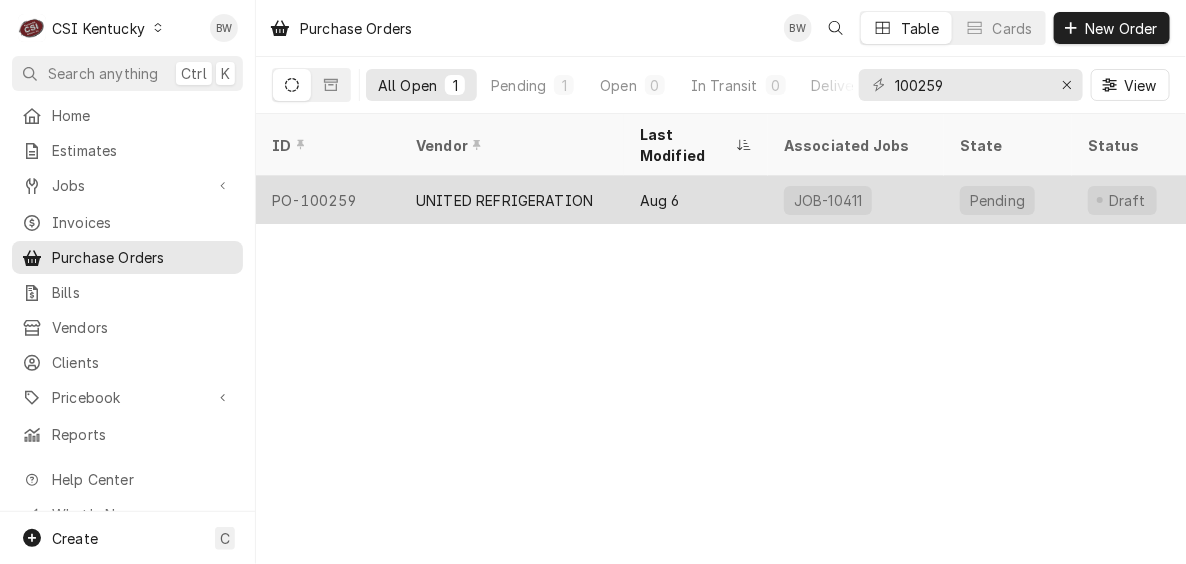 click on "PO-100259" at bounding box center [328, 200] 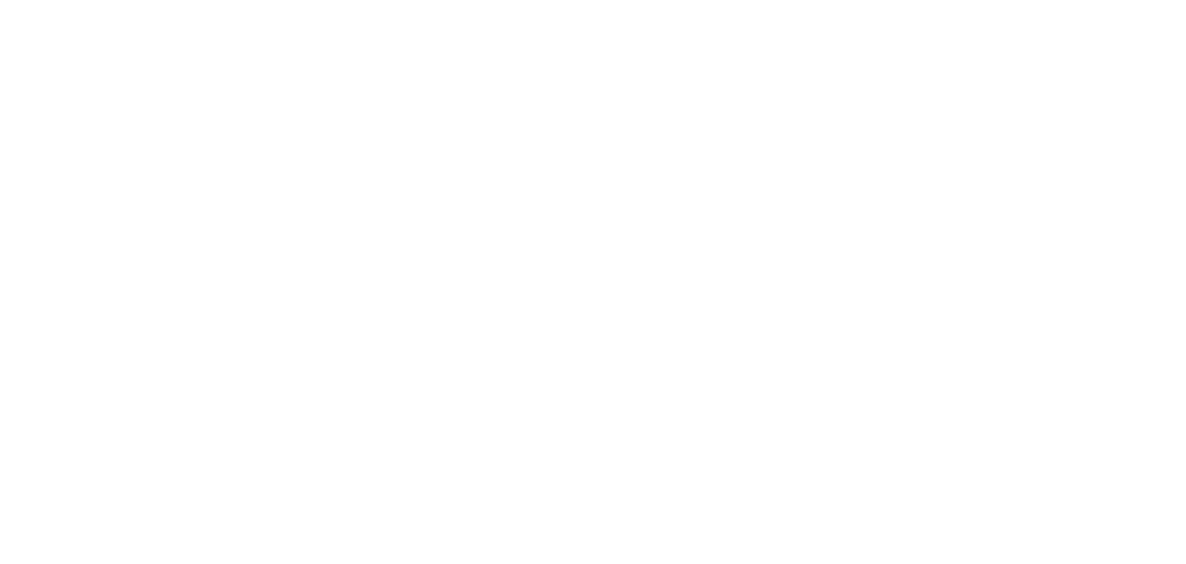scroll, scrollTop: 0, scrollLeft: 0, axis: both 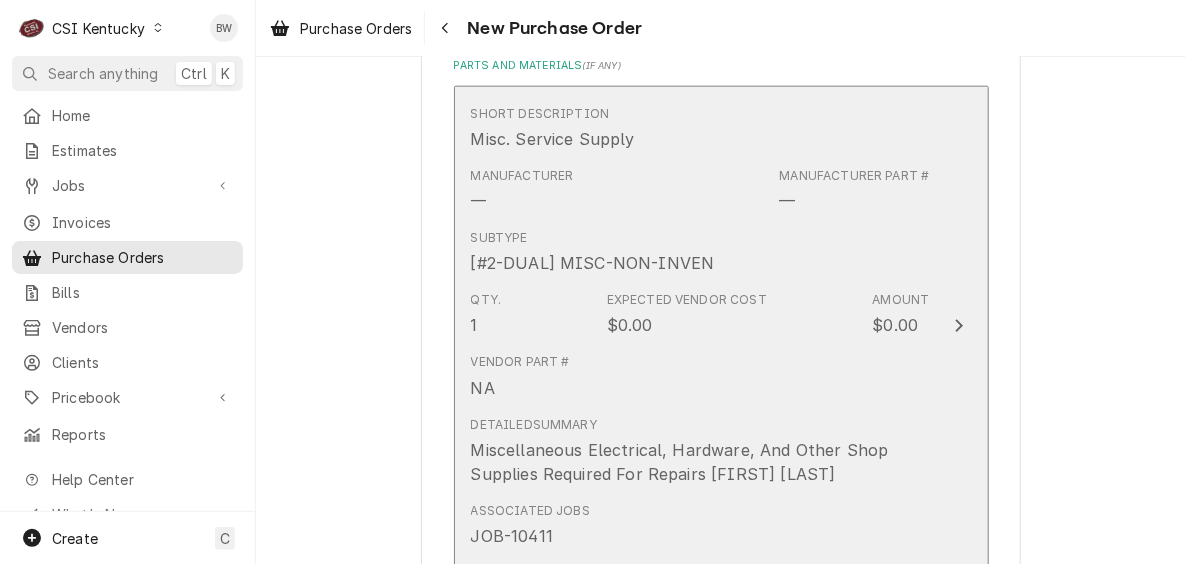 click on "Expected Vendor Cost" at bounding box center (687, 300) 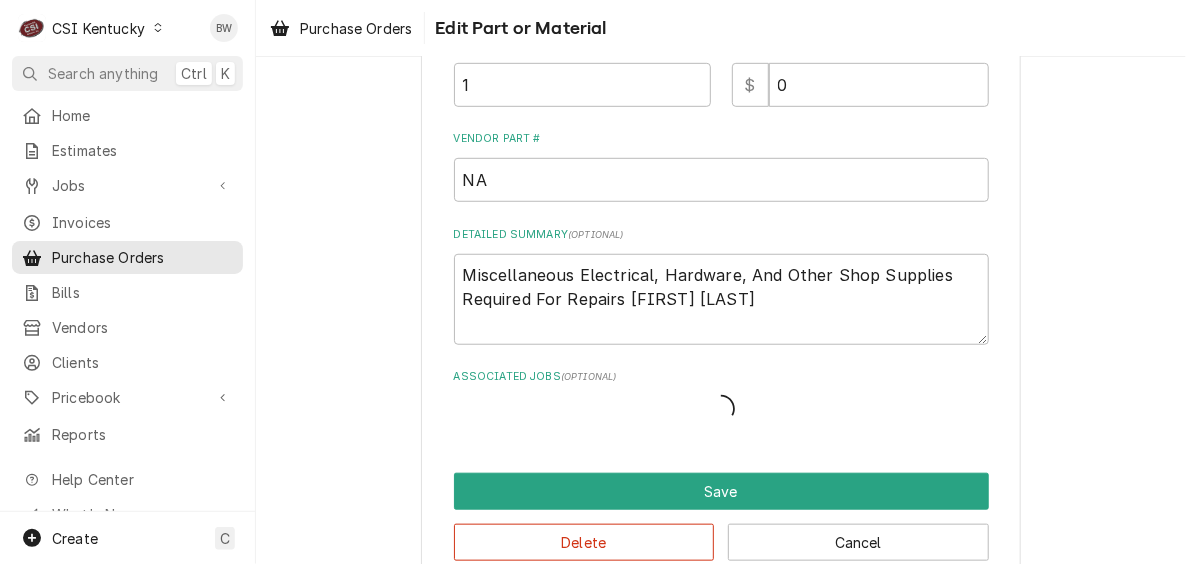 scroll, scrollTop: 456, scrollLeft: 0, axis: vertical 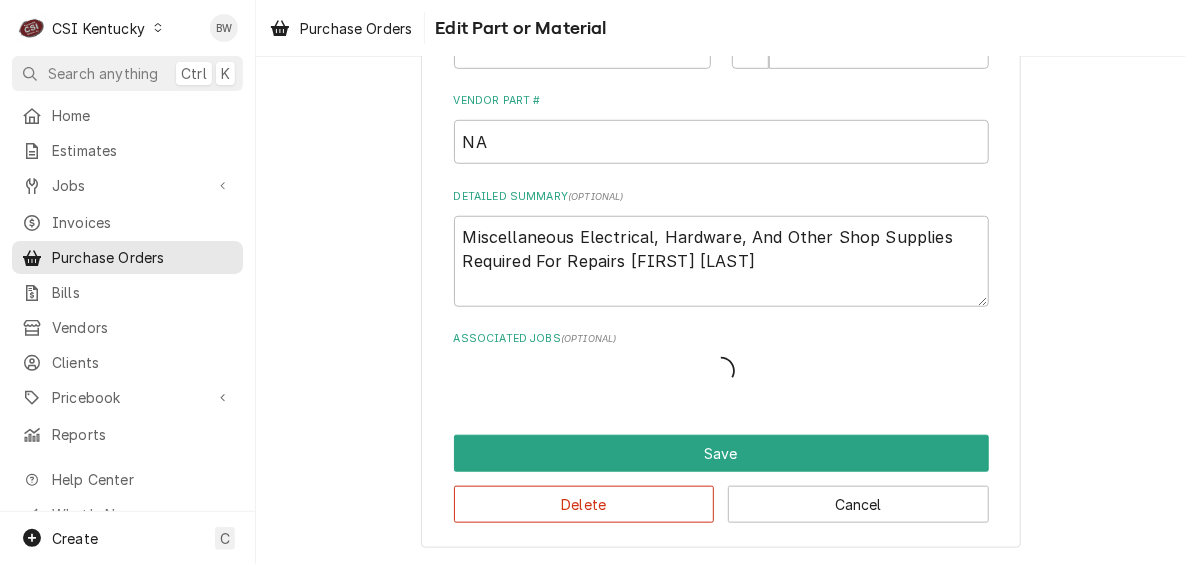 type on "x" 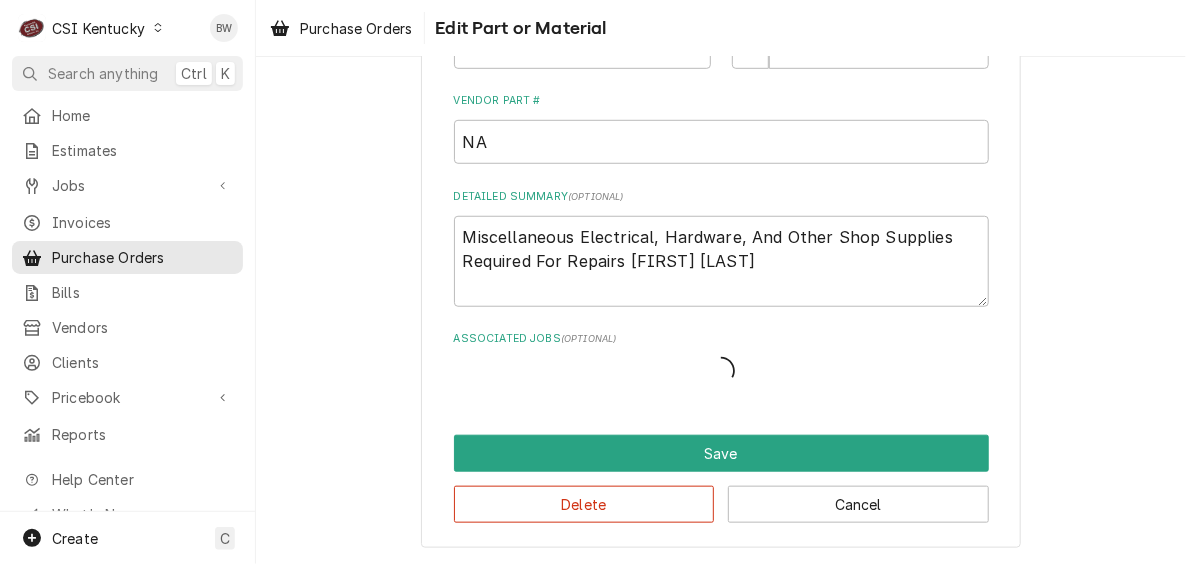 scroll, scrollTop: 0, scrollLeft: 0, axis: both 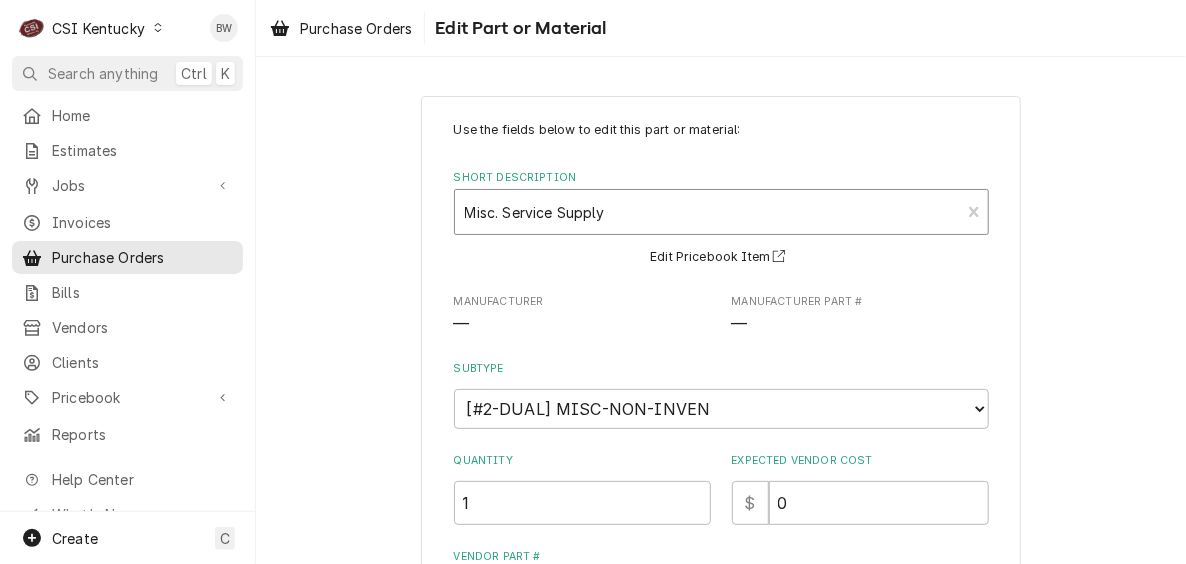 click at bounding box center (467, 212) 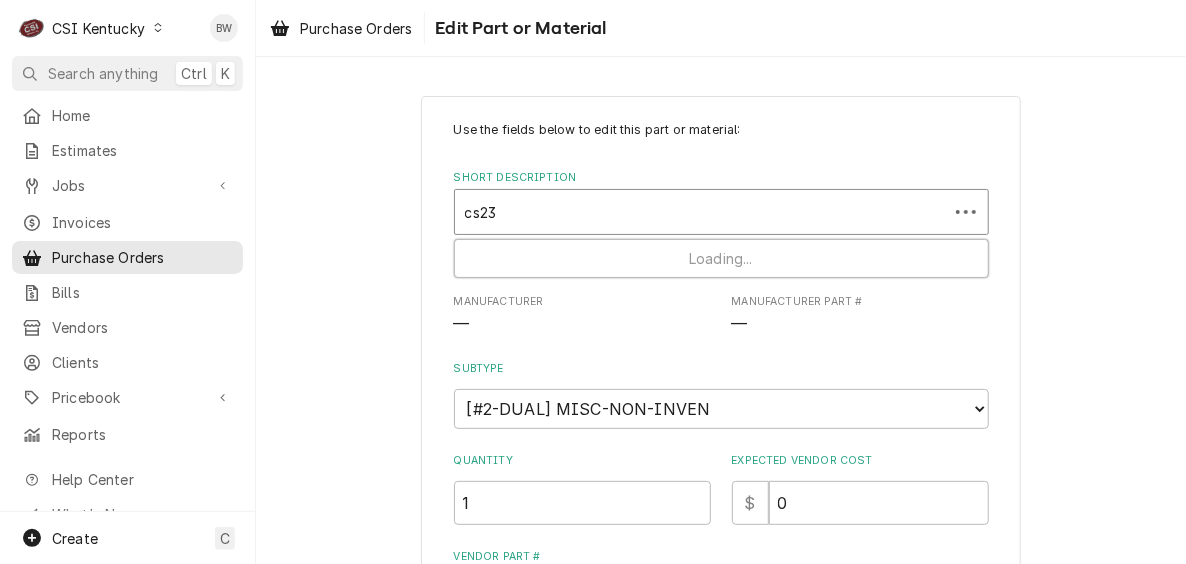 type on "cs233" 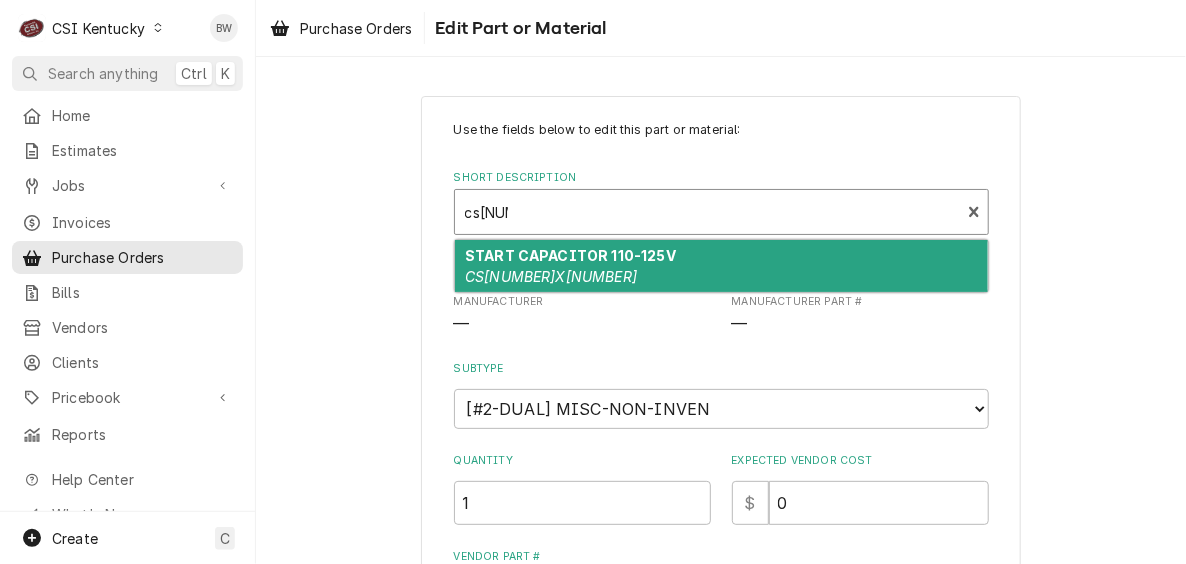 click on "START CAPACITOR 110-125V" at bounding box center [570, 255] 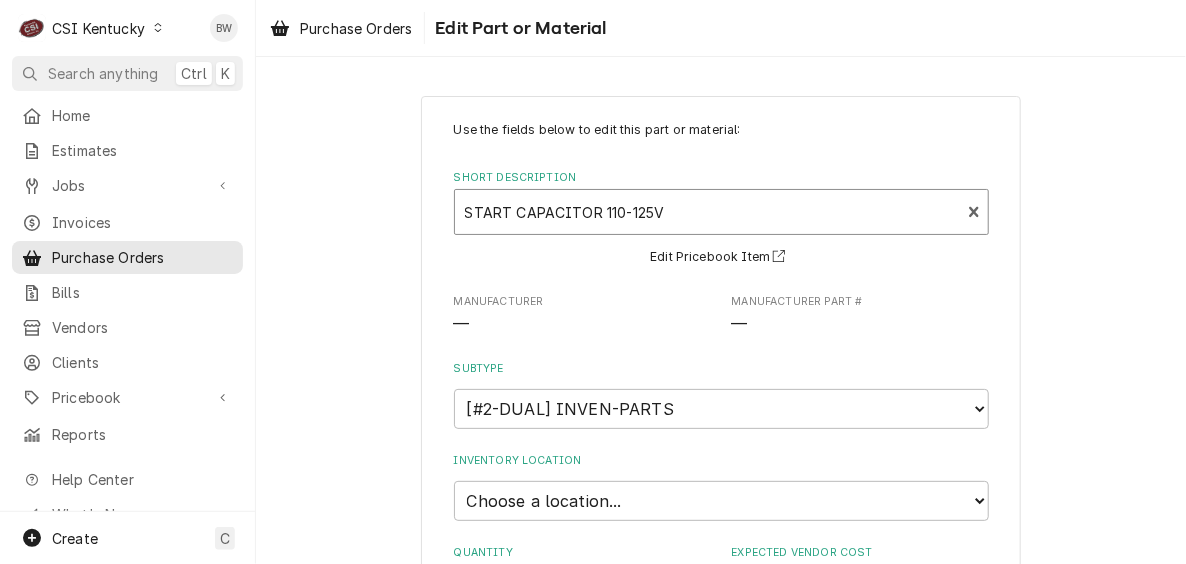 type on "x" 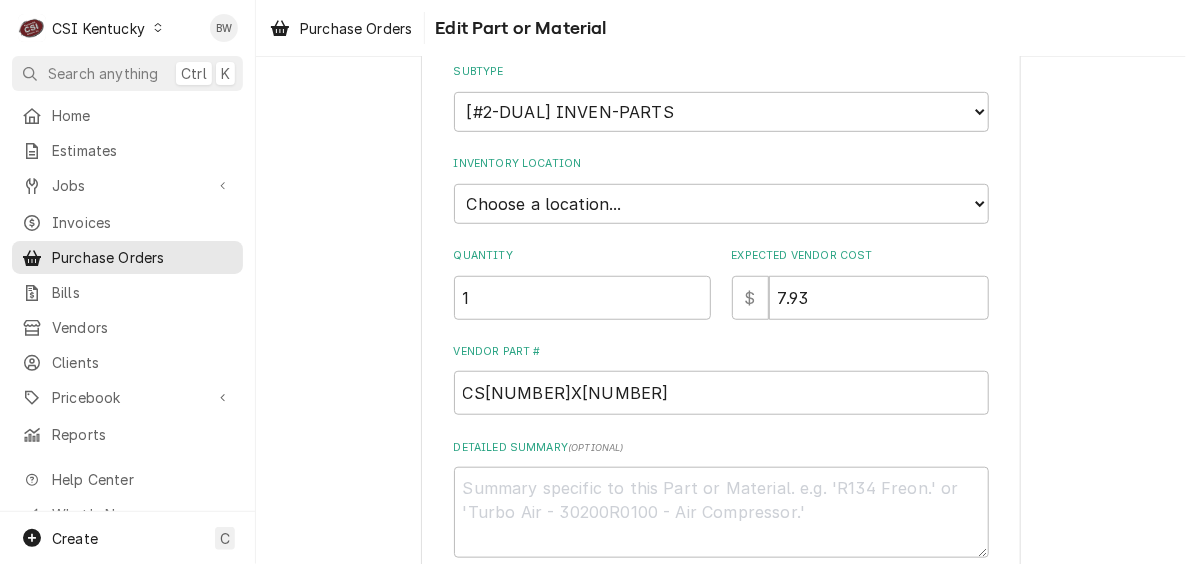 scroll, scrollTop: 400, scrollLeft: 0, axis: vertical 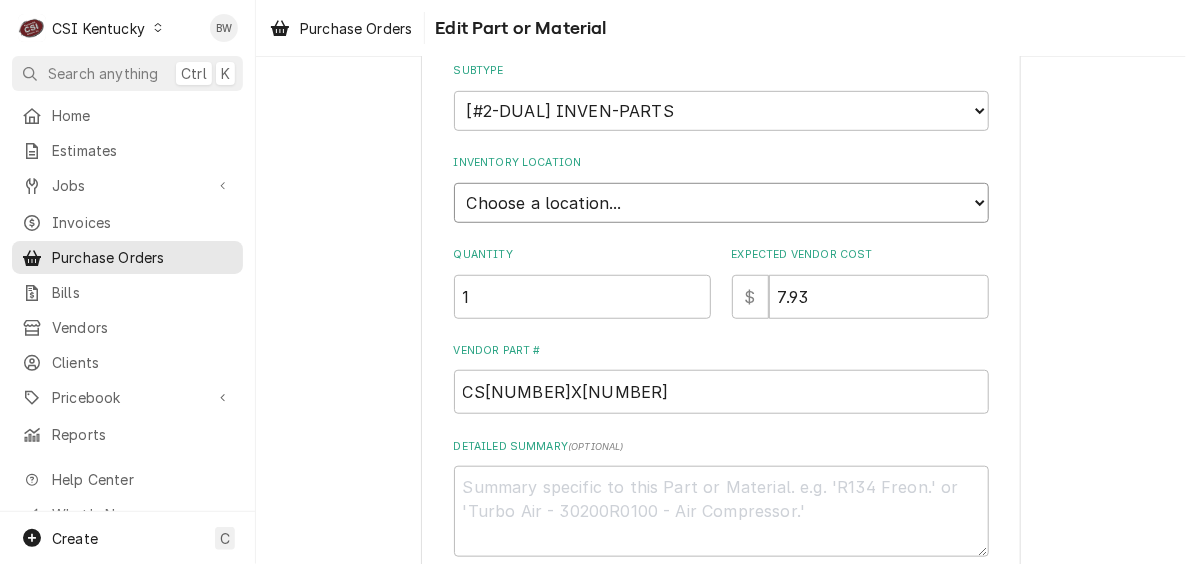 click on "Choose a location... 00 | KY WAREHOUSE 01 | BRYANT JOLLEY V#142 01 | JAY MAIDEN V#141 01 | JEFF HARTLEY V#180 01 | JESUS SALAS V#73 03 | MATT BREWINGTON 04 | RESERVED STOCK 06 | ALTO-SHAAM GO-BOX 06 | MULTIPLEX GO-BOX 06 | RATIONAL GO-BOX 06 | WENDYS GO-BOX 07 | DIRECT SHIP (CUSTOM ADDRESS) 07 | SUBAGENT WARRANTY (CUSTOM ADDRESS)" at bounding box center (721, 203) 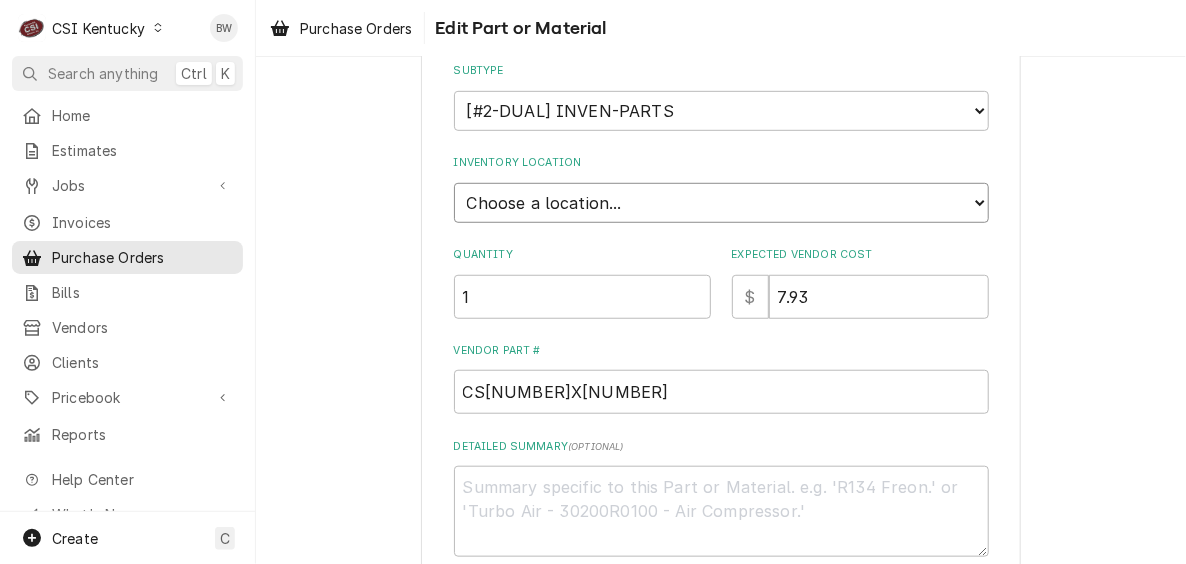 select on "624" 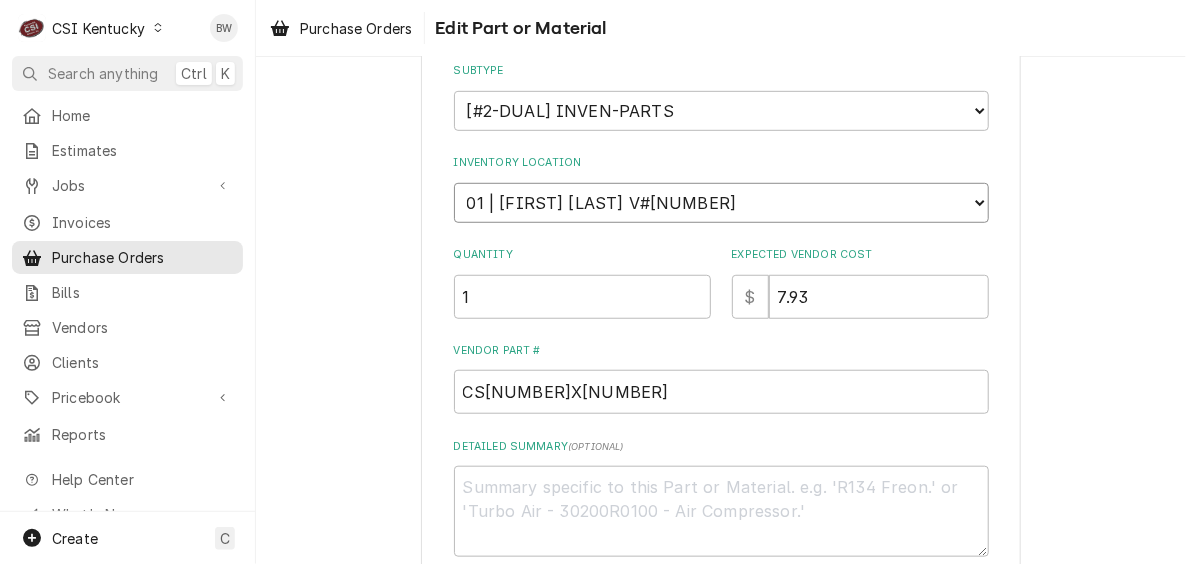 click on "Choose a location... 00 | KY WAREHOUSE 01 | BRYANT JOLLEY V#142 01 | JAY MAIDEN V#141 01 | JEFF HARTLEY V#180 01 | JESUS SALAS V#73 03 | MATT BREWINGTON 04 | RESERVED STOCK 06 | ALTO-SHAAM GO-BOX 06 | MULTIPLEX GO-BOX 06 | RATIONAL GO-BOX 06 | WENDYS GO-BOX 07 | DIRECT SHIP (CUSTOM ADDRESS) 07 | SUBAGENT WARRANTY (CUSTOM ADDRESS)" at bounding box center [721, 203] 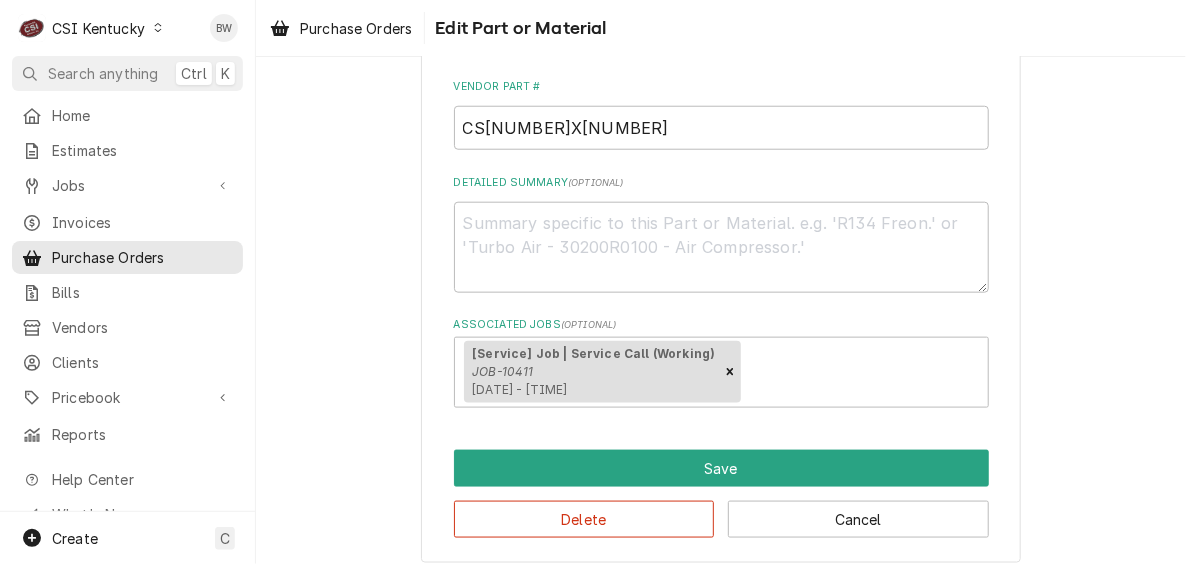 scroll, scrollTop: 678, scrollLeft: 0, axis: vertical 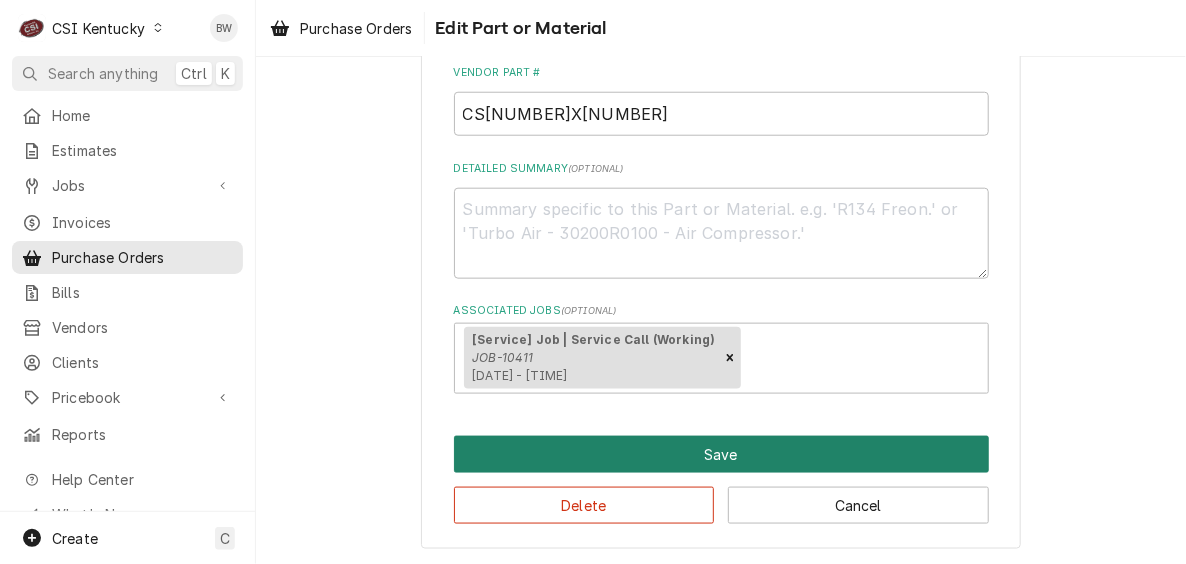 click on "Save" at bounding box center (721, 454) 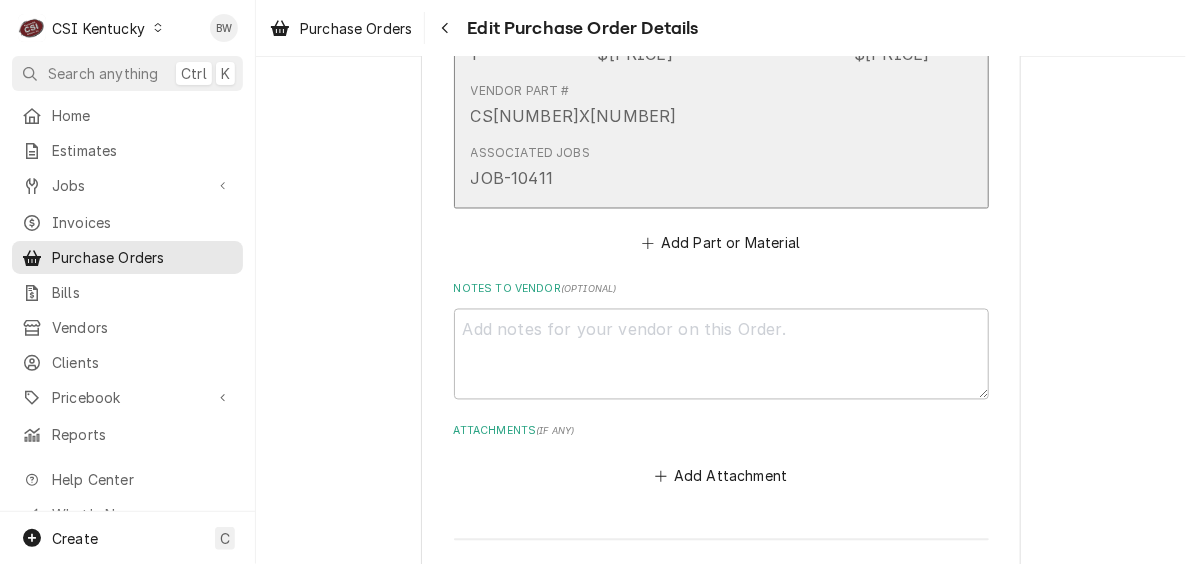 scroll, scrollTop: 1176, scrollLeft: 0, axis: vertical 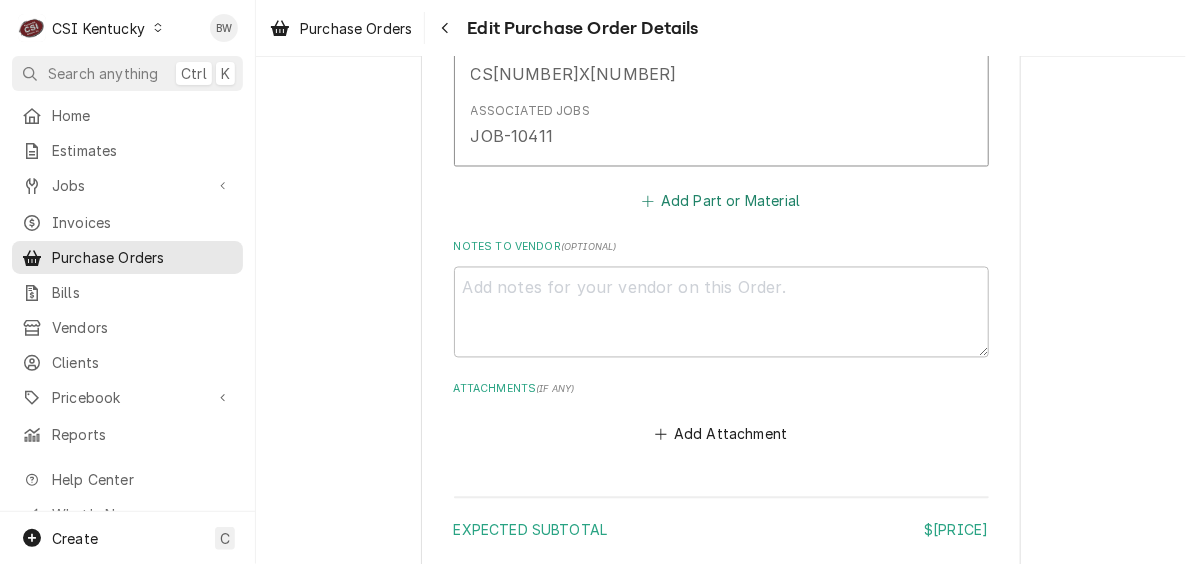 click on "Add Part or Material" at bounding box center (720, 201) 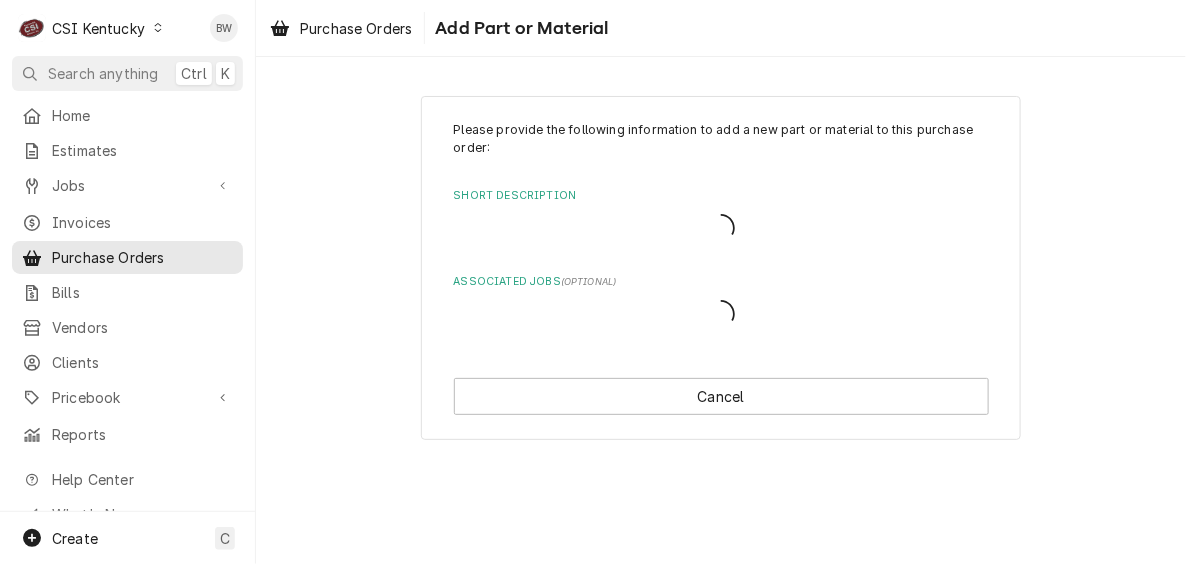 scroll, scrollTop: 0, scrollLeft: 0, axis: both 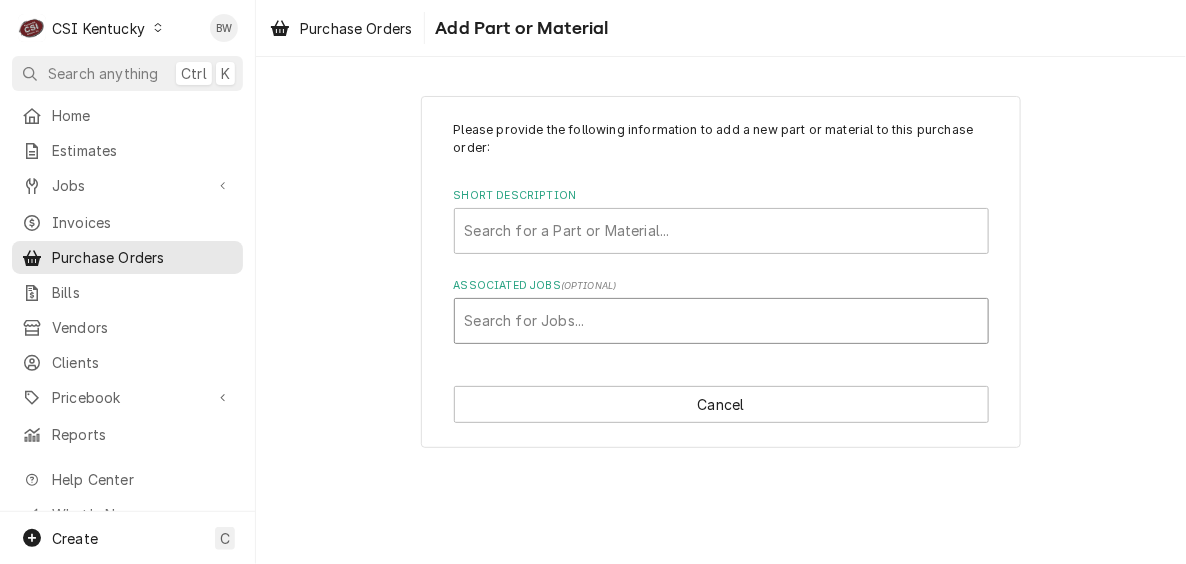 click at bounding box center (721, 321) 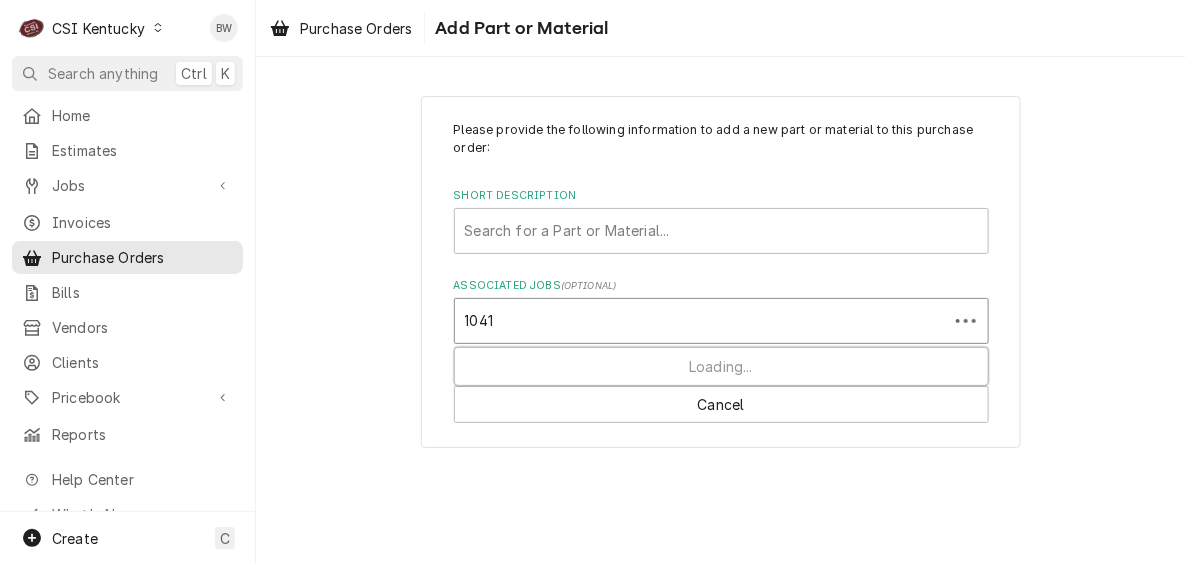 type on "10411" 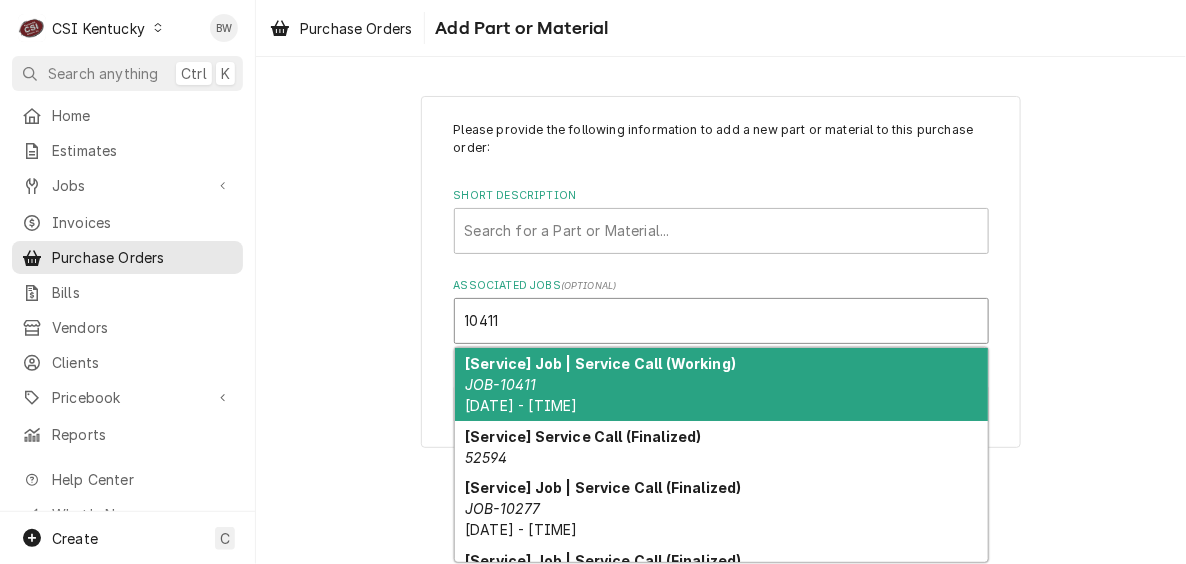 click on "[Service] Job | Service Call (Working) JOB-10411 Wed, Aug 6th, 2025 - 7:00 AM" at bounding box center (721, 384) 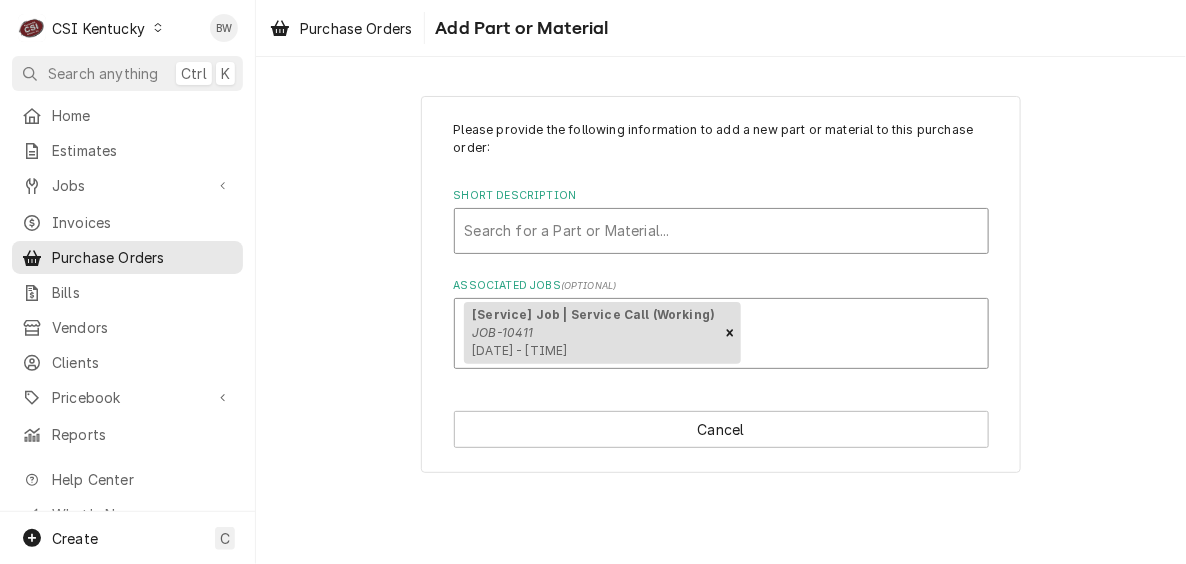 click at bounding box center (721, 231) 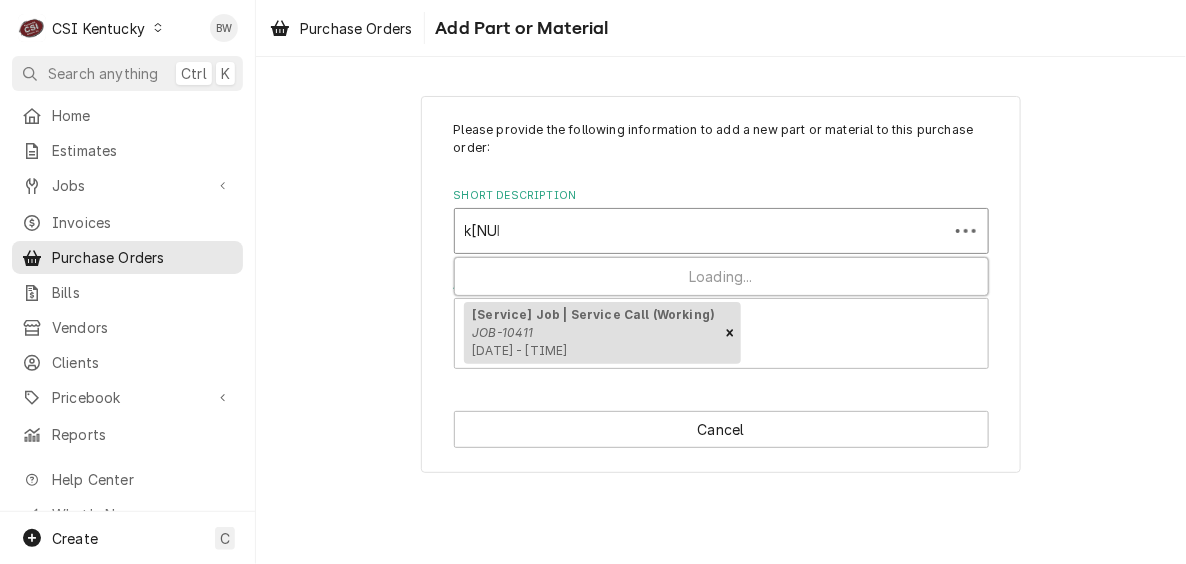 type on "k7109" 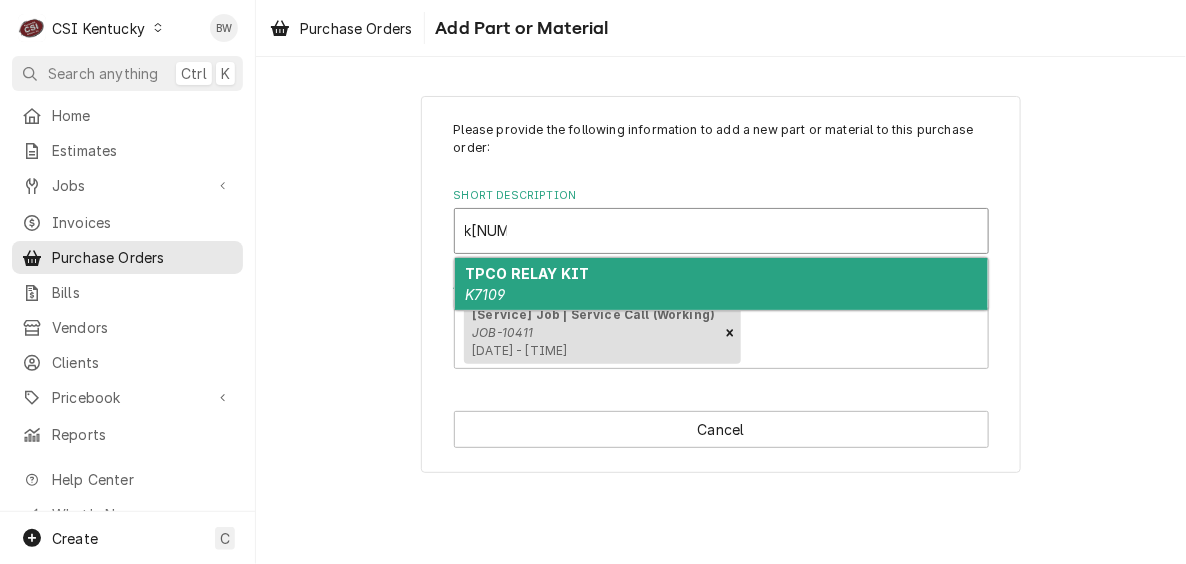 click on "TPCO RELAY KIT K7109" at bounding box center (721, 284) 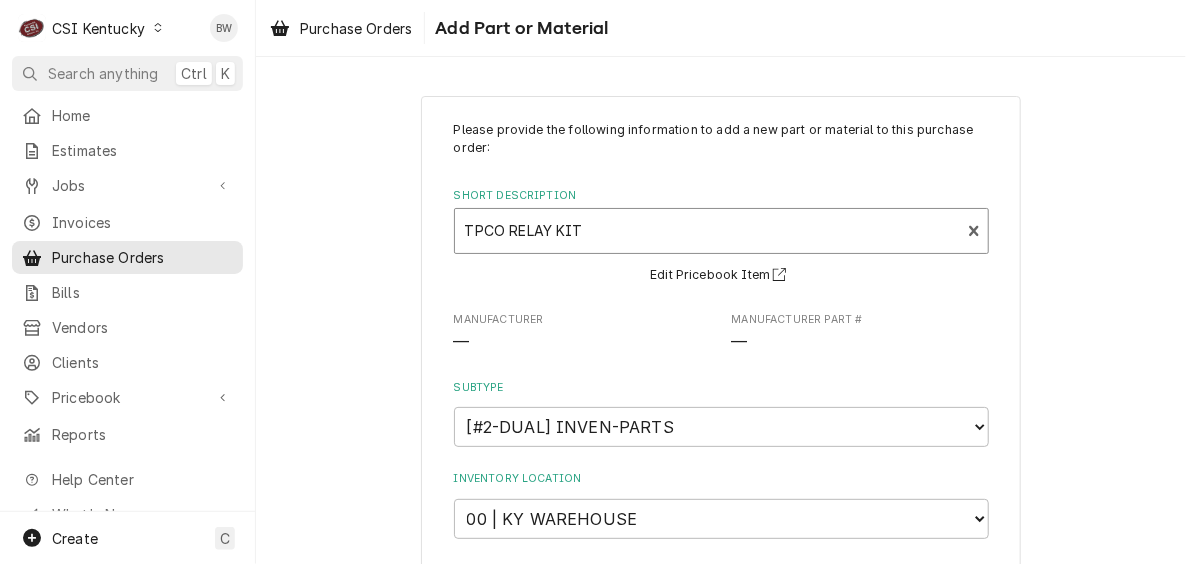 type on "x" 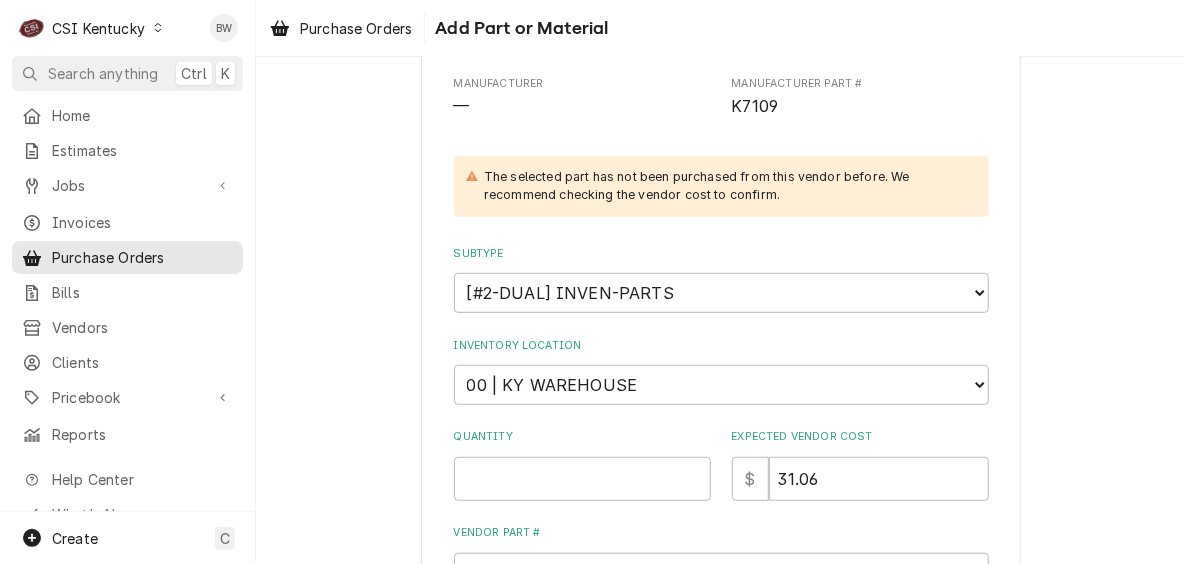scroll, scrollTop: 300, scrollLeft: 0, axis: vertical 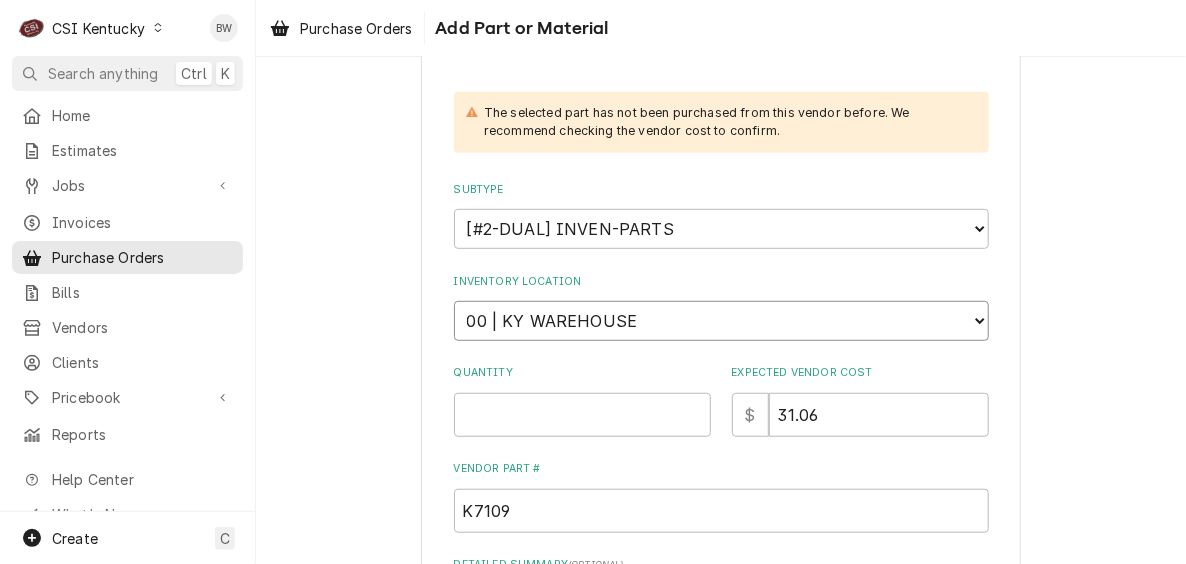 click on "Choose a location... 00 | KY WAREHOUSE 01 | BRYANT JOLLEY V#142 01 | JAY MAIDEN V#141 01 | JEFF HARTLEY V#180 01 | JESUS SALAS V#73 03 | MATT BREWINGTON 04 | RESERVED STOCK 06 | ALTO-SHAAM GO-BOX 06 | MULTIPLEX GO-BOX 06 | RATIONAL GO-BOX 06 | WENDYS GO-BOX 07 | DIRECT SHIP (CUSTOM ADDRESS) 07 | SUBAGENT WARRANTY (CUSTOM ADDRESS)" at bounding box center (721, 321) 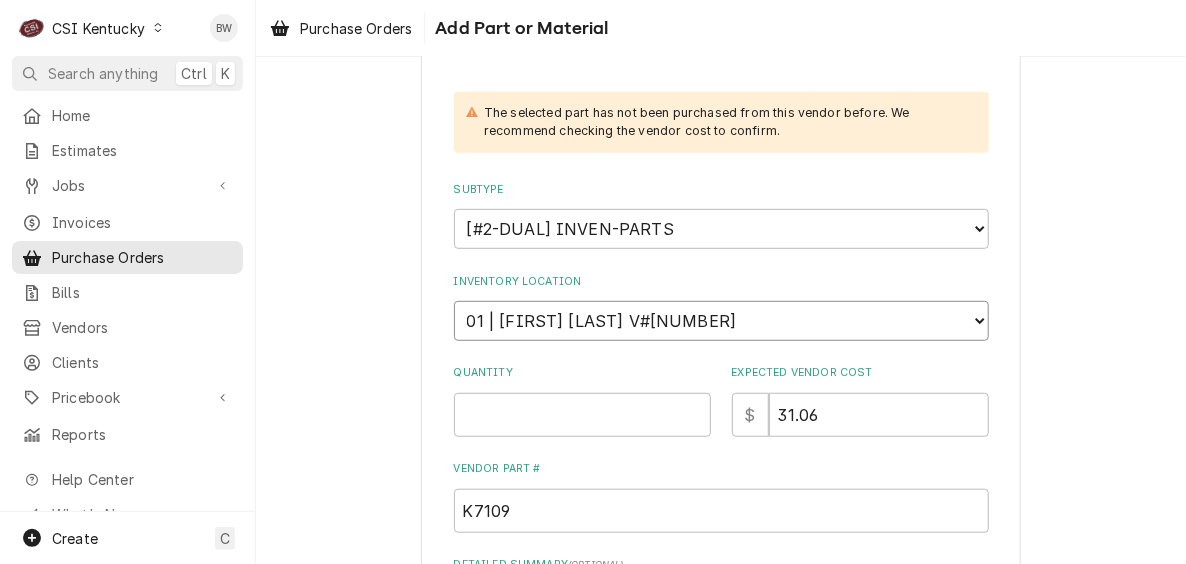 click on "Choose a location... 00 | KY WAREHOUSE 01 | BRYANT JOLLEY V#142 01 | JAY MAIDEN V#141 01 | JEFF HARTLEY V#180 01 | JESUS SALAS V#73 03 | MATT BREWINGTON 04 | RESERVED STOCK 06 | ALTO-SHAAM GO-BOX 06 | MULTIPLEX GO-BOX 06 | RATIONAL GO-BOX 06 | WENDYS GO-BOX 07 | DIRECT SHIP (CUSTOM ADDRESS) 07 | SUBAGENT WARRANTY (CUSTOM ADDRESS)" at bounding box center (721, 321) 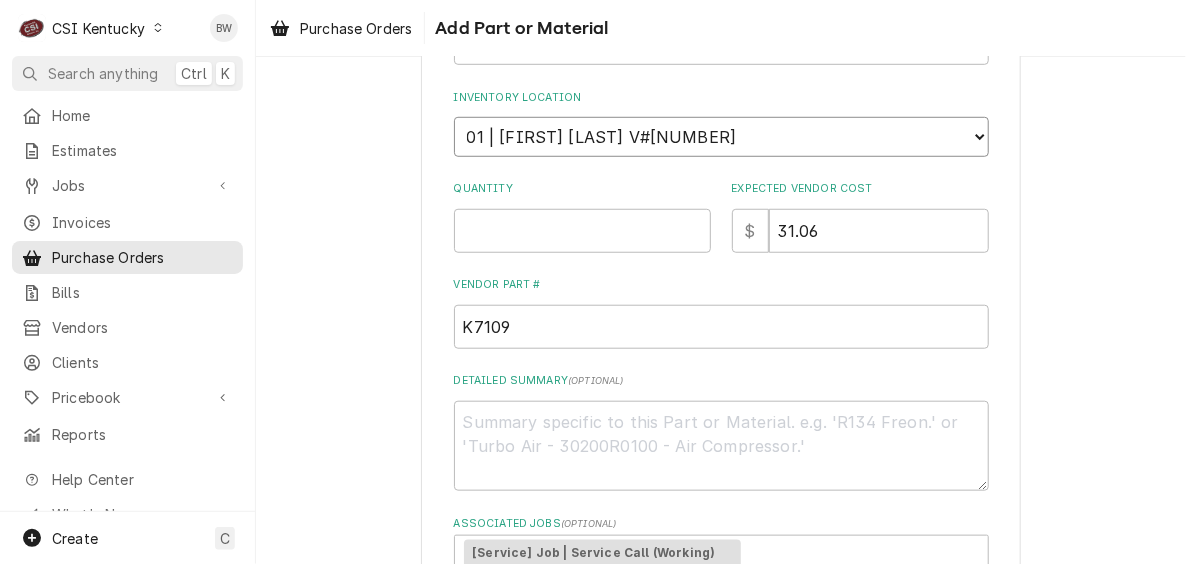 scroll, scrollTop: 500, scrollLeft: 0, axis: vertical 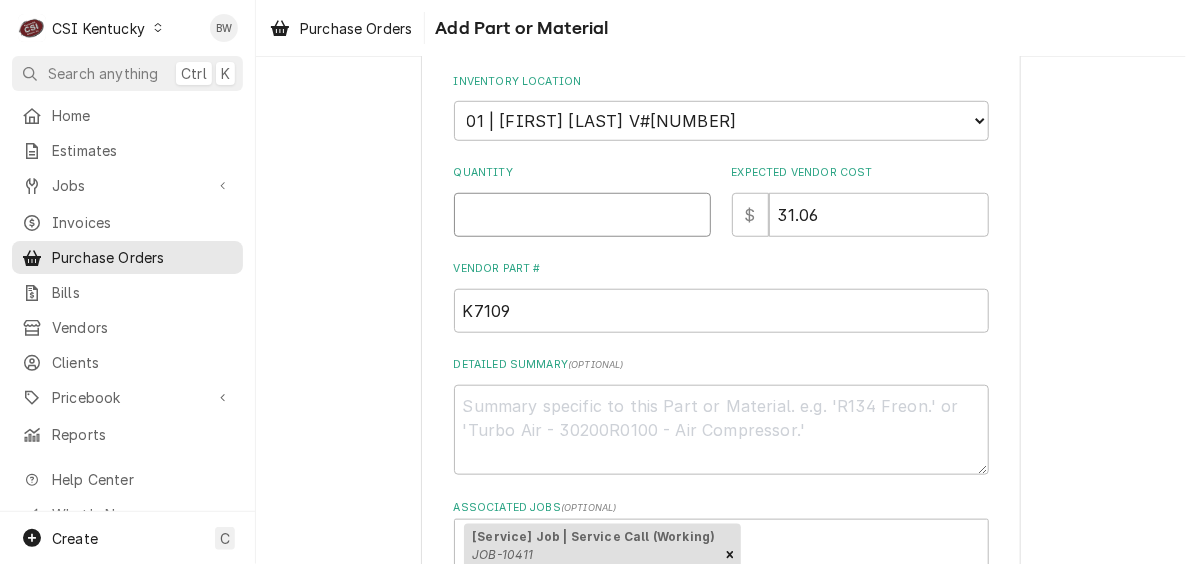 click on "Quantity" at bounding box center (582, 215) 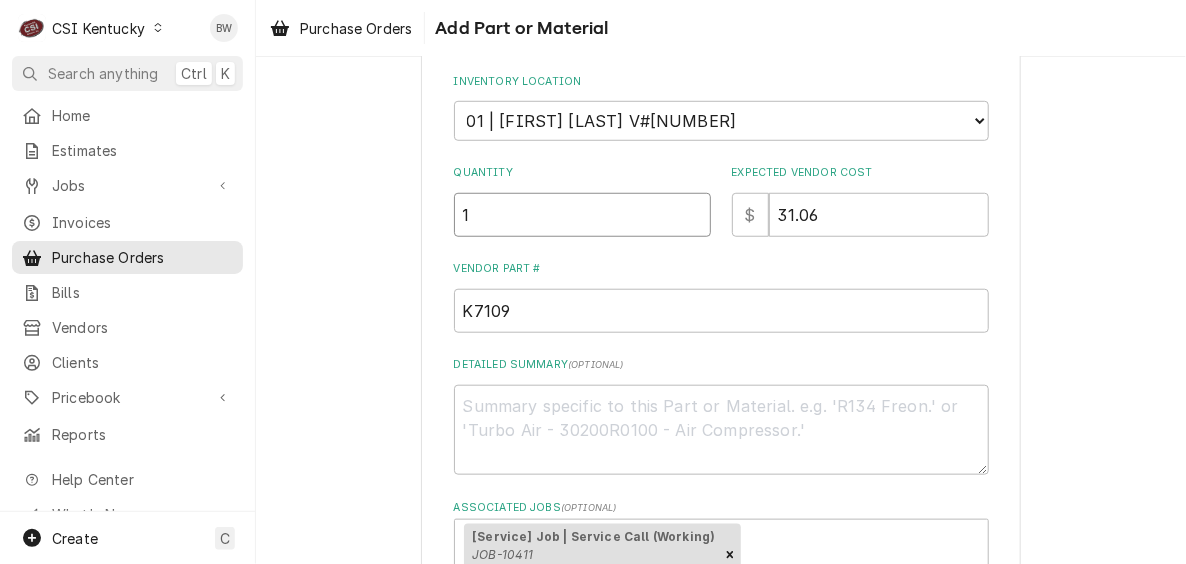 type on "1" 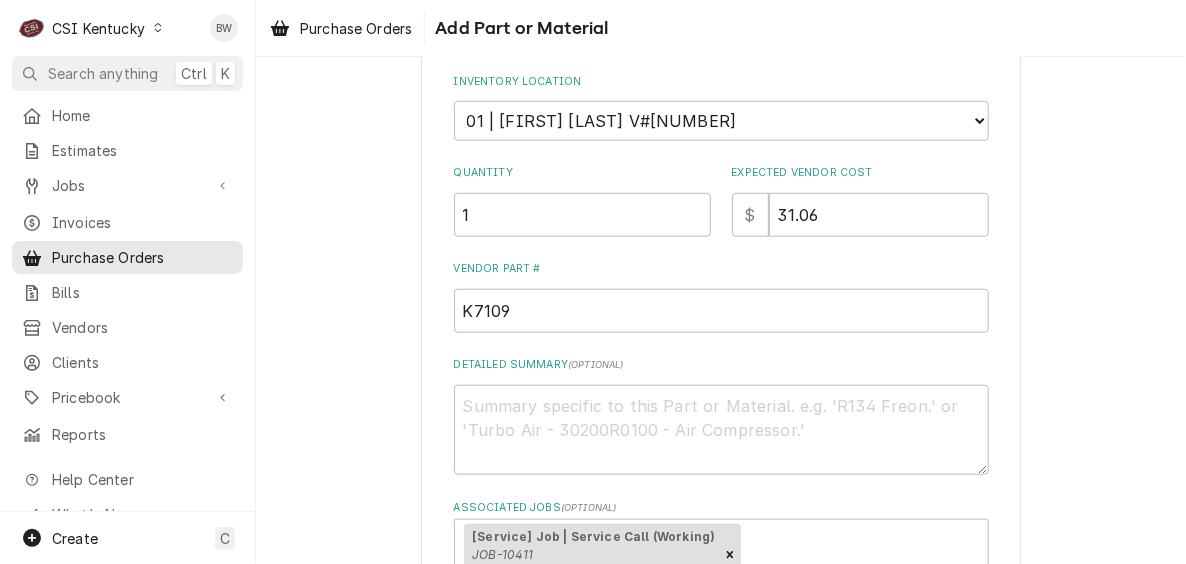 click on "Please provide the following information to add a new part or material to this purchase order: Short Description TPCO RELAY KIT K7109 Edit Pricebook Item    Manufacturer — Manufacturer Part # K7109 The selected part has not been purchased from this vendor before. We recommend checking the vendor cost to confirm. Subtype Choose a subtype... [#2-DUAL] AFTERHRS-WH-CHG-2 [#2-DUAL] BEV-EQUIP [#2-DUAL] BEV-MATS [#2-DUAL] CONT-LABR-2 [#2-DUAL] CRANE-LIFT-2 [#2-DUAL] EQUIP-RENT-2 [#2-DUAL] INVEN-PARTS [#2-DUAL] MAINT-SUPPLY [#2-DUAL] MISC-EQUIP [#2-DUAL] MISC-NON-INVEN [#2-DUAL] PROJ-CONT-LABR-2 [#2-DUAL] PROJ-EQUIP [#2-DUAL] PROJ-MATS [#3-BILL] SHOP-TOOLS Inventory Location Choose a location... 00 | KY WAREHOUSE 01 | BRYANT JOLLEY V#142 01 | JAY MAIDEN V#141 01 | JEFF HARTLEY V#180 01 | JESUS SALAS V#73 03 | MATT BREWINGTON 04 | RESERVED STOCK 06 | ALTO-SHAAM GO-BOX 06 | MULTIPLEX GO-BOX 06 | RATIONAL GO-BOX 06 | WENDYS GO-BOX 07 | DIRECT SHIP (CUSTOM ADDRESS) 07 | SUBAGENT WARRANTY (CUSTOM ADDRESS) Quantity 1 $ )" at bounding box center (721, 145) 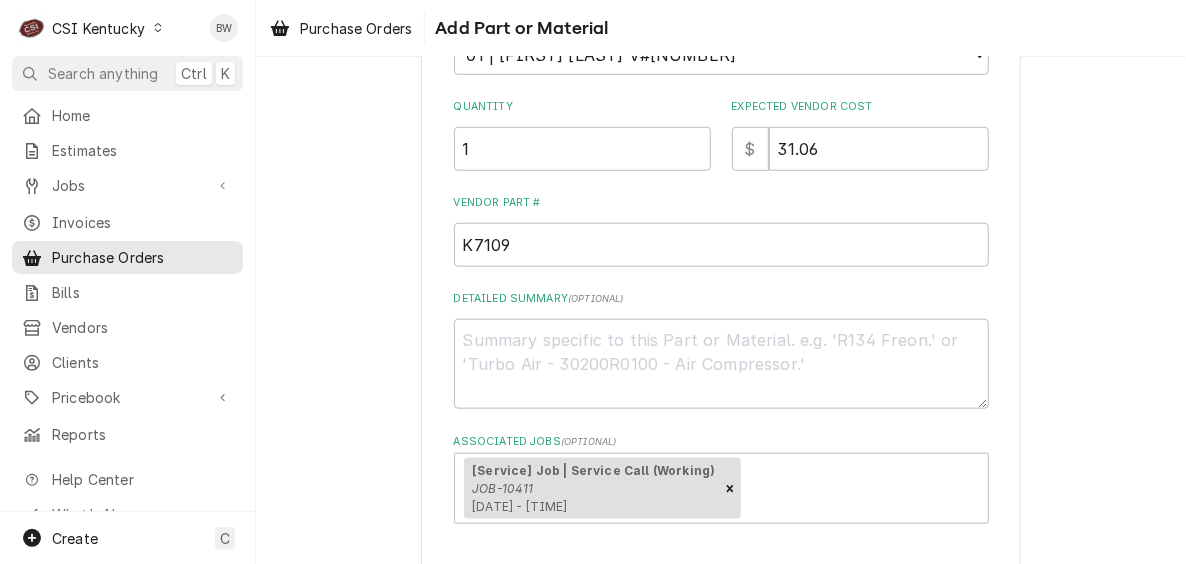 scroll, scrollTop: 645, scrollLeft: 0, axis: vertical 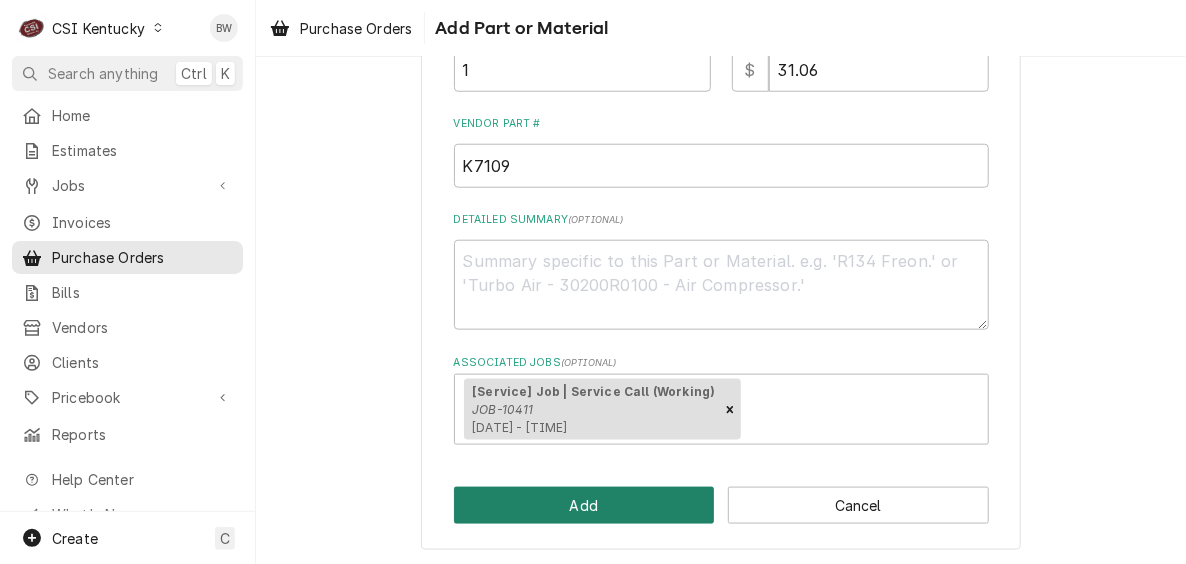 click on "Add" at bounding box center [584, 505] 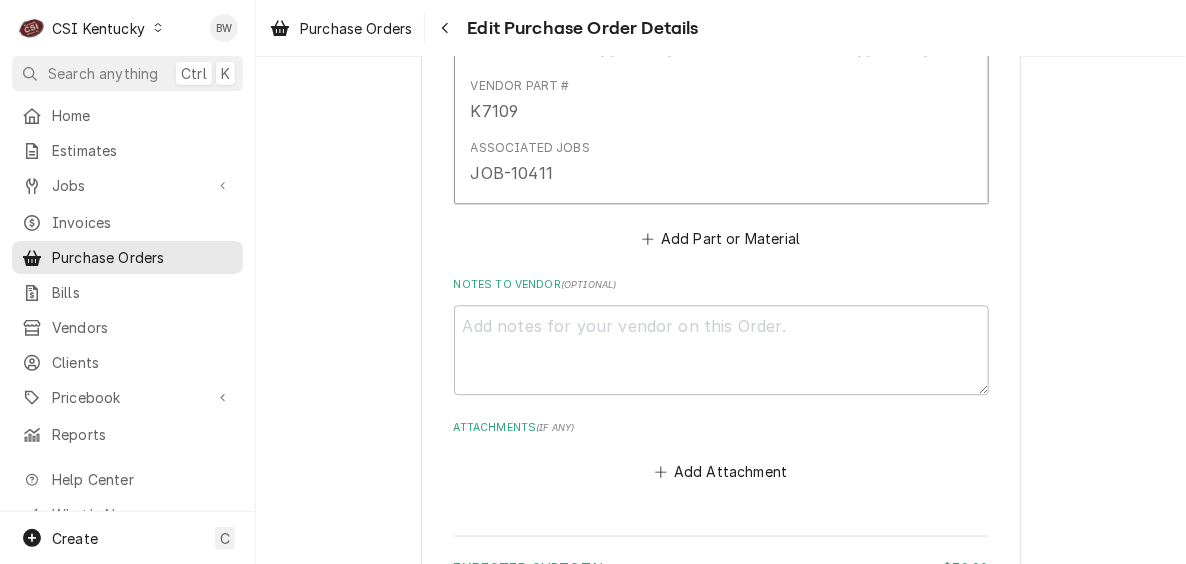 scroll, scrollTop: 1615, scrollLeft: 0, axis: vertical 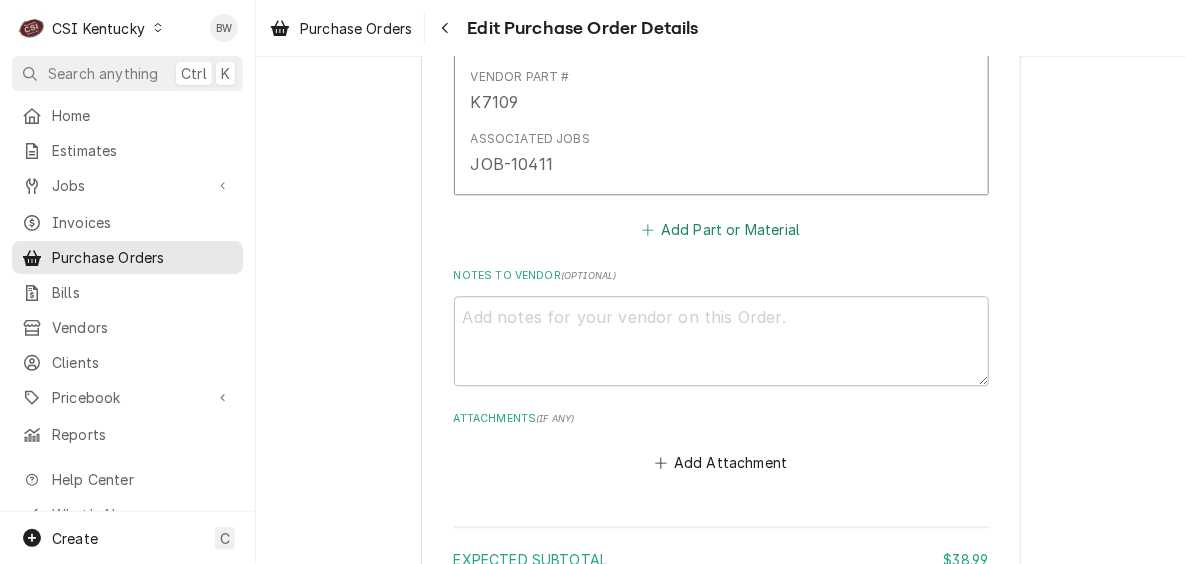 click on "Add Part or Material" at bounding box center (720, 230) 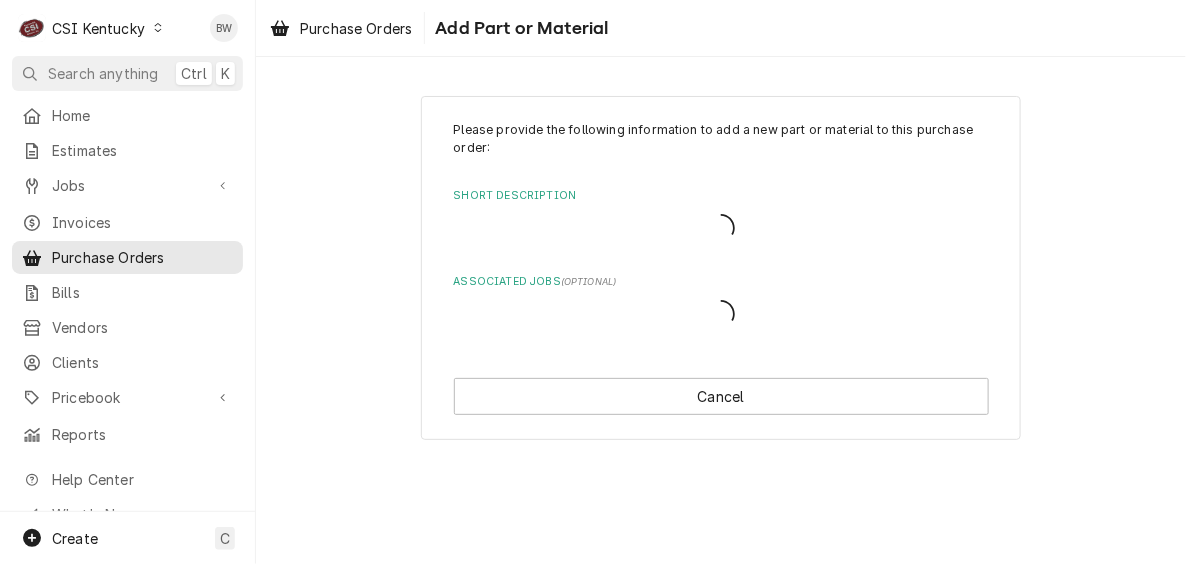 scroll, scrollTop: 0, scrollLeft: 0, axis: both 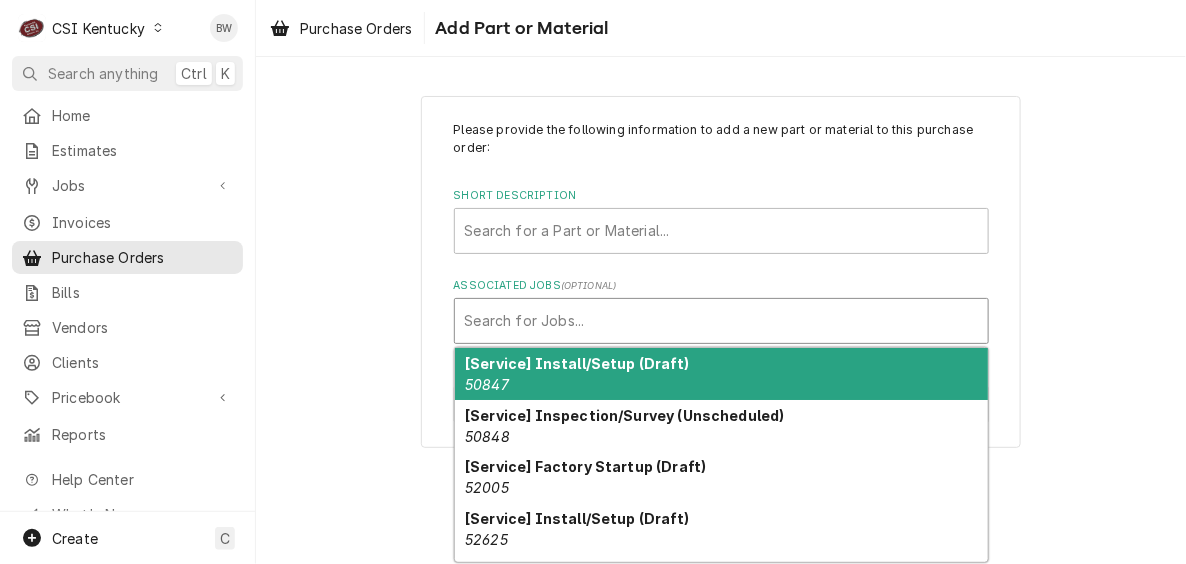 click at bounding box center [721, 321] 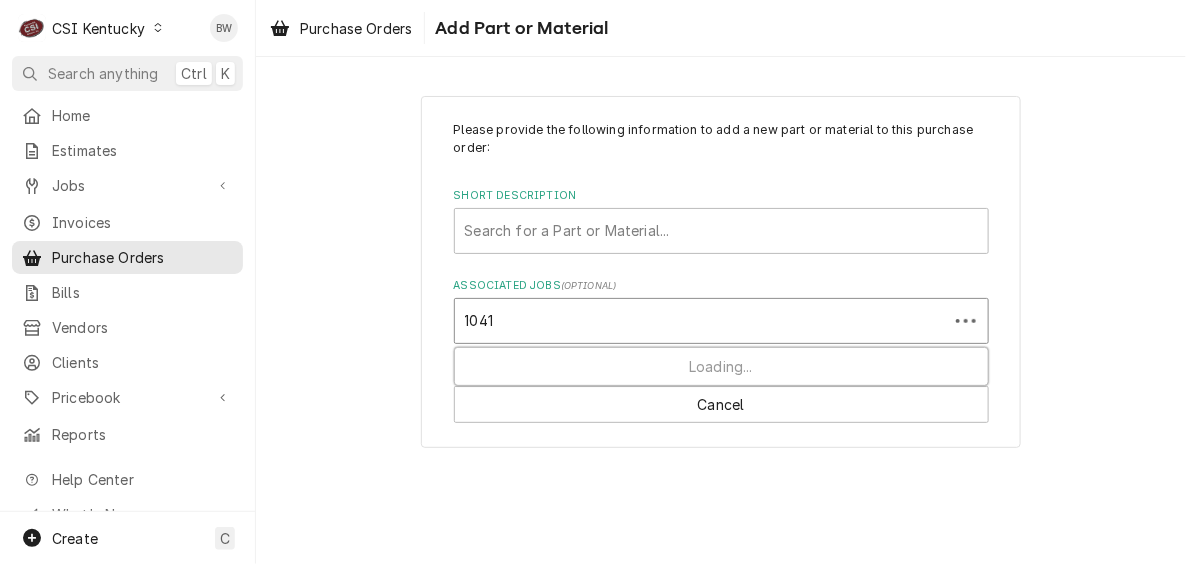 type on "10411" 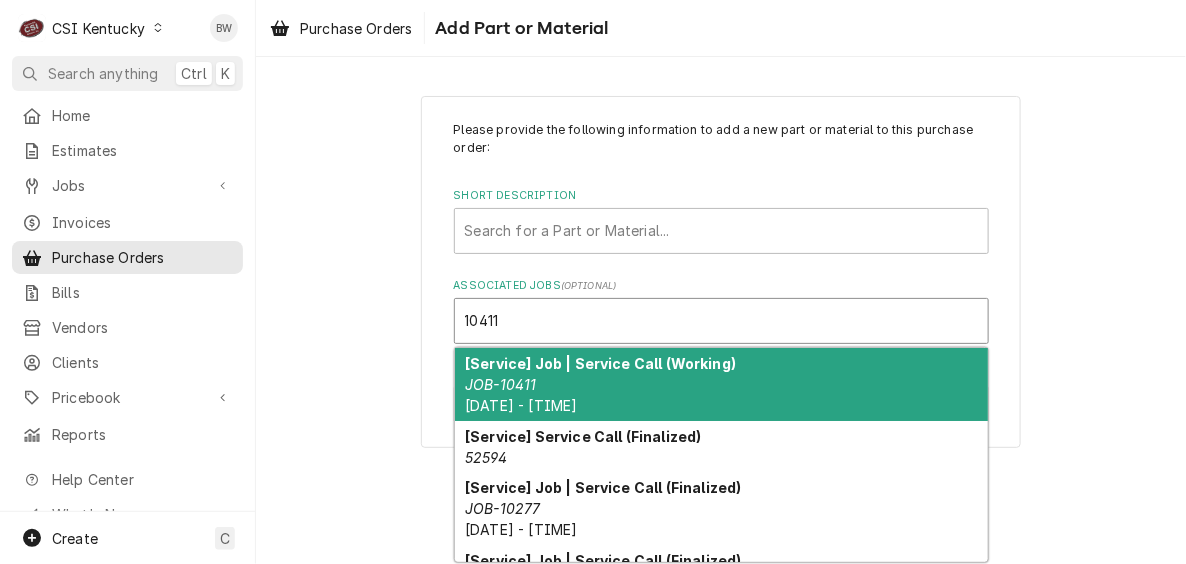 click on "[Service] Job | Service Call (Working)" at bounding box center (600, 363) 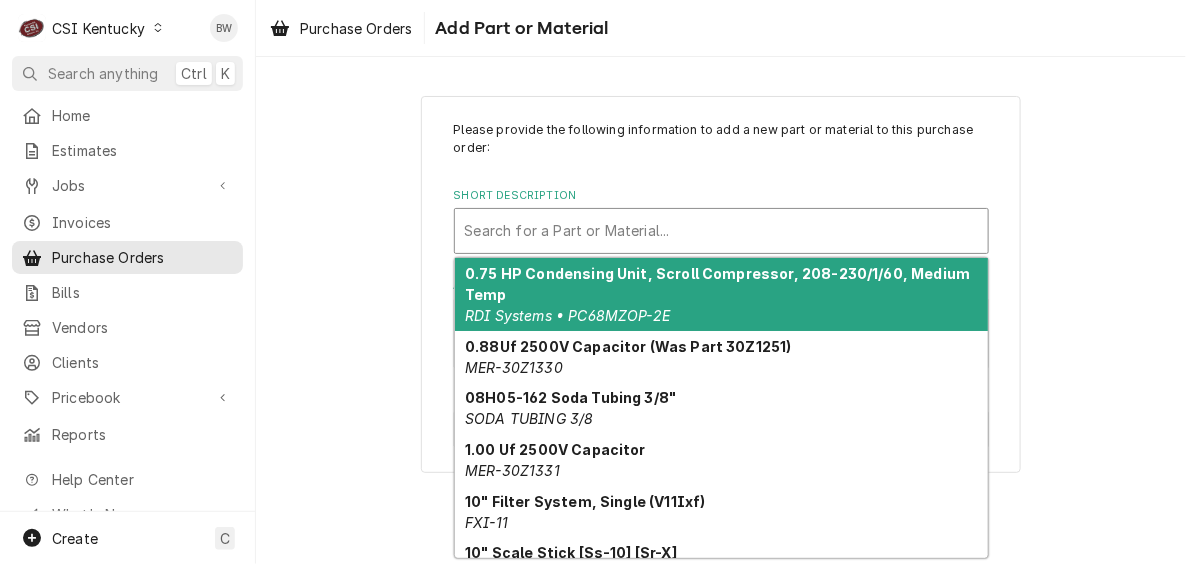 click at bounding box center [721, 231] 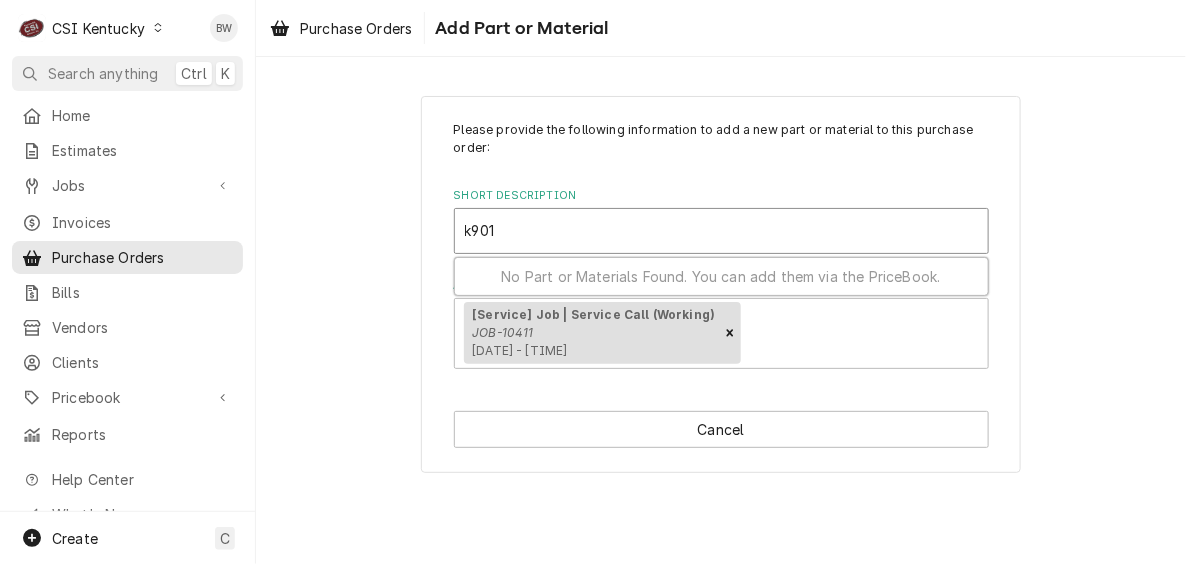 type on "k9012" 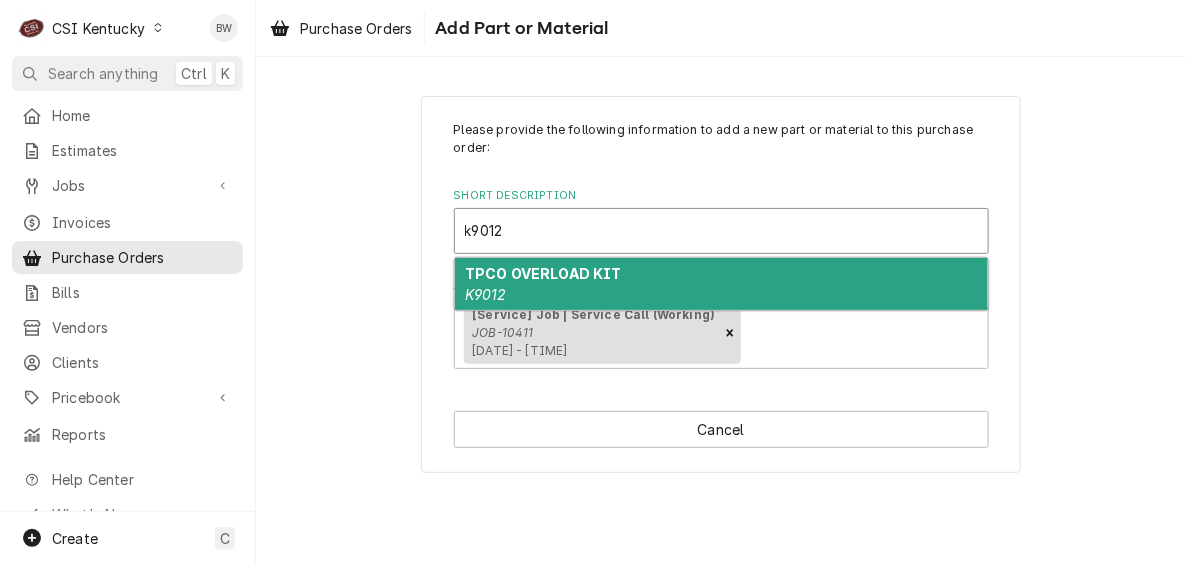 click on "TPCO OVERLOAD KIT K9012" at bounding box center [721, 284] 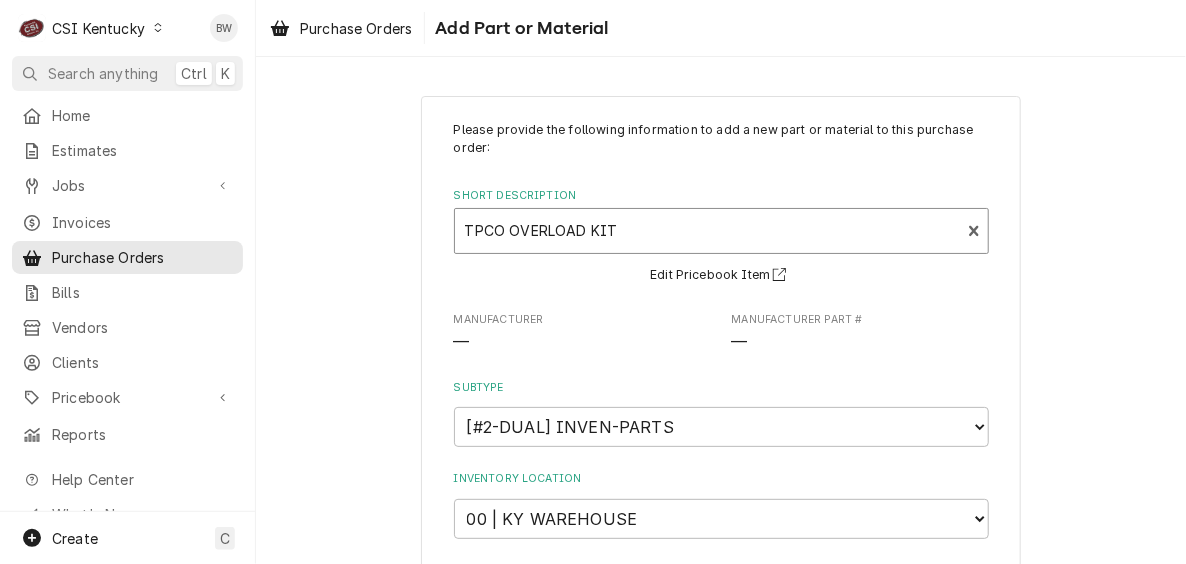 type on "x" 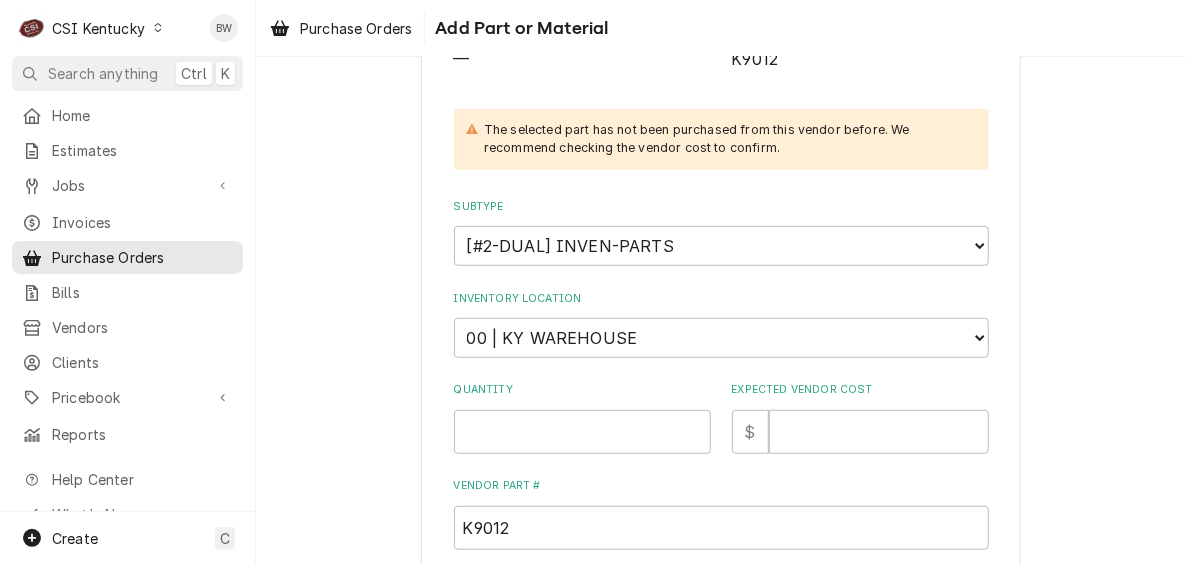 scroll, scrollTop: 300, scrollLeft: 0, axis: vertical 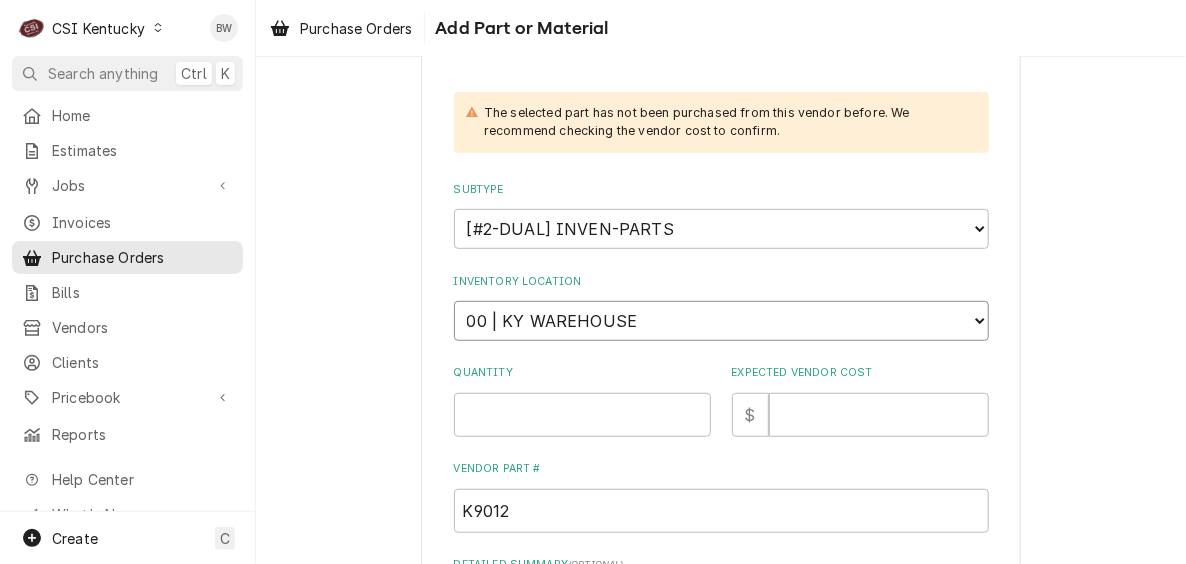 click on "Choose a location... 00 | KY WAREHOUSE 01 | BRYANT JOLLEY V#142 01 | JAY MAIDEN V#141 01 | JEFF HARTLEY V#180 01 | JESUS SALAS V#73 03 | MATT BREWINGTON 04 | RESERVED STOCK 06 | ALTO-SHAAM GO-BOX 06 | MULTIPLEX GO-BOX 06 | RATIONAL GO-BOX 06 | WENDYS GO-BOX 07 | DIRECT SHIP (CUSTOM ADDRESS) 07 | SUBAGENT WARRANTY (CUSTOM ADDRESS)" at bounding box center (721, 321) 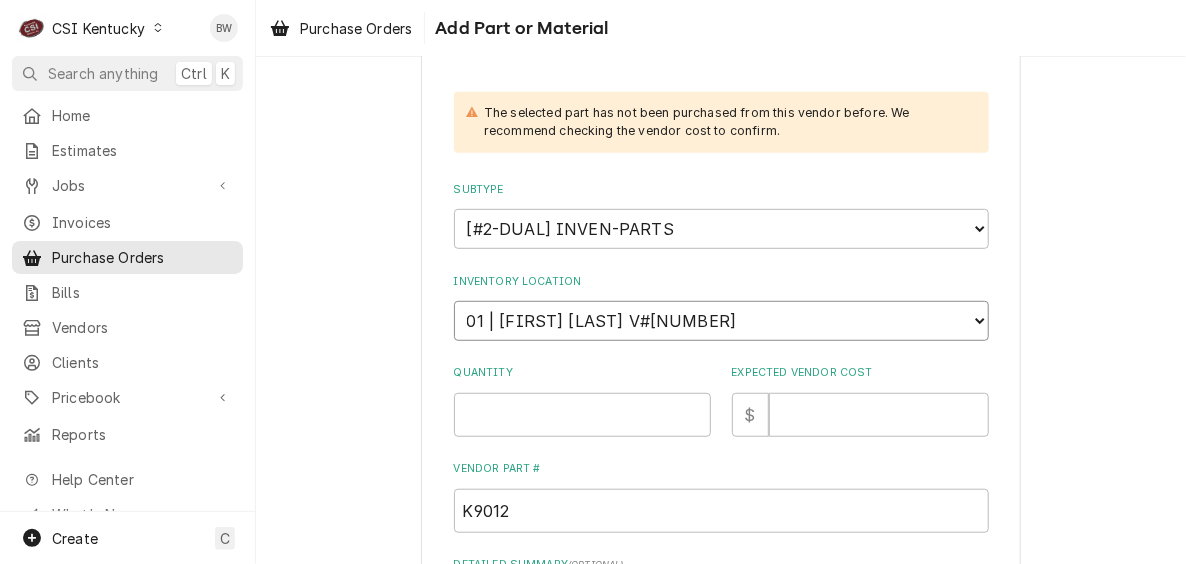 click on "Choose a location... 00 | KY WAREHOUSE 01 | BRYANT JOLLEY V#142 01 | JAY MAIDEN V#141 01 | JEFF HARTLEY V#180 01 | JESUS SALAS V#73 03 | MATT BREWINGTON 04 | RESERVED STOCK 06 | ALTO-SHAAM GO-BOX 06 | MULTIPLEX GO-BOX 06 | RATIONAL GO-BOX 06 | WENDYS GO-BOX 07 | DIRECT SHIP (CUSTOM ADDRESS) 07 | SUBAGENT WARRANTY (CUSTOM ADDRESS)" at bounding box center [721, 321] 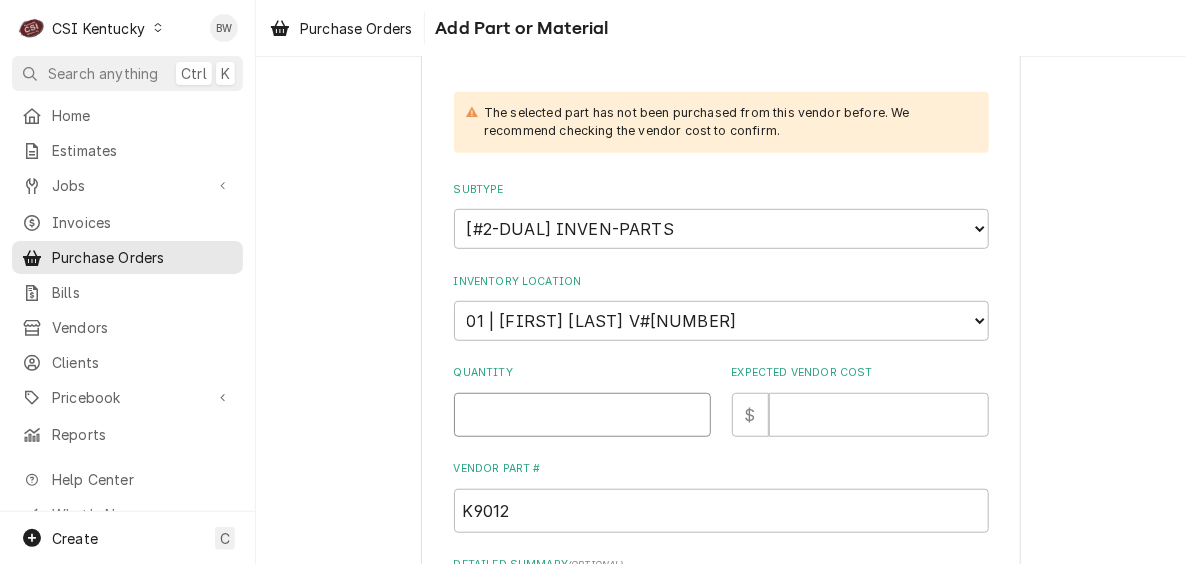 click on "Quantity" at bounding box center [582, 415] 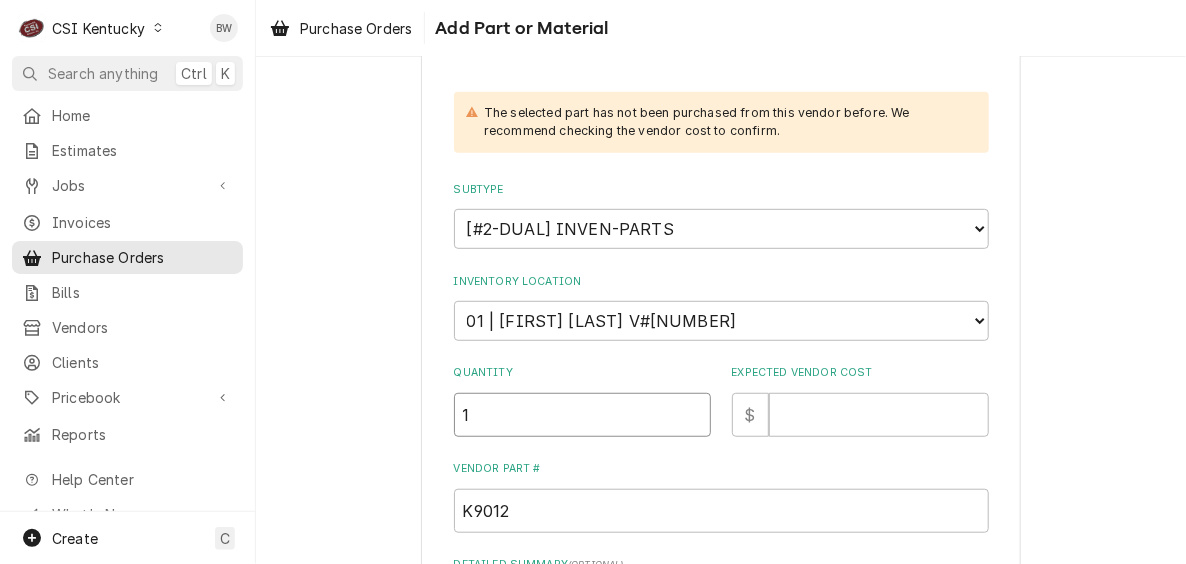 type on "1" 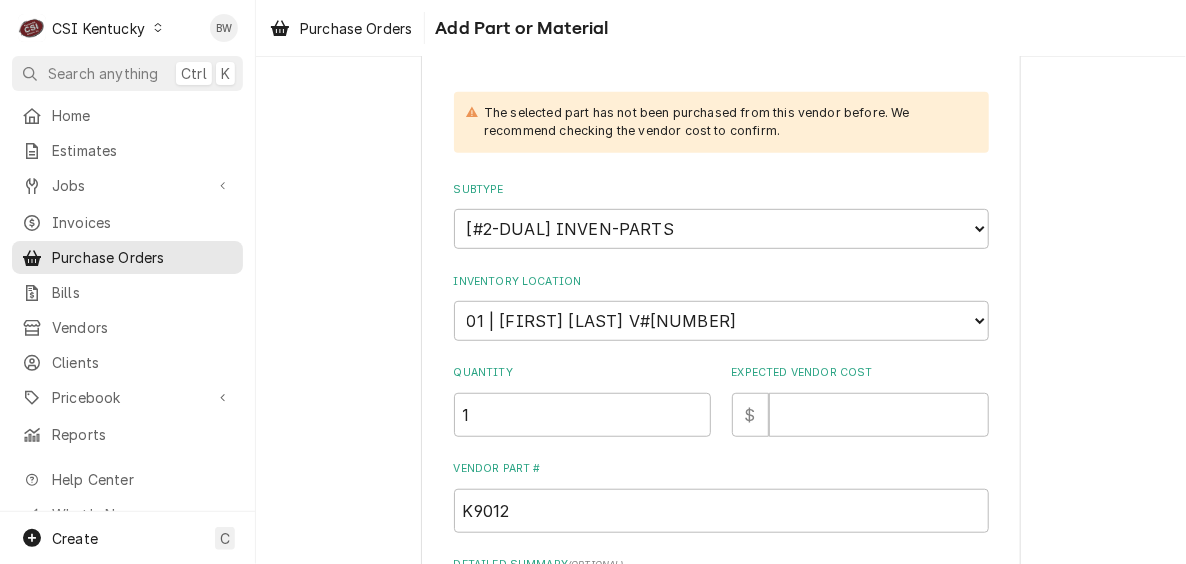 click on "Please provide the following information to add a new part or material to this purchase order: Short Description TPCO OVERLOAD KIT K9012 Edit Pricebook Item    Manufacturer — Manufacturer Part # K9012 The selected part has not been purchased from this vendor before. We recommend checking the vendor cost to confirm. Subtype Choose a subtype... [#2-DUAL] AFTERHRS-WH-CHG-2 [#2-DUAL] BEV-EQUIP [#2-DUAL] BEV-MATS [#2-DUAL] CONT-LABR-2 [#2-DUAL] CRANE-LIFT-2 [#2-DUAL] EQUIP-RENT-2 [#2-DUAL] INVEN-PARTS [#2-DUAL] MAINT-SUPPLY [#2-DUAL] MISC-EQUIP [#2-DUAL] MISC-NON-INVEN [#2-DUAL] PROJ-CONT-LABR-2 [#2-DUAL] PROJ-EQUIP [#2-DUAL] PROJ-MATS [#3-BILL] SHOP-TOOLS Inventory Location Choose a location... 00 | KY WAREHOUSE 01 | BRYANT JOLLEY V#142 01 | JAY MAIDEN V#141 01 | JEFF HARTLEY V#180 01 | JESUS SALAS V#73 03 | MATT BREWINGTON 04 | RESERVED STOCK 06 | ALTO-SHAAM GO-BOX 06 | MULTIPLEX GO-BOX 06 | RATIONAL GO-BOX 06 | WENDYS GO-BOX 07 | DIRECT SHIP (CUSTOM ADDRESS) 07 | SUBAGENT WARRANTY (CUSTOM ADDRESS) Quantity 1" at bounding box center [721, 345] 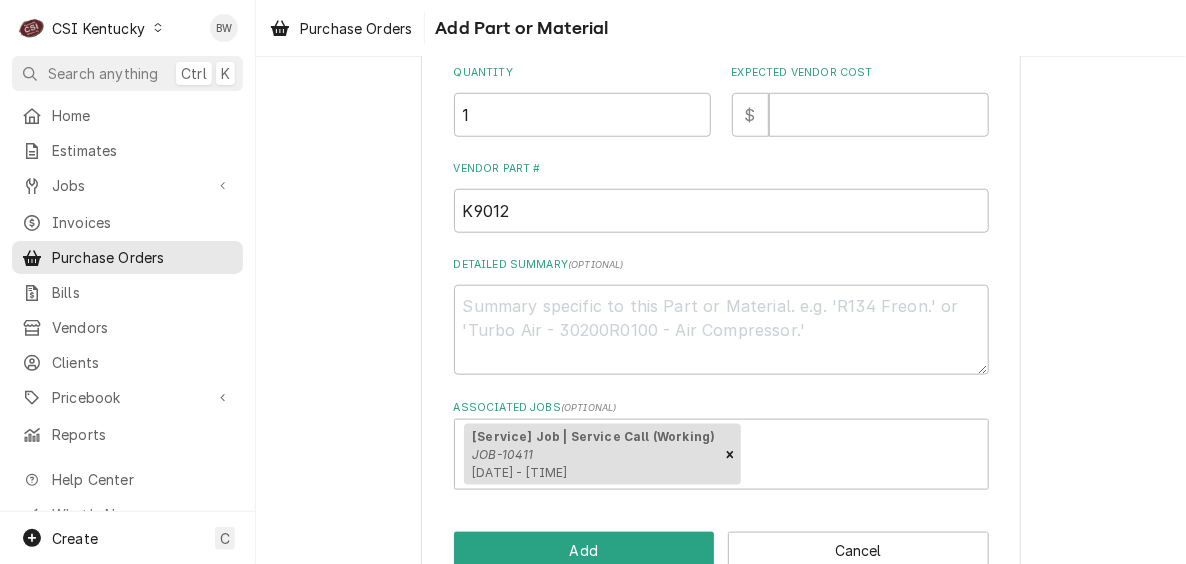 scroll, scrollTop: 645, scrollLeft: 0, axis: vertical 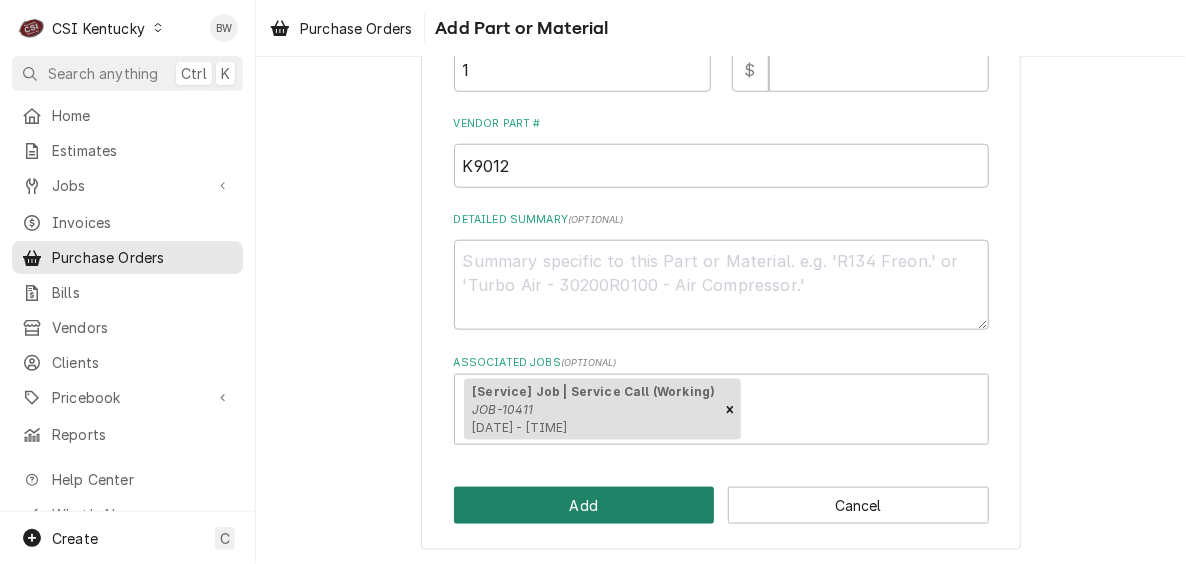 click on "Add" at bounding box center [584, 505] 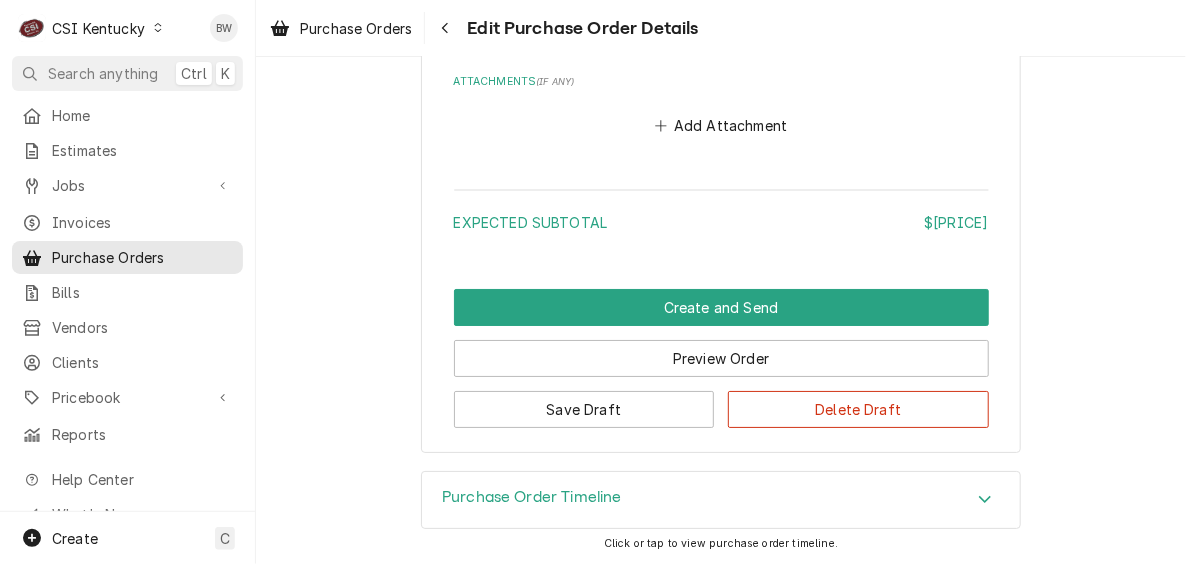scroll, scrollTop: 2419, scrollLeft: 0, axis: vertical 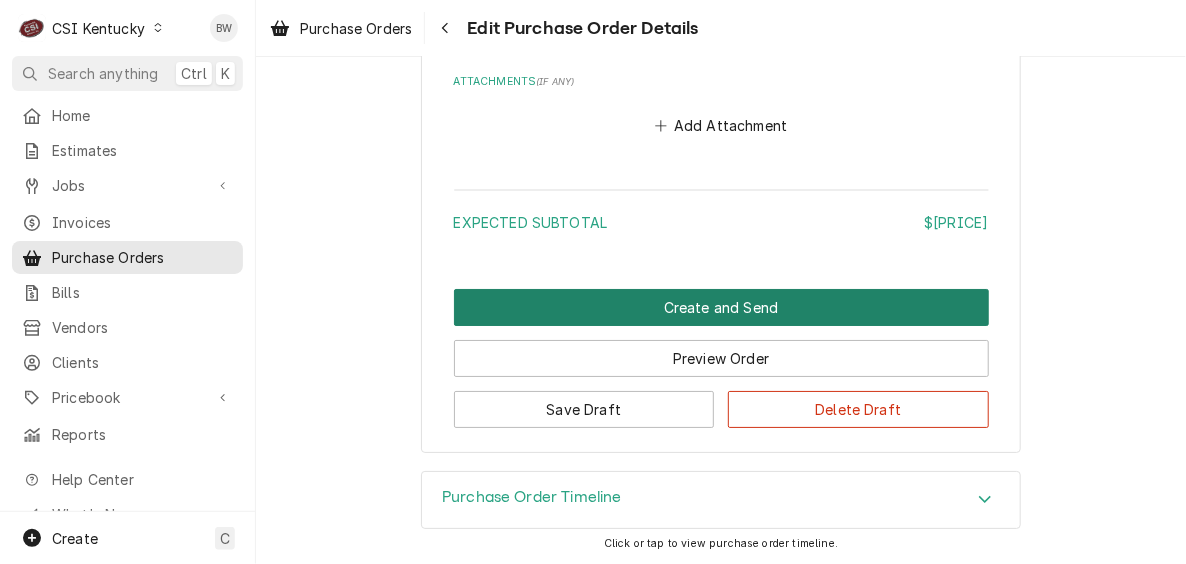 click on "Create and Send" at bounding box center (721, 307) 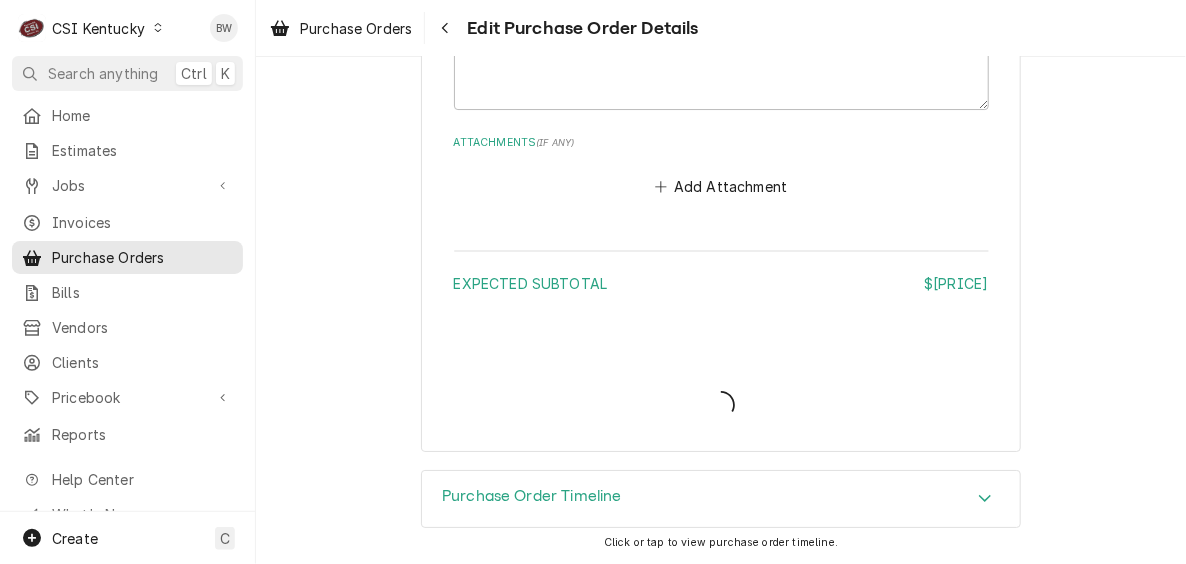 scroll, scrollTop: 2356, scrollLeft: 0, axis: vertical 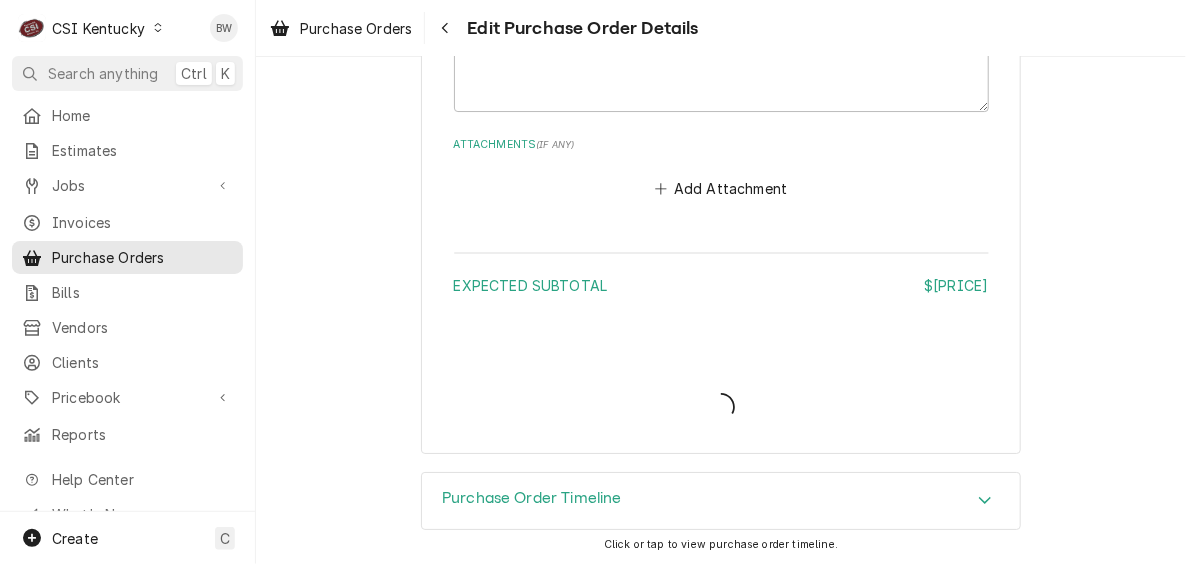 type on "x" 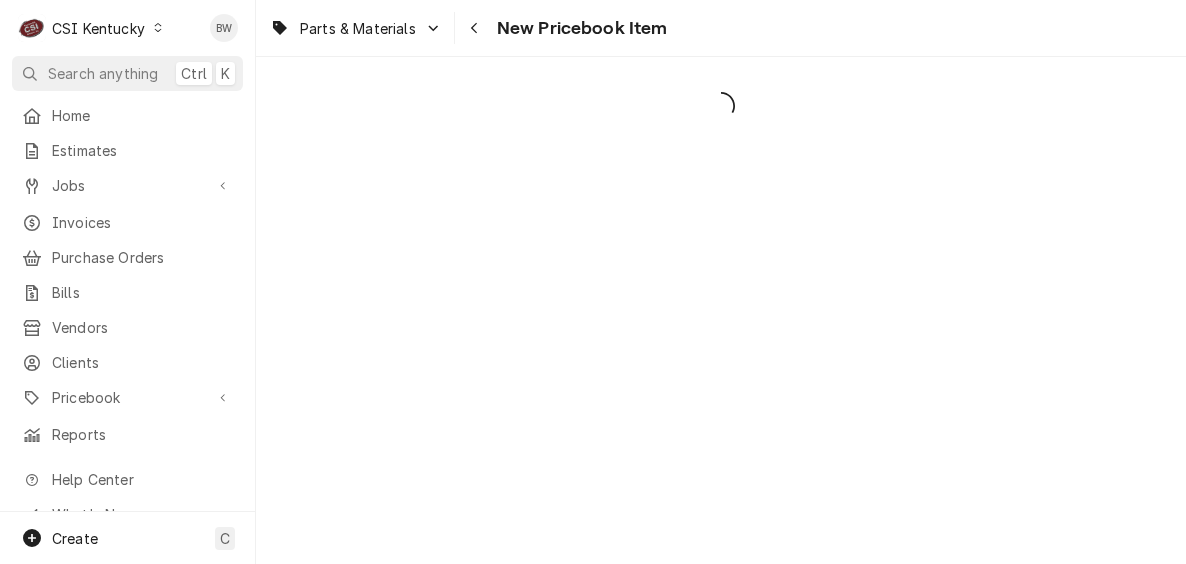 scroll, scrollTop: 0, scrollLeft: 0, axis: both 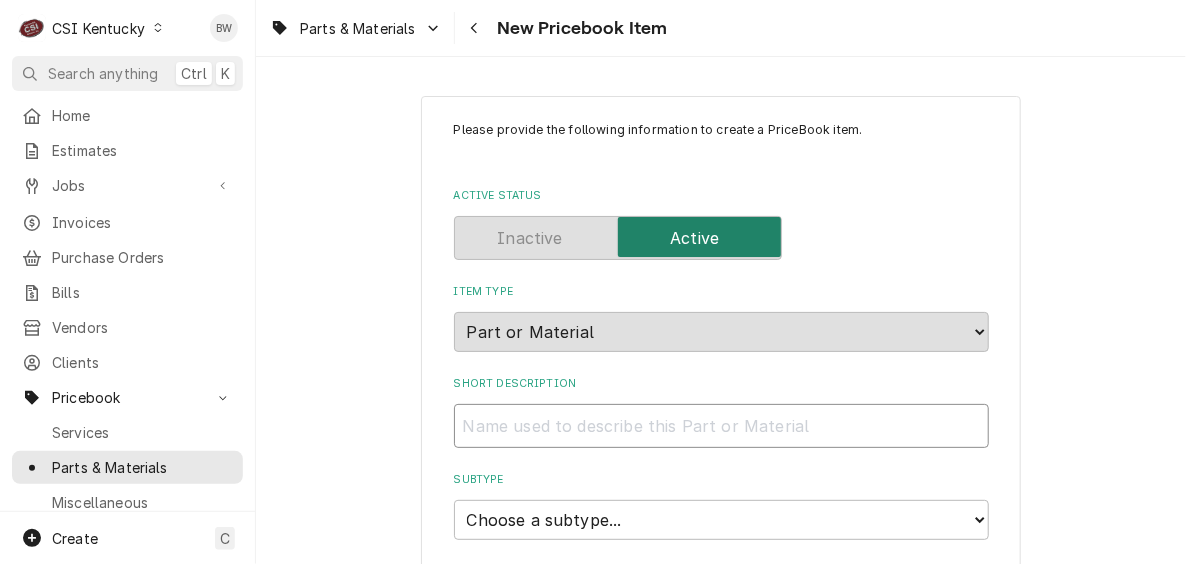click on "Short Description" at bounding box center (721, 426) 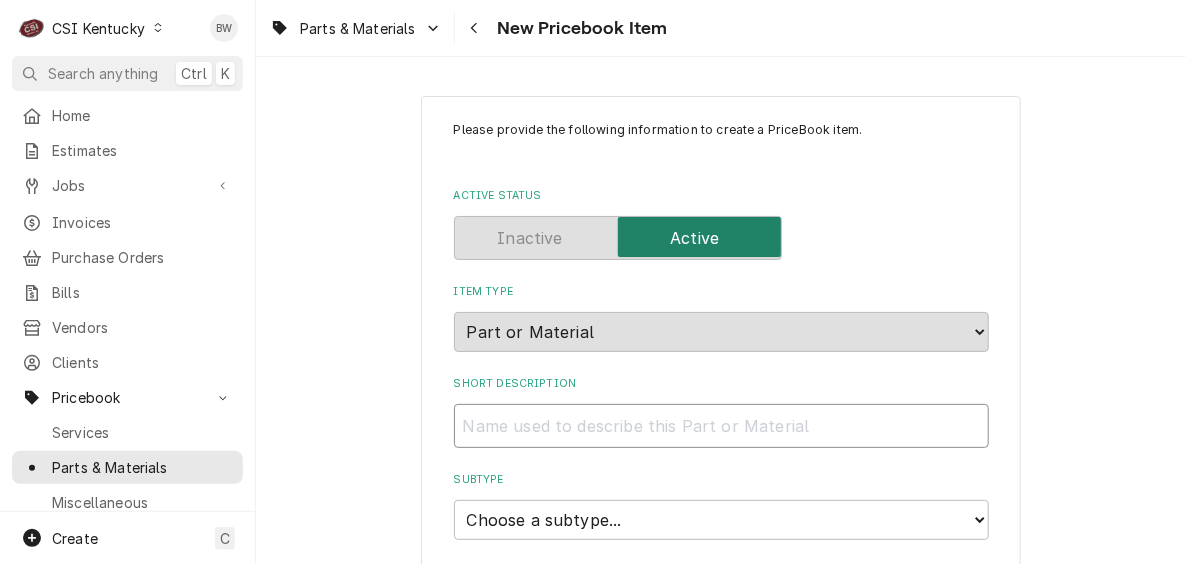 type on "x" 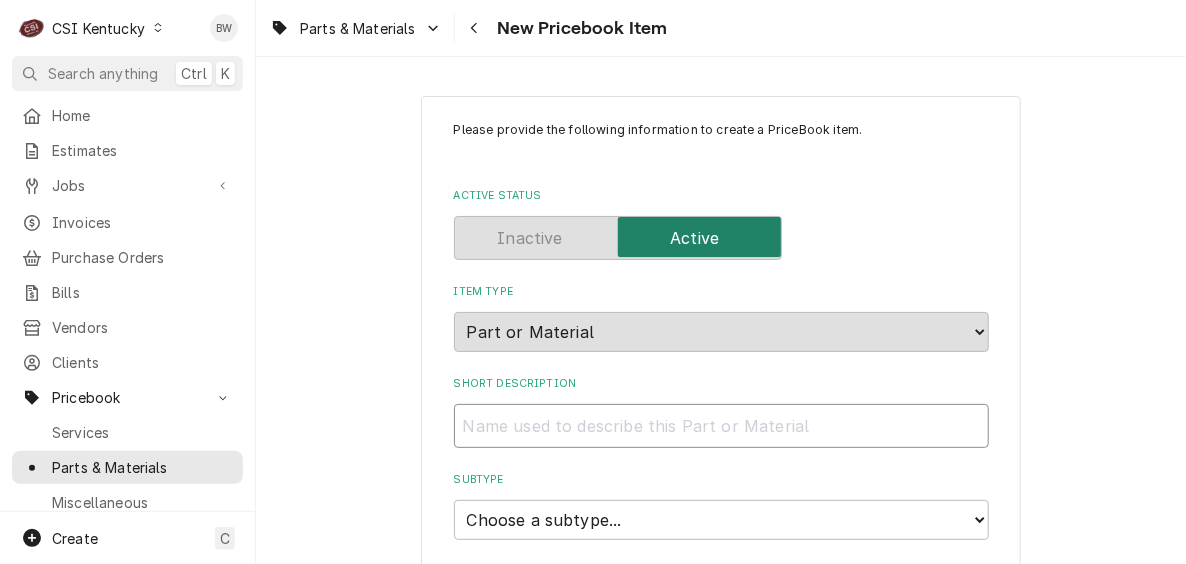 type on "s" 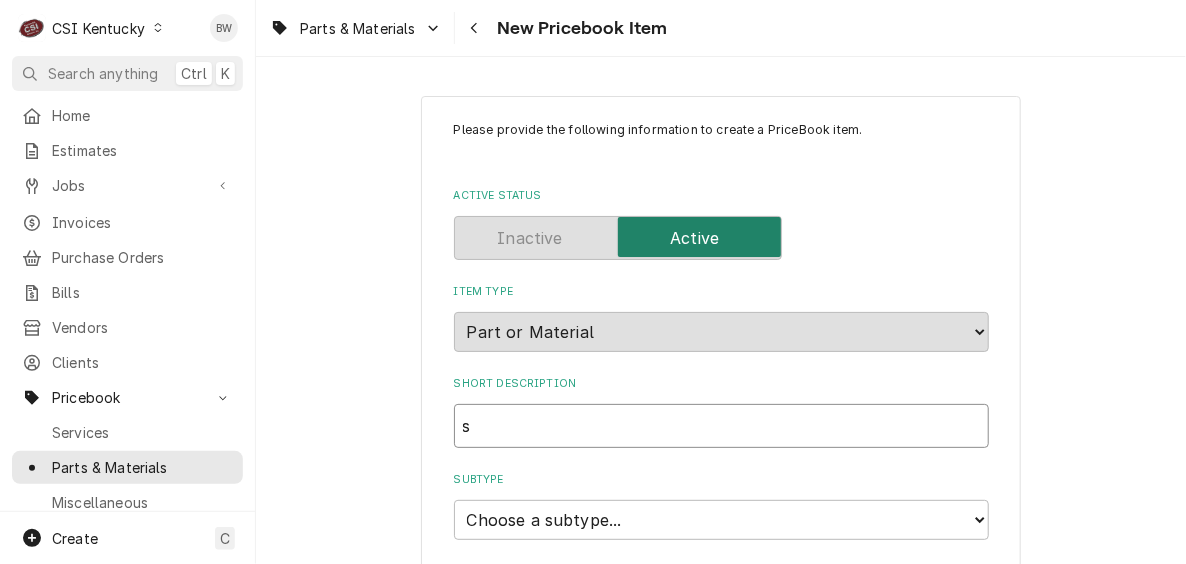 type on "x" 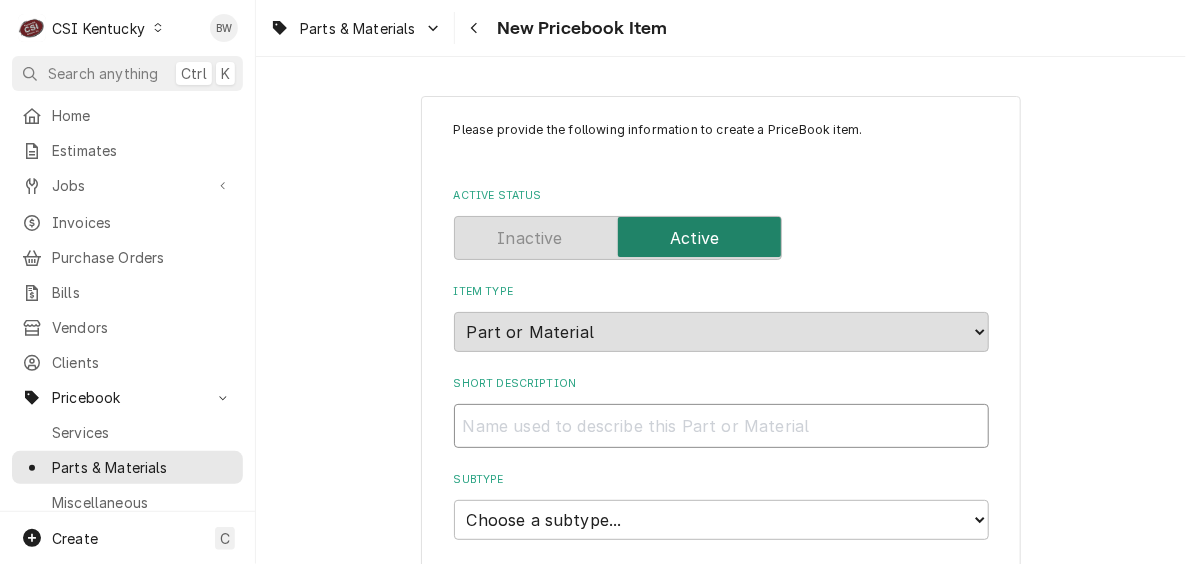 type on "x" 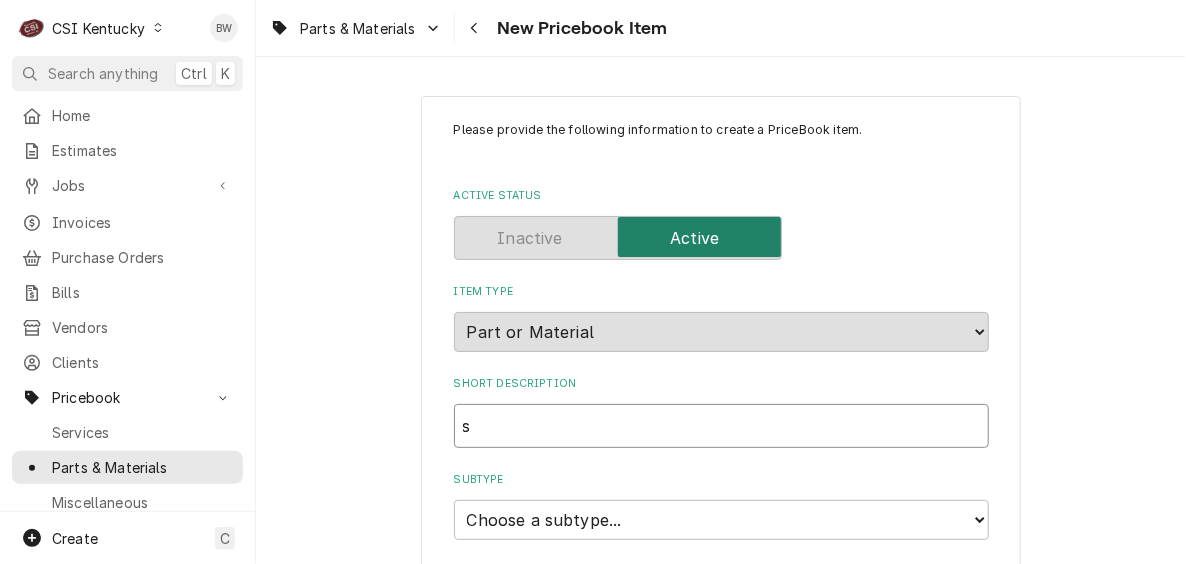 type on "x" 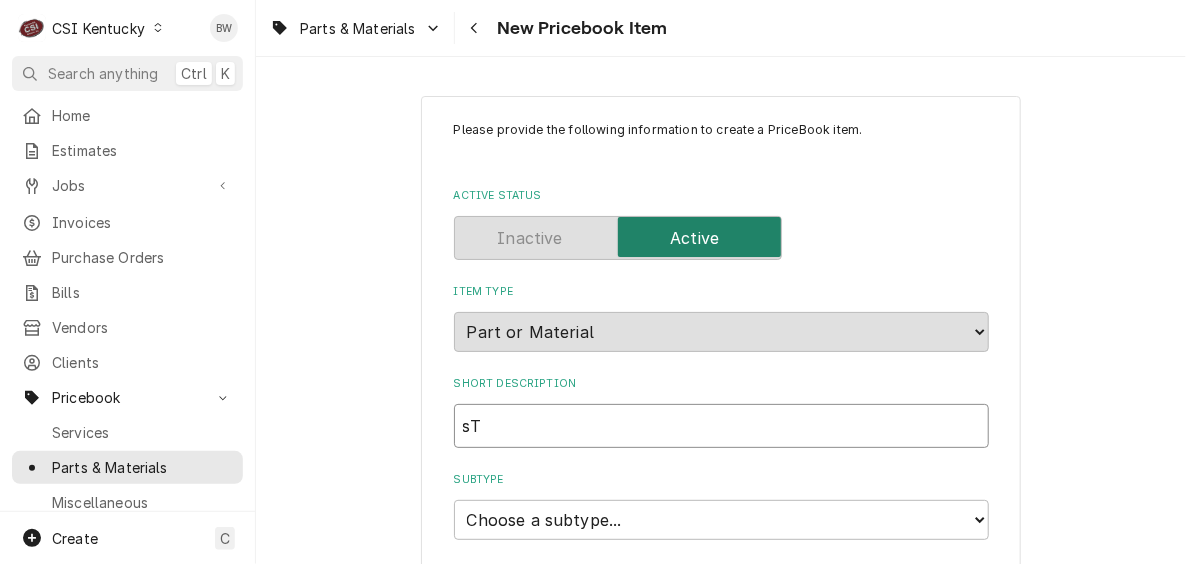 type on "x" 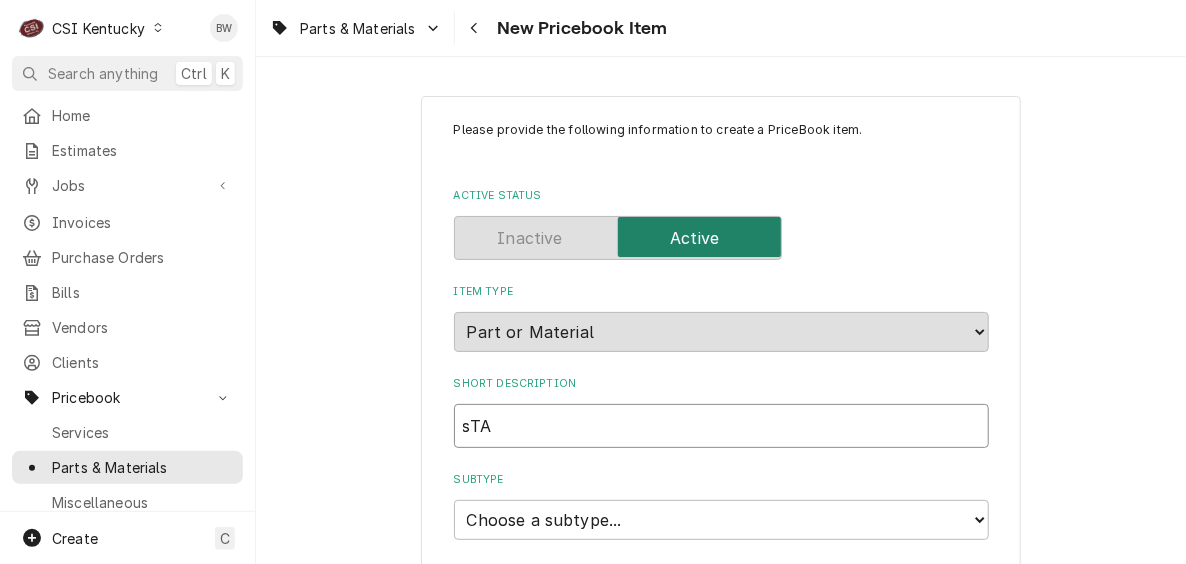 type on "x" 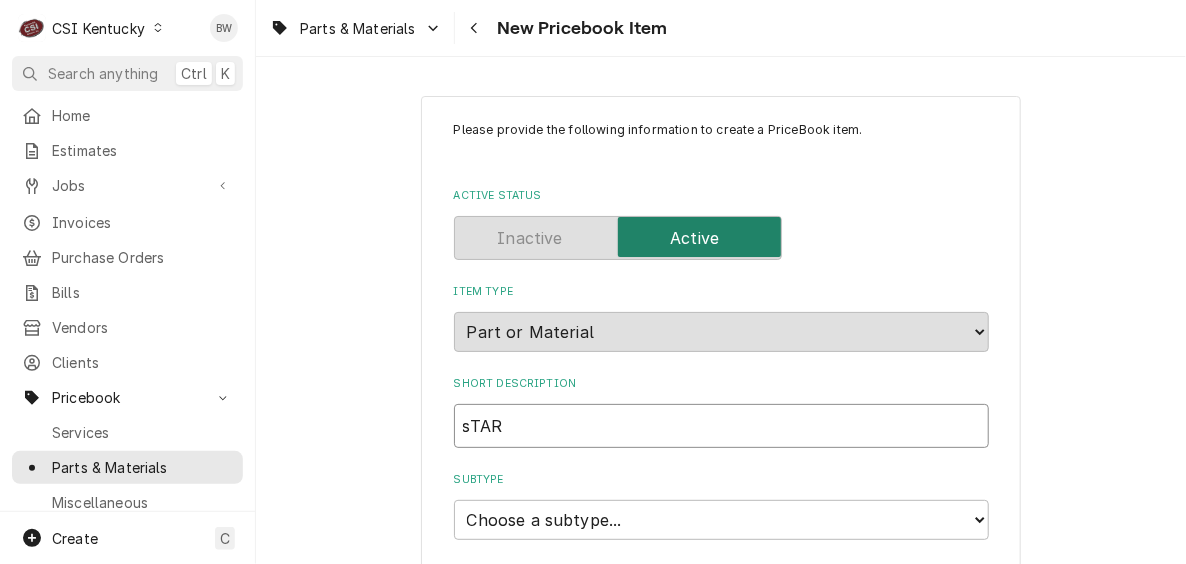type on "x" 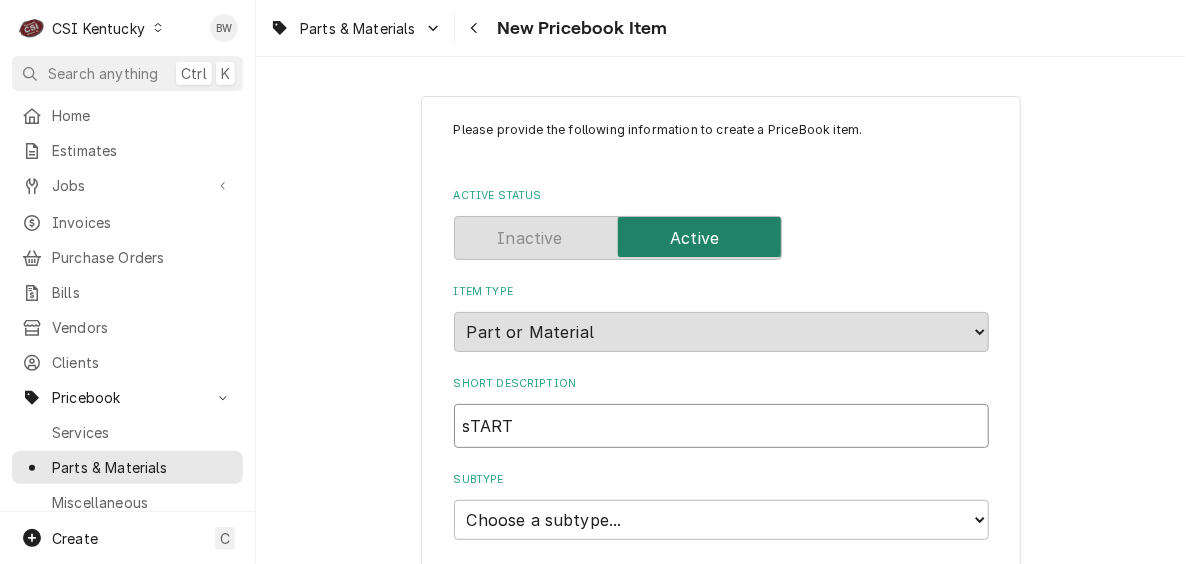 type on "x" 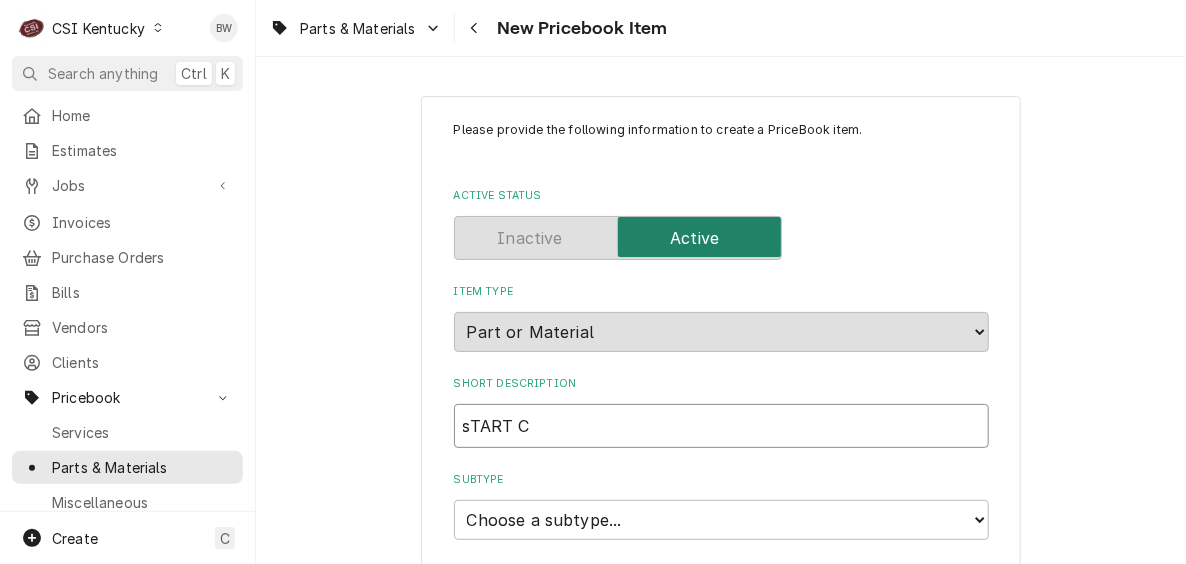 type on "x" 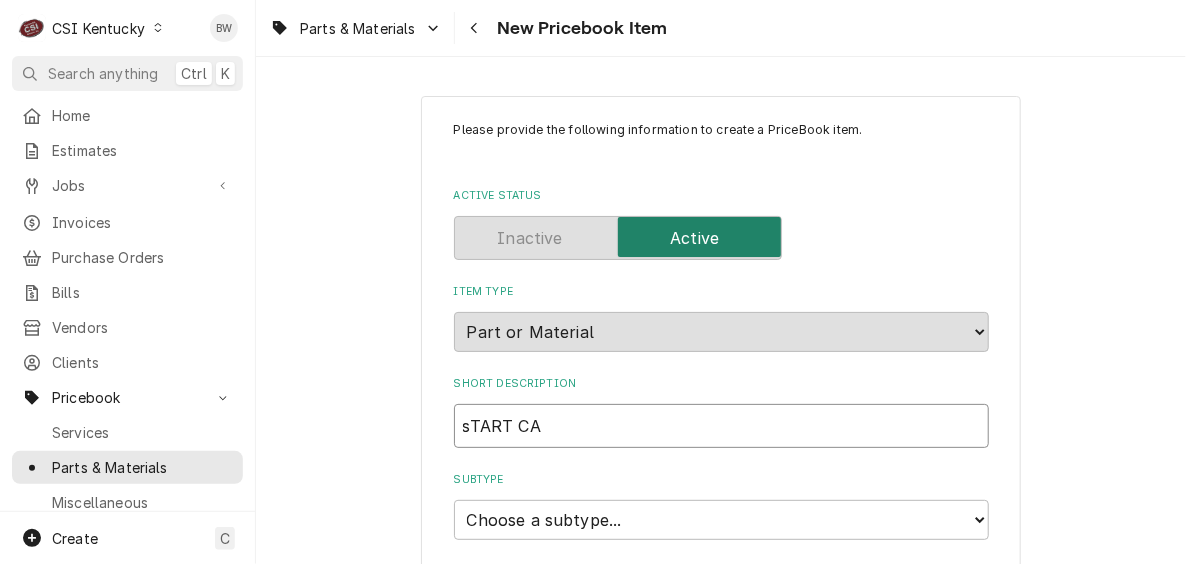type on "x" 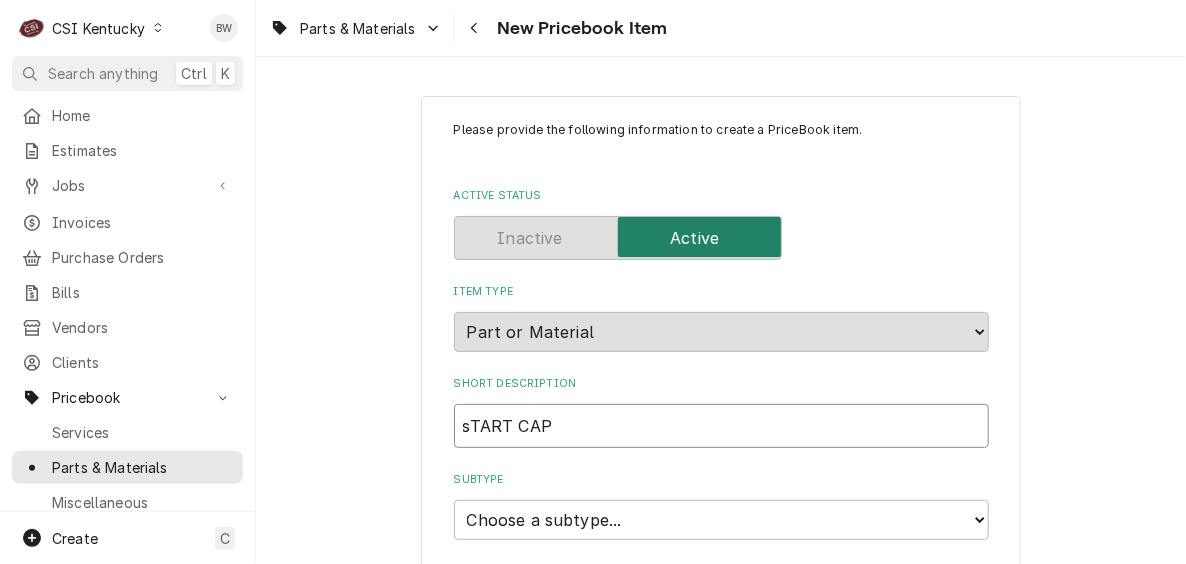 type on "x" 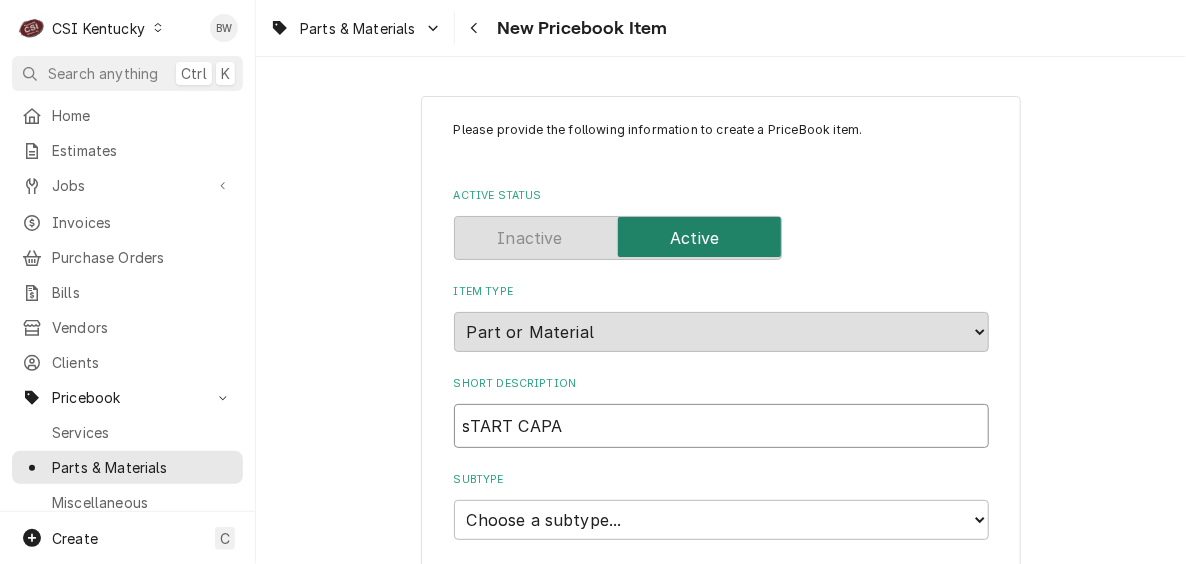 type on "x" 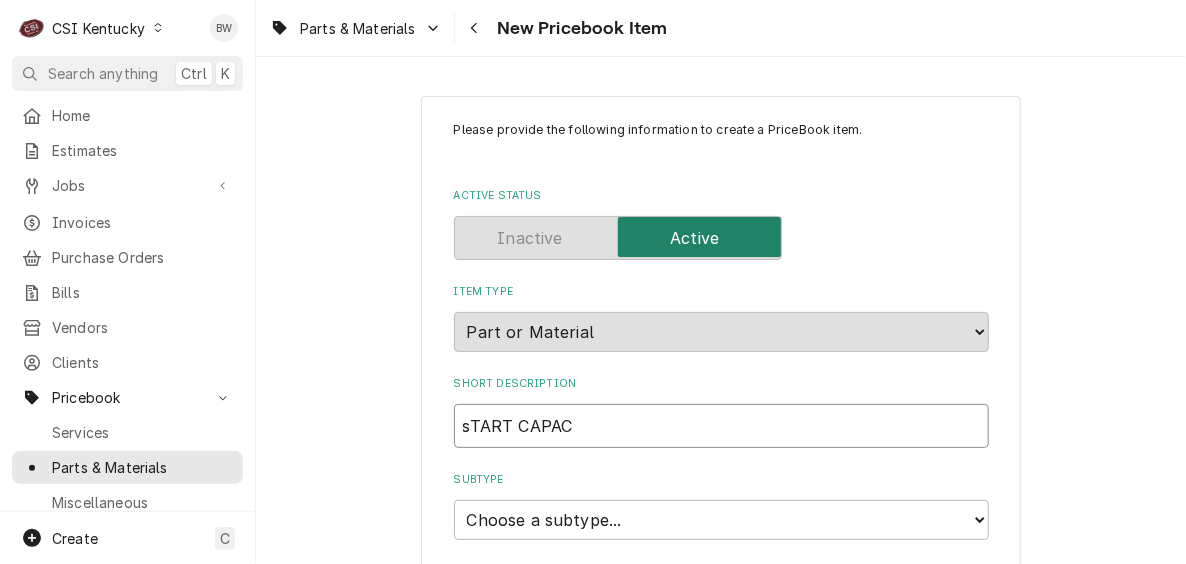 type on "sTART CAPACI" 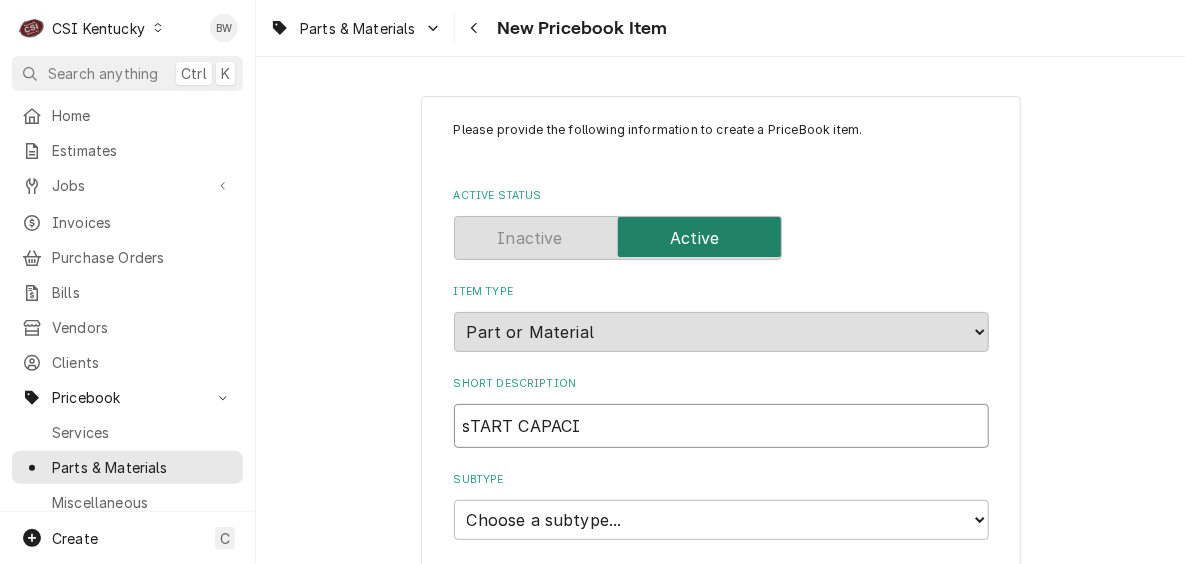type on "x" 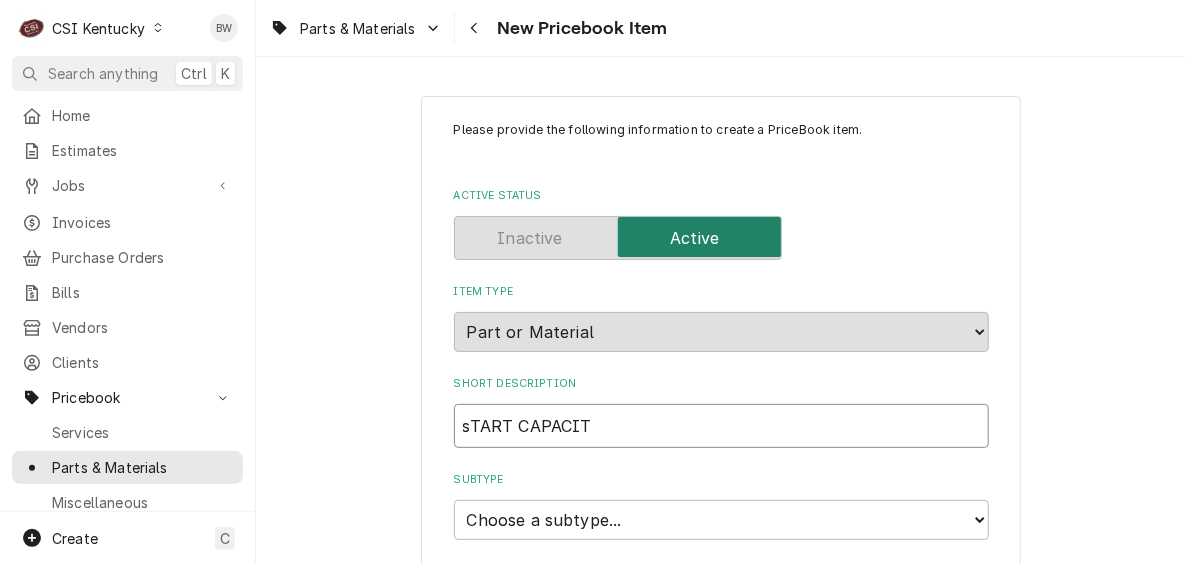 type on "x" 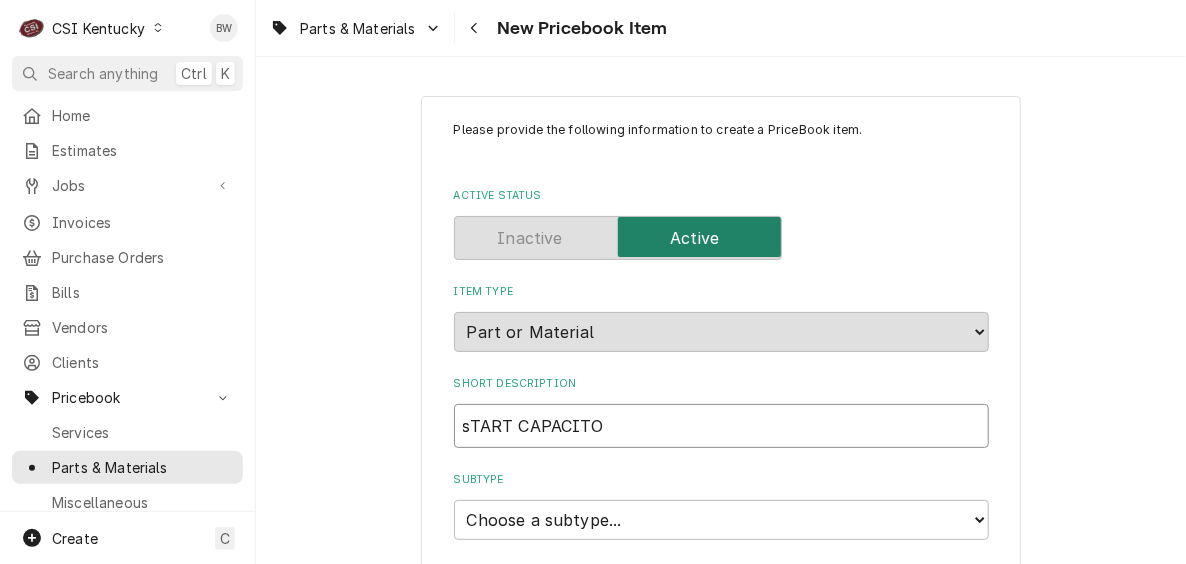 type on "x" 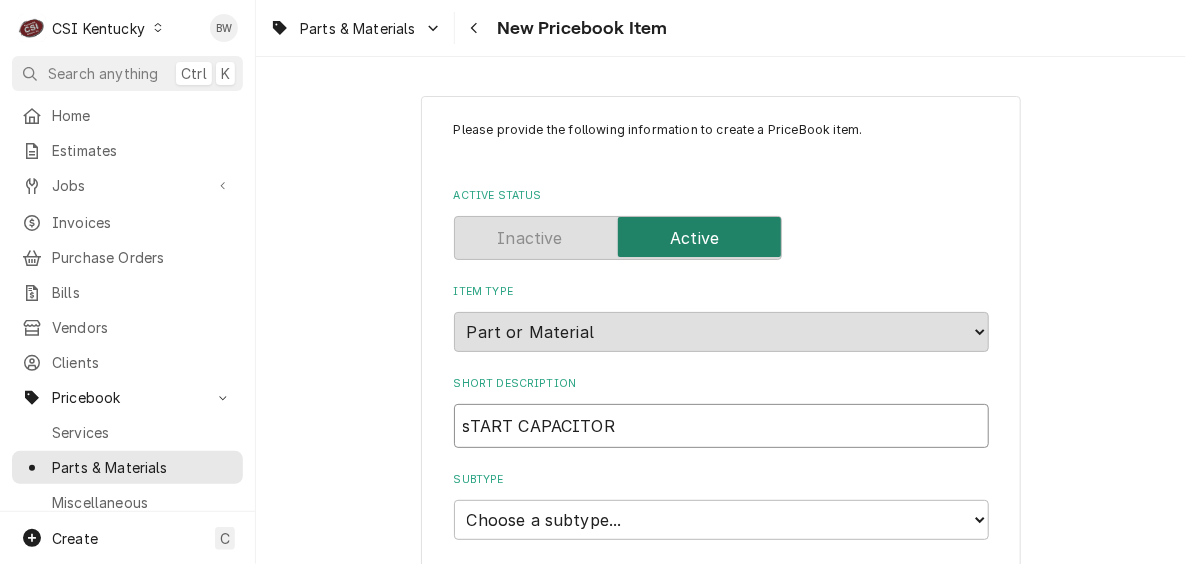 type on "x" 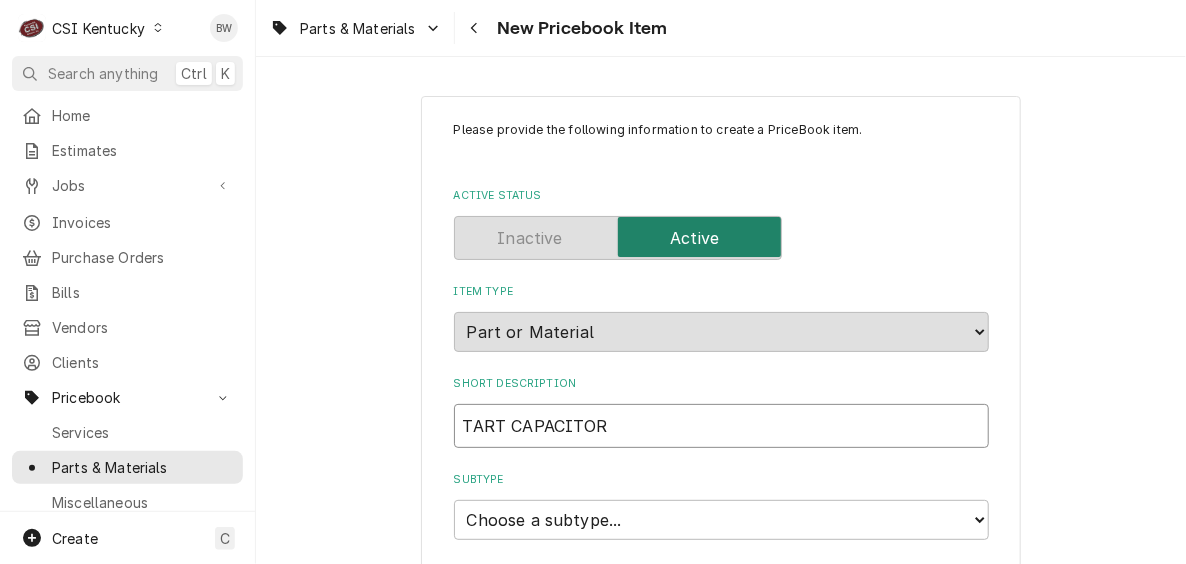 type on "x" 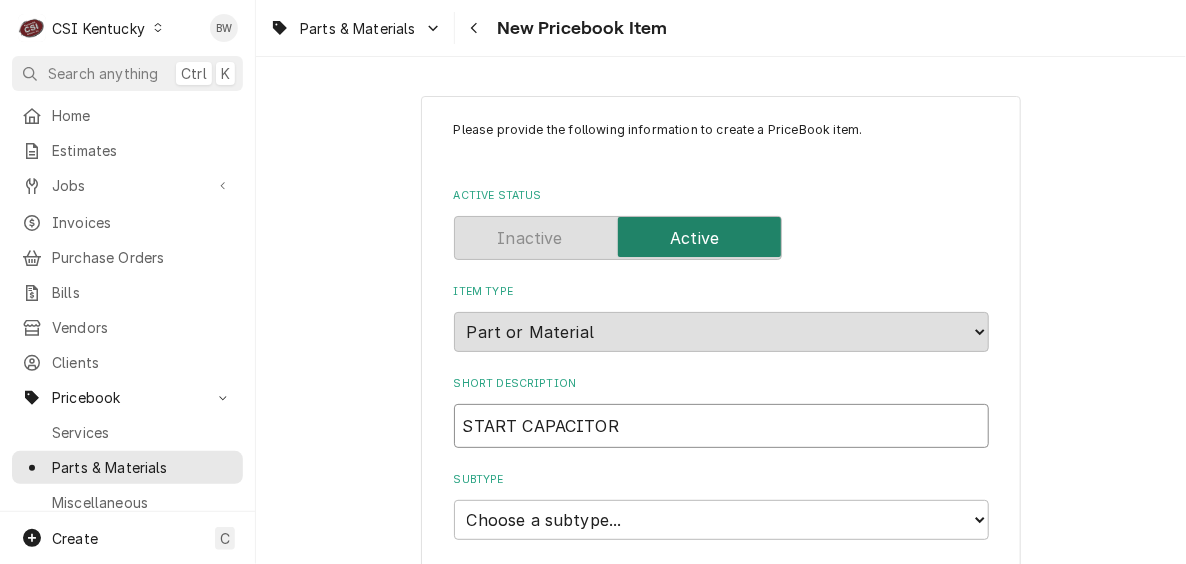 click on "START CAPACITOR" at bounding box center (721, 426) 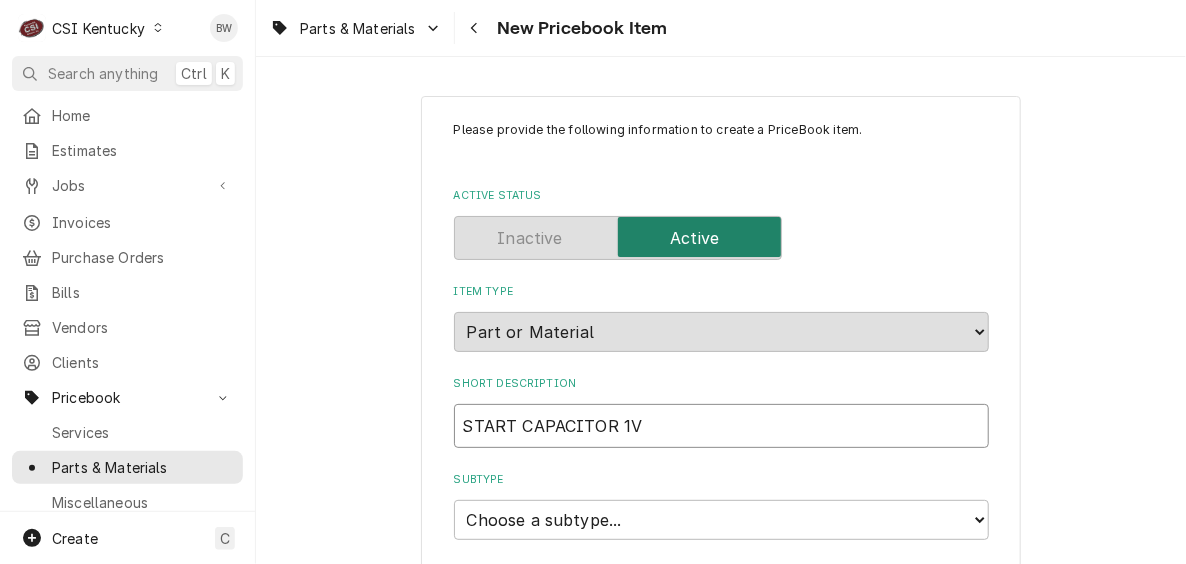 type on "x" 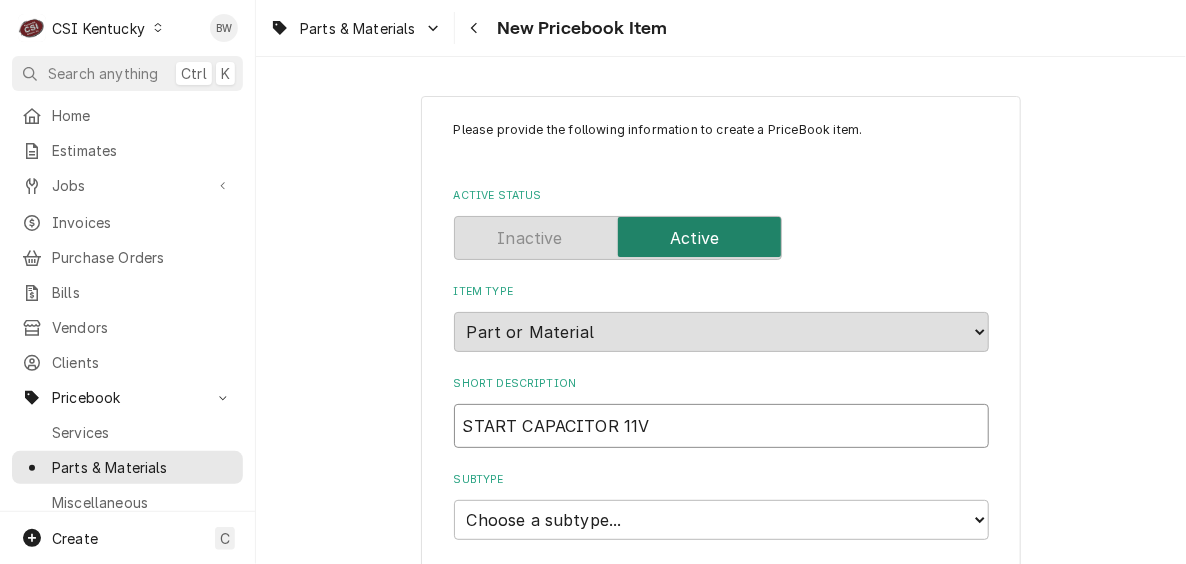type on "x" 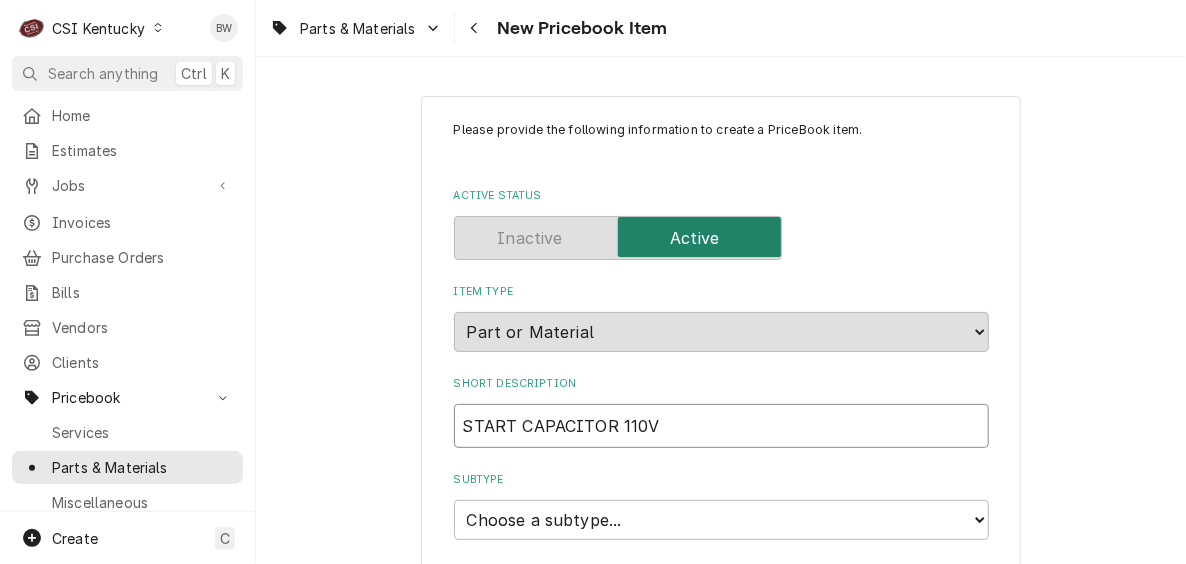 type on "x" 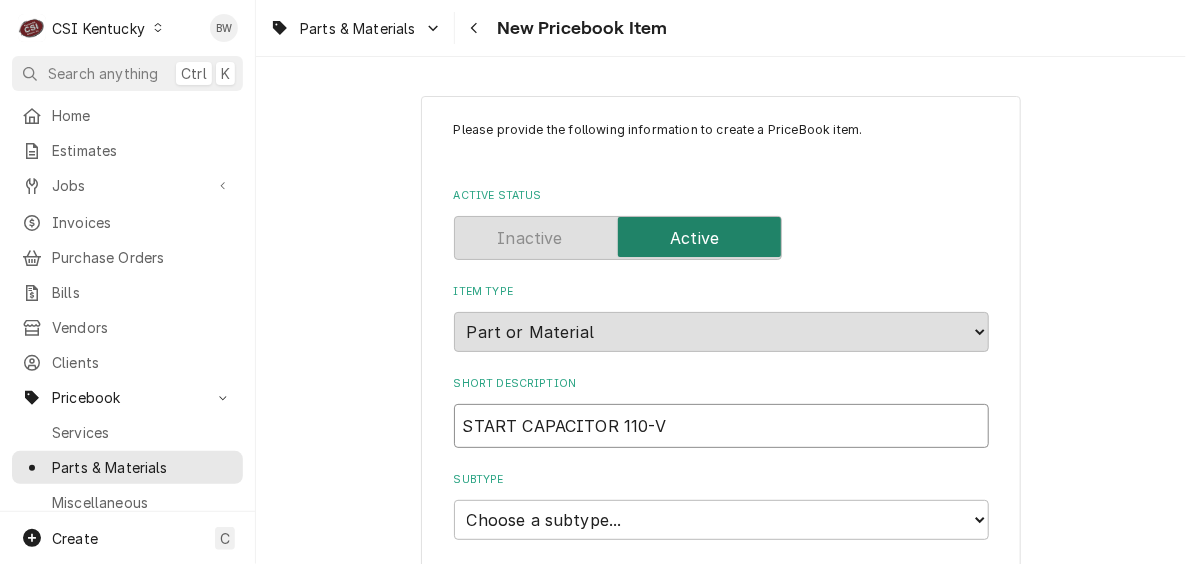type on "x" 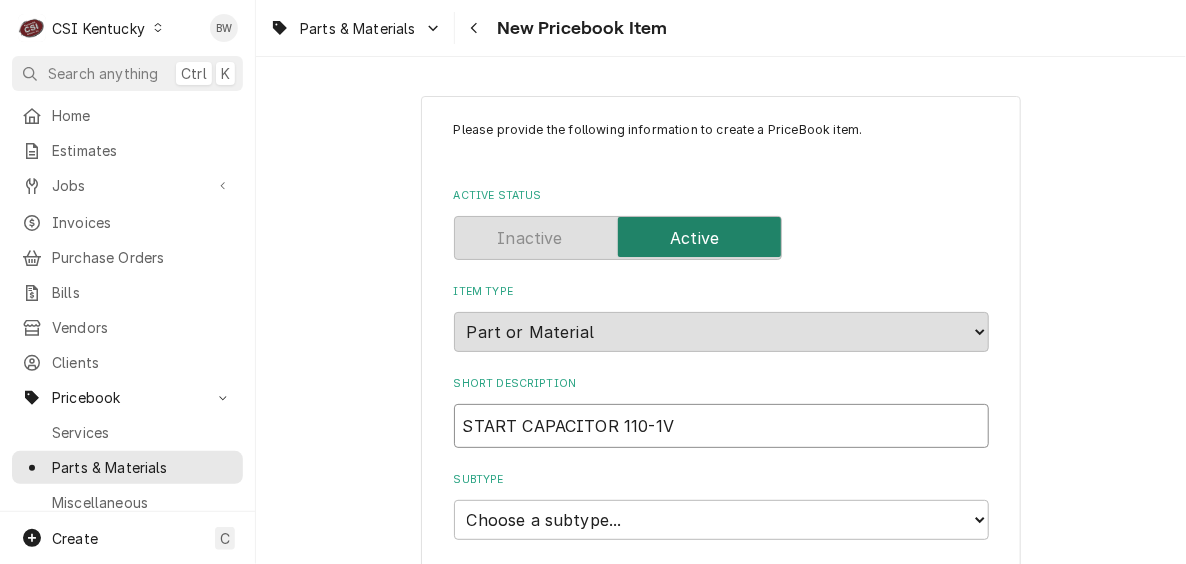 type on "x" 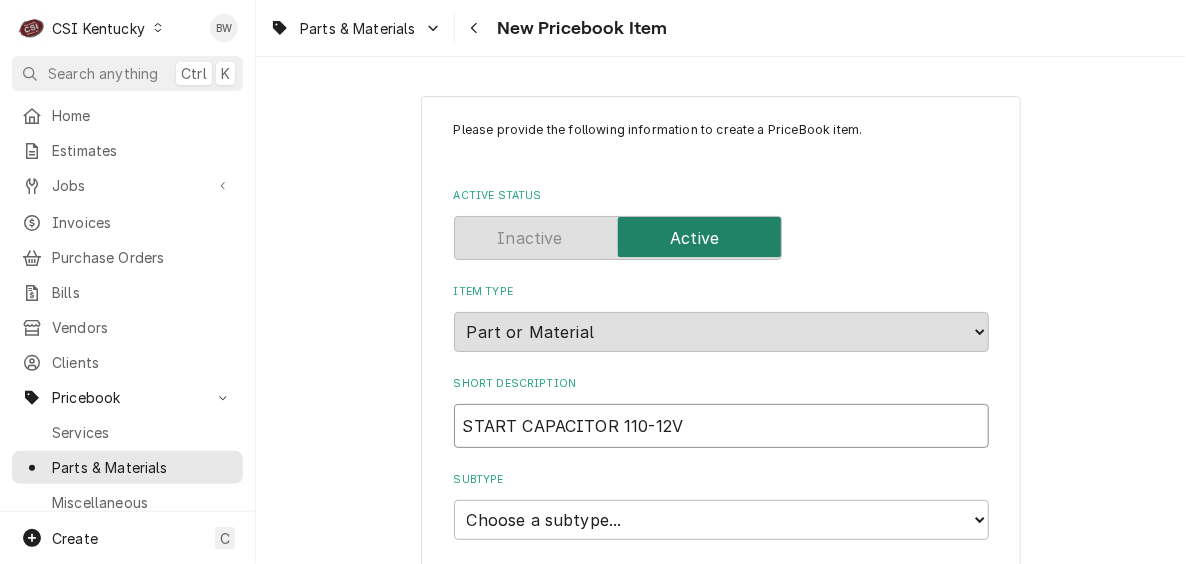 type on "x" 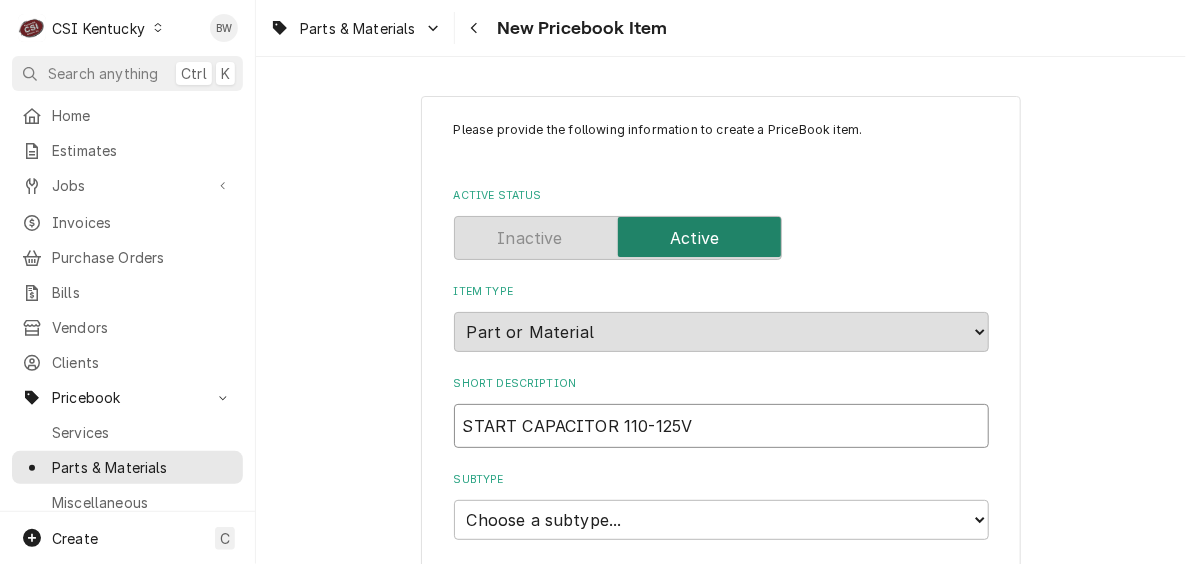 type on "x" 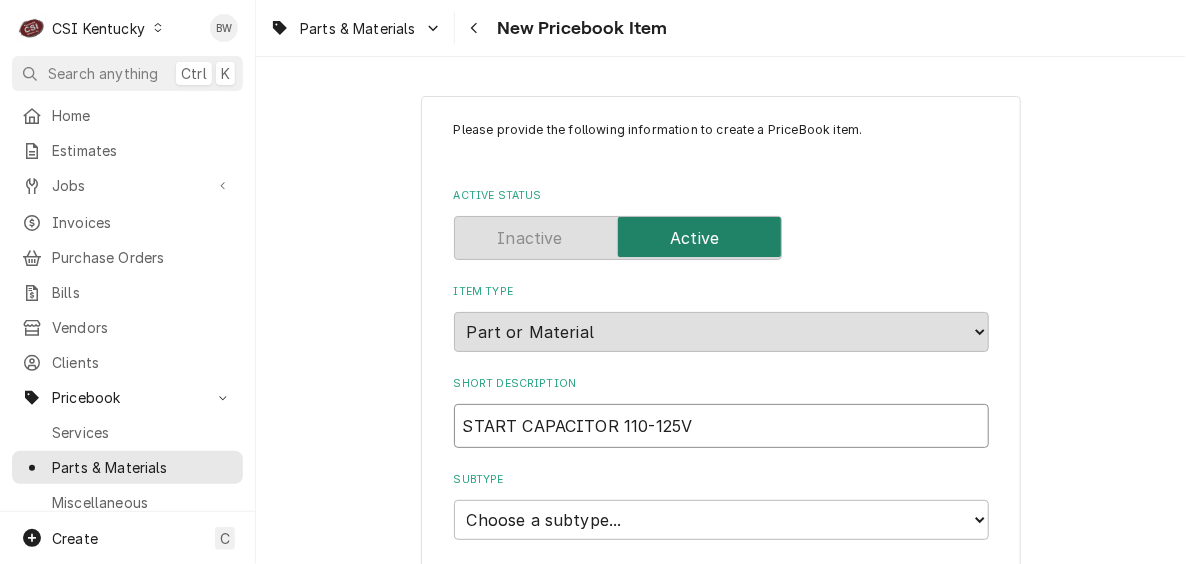 type on "START CAPACITOR 110-125V" 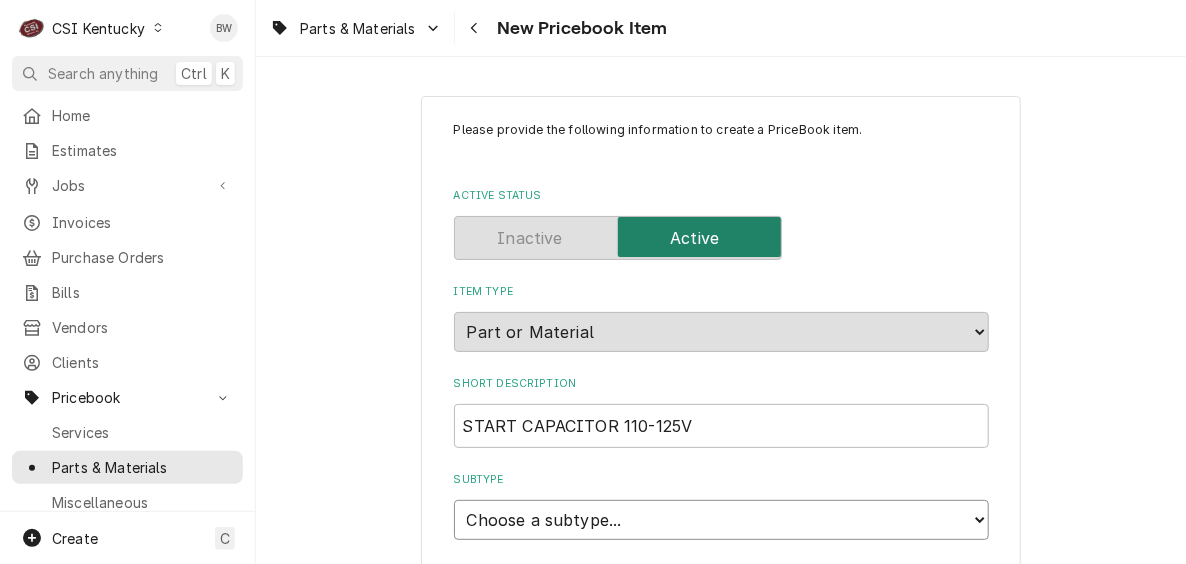 drag, startPoint x: 564, startPoint y: 519, endPoint x: 564, endPoint y: 493, distance: 26 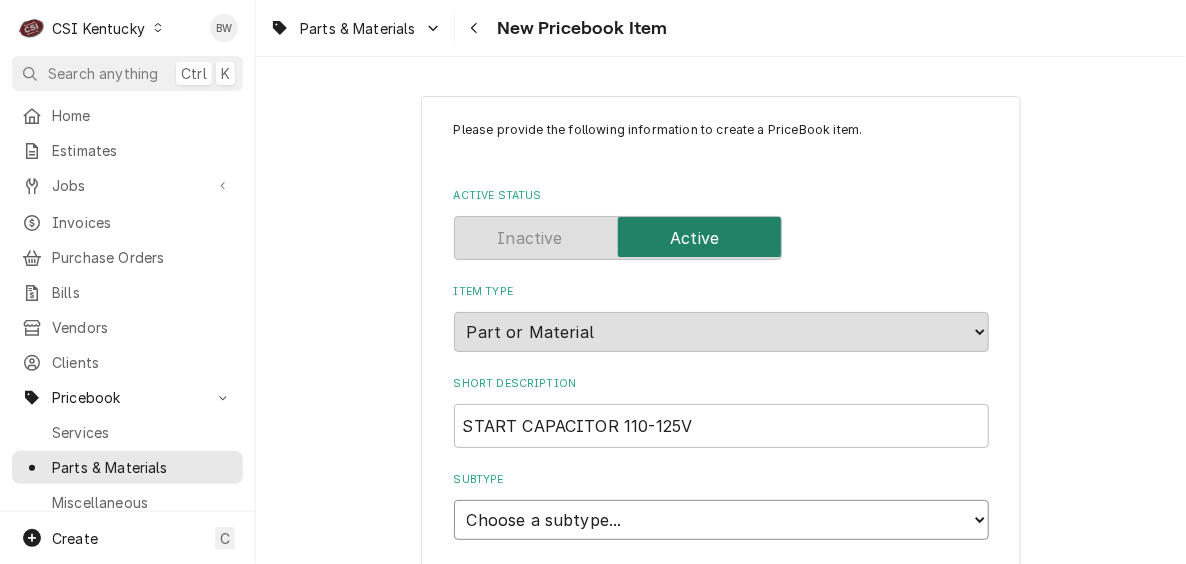 select on "87" 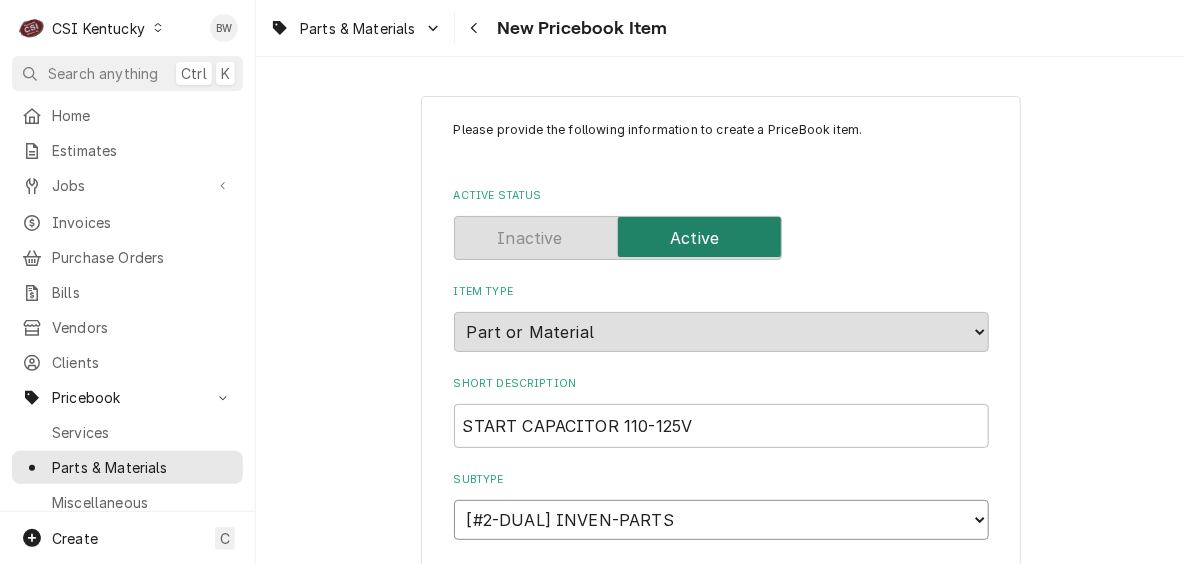 click on "Choose a subtype... [#2-DUAL] AFTERHRS-WH-CHG-2 [#2-DUAL] BEV-EQUIP [#2-DUAL] BEV-MATS [#2-DUAL] CONT-LABR-2 [#2-DUAL] CRANE-LIFT-2 [#2-DUAL] EQUIP-RENT-2 [#2-DUAL] INVEN-PARTS [#2-DUAL] MAINT-SUPPLY [#2-DUAL] MISC-EQUIP [#2-DUAL] MISC-NON-INVEN [#2-DUAL] PROJ-CONT-LABR-2 [#2-DUAL] PROJ-EQUIP [#2-DUAL] PROJ-MATS [#3-BILL] SHOP-TOOLS" at bounding box center [721, 520] 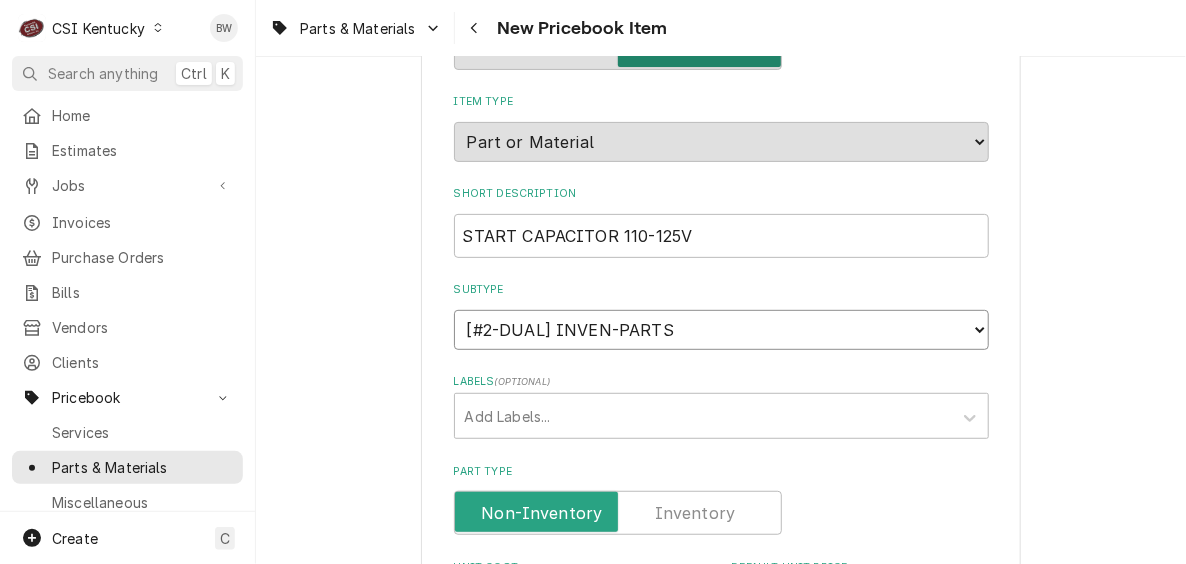 scroll, scrollTop: 200, scrollLeft: 0, axis: vertical 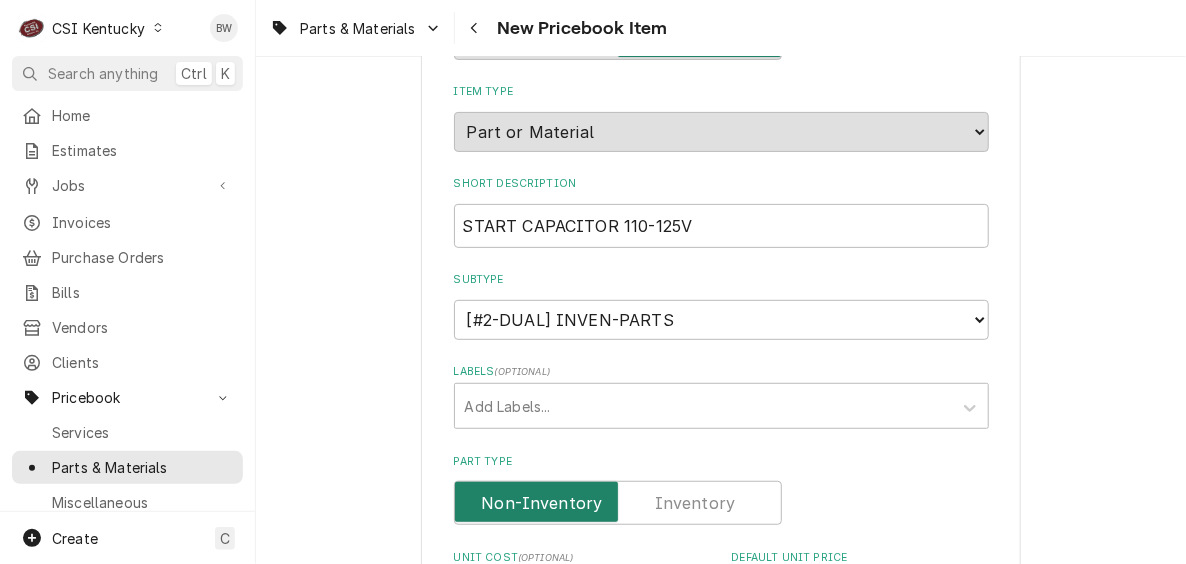 click at bounding box center [618, 503] 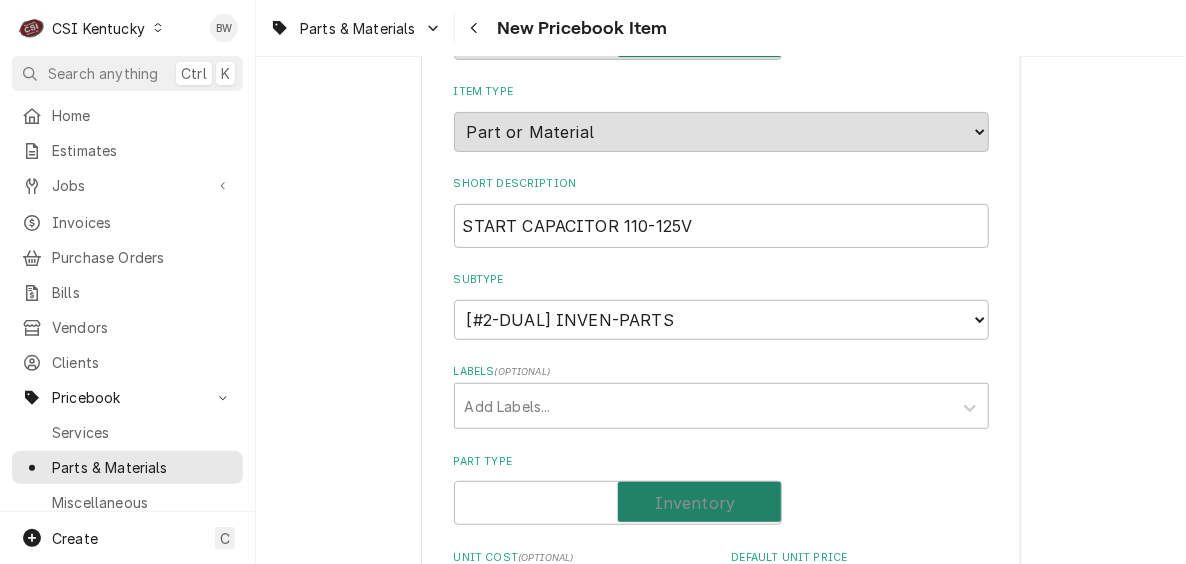 checkbox on "true" 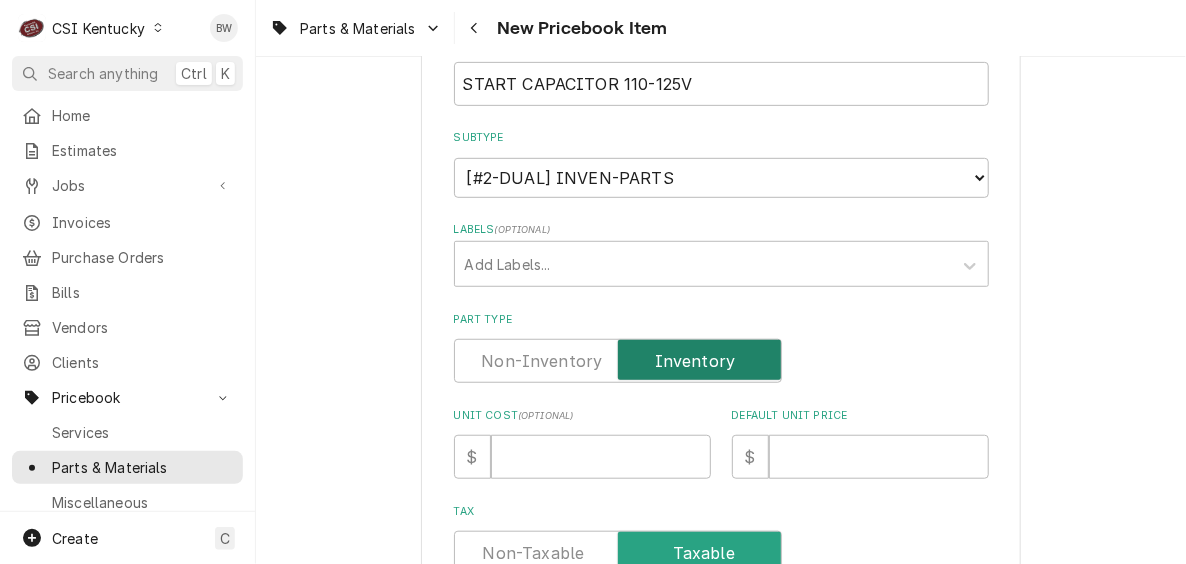 scroll, scrollTop: 400, scrollLeft: 0, axis: vertical 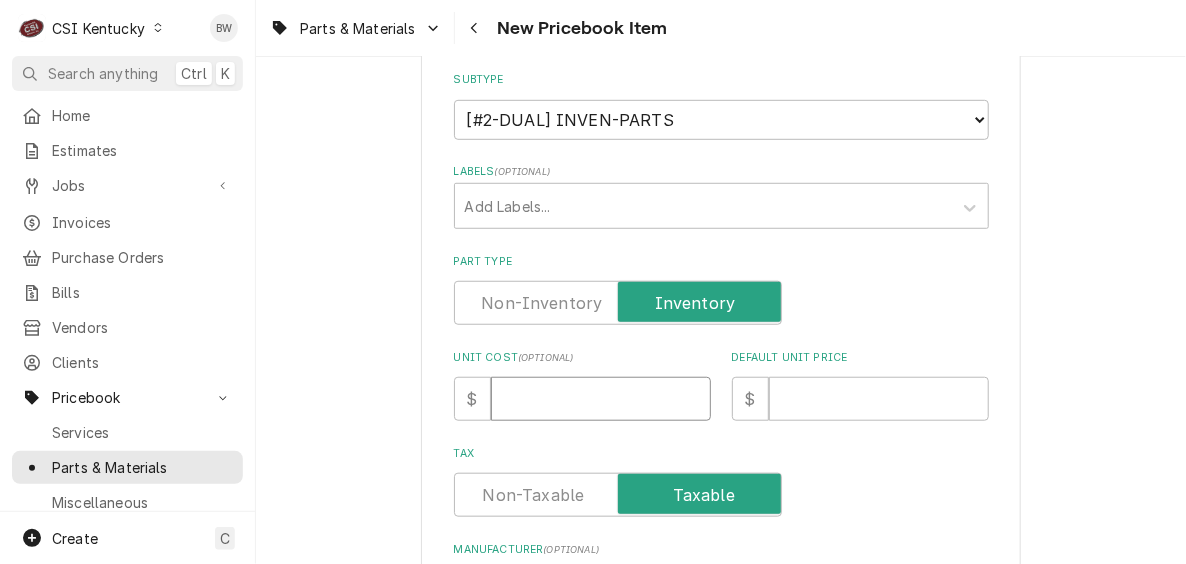 click on "Unit Cost  ( optional )" at bounding box center [601, 399] 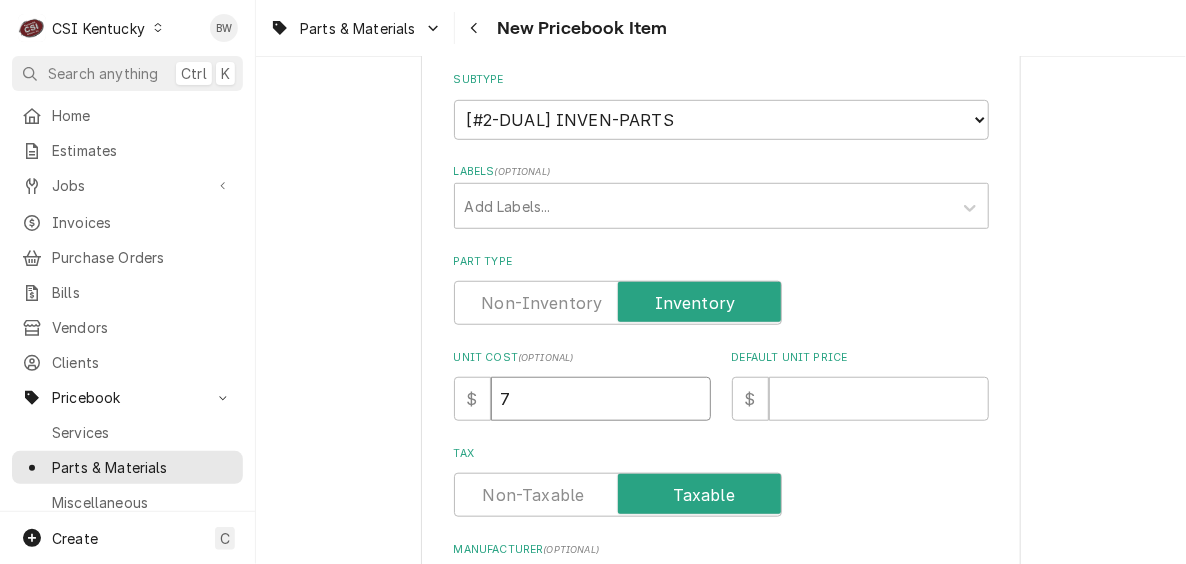 type on "x" 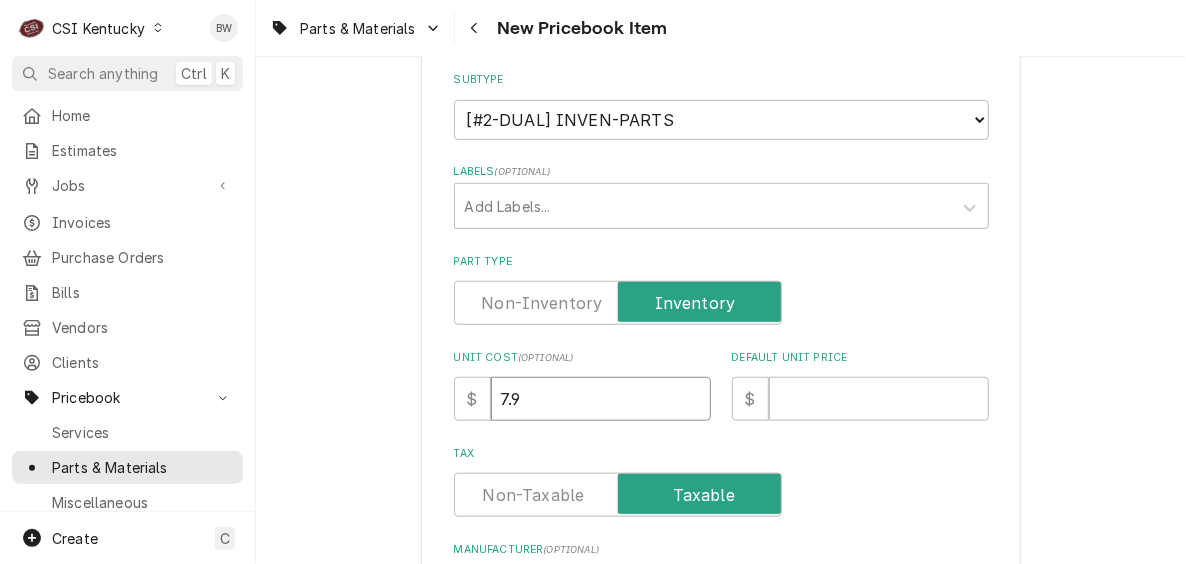 type on "x" 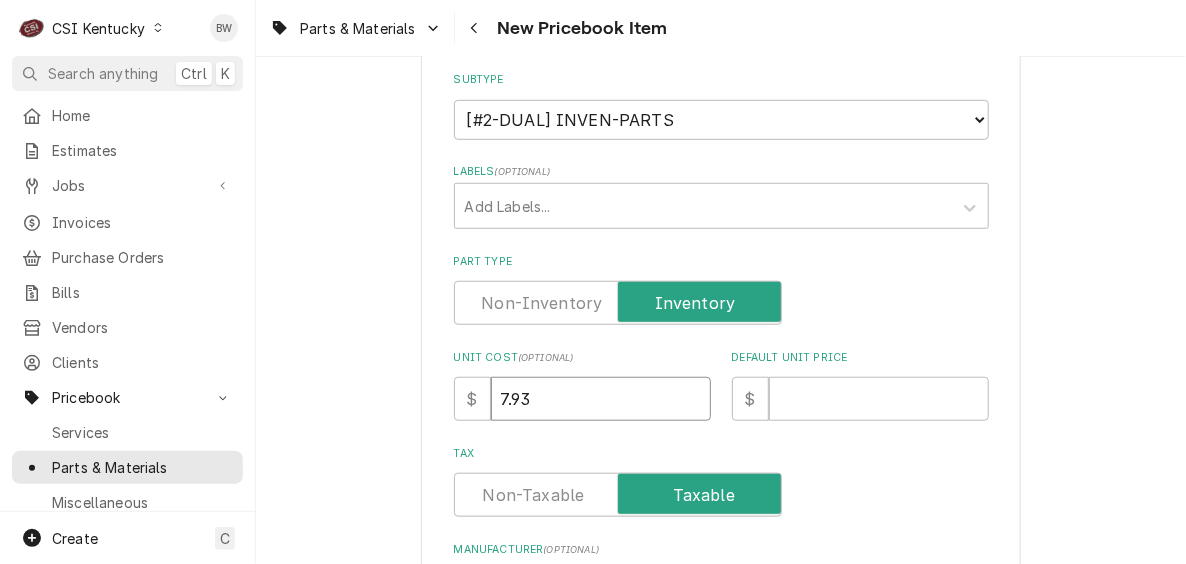 type on "7.93" 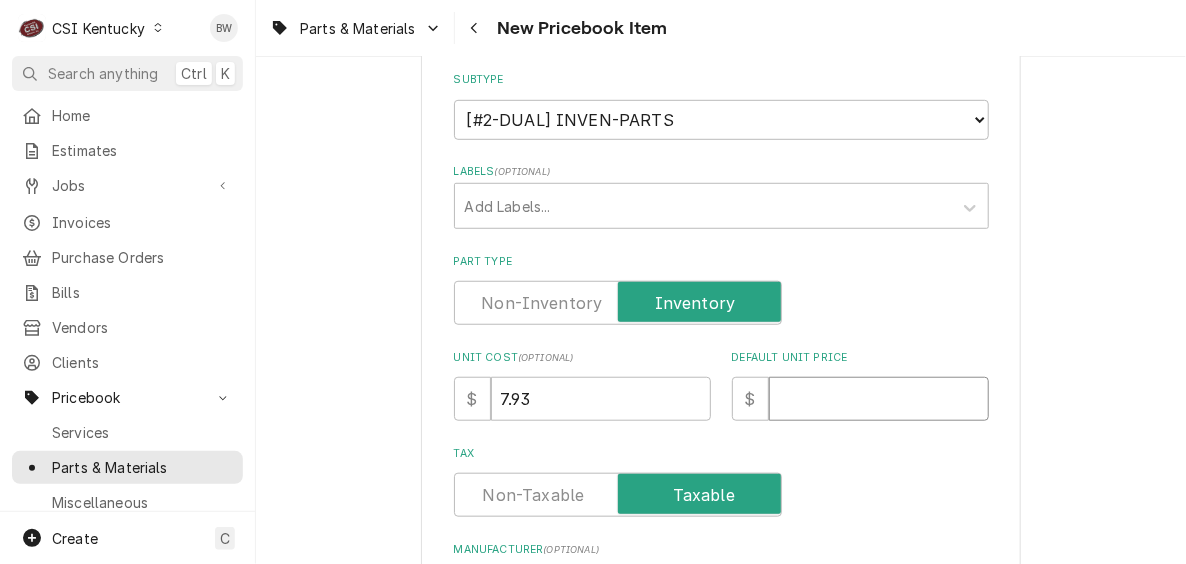 type on "x" 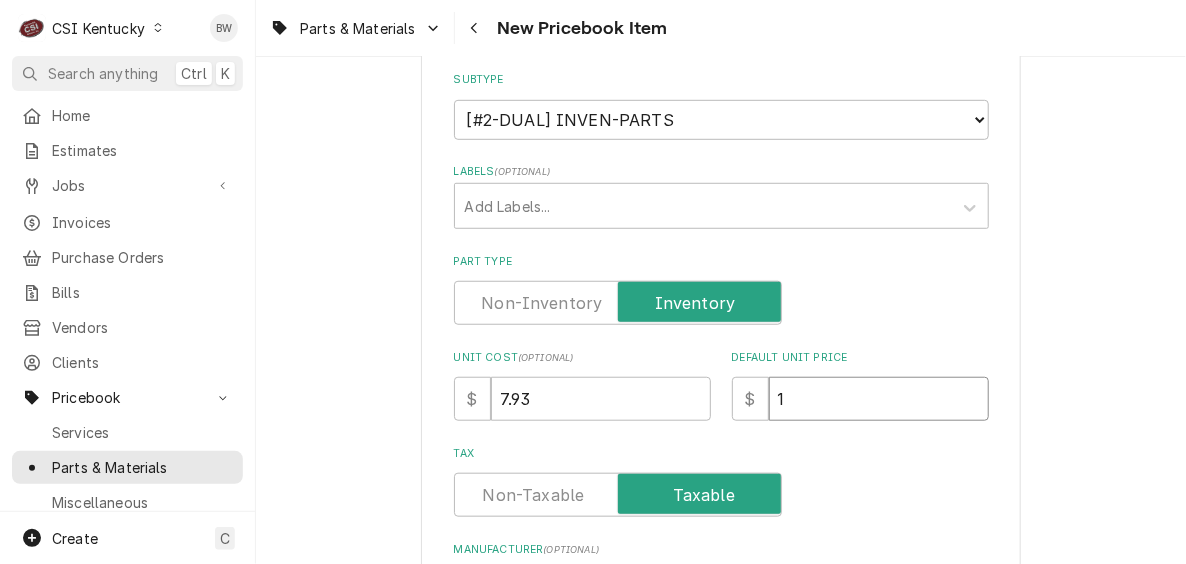 type on "x" 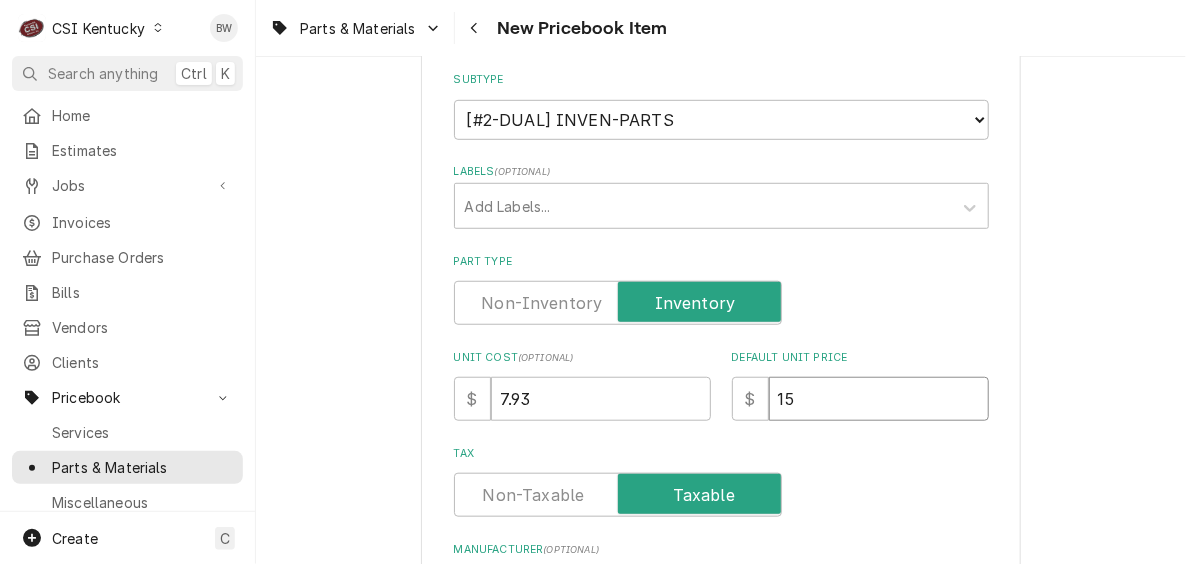 type on "x" 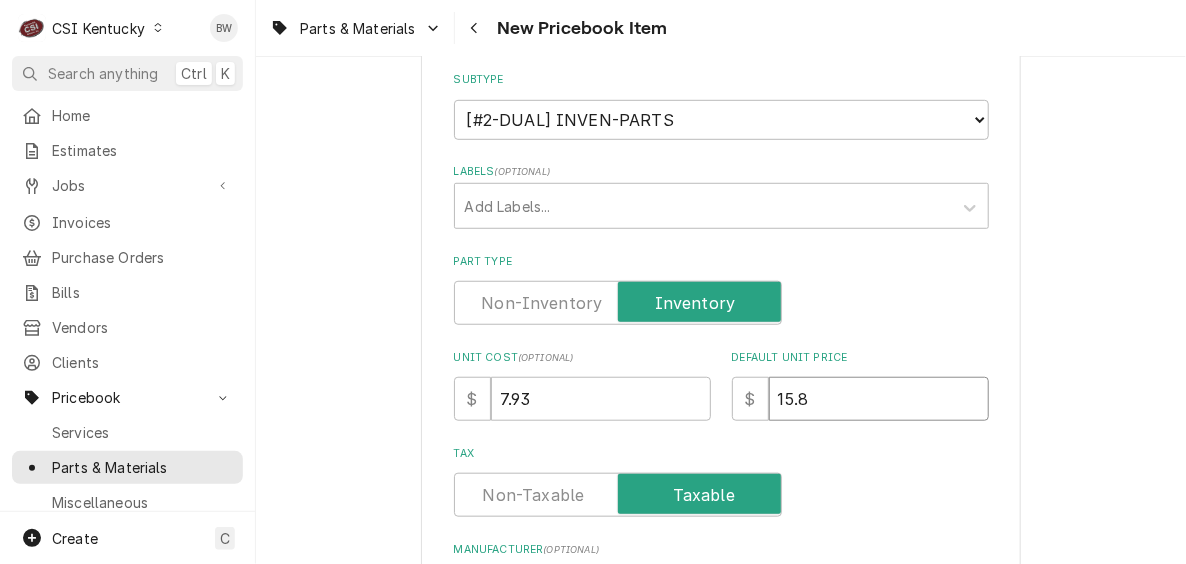type on "x" 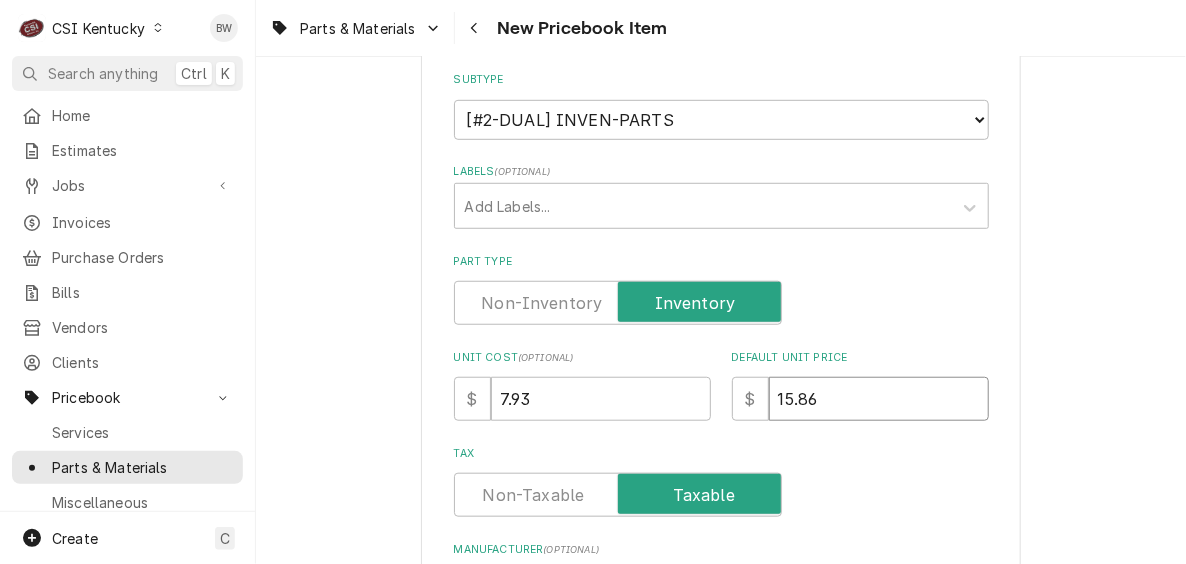 type on "15.86" 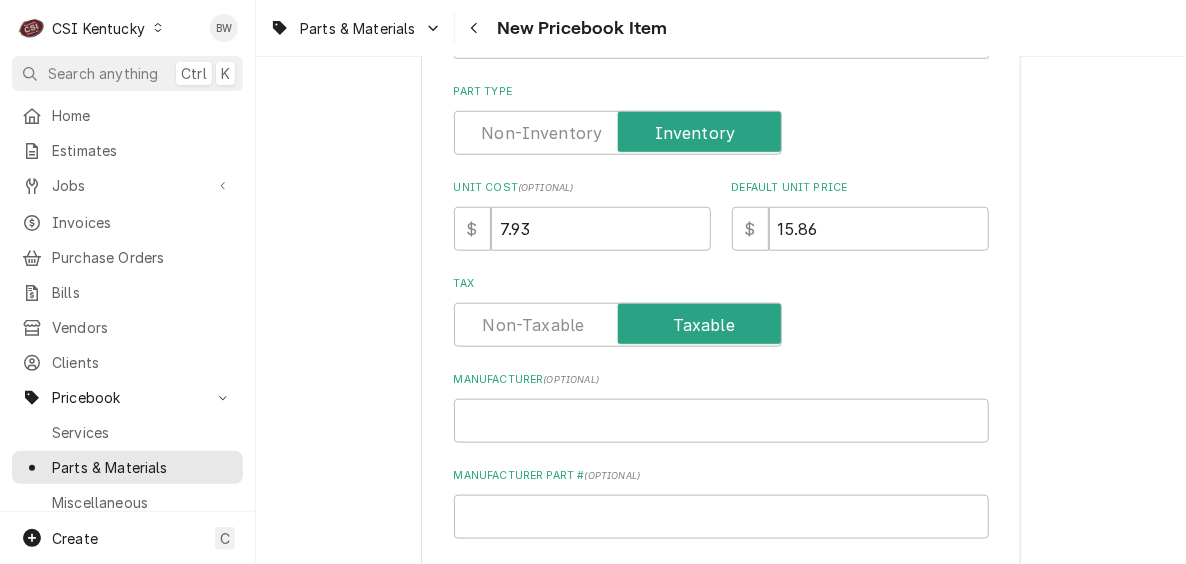 scroll, scrollTop: 600, scrollLeft: 0, axis: vertical 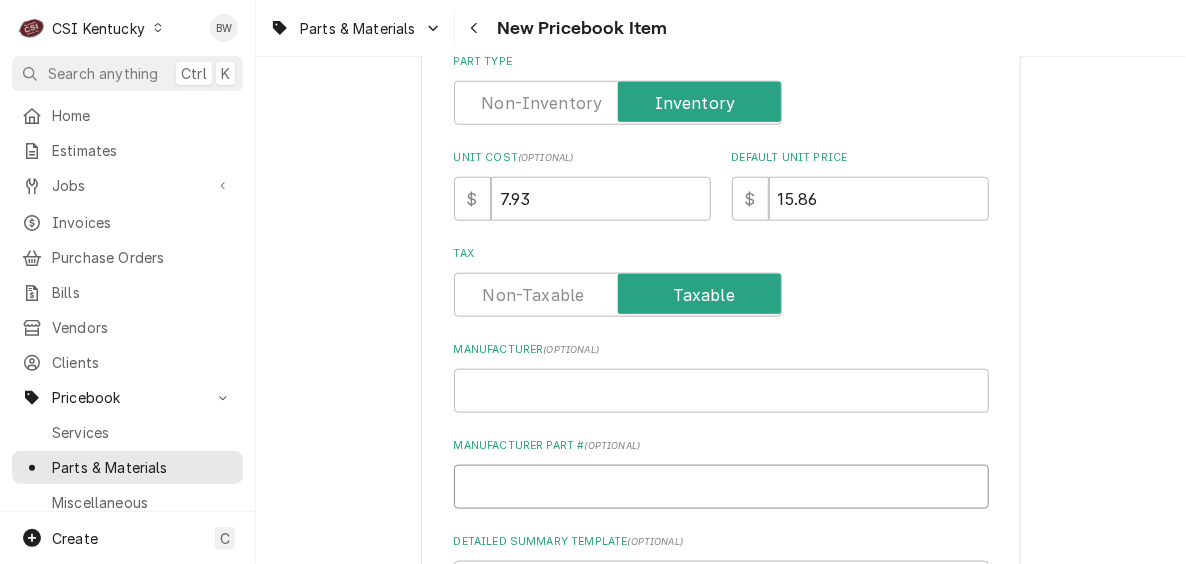click on "Manufacturer Part #  ( optional )" at bounding box center [721, 487] 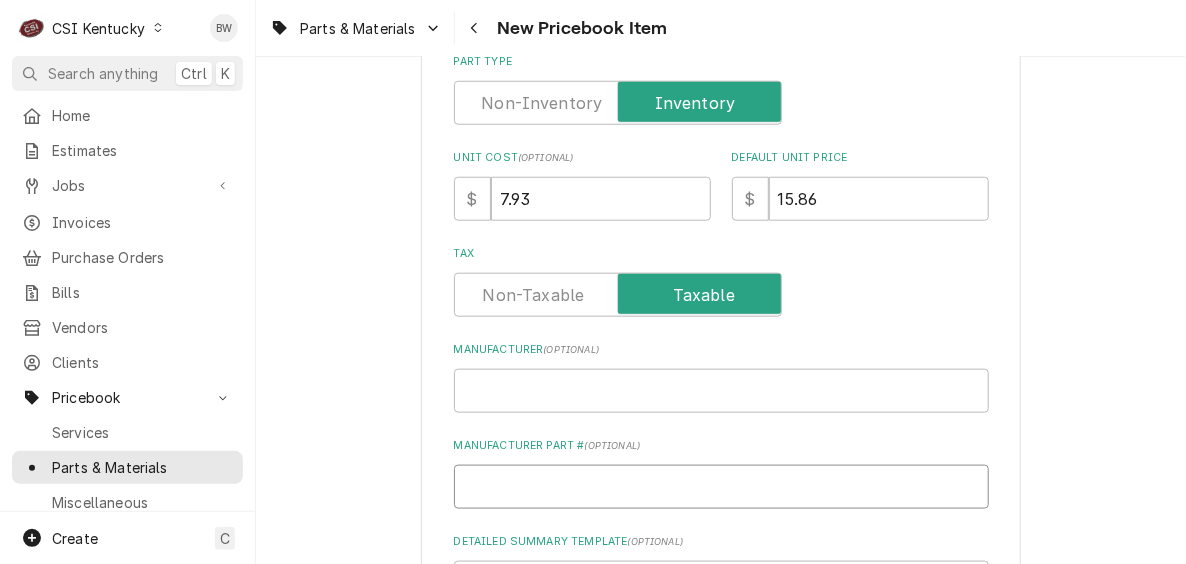 type on "x" 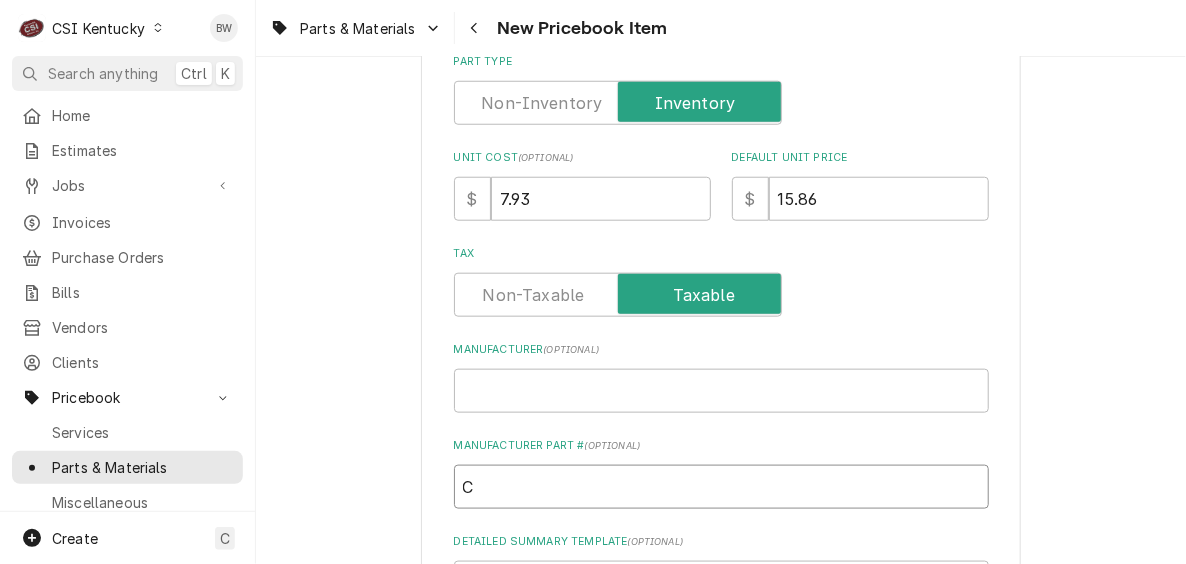 type on "x" 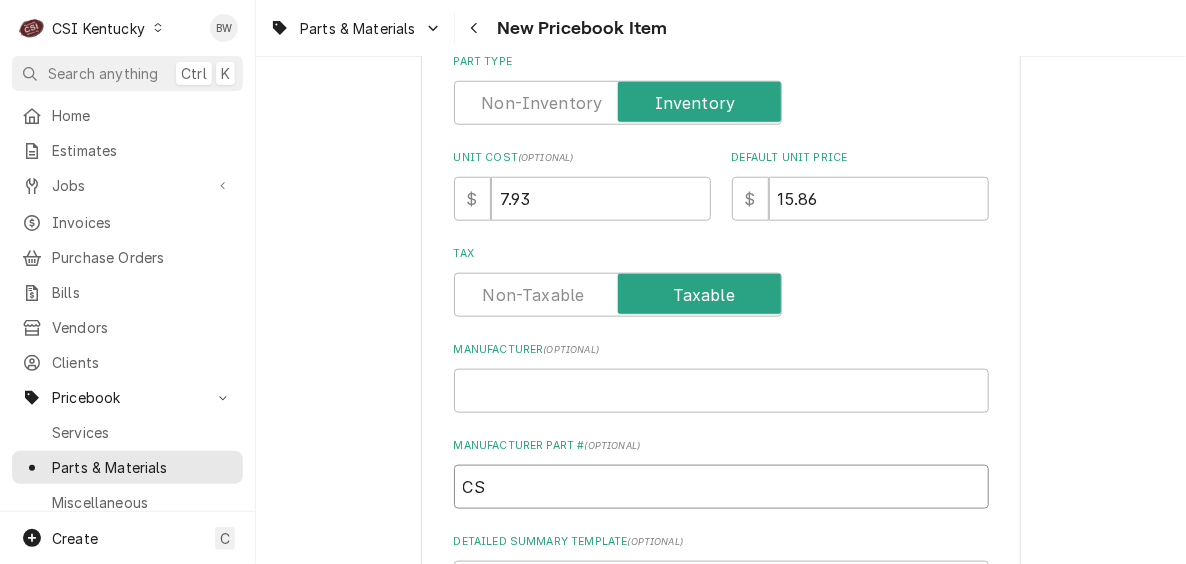 type on "x" 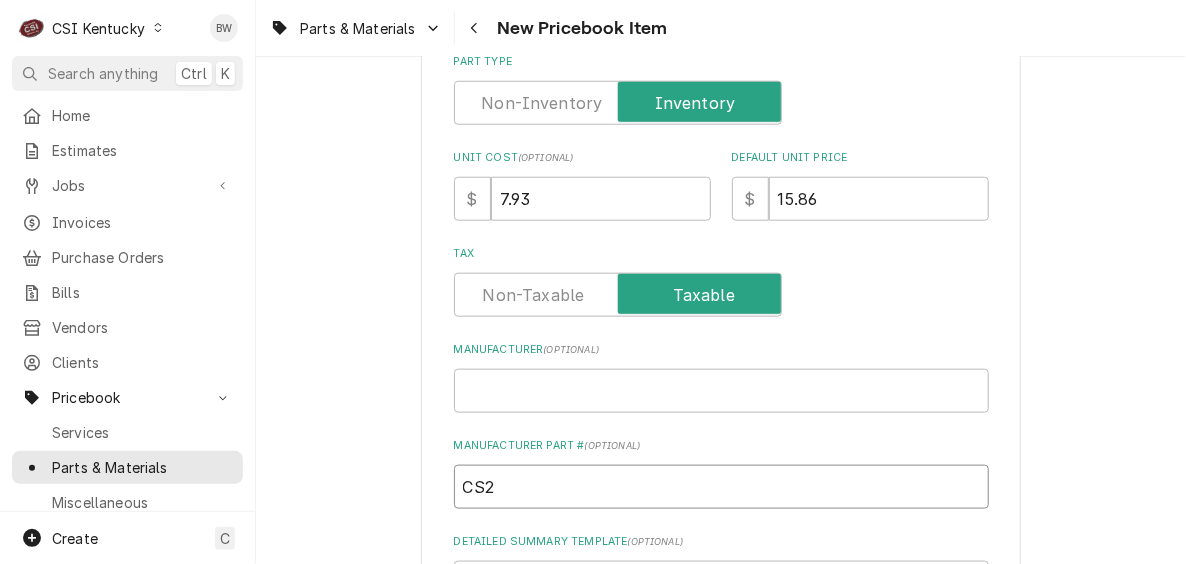 type on "x" 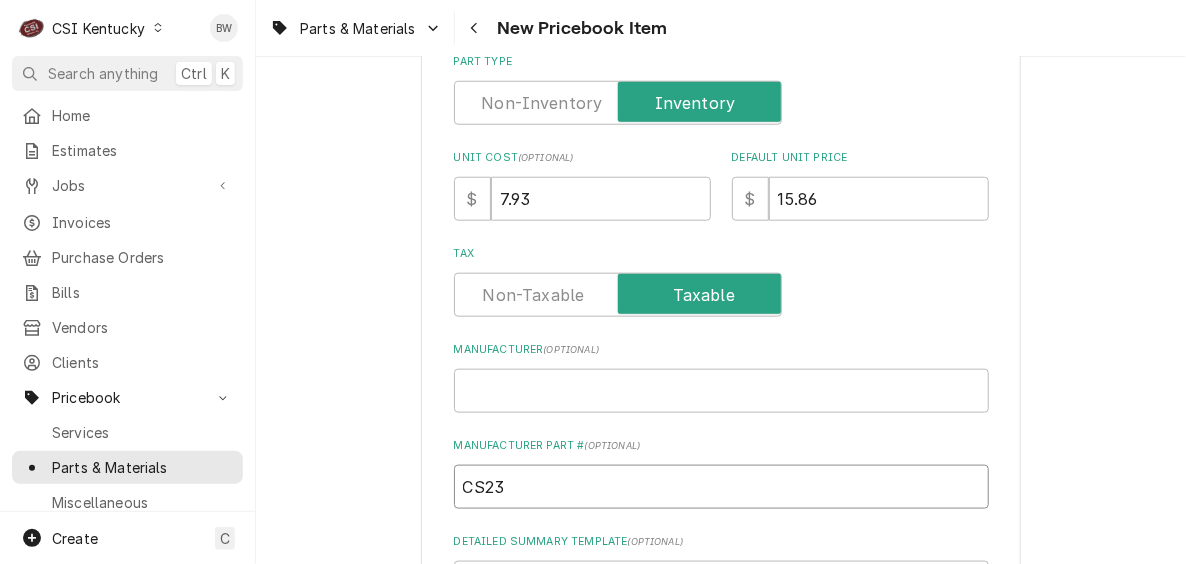 type on "x" 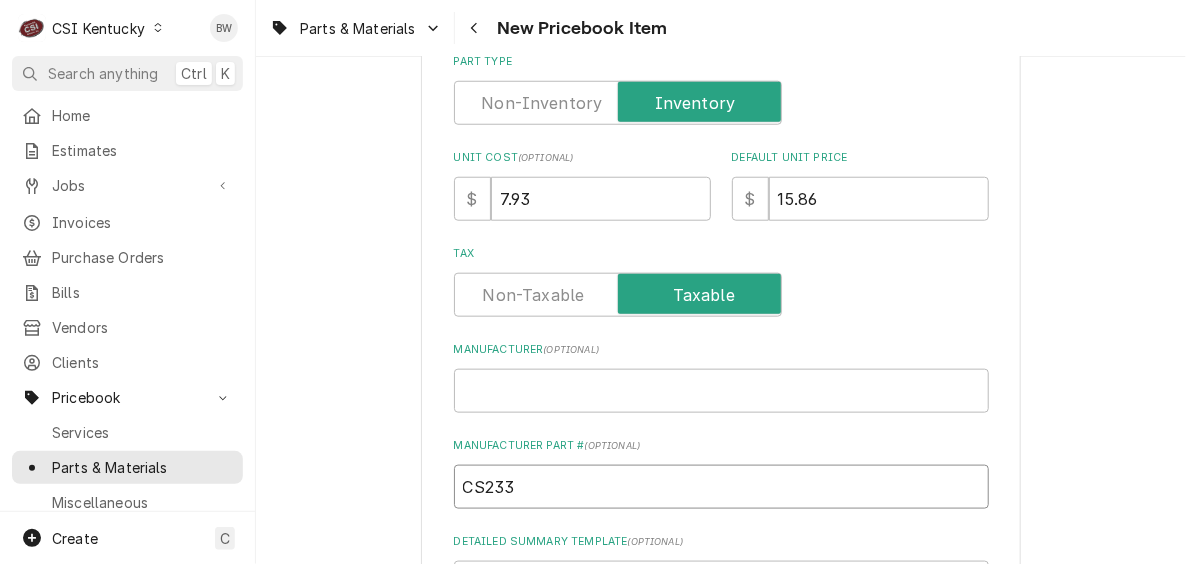 type on "x" 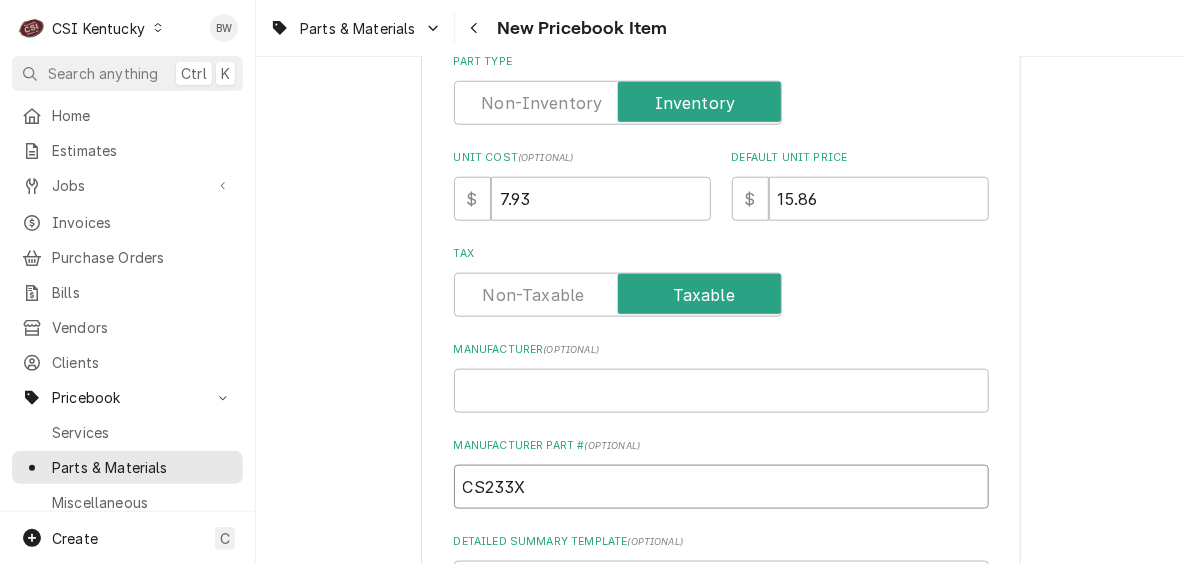 type on "x" 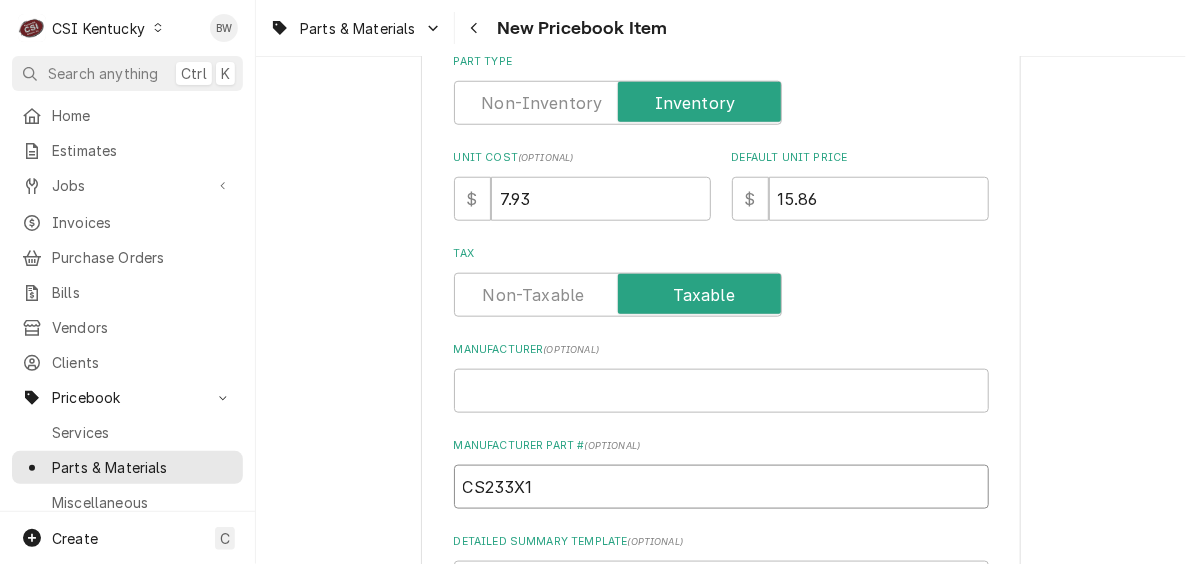 type on "x" 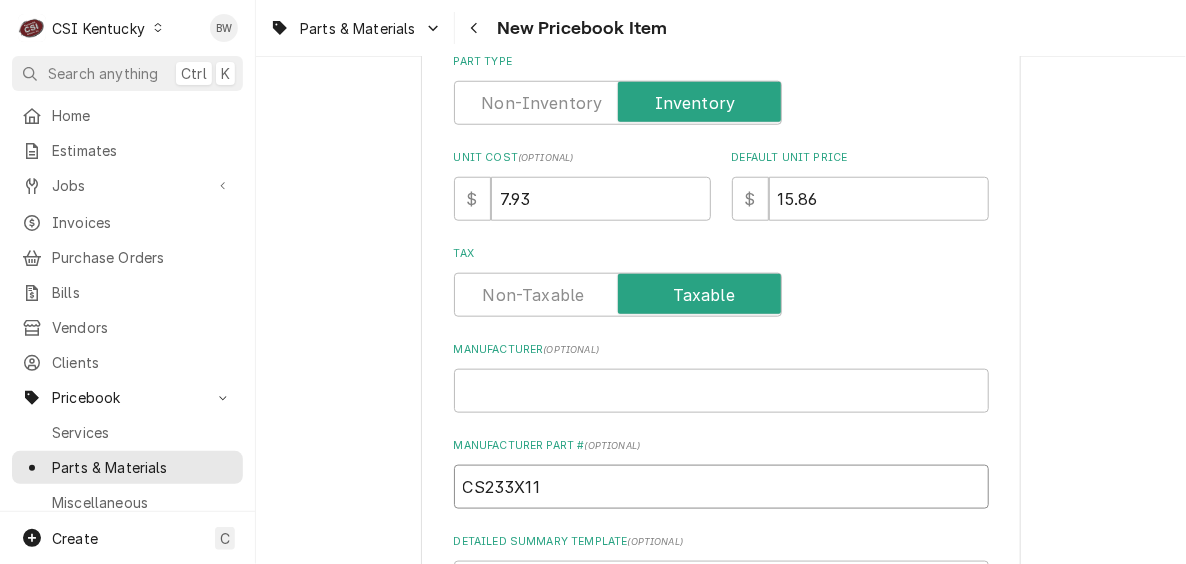 type on "x" 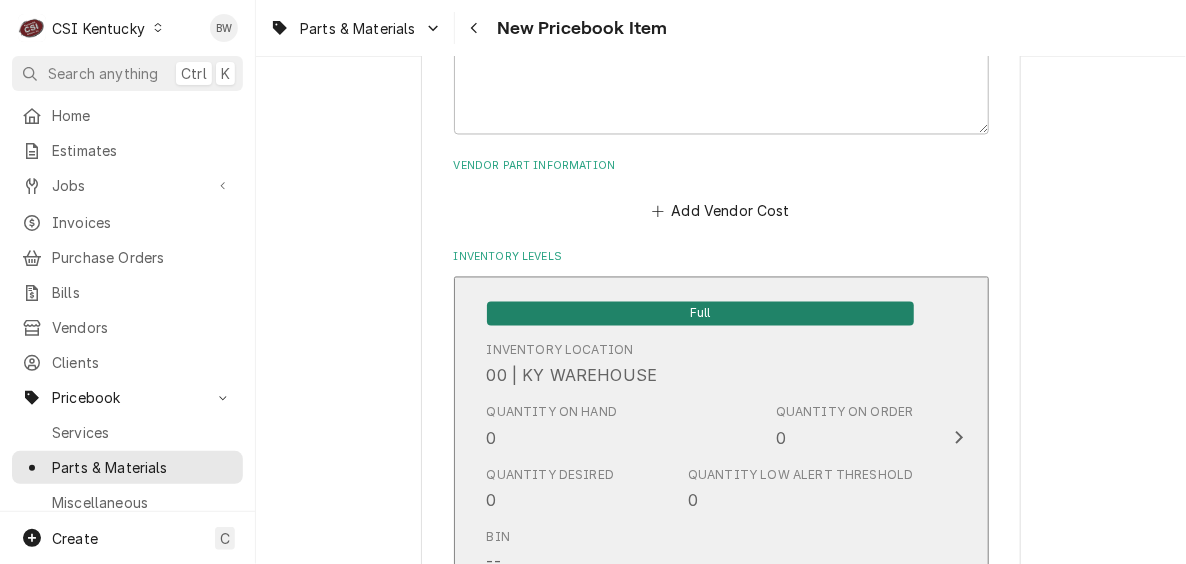 scroll, scrollTop: 1300, scrollLeft: 0, axis: vertical 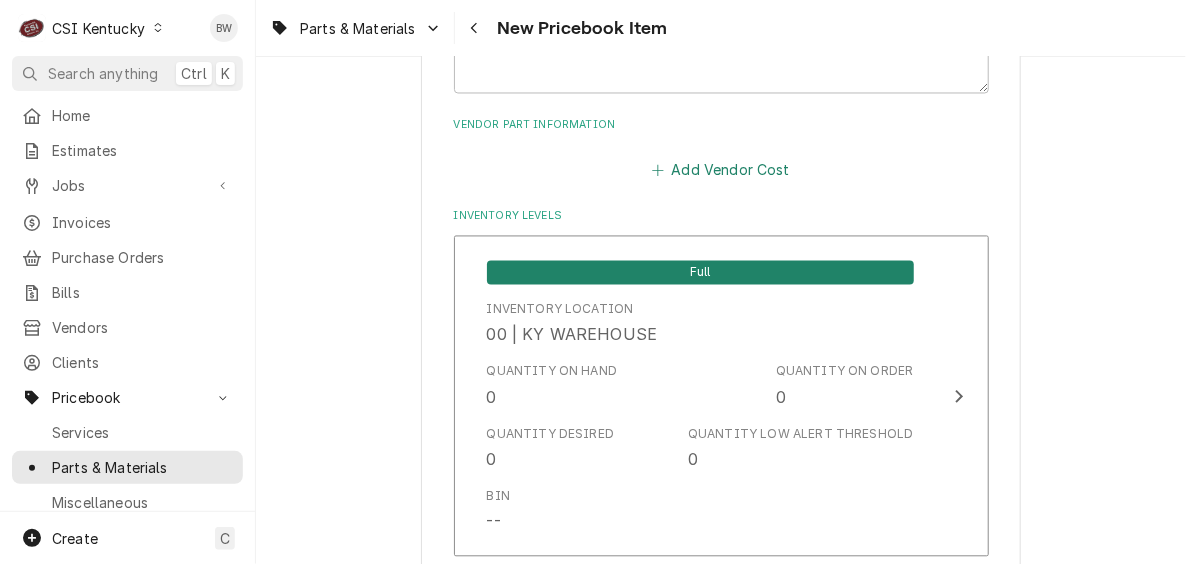 type on "CS233X110" 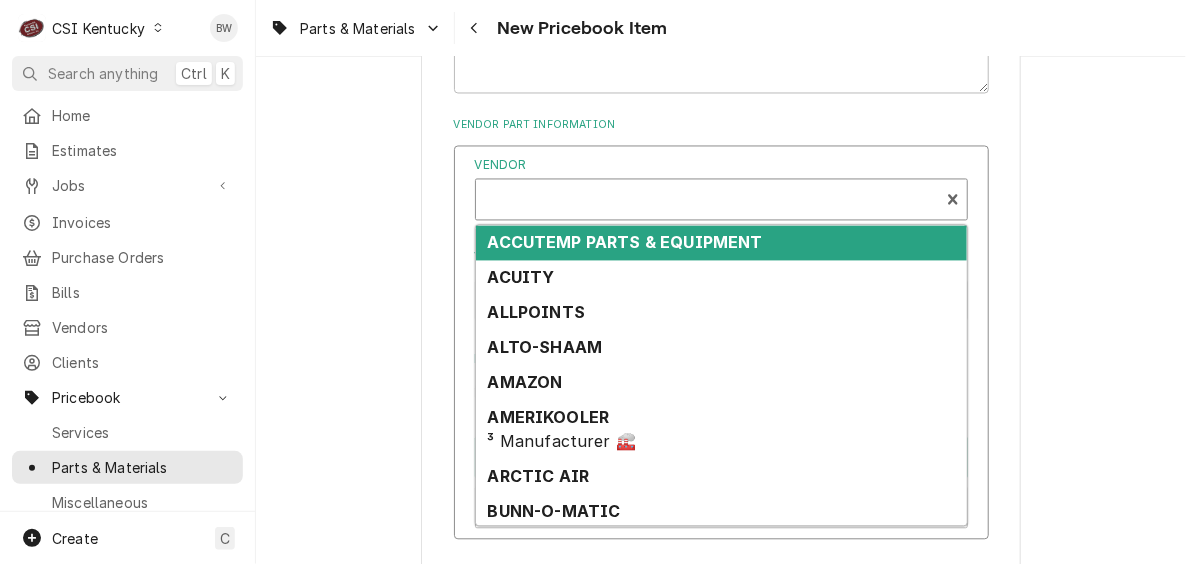 type on "x" 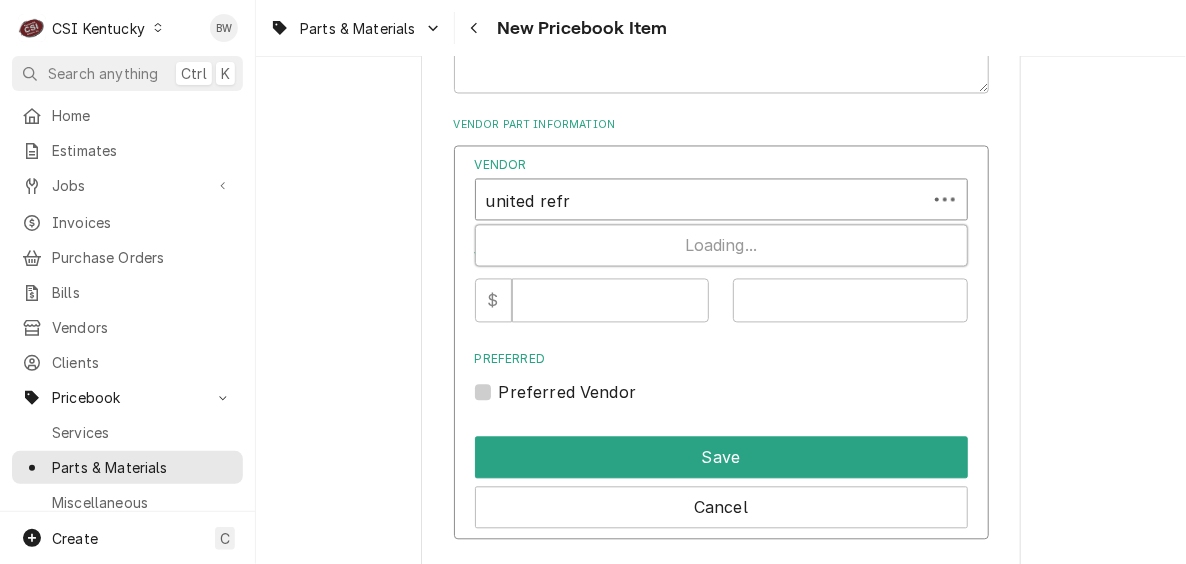 type on "united refri" 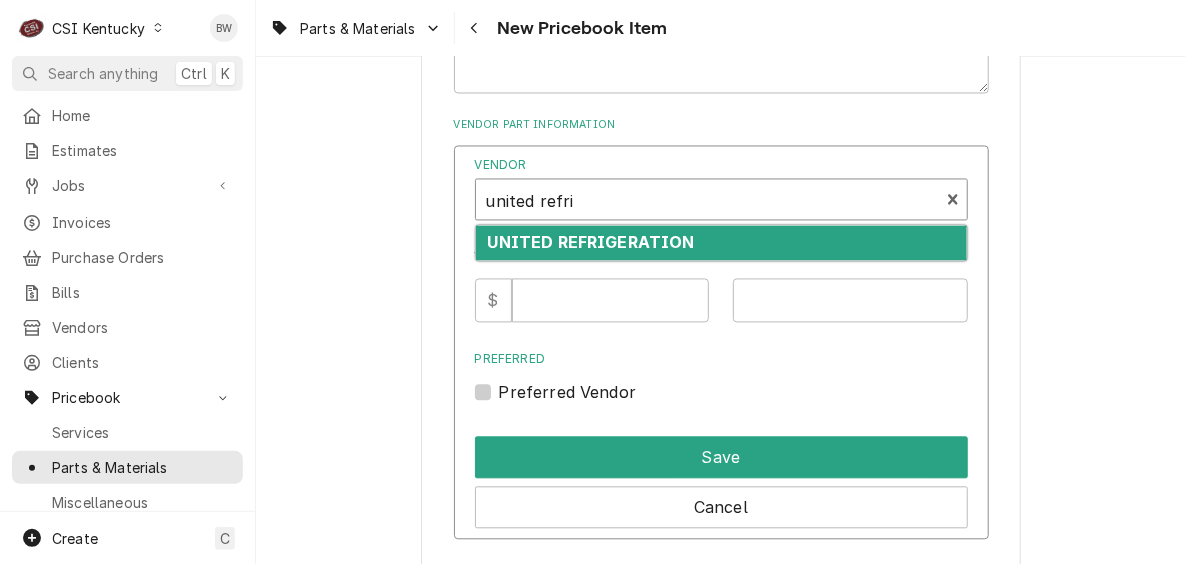 click on "UNITED REFRIGERATION" at bounding box center (721, 243) 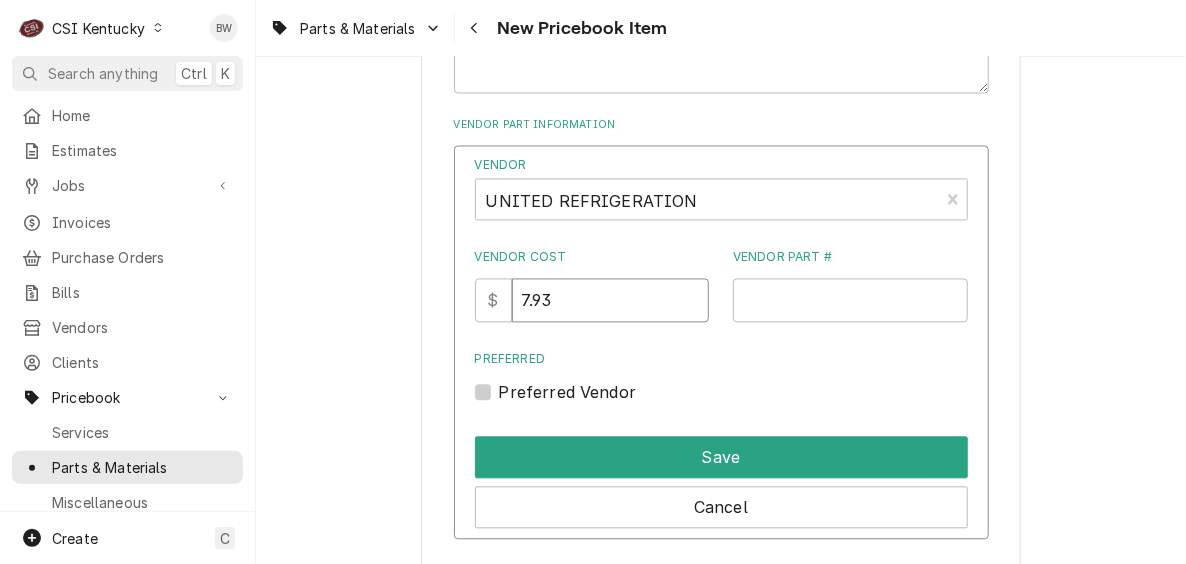 click on "7.93" at bounding box center (610, 301) 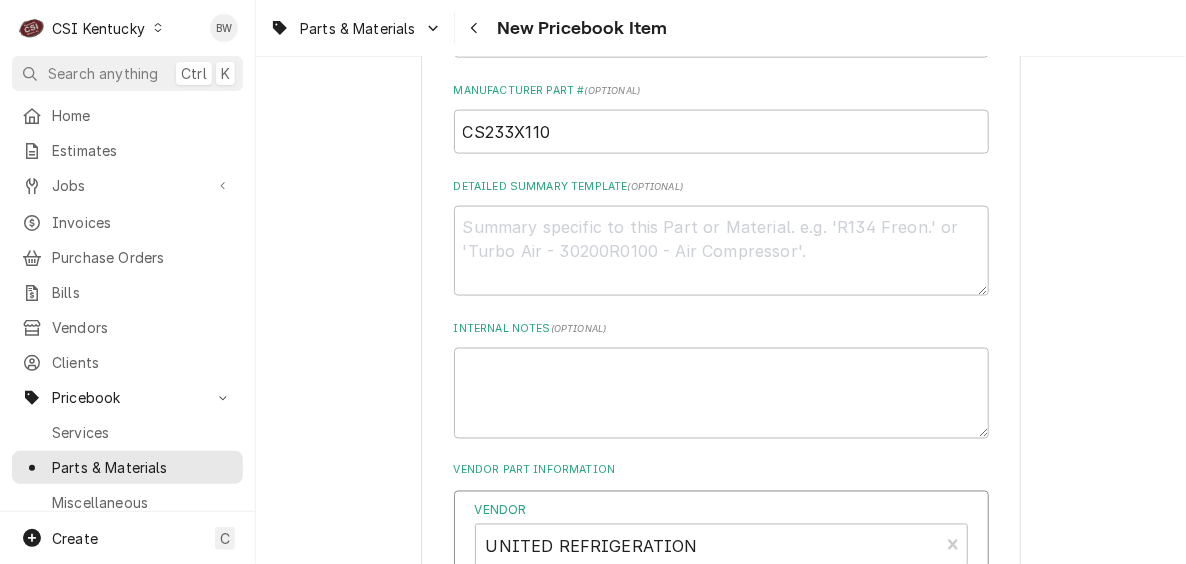 scroll, scrollTop: 900, scrollLeft: 0, axis: vertical 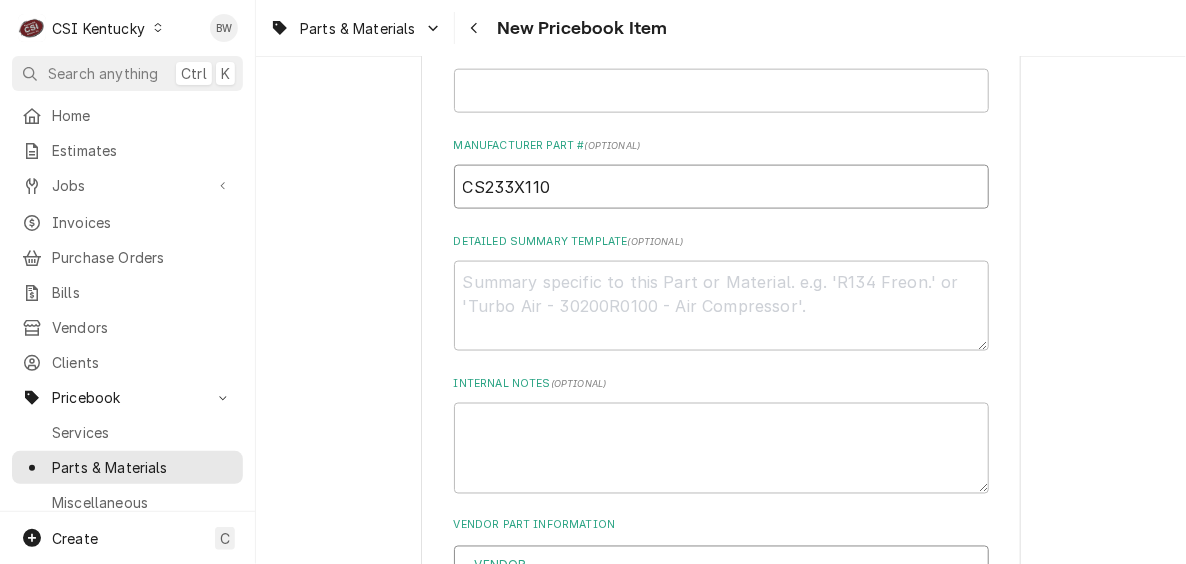 drag, startPoint x: 552, startPoint y: 192, endPoint x: 440, endPoint y: 183, distance: 112.36102 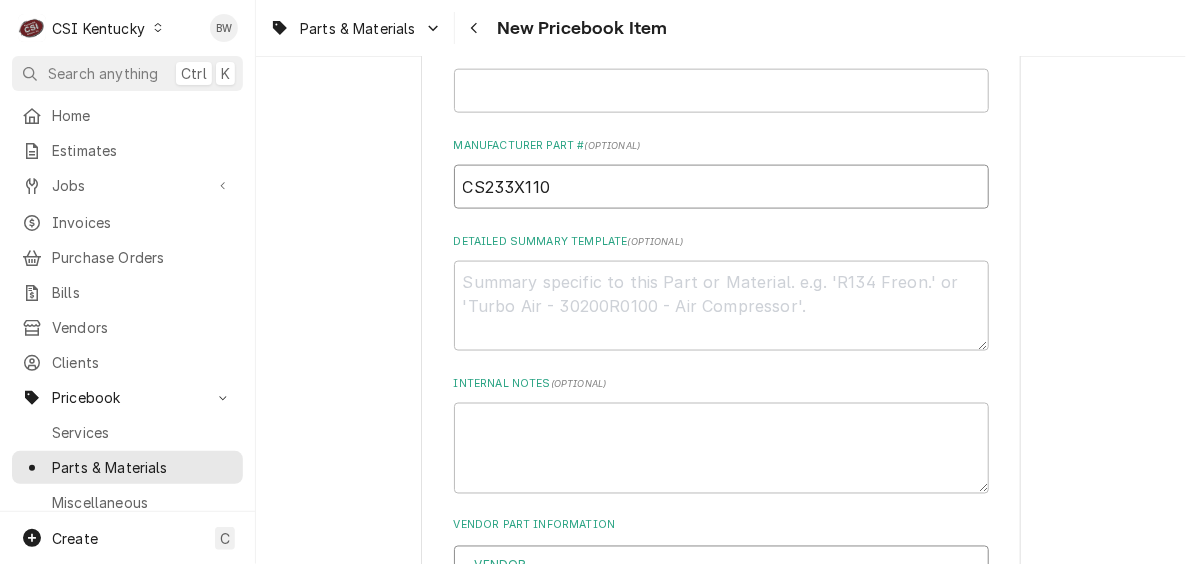 click on "Please provide the following information to create a PriceBook item. Active Status Item Type Choose PriceBook item type... Service Charge Part or Material Miscellaneous Charge Discount Tax Short Description START CAPACITOR 110-125V Subtype Choose a subtype... [#2-DUAL] AFTERHRS-WH-CHG-2 [#2-DUAL] BEV-EQUIP [#2-DUAL] BEV-MATS [#2-DUAL] CONT-LABR-2 [#2-DUAL] CRANE-LIFT-2 [#2-DUAL] EQUIP-RENT-2 [#2-DUAL] INVEN-PARTS [#2-DUAL] MAINT-SUPPLY [#2-DUAL] MISC-EQUIP [#2-DUAL] MISC-NON-INVEN [#2-DUAL] PROJ-CONT-LABR-2 [#2-DUAL] PROJ-EQUIP [#2-DUAL] PROJ-MATS [#3-BILL] SHOP-TOOLS Labels  ( optional ) Add Labels... Part Type Unit Cost  ( optional ) $ 7.93 Default Unit Price $ 15.86 Tax Manufacturer  ( optional ) Manufacturer Part #  ( optional ) CS233X110 Detailed Summary Template  ( optional ) Internal Notes  ( optional ) Vendor Part Information Vendor UNITED REFRIGERATION Vendor Cost $ 7.93 Vendor Part # Preferred Preferred Vendor Save Cancel Inventory Levels Full Inventory Location 00 | KY WAREHOUSE Quantity on Hand 0" at bounding box center [721, 2301] 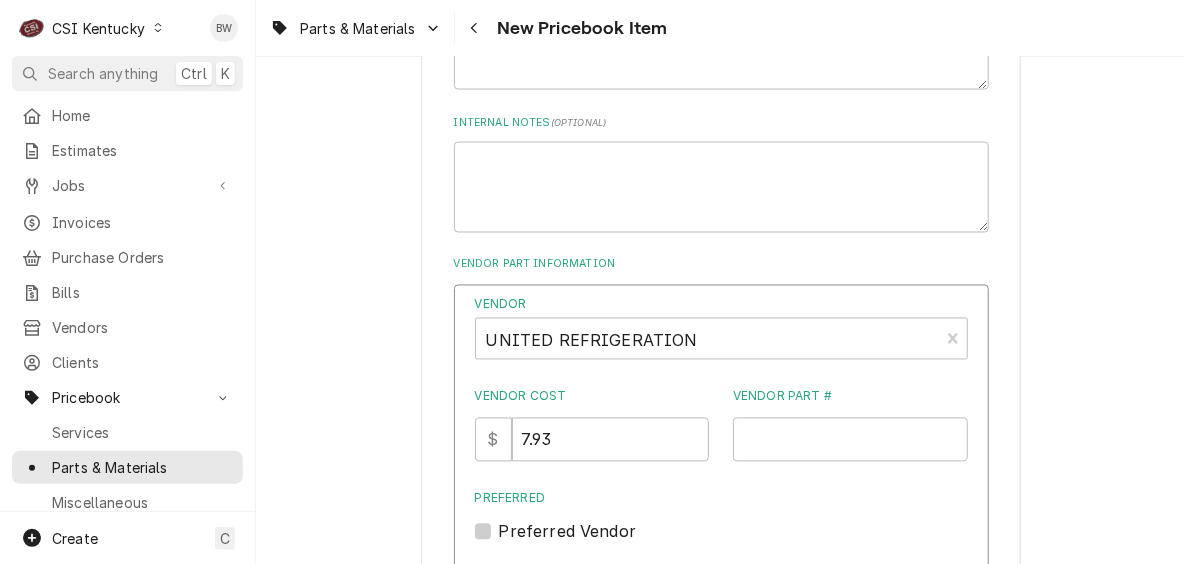 scroll, scrollTop: 1200, scrollLeft: 0, axis: vertical 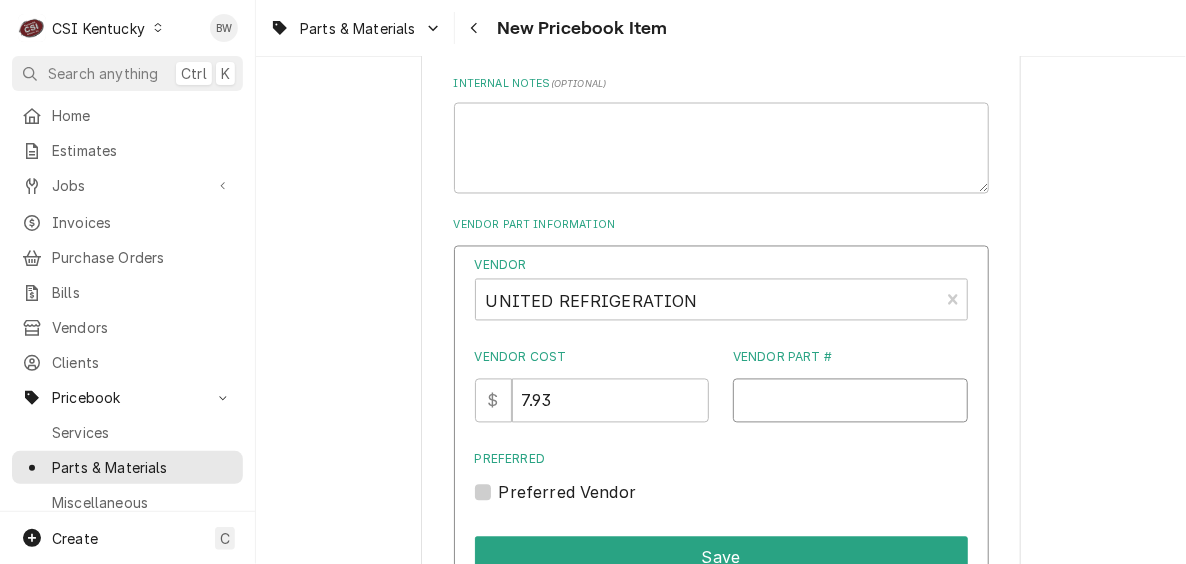 click on "Vendor Part #" at bounding box center (850, 401) 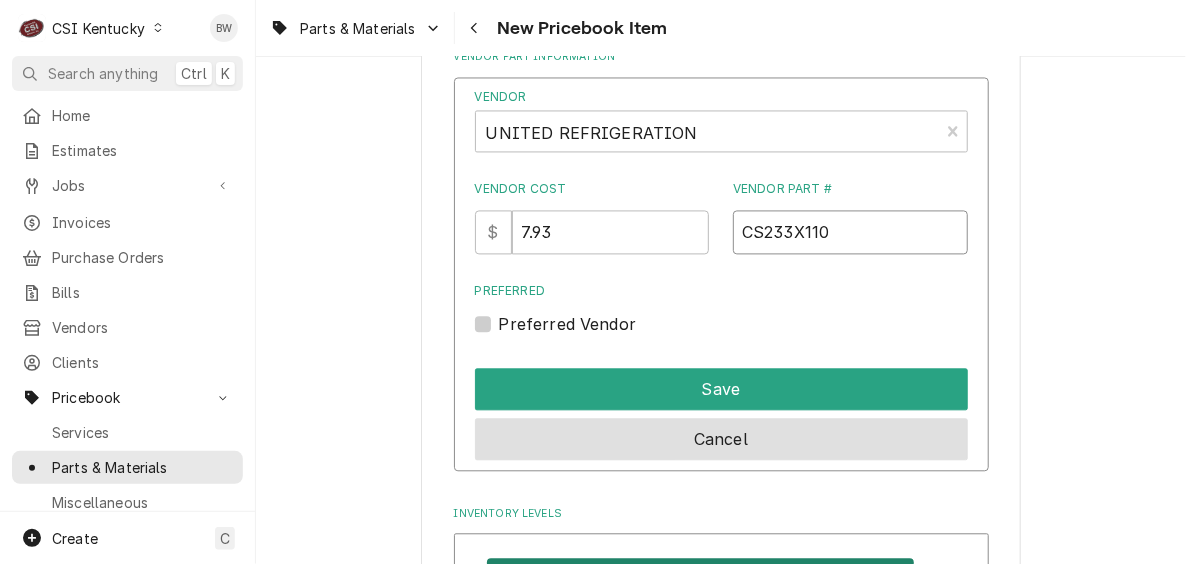 scroll, scrollTop: 1400, scrollLeft: 0, axis: vertical 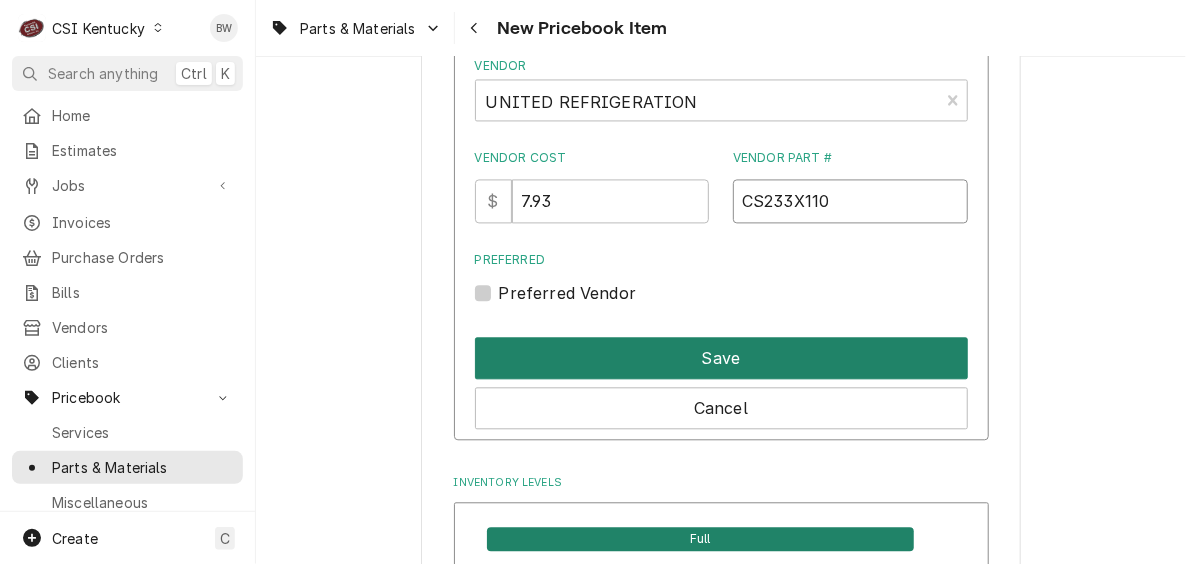type on "CS233X110" 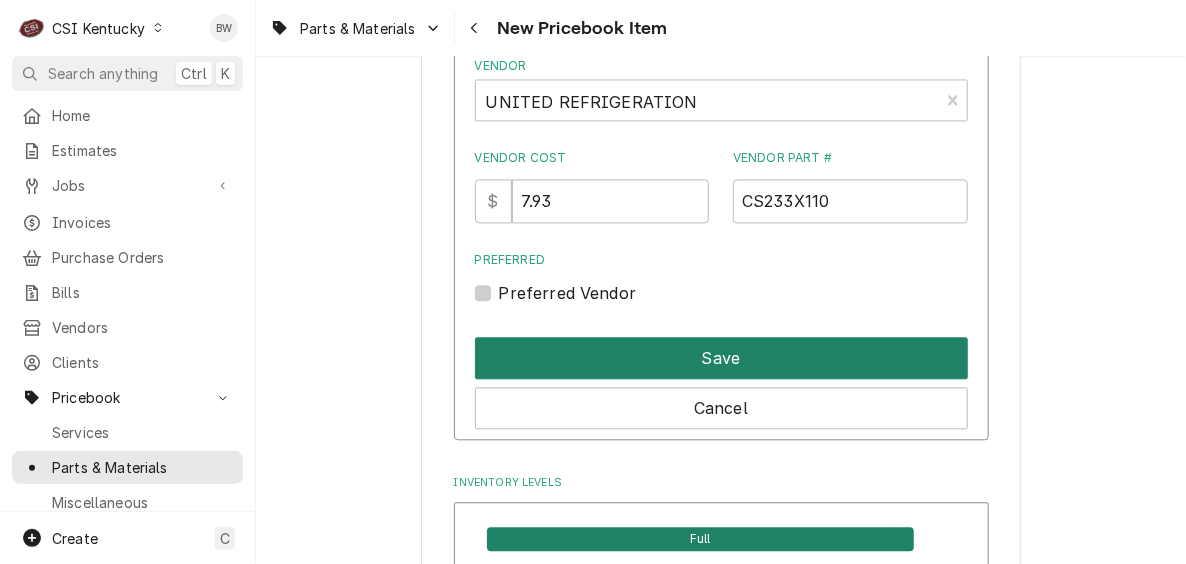 click on "Save" at bounding box center (721, 358) 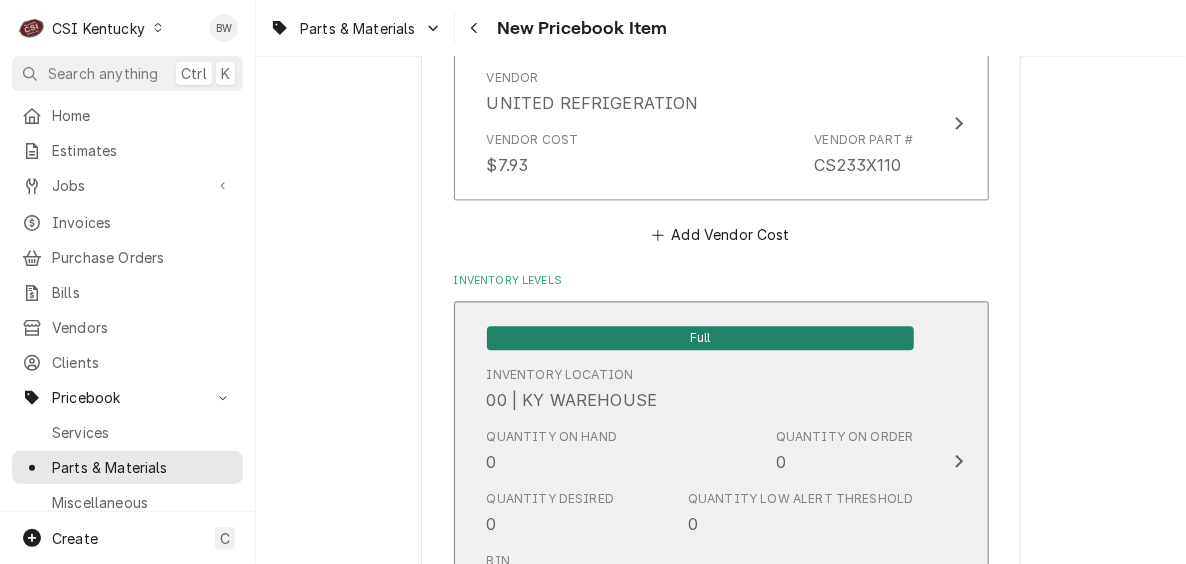 scroll, scrollTop: 5561, scrollLeft: 0, axis: vertical 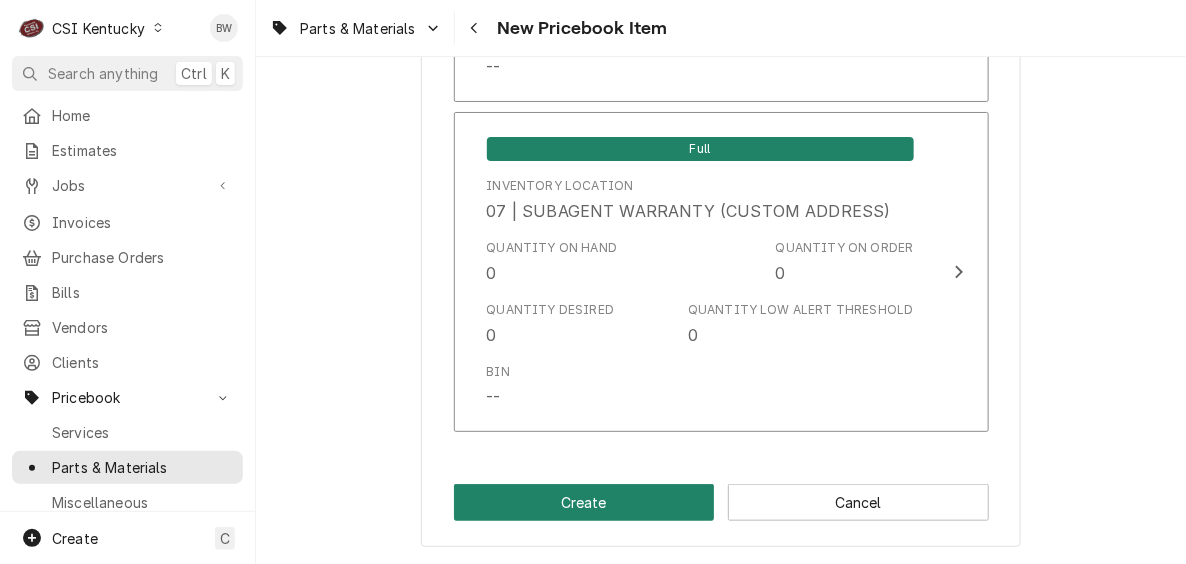 click on "Create" at bounding box center (584, 502) 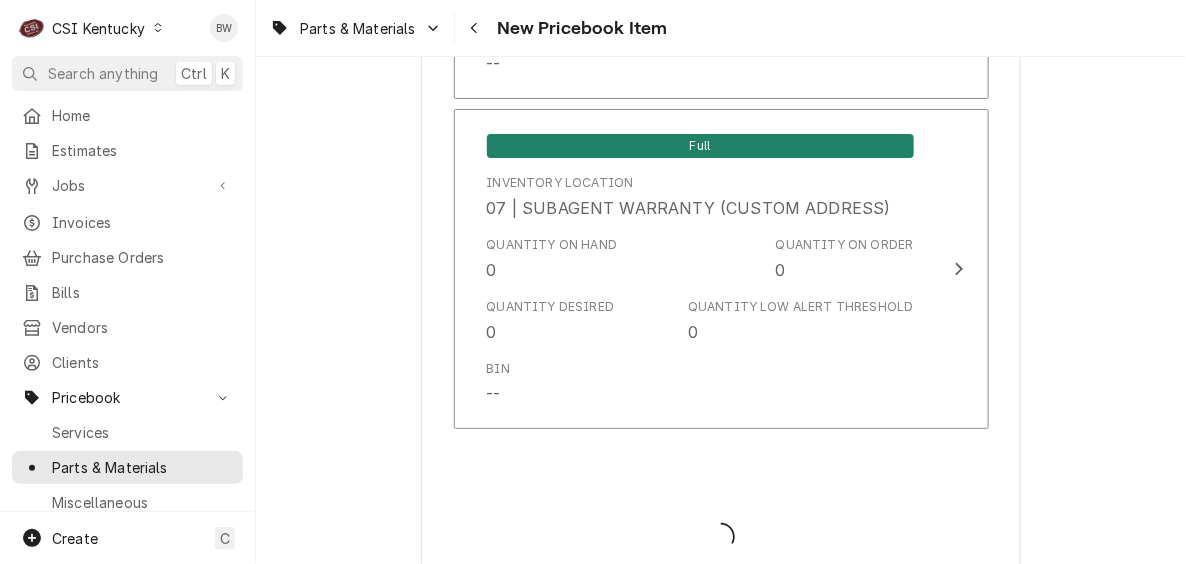 type on "x" 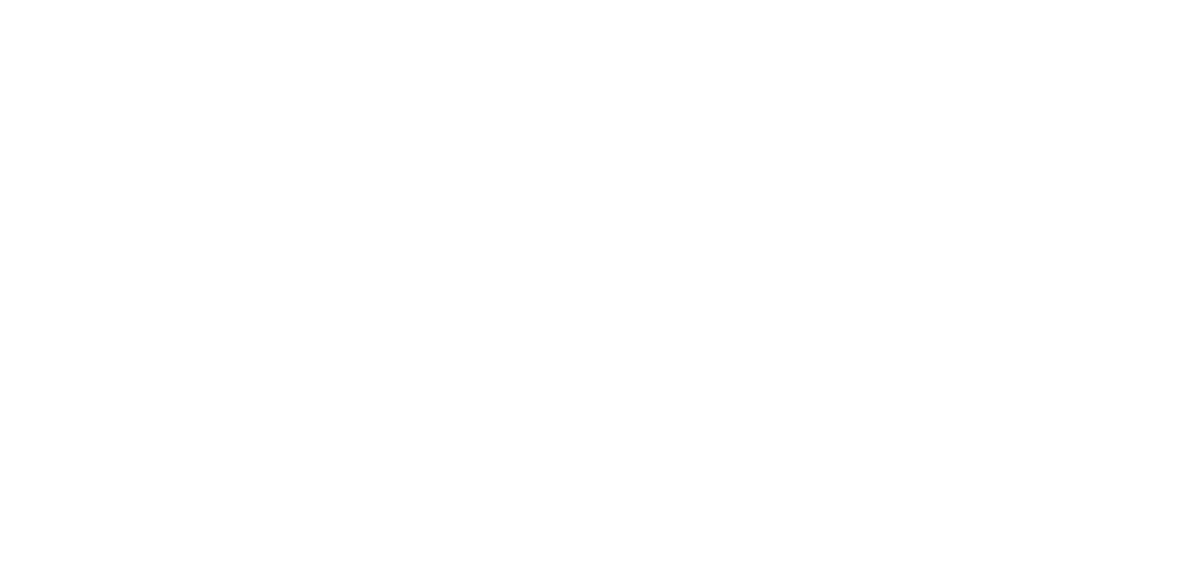 scroll, scrollTop: 0, scrollLeft: 0, axis: both 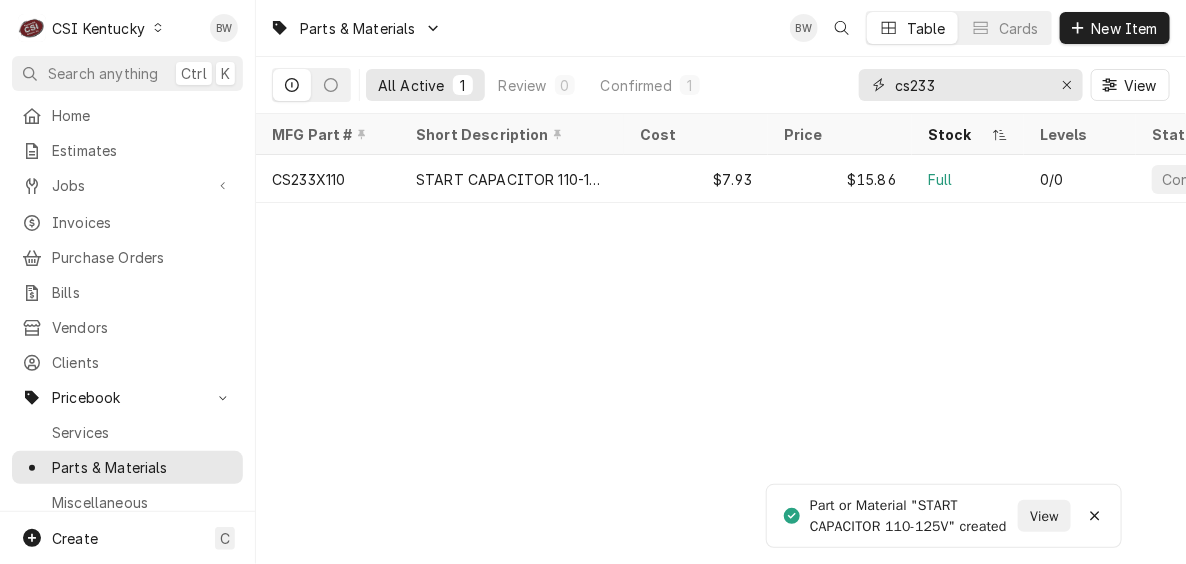 drag, startPoint x: 944, startPoint y: 83, endPoint x: 914, endPoint y: 87, distance: 30.265491 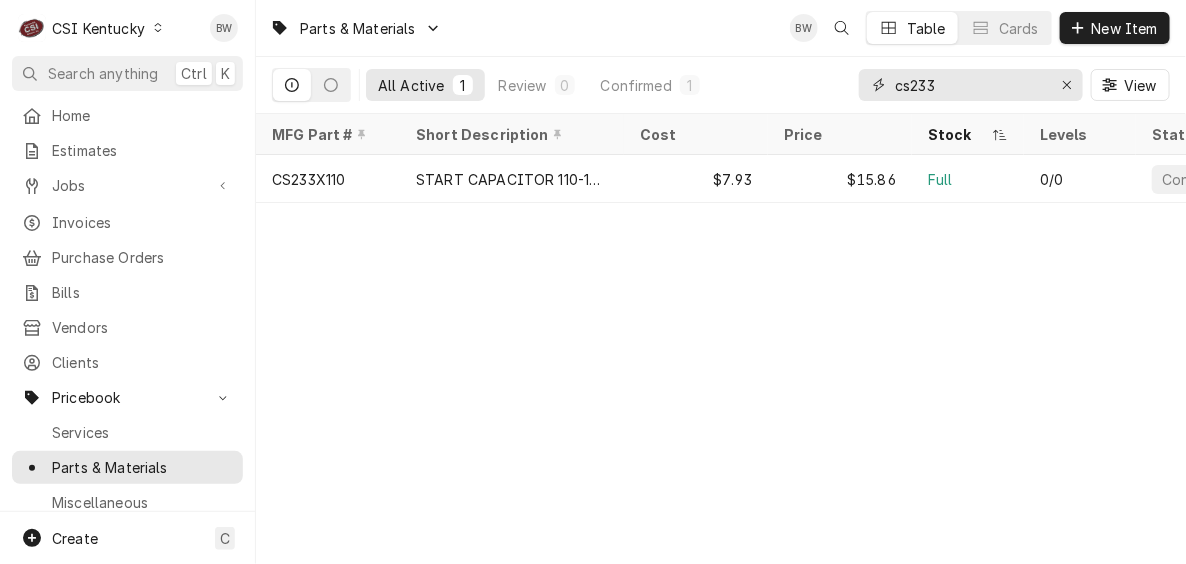 click on "cs233" at bounding box center [970, 85] 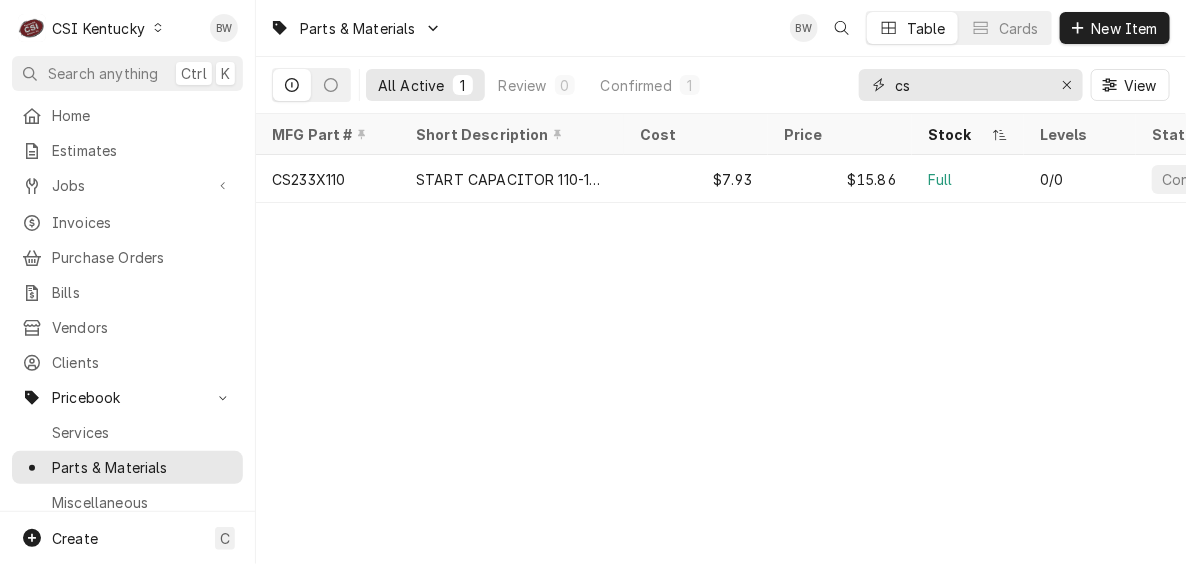 type on "c" 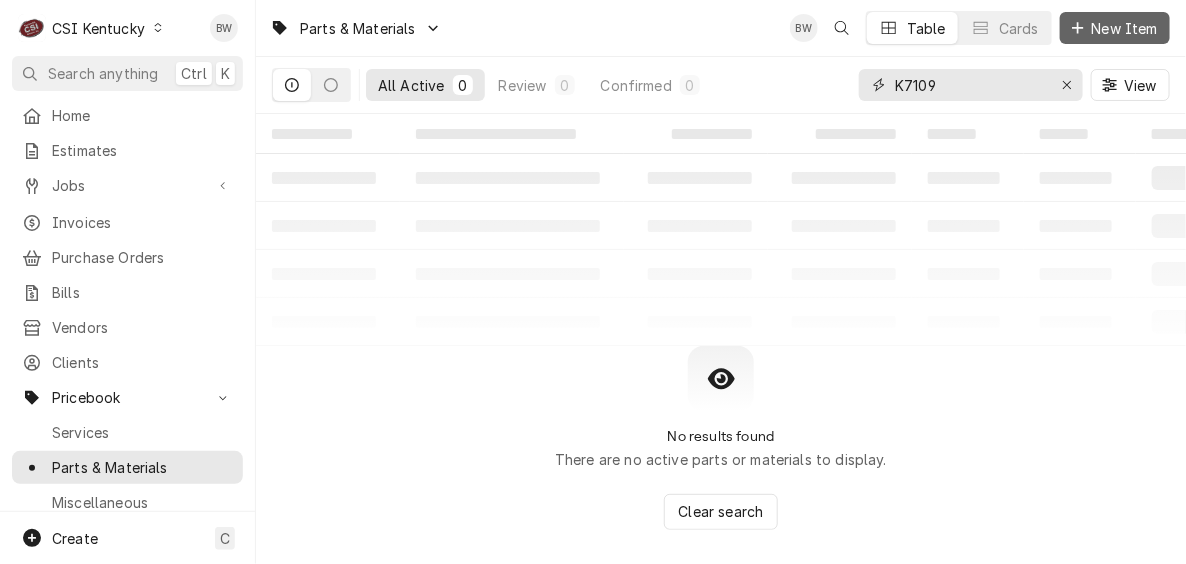 type on "K7109" 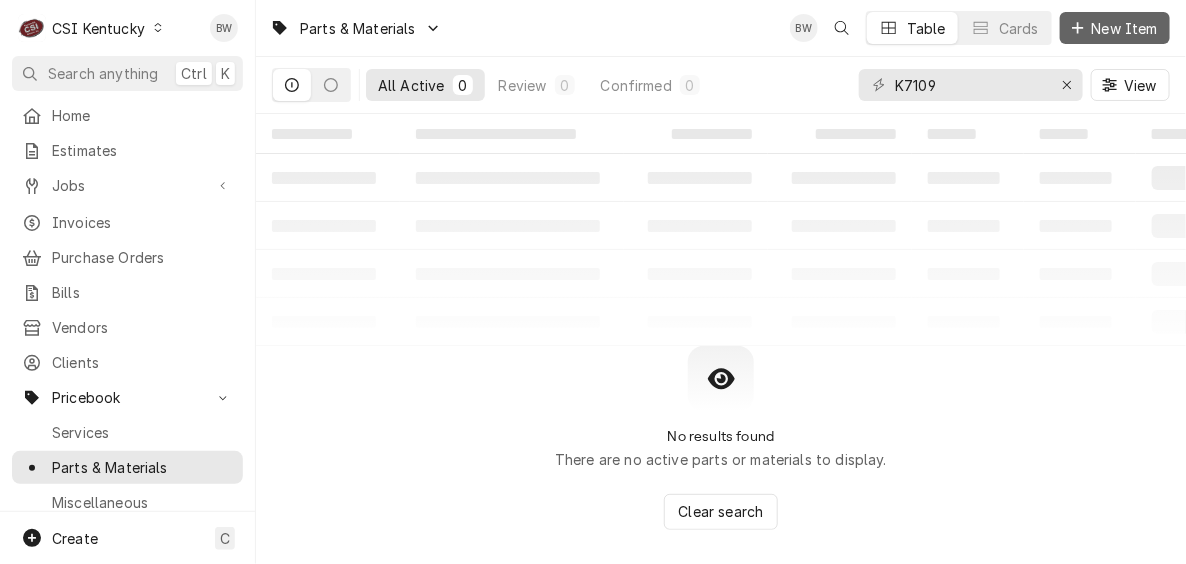 drag, startPoint x: 1106, startPoint y: 29, endPoint x: 1093, endPoint y: 30, distance: 13.038404 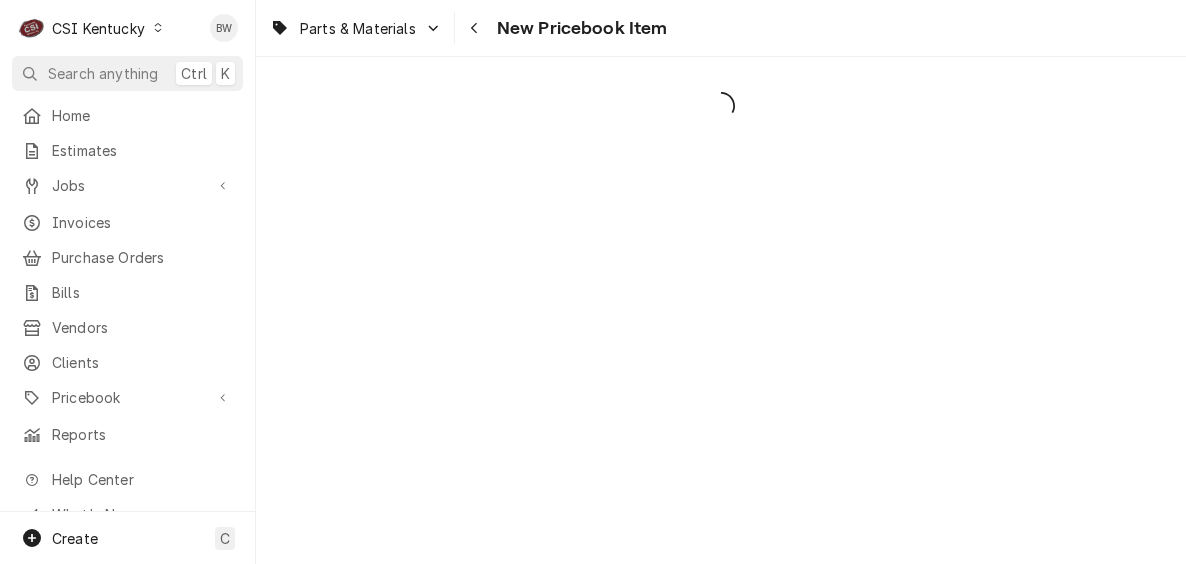 scroll, scrollTop: 0, scrollLeft: 0, axis: both 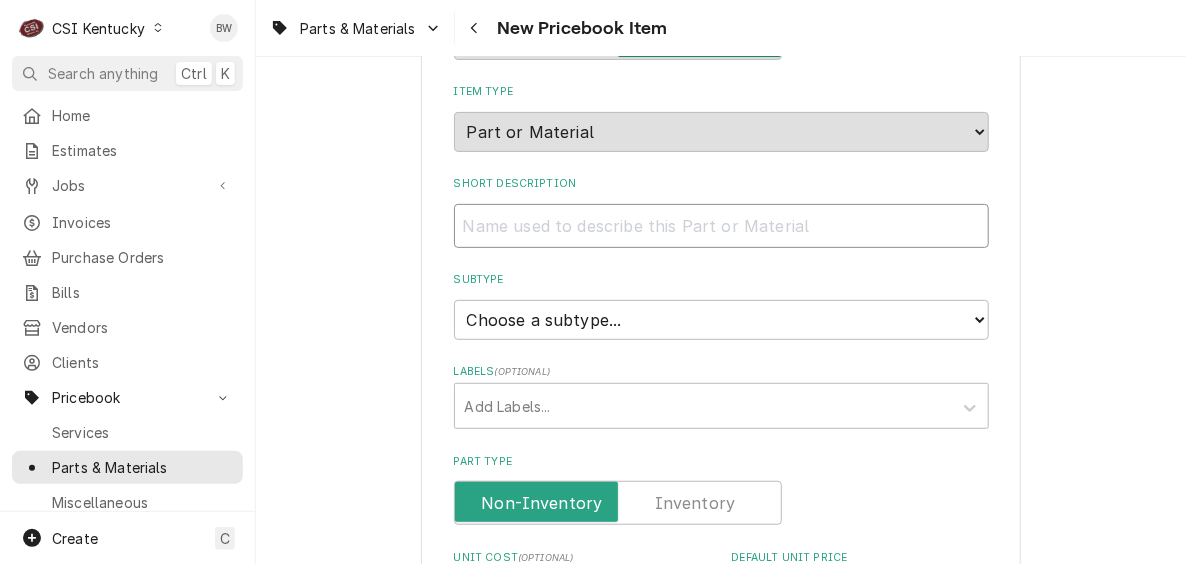 click on "Short Description" at bounding box center [721, 226] 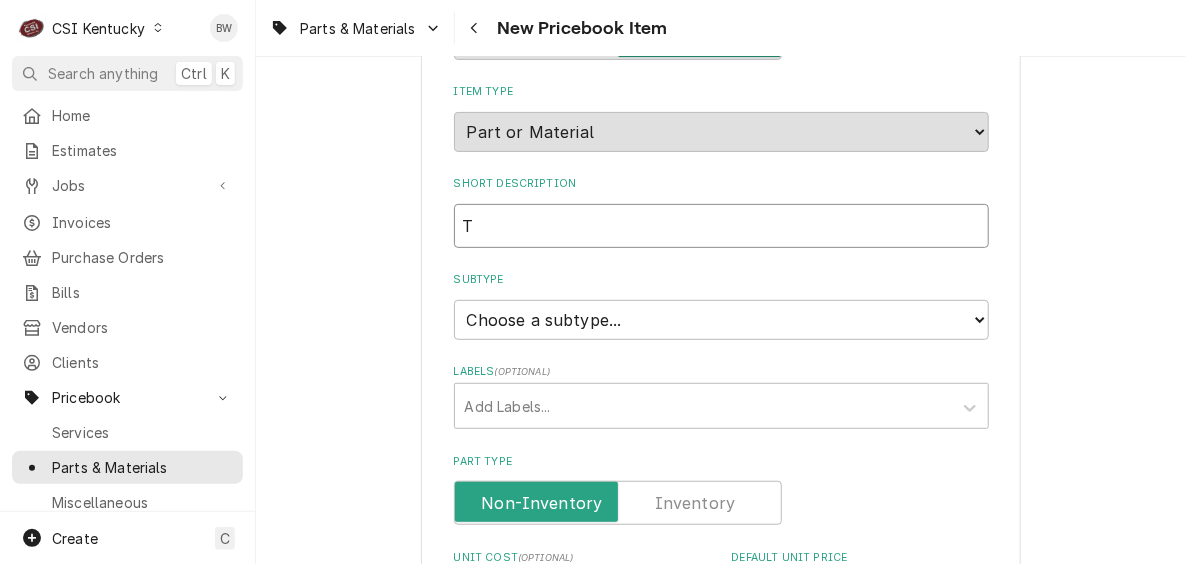 type on "x" 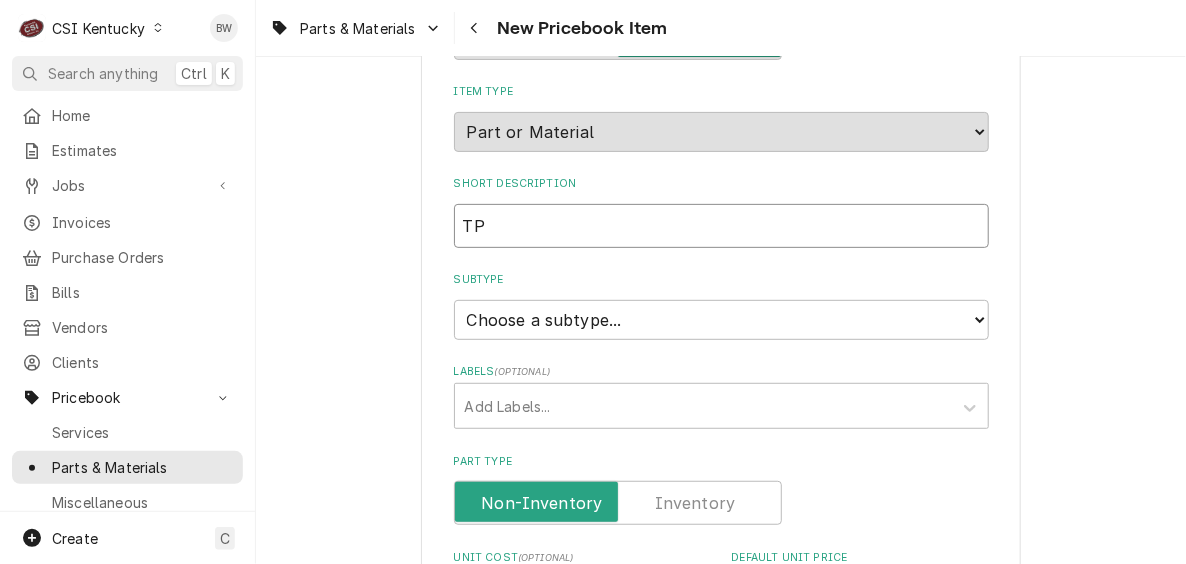 type on "x" 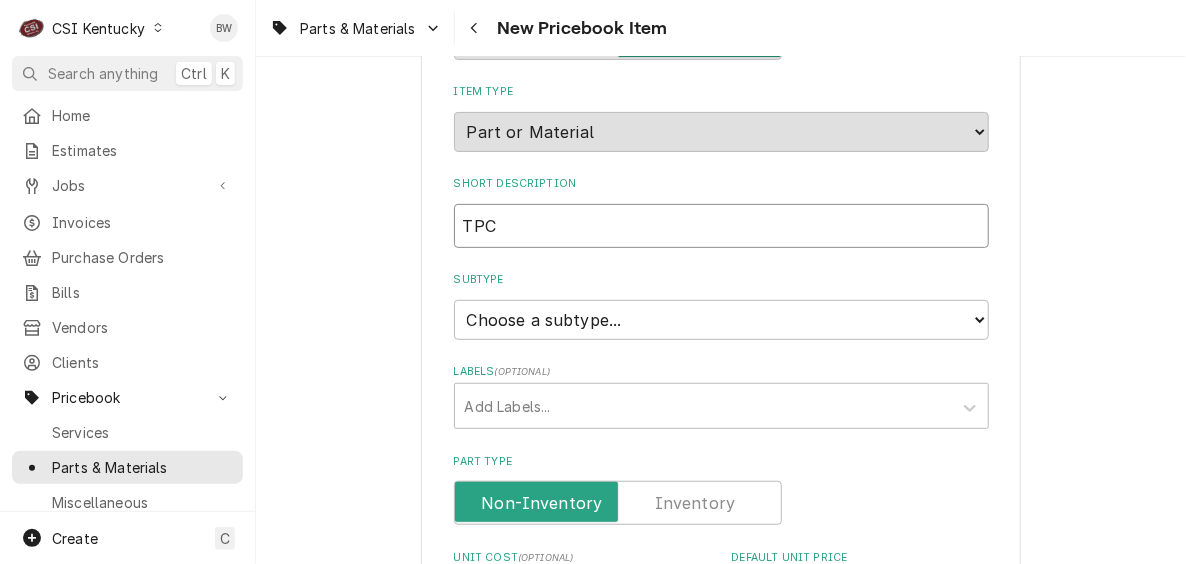 type on "x" 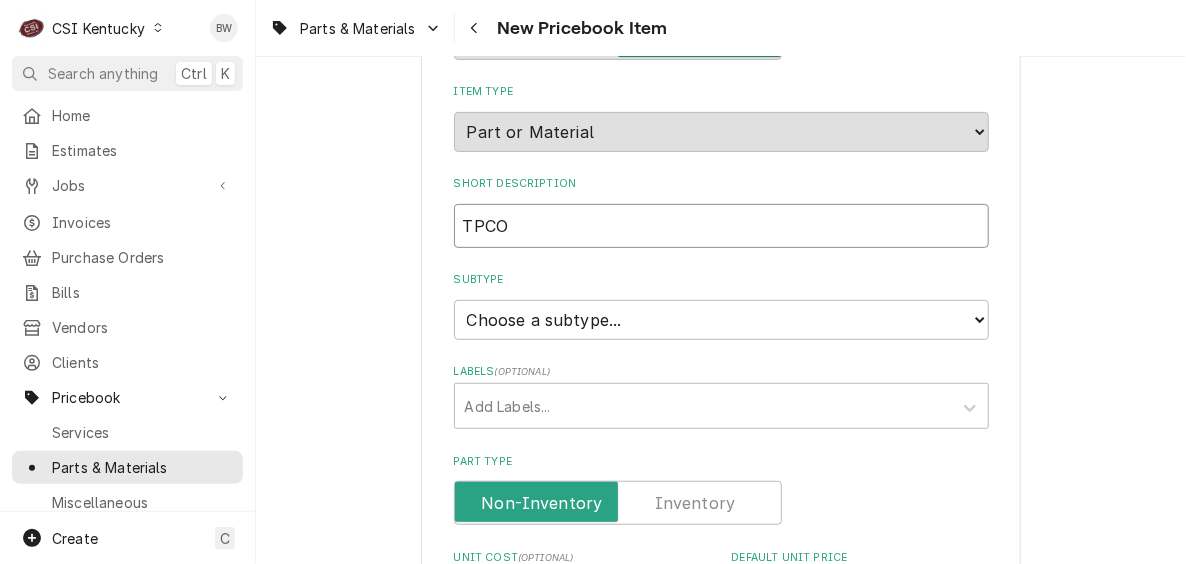 type on "x" 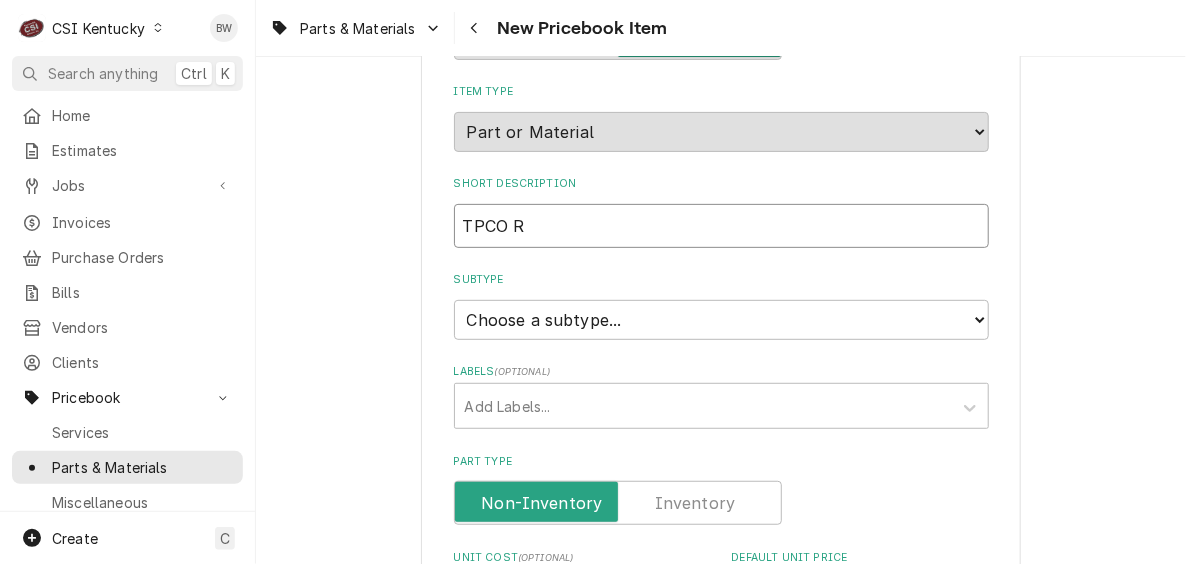 type on "x" 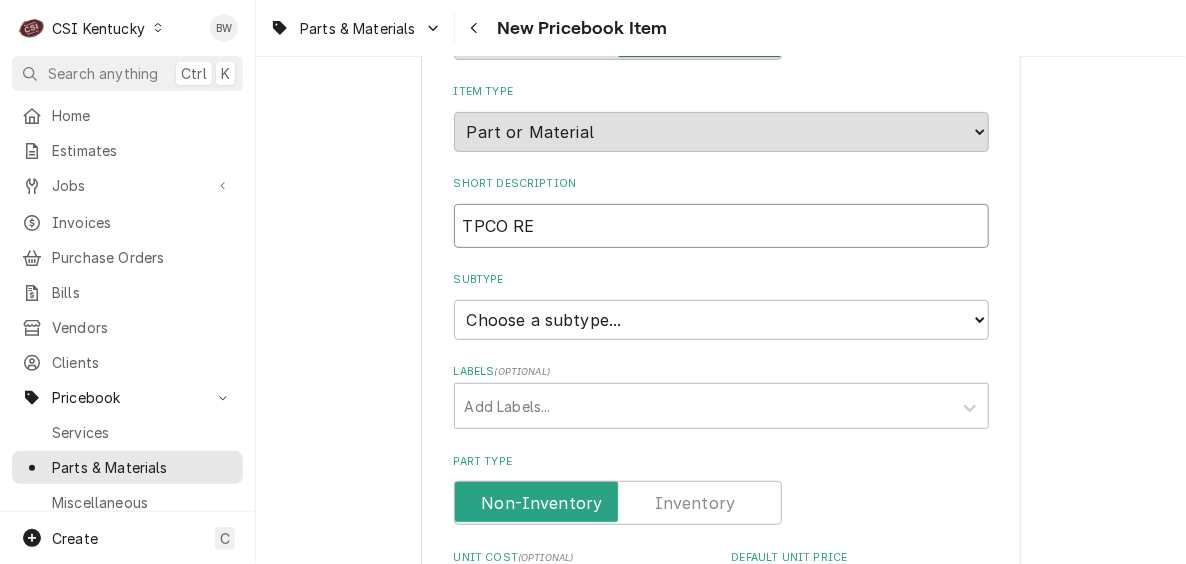type on "x" 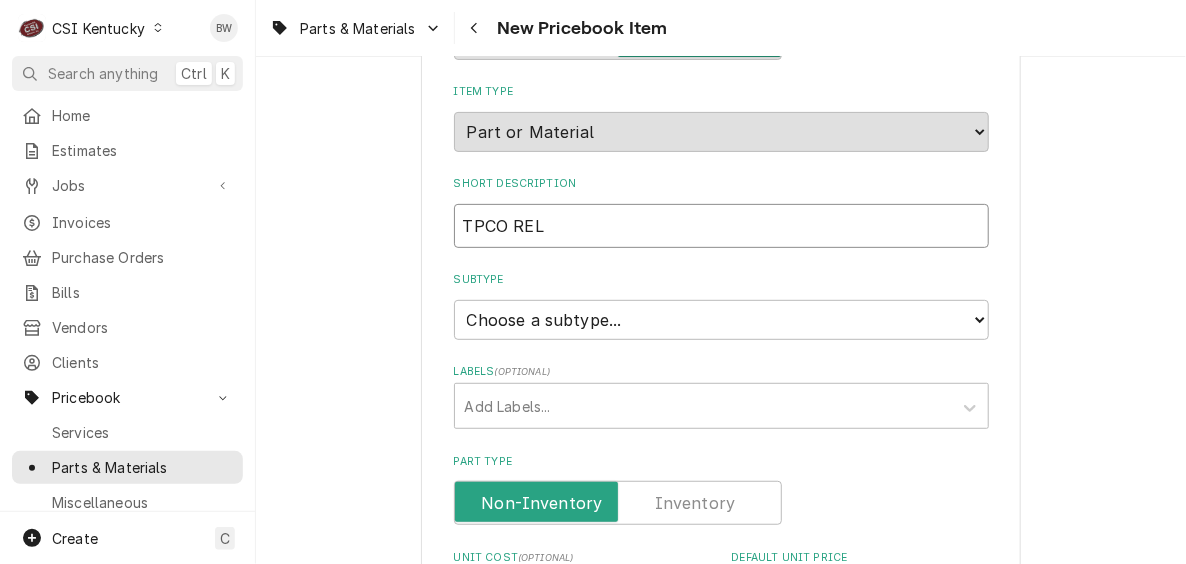 type on "x" 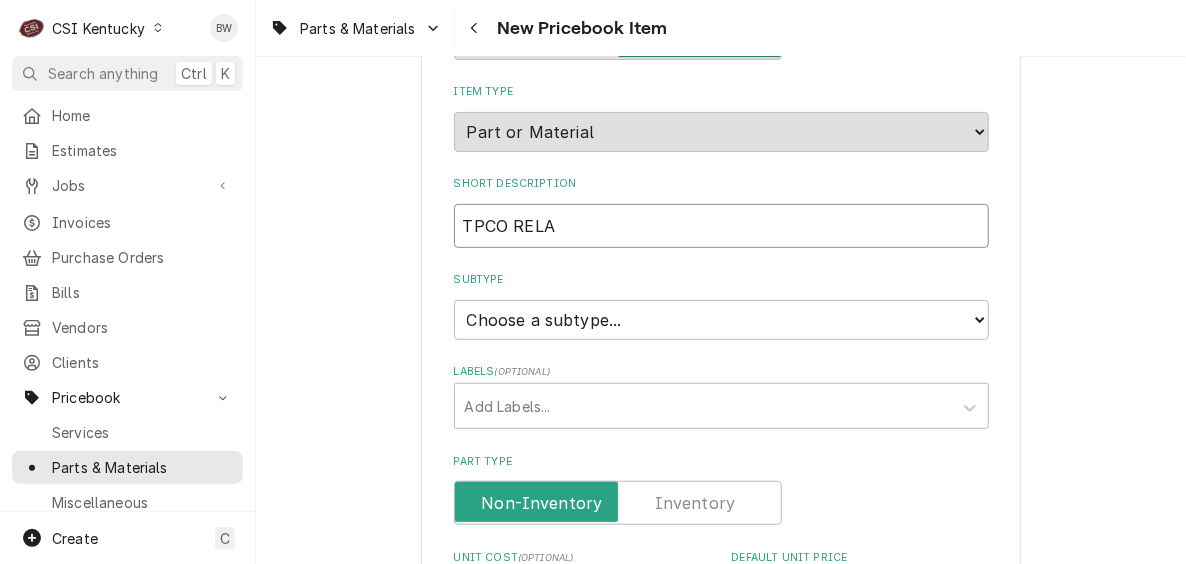 type on "x" 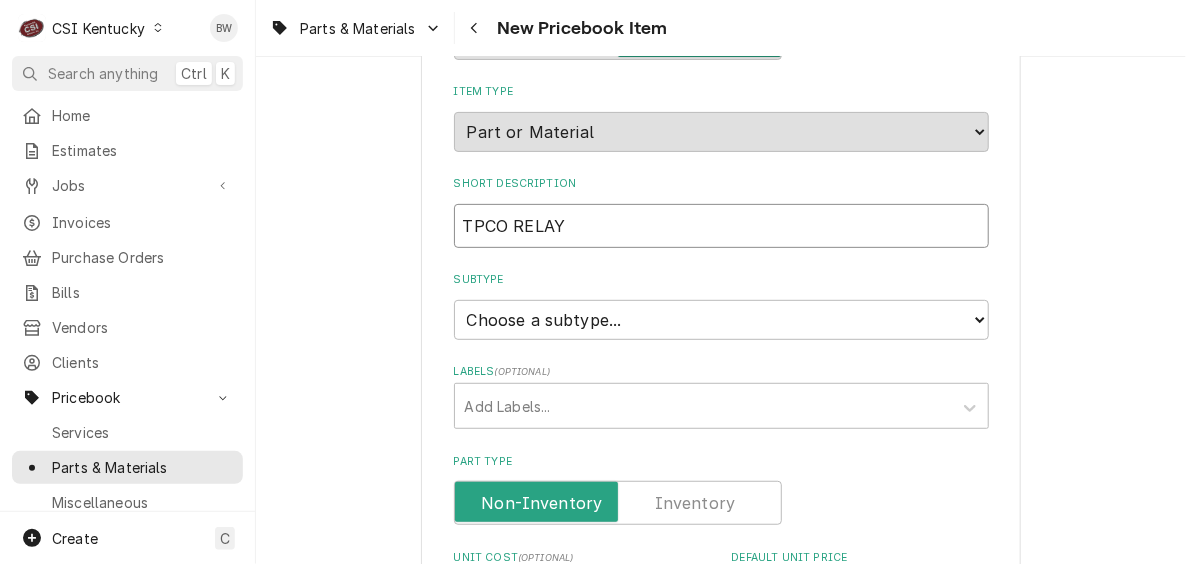 type on "x" 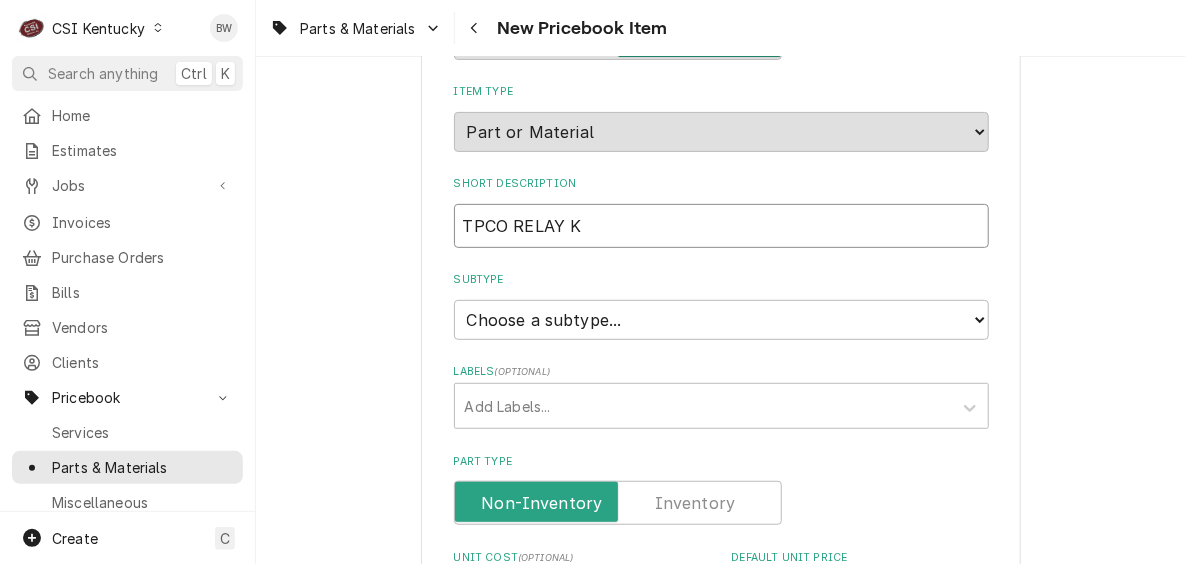 type on "x" 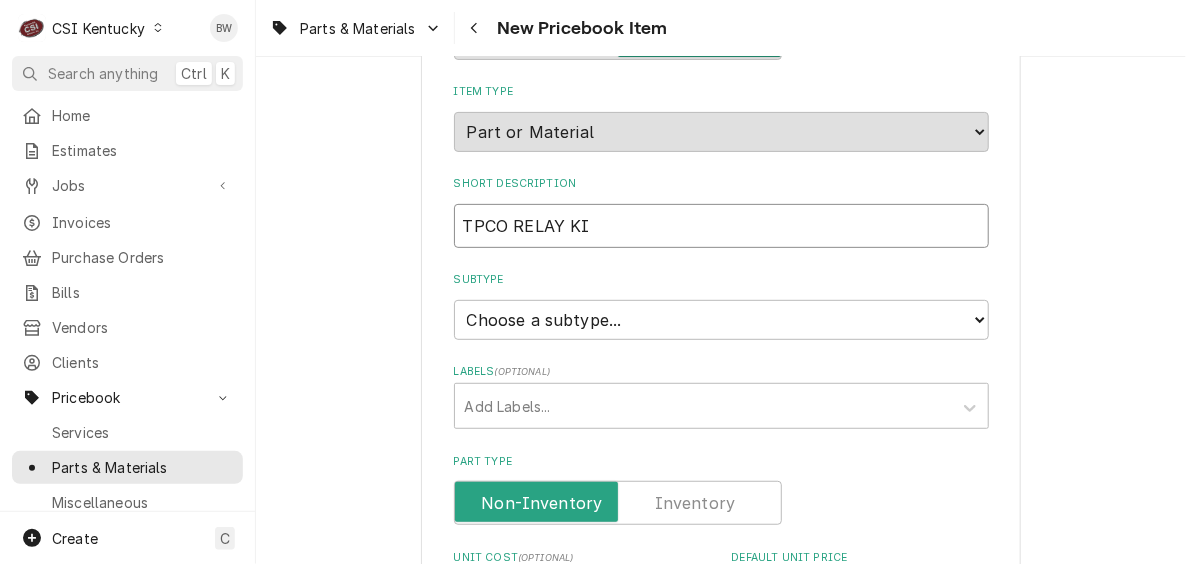 type on "x" 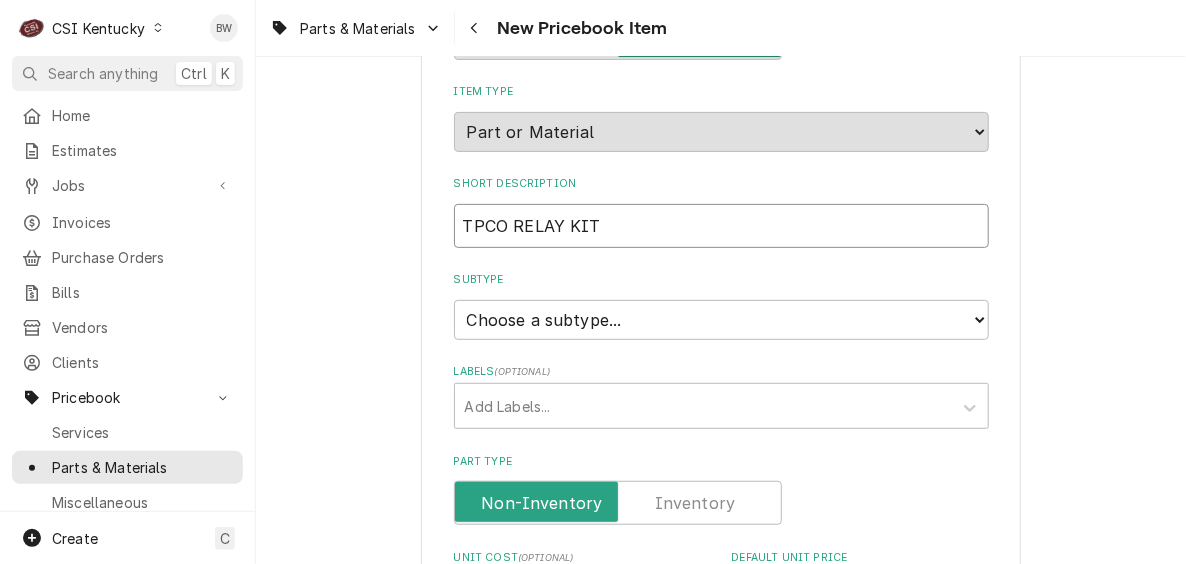 type on "TPCO RELAY KIT" 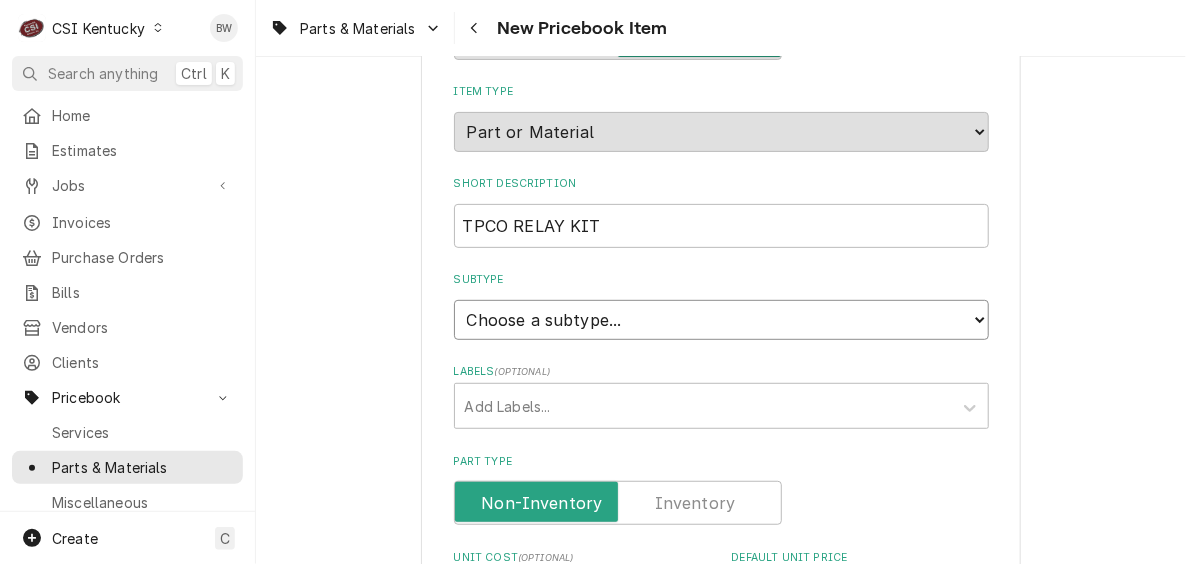 click on "Choose a subtype... [#2-DUAL] AFTERHRS-WH-CHG-2 [#2-DUAL] BEV-EQUIP [#2-DUAL] BEV-MATS [#2-DUAL] CONT-LABR-2 [#2-DUAL] CRANE-LIFT-2 [#2-DUAL] EQUIP-RENT-2 [#2-DUAL] INVEN-PARTS [#2-DUAL] MAINT-SUPPLY [#2-DUAL] MISC-EQUIP [#2-DUAL] MISC-NON-INVEN [#2-DUAL] PROJ-CONT-LABR-2 [#2-DUAL] PROJ-EQUIP [#2-DUAL] PROJ-MATS [#3-BILL] SHOP-TOOLS" at bounding box center [721, 320] 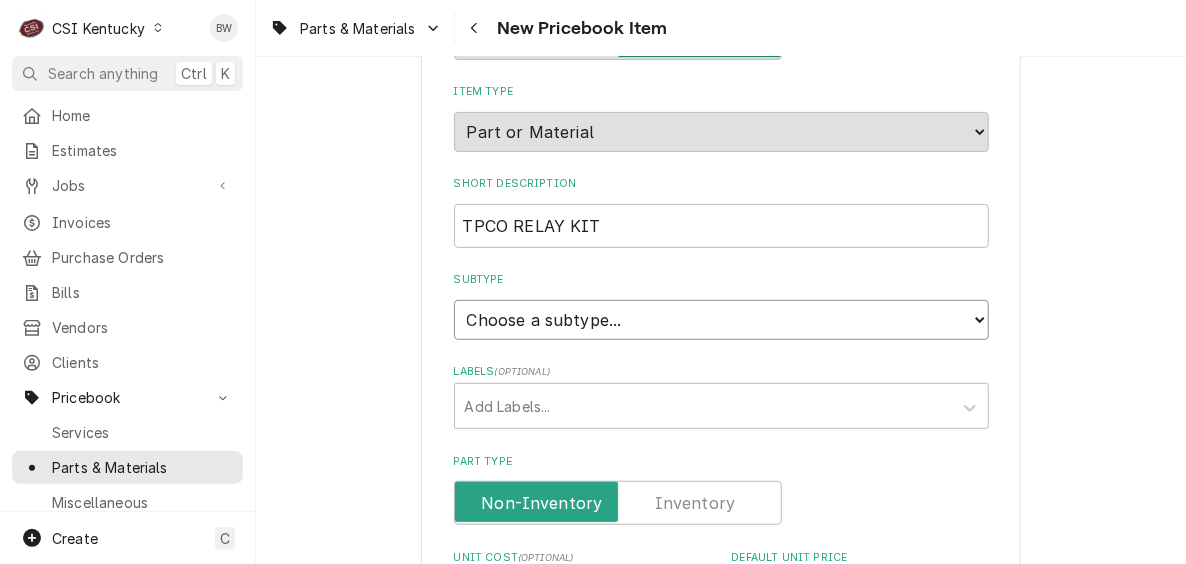 select on "87" 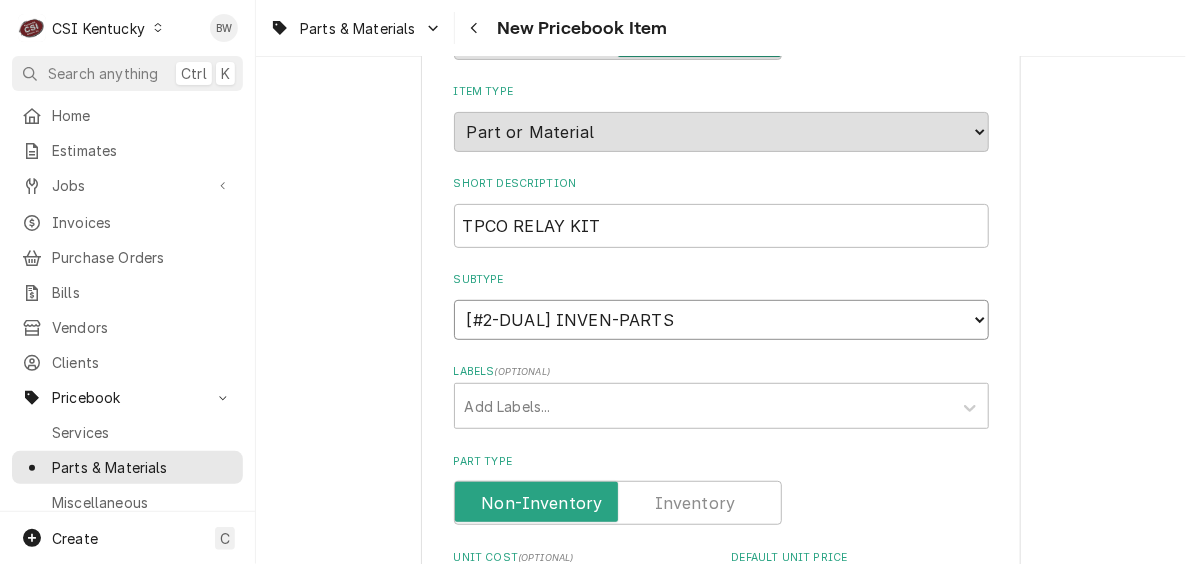 click on "Choose a subtype... [#2-DUAL] AFTERHRS-WH-CHG-2 [#2-DUAL] BEV-EQUIP [#2-DUAL] BEV-MATS [#2-DUAL] CONT-LABR-2 [#2-DUAL] CRANE-LIFT-2 [#2-DUAL] EQUIP-RENT-2 [#2-DUAL] INVEN-PARTS [#2-DUAL] MAINT-SUPPLY [#2-DUAL] MISC-EQUIP [#2-DUAL] MISC-NON-INVEN [#2-DUAL] PROJ-CONT-LABR-2 [#2-DUAL] PROJ-EQUIP [#2-DUAL] PROJ-MATS [#3-BILL] SHOP-TOOLS" at bounding box center (721, 320) 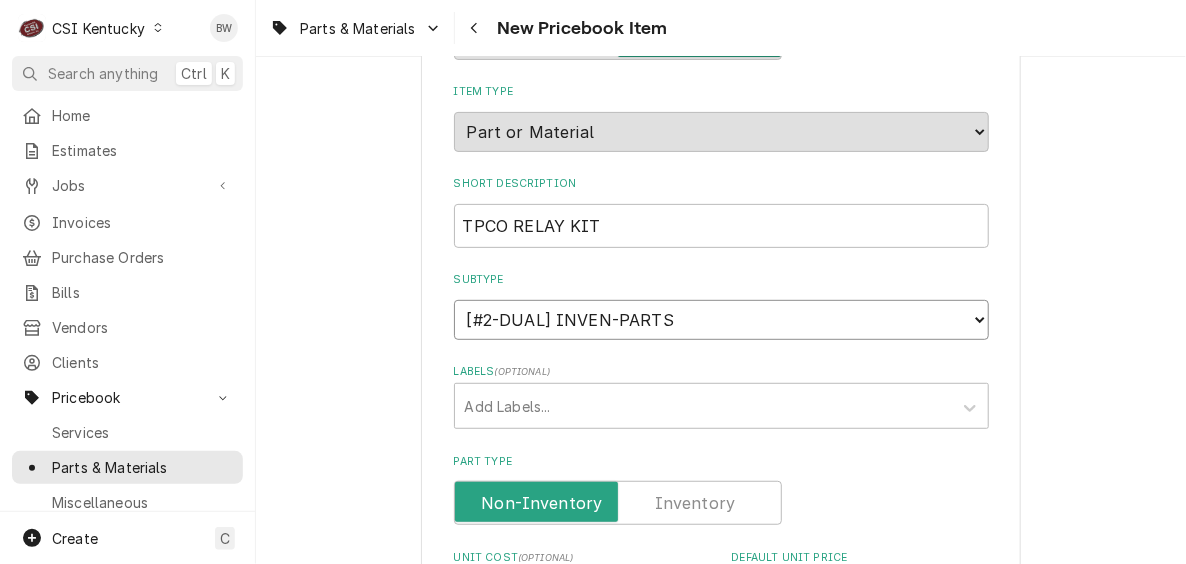type on "x" 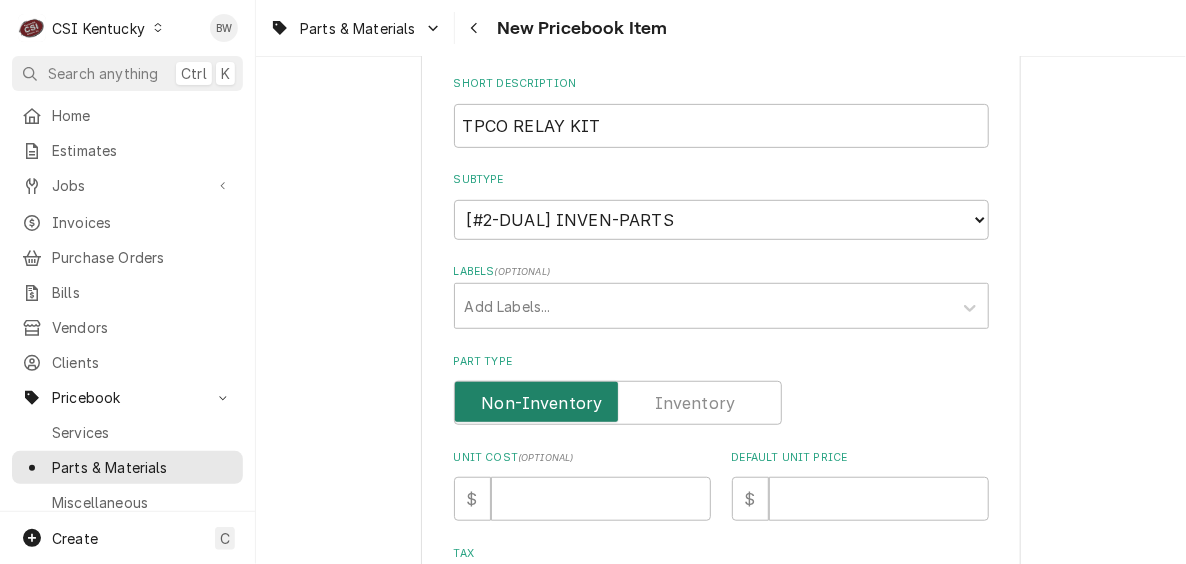 click at bounding box center [618, 403] 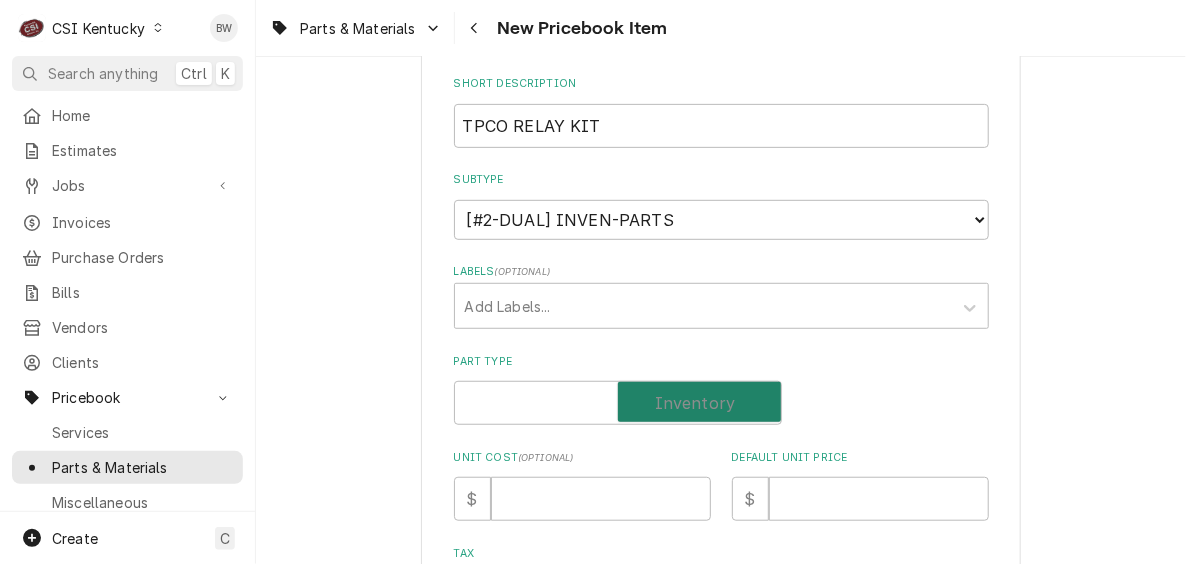 checkbox on "true" 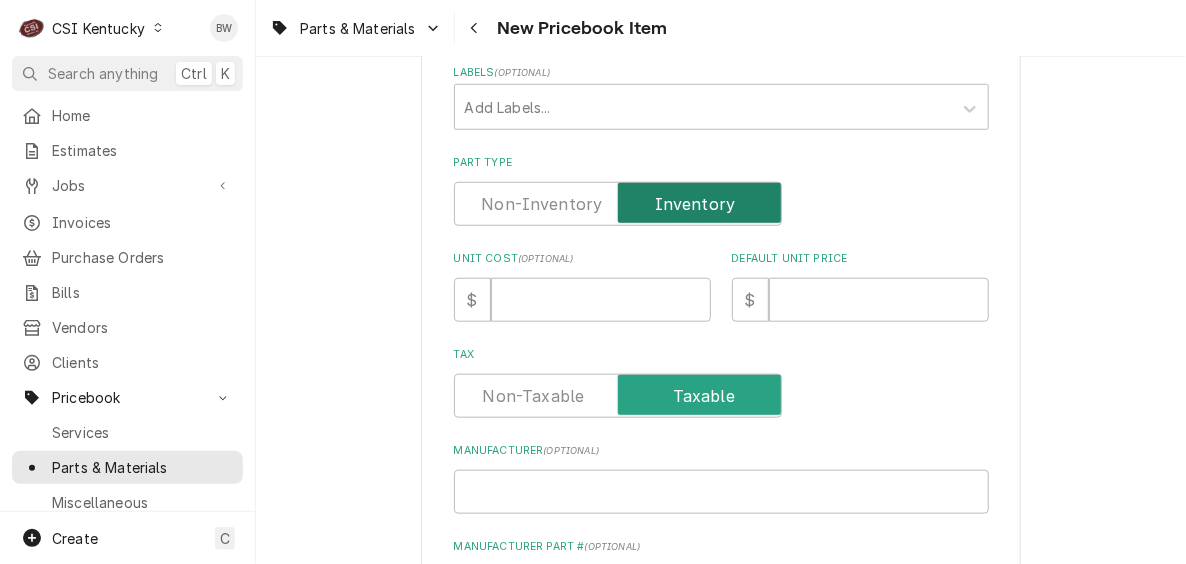 scroll, scrollTop: 500, scrollLeft: 0, axis: vertical 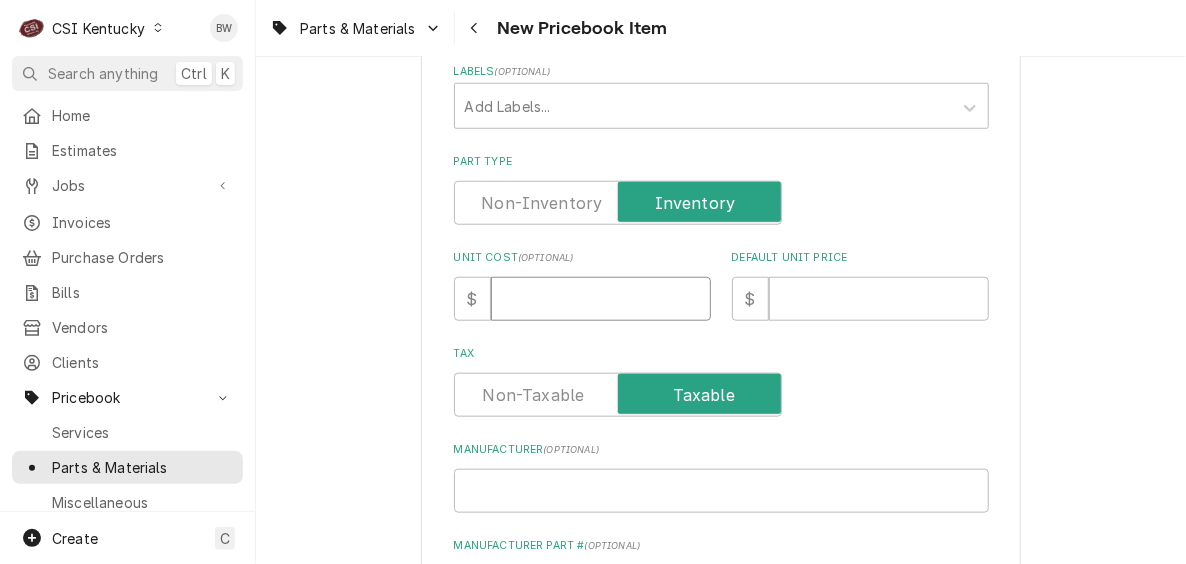 click on "Unit Cost  ( optional )" at bounding box center (601, 299) 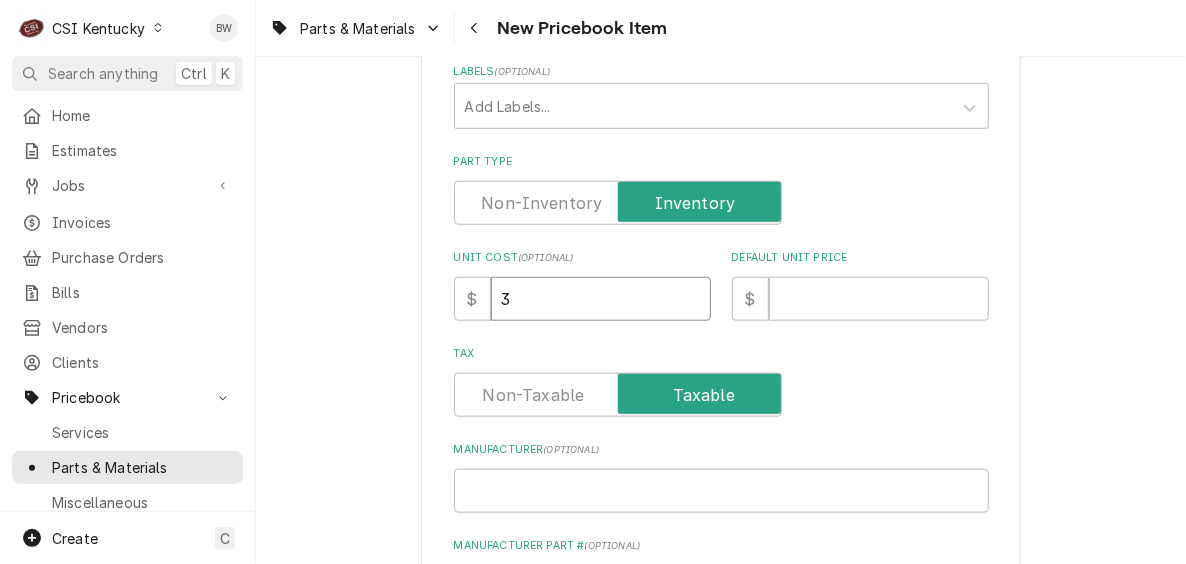 type on "x" 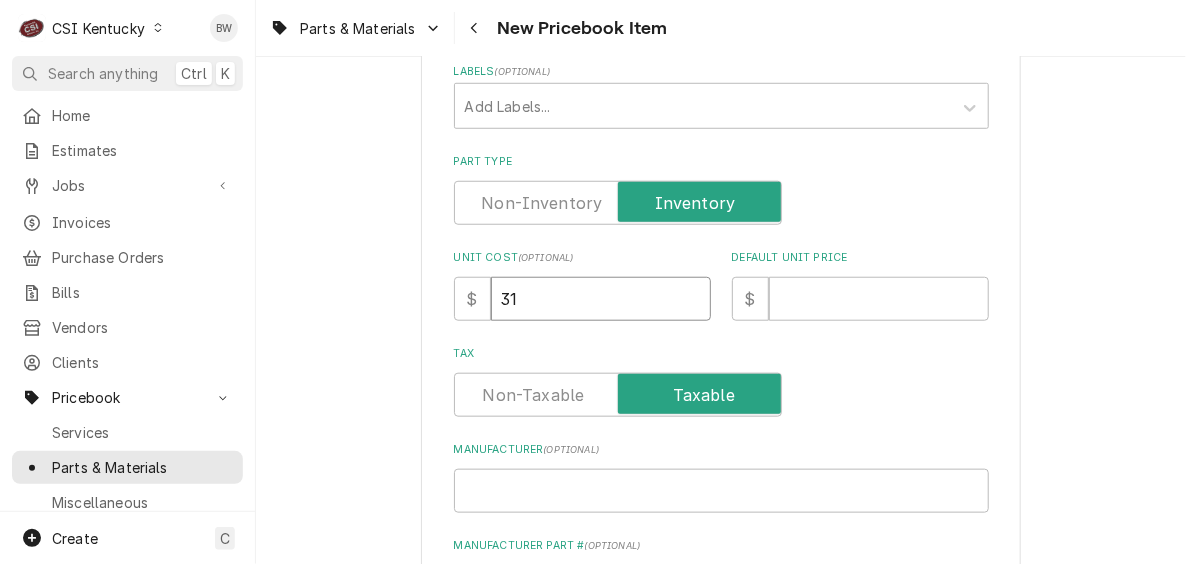 type on "x" 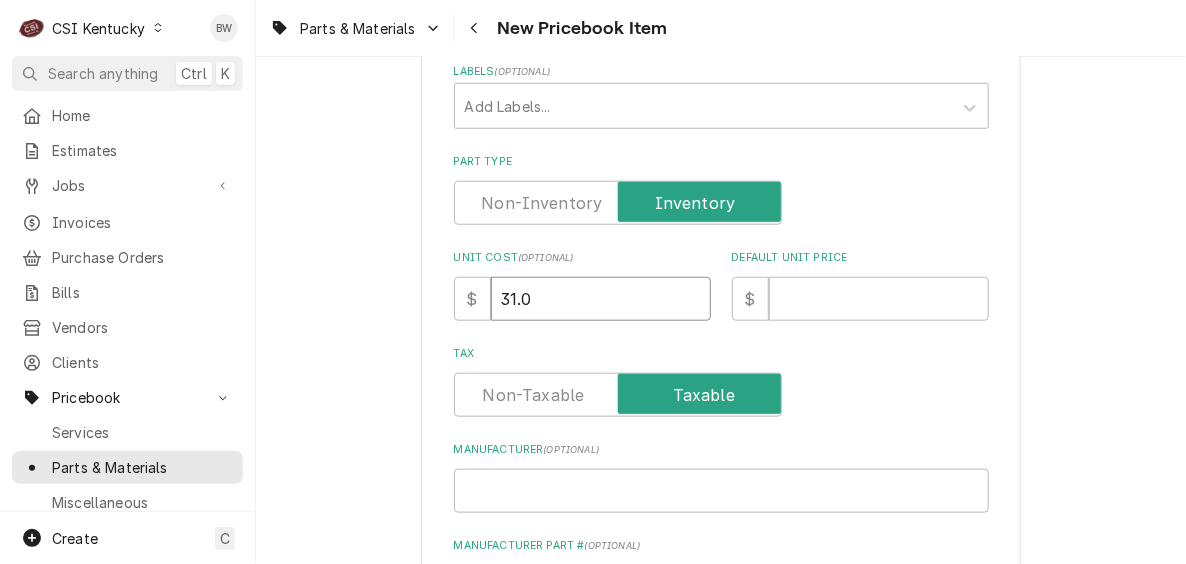 type on "x" 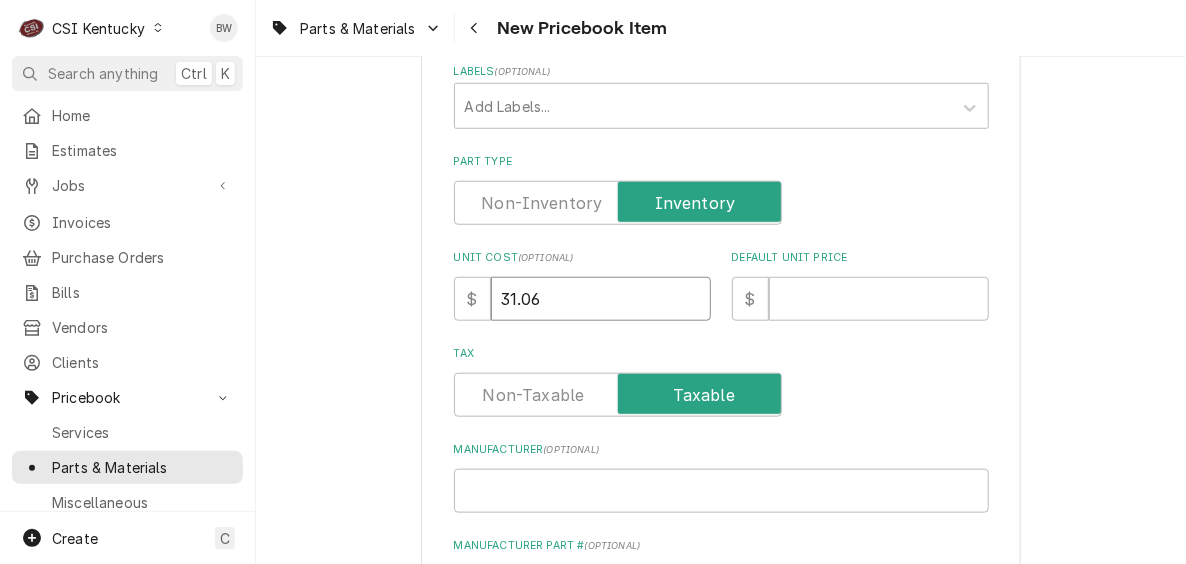 type on "31.06" 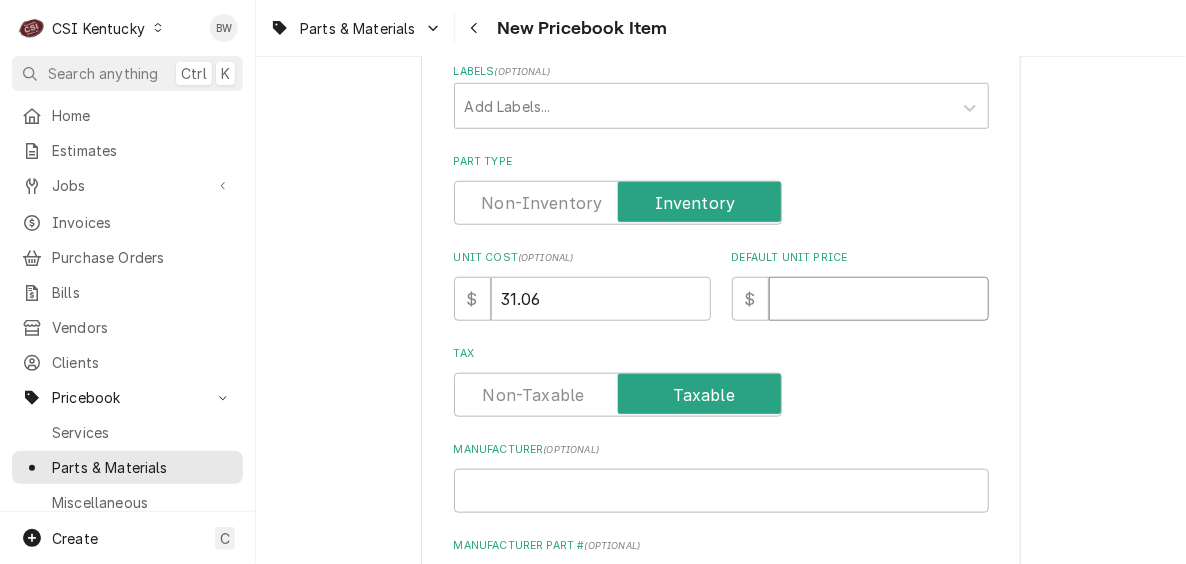 click on "Default Unit Price" at bounding box center (879, 299) 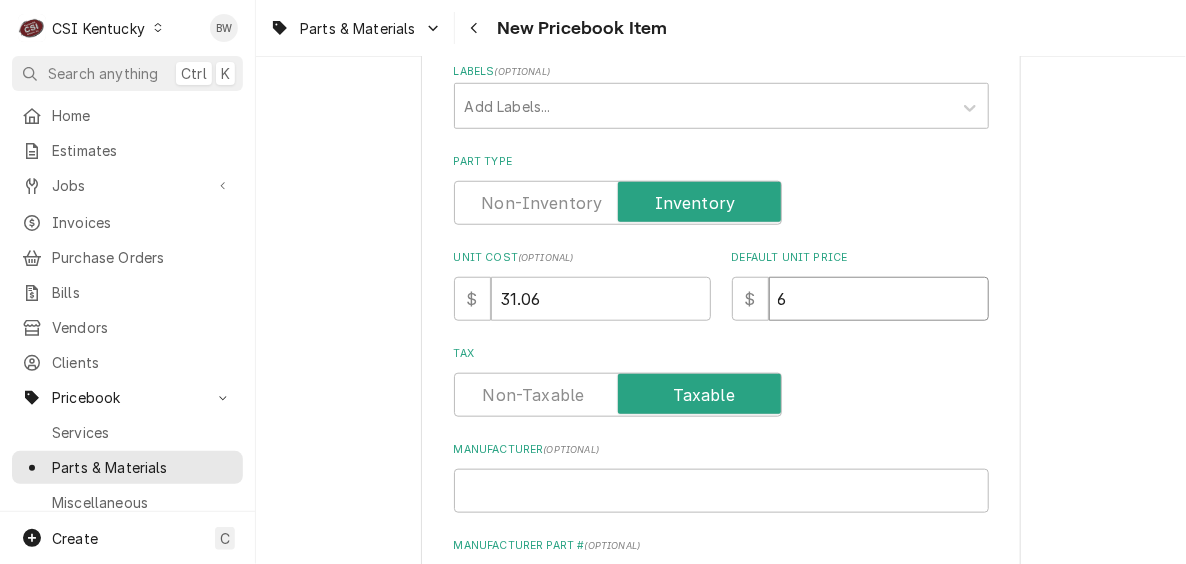 type on "x" 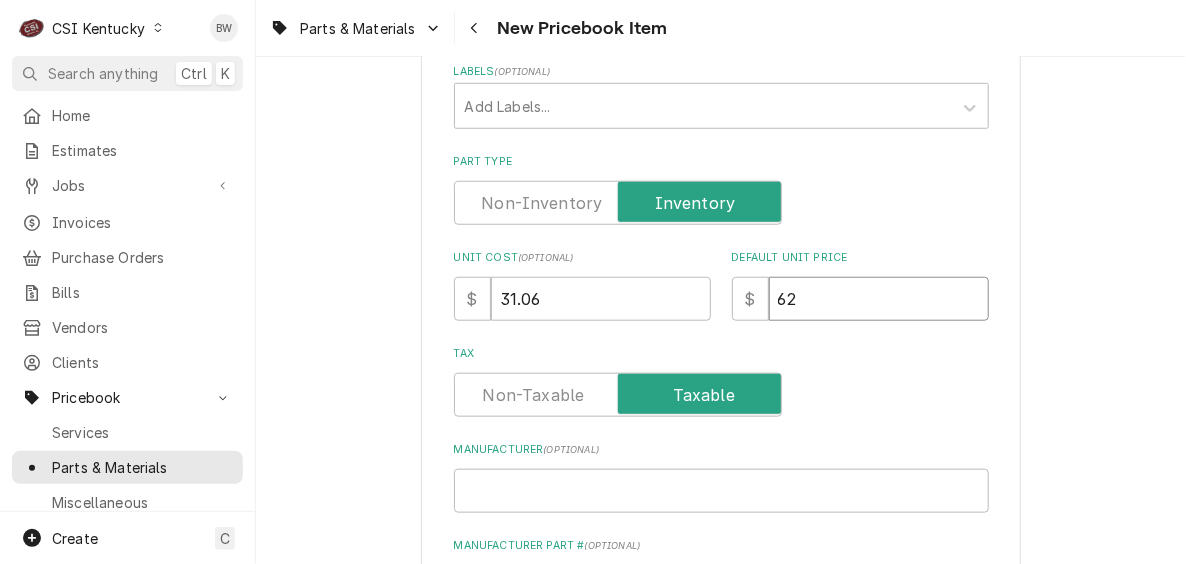 type on "x" 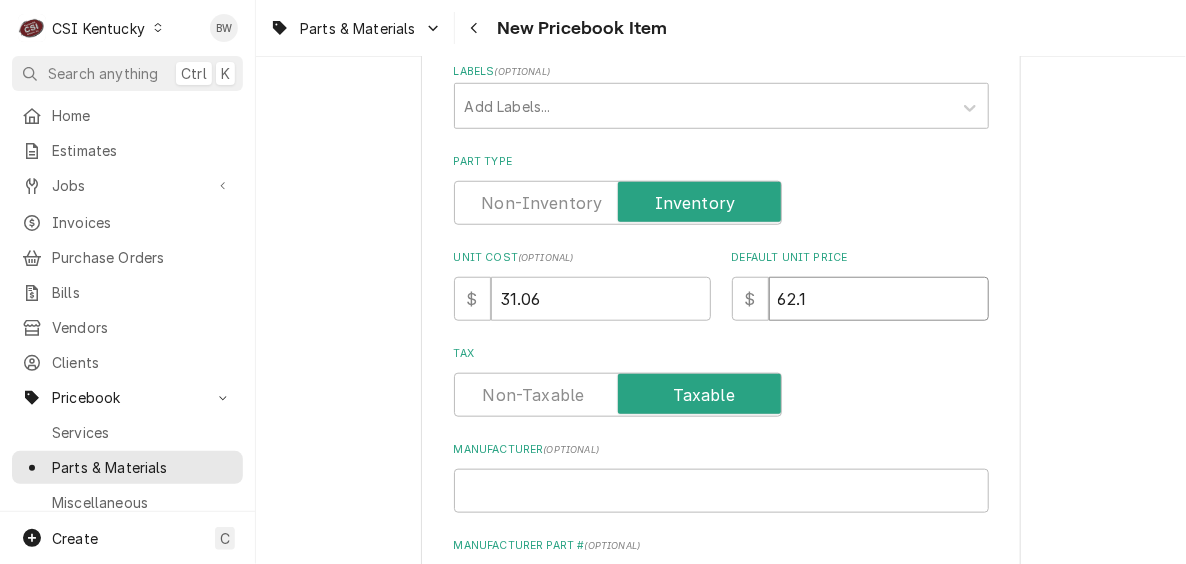 type on "x" 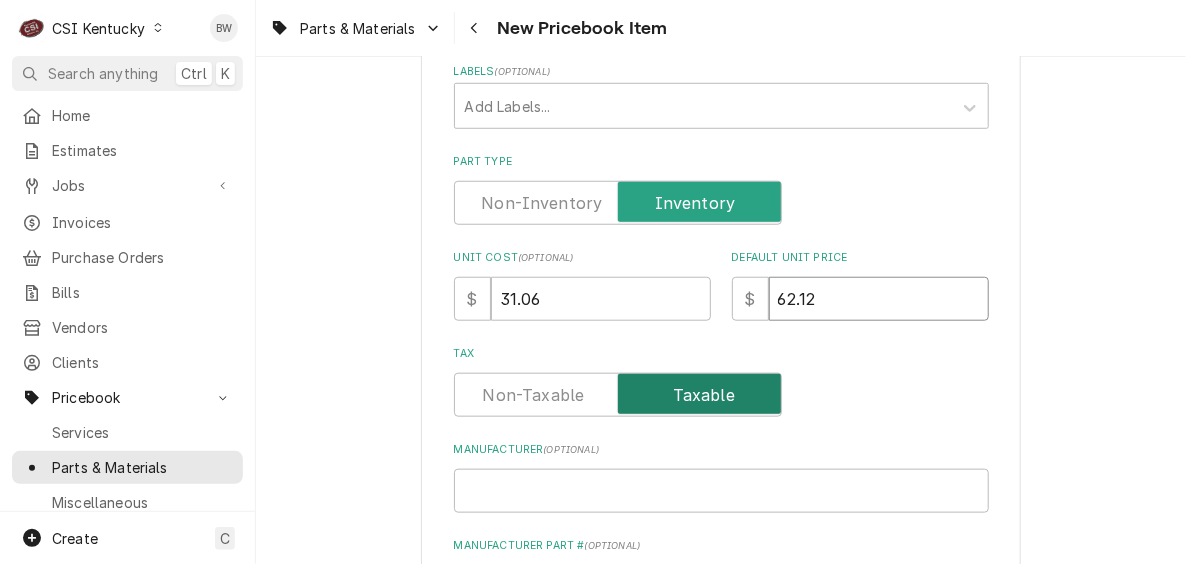 type on "62.12" 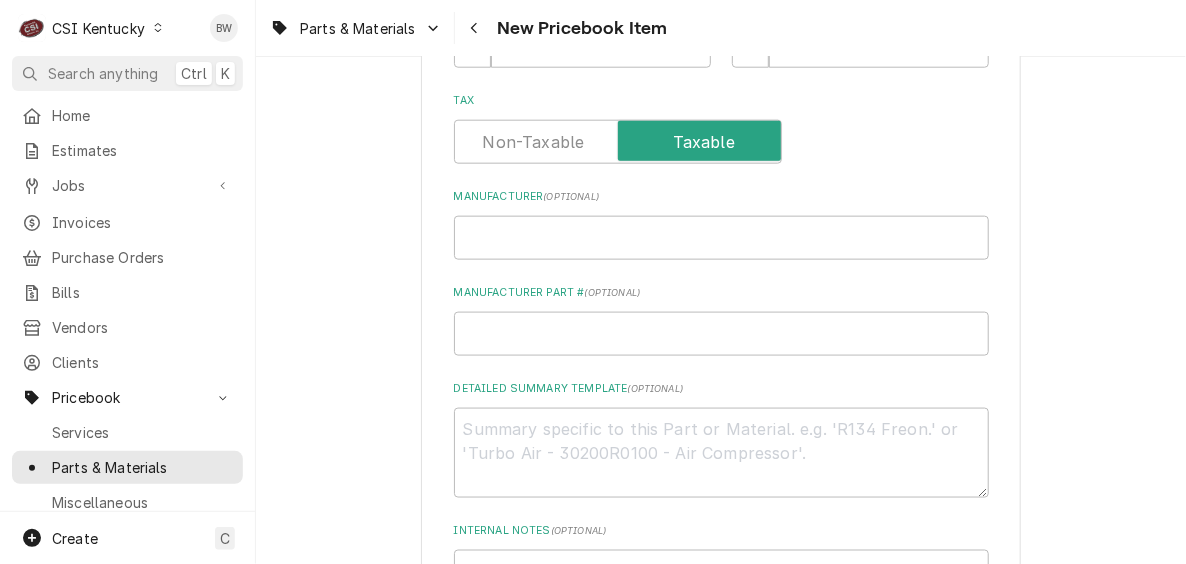 scroll, scrollTop: 800, scrollLeft: 0, axis: vertical 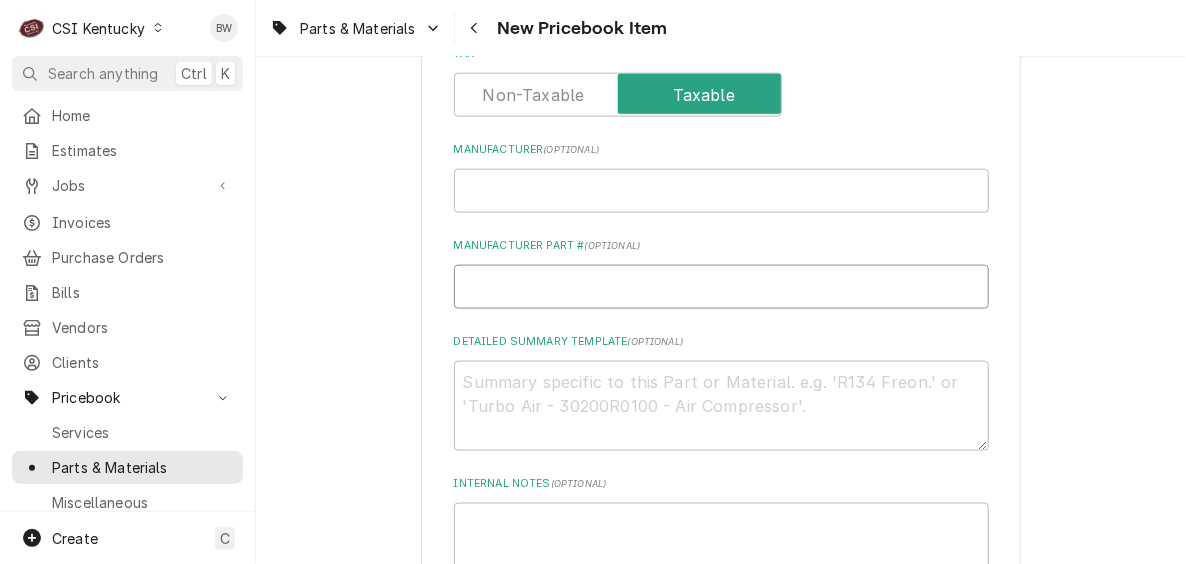 click on "Manufacturer Part #  ( optional )" at bounding box center [721, 287] 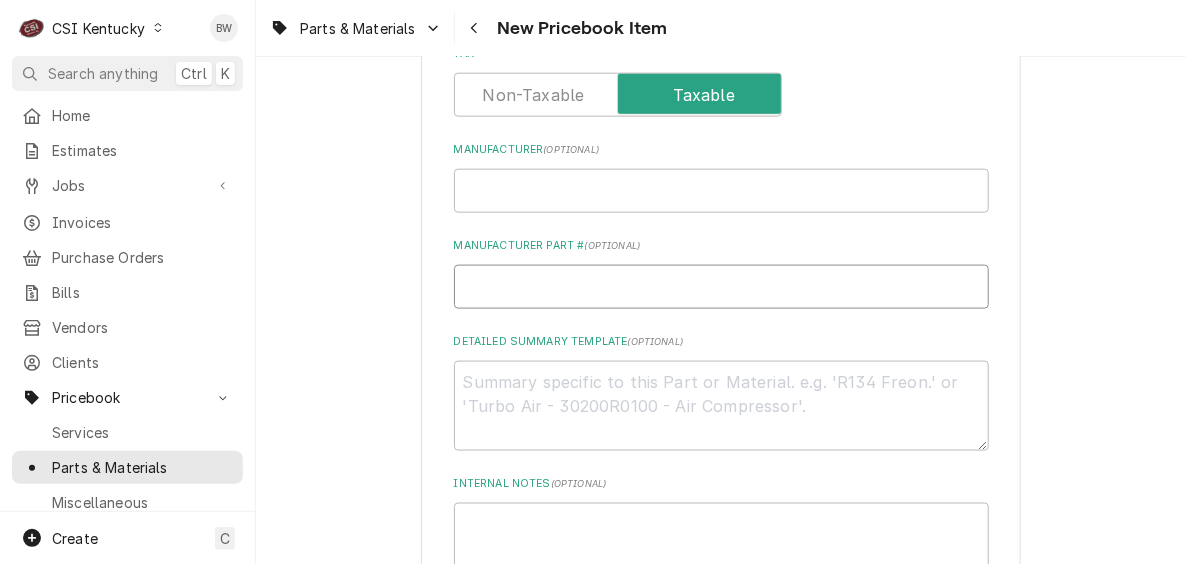 type on "x" 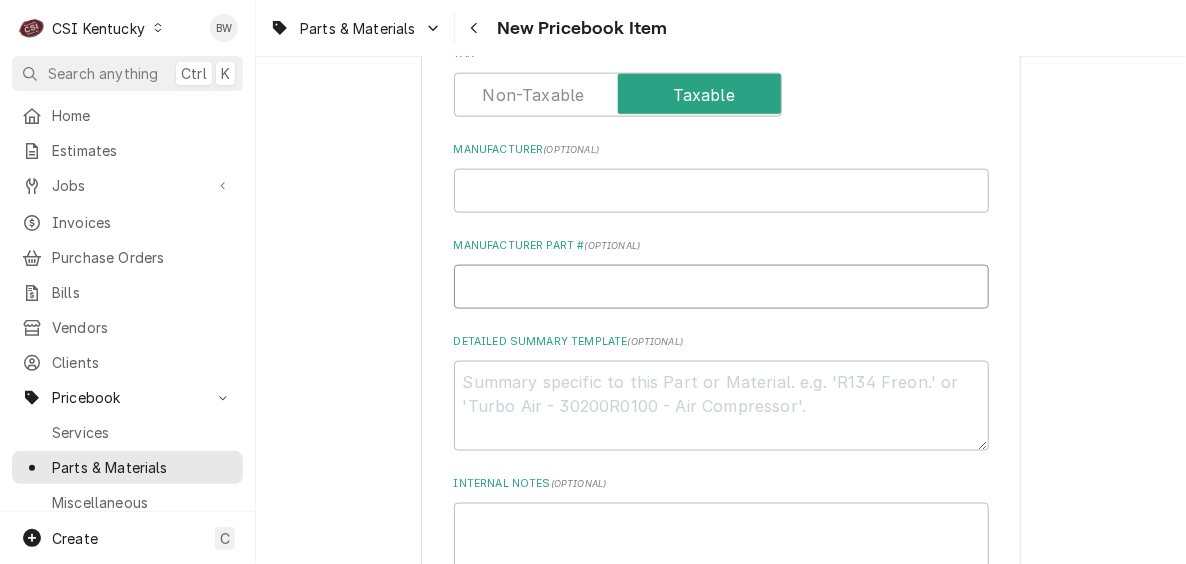 type on "K" 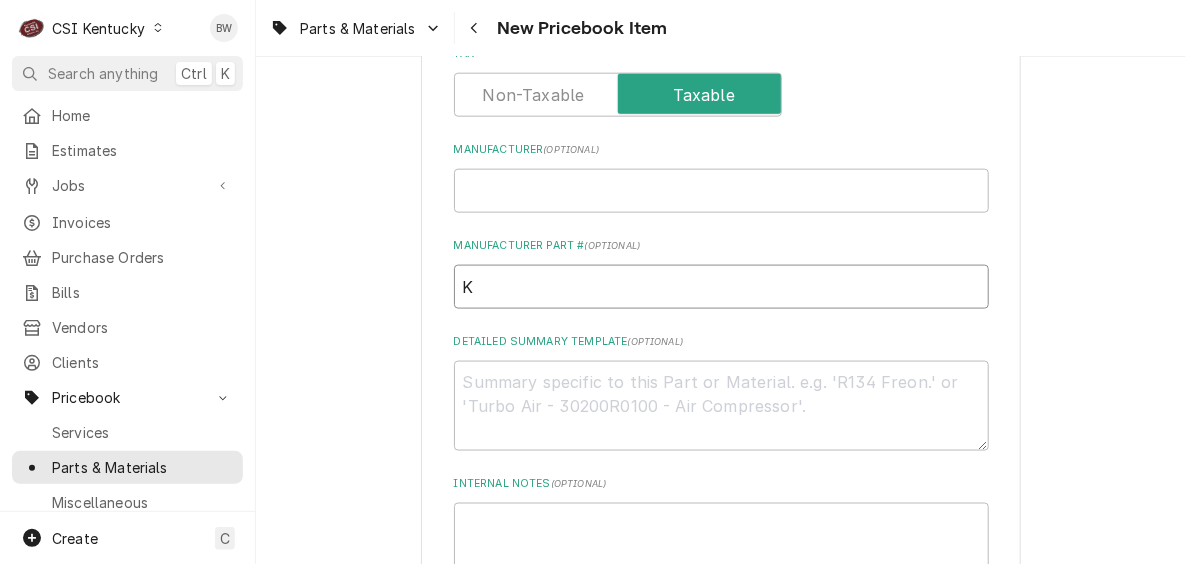 type on "x" 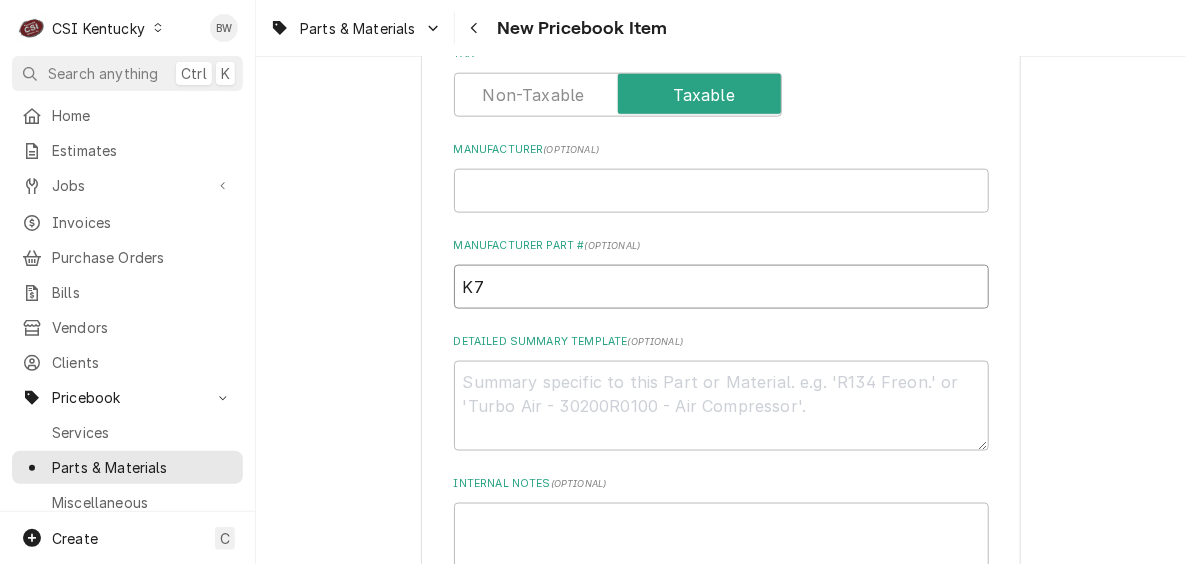 type on "x" 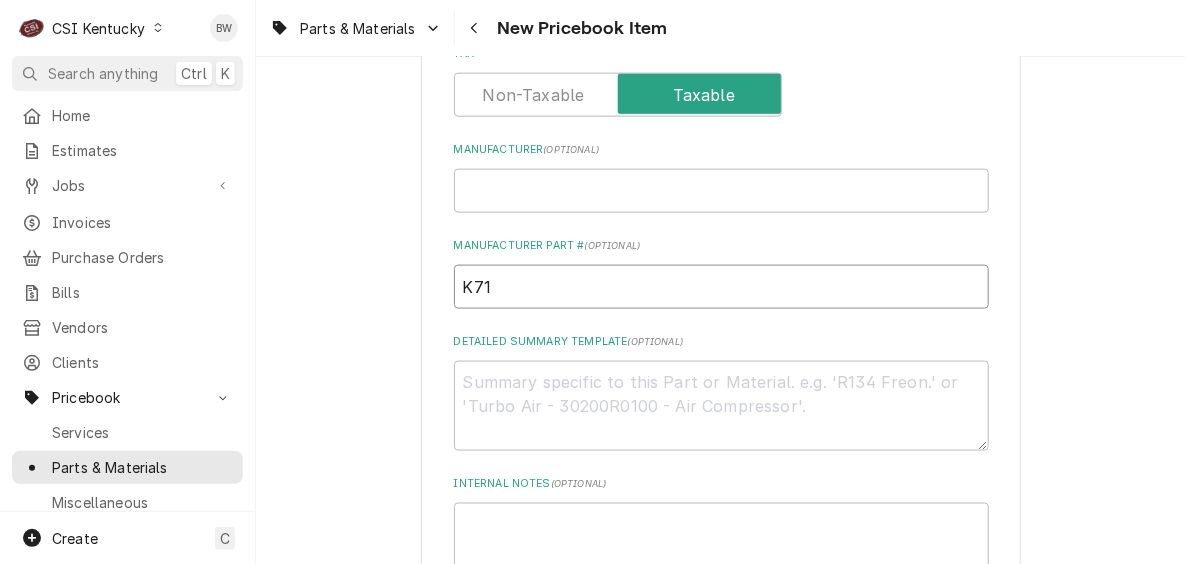 type on "x" 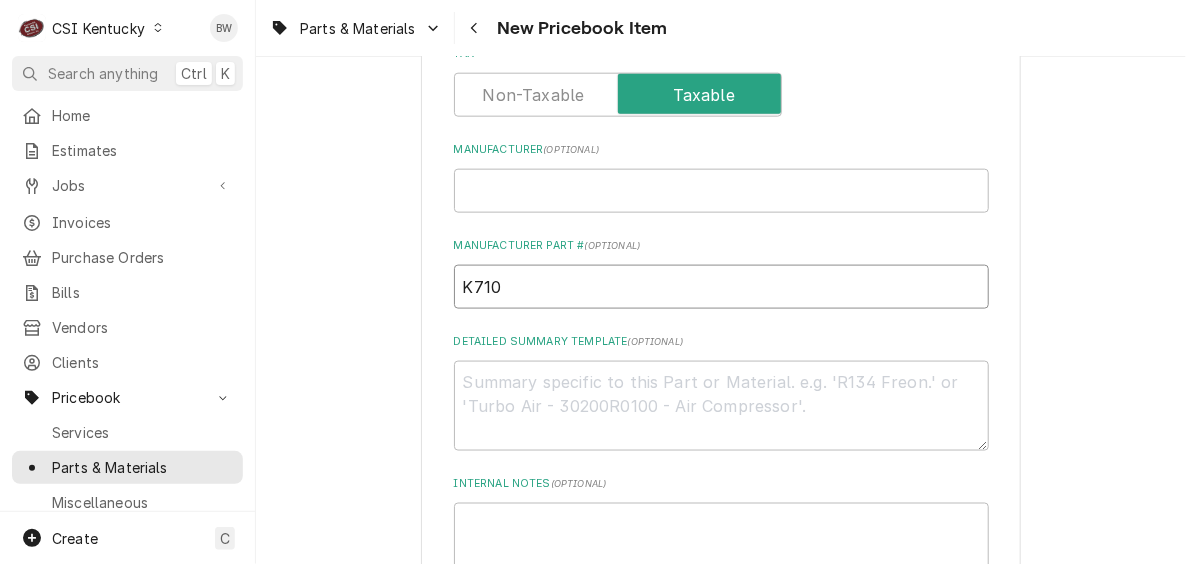 type on "x" 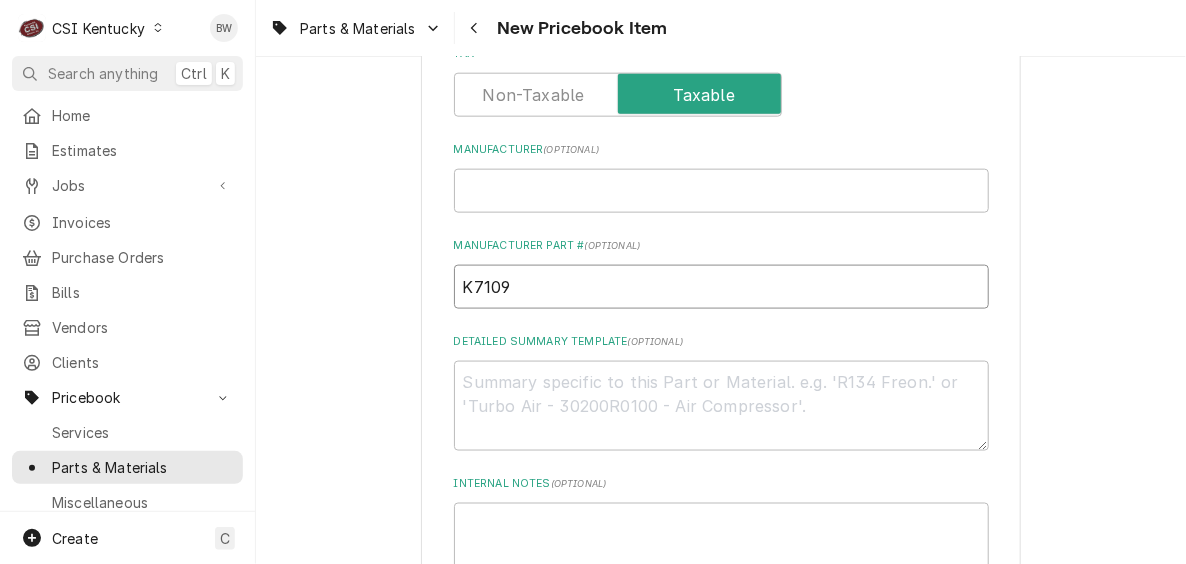 drag, startPoint x: 492, startPoint y: 288, endPoint x: 396, endPoint y: 285, distance: 96.04687 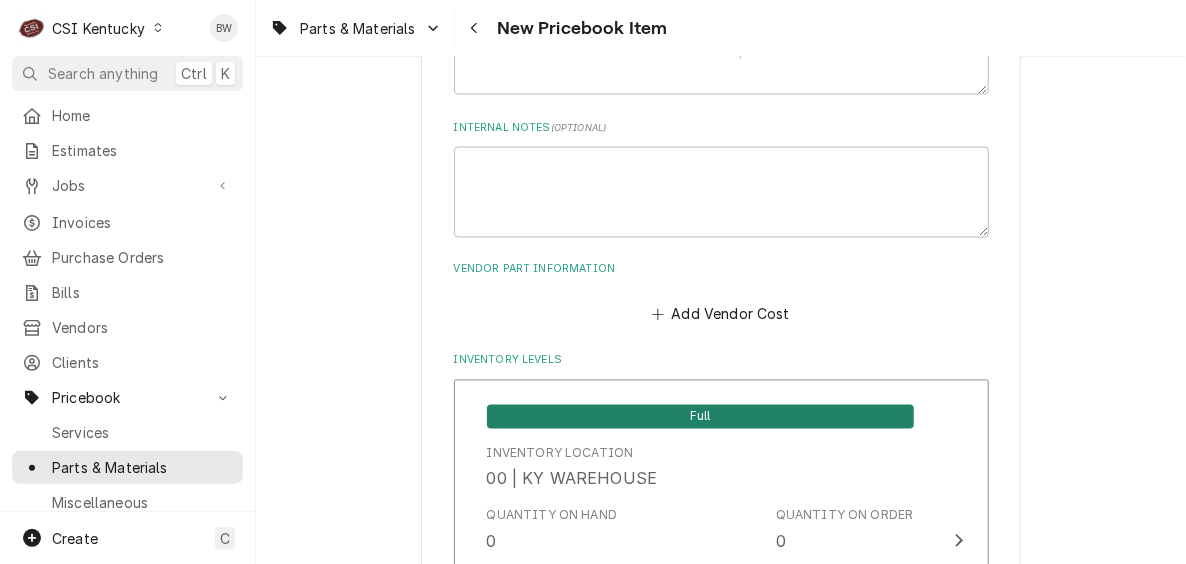 scroll, scrollTop: 1200, scrollLeft: 0, axis: vertical 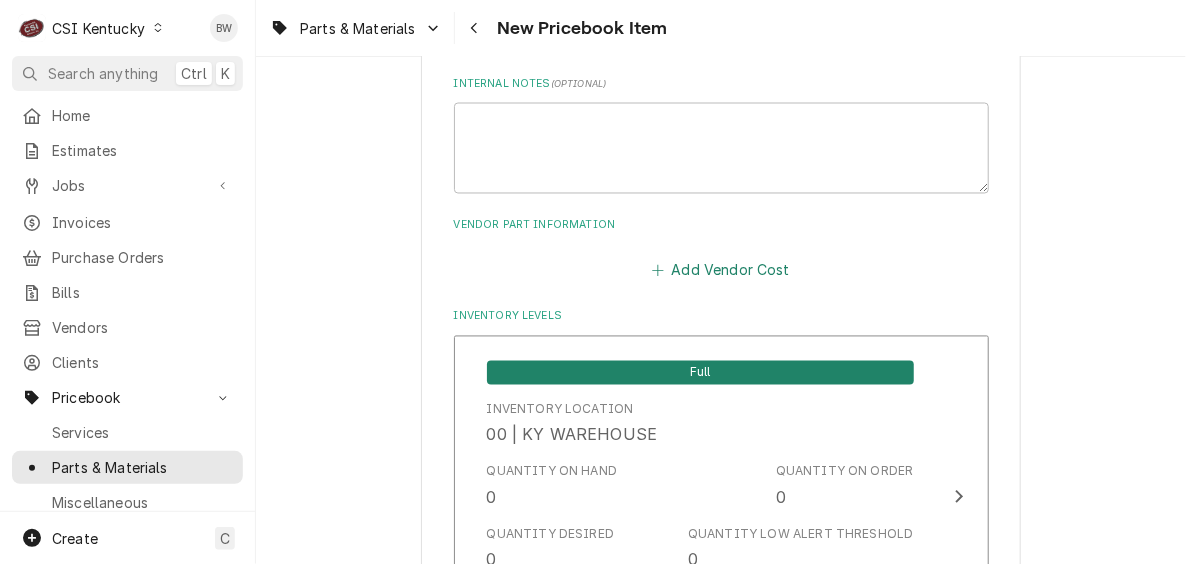 type on "K7109" 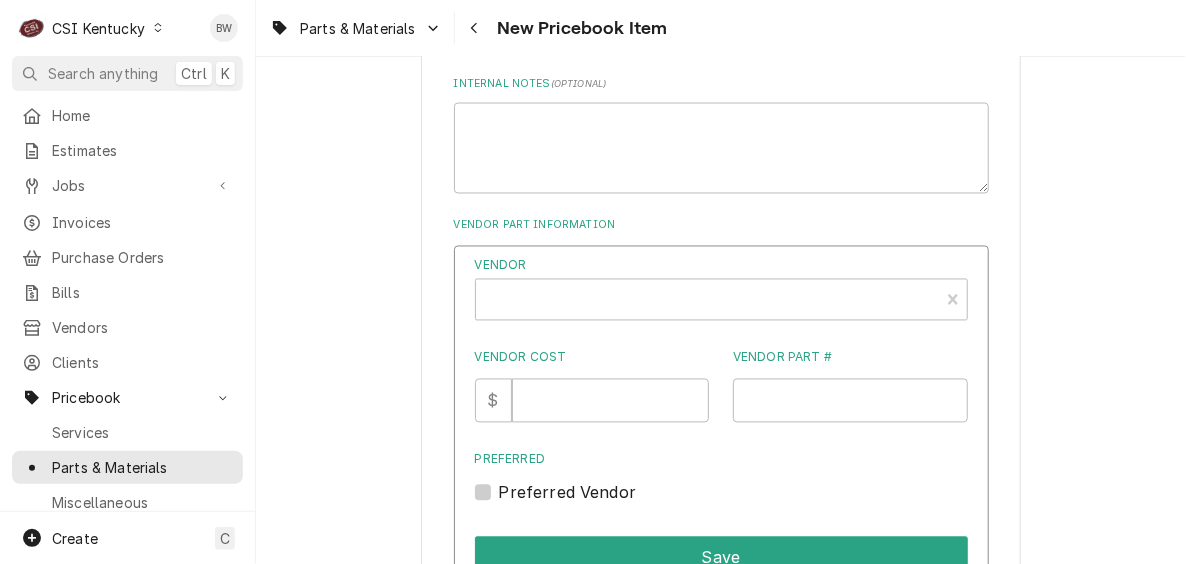 type on "x" 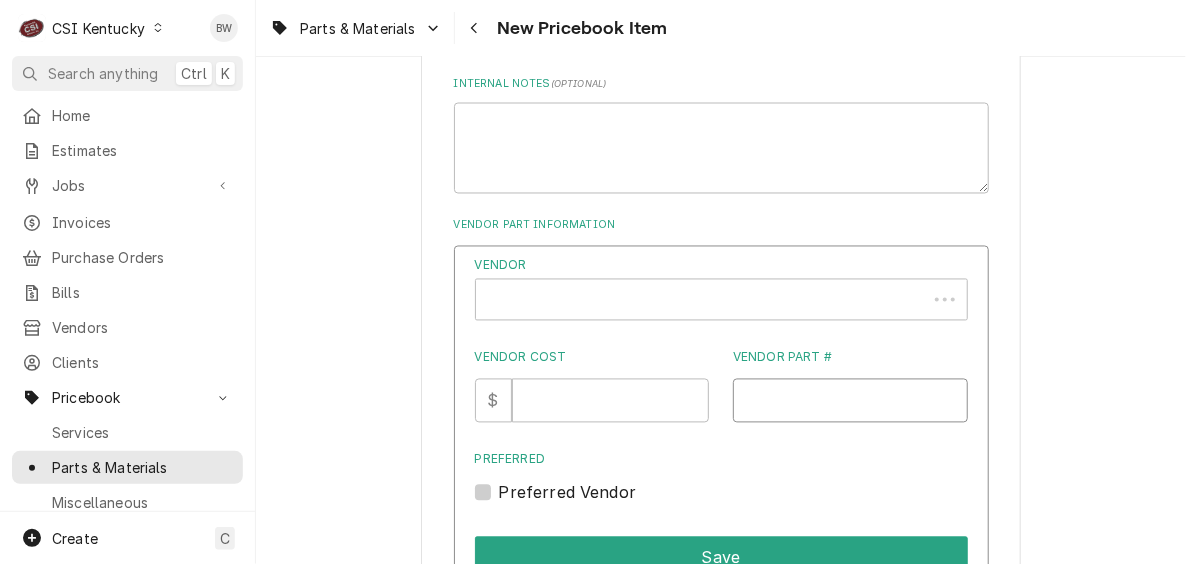 click on "Vendor Part #" at bounding box center [850, 401] 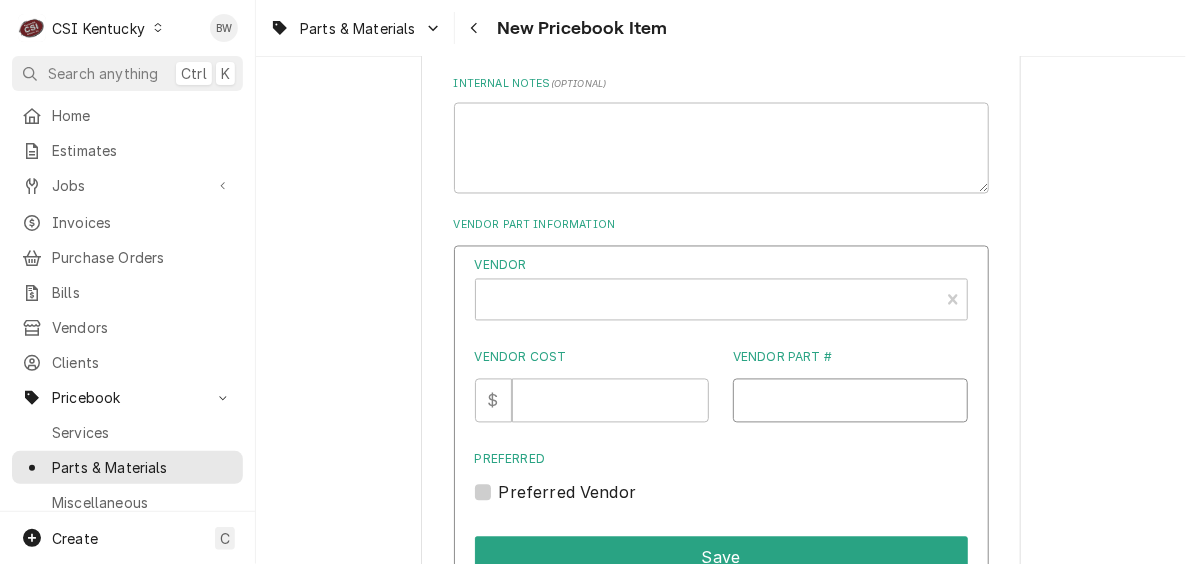 paste on "K7109" 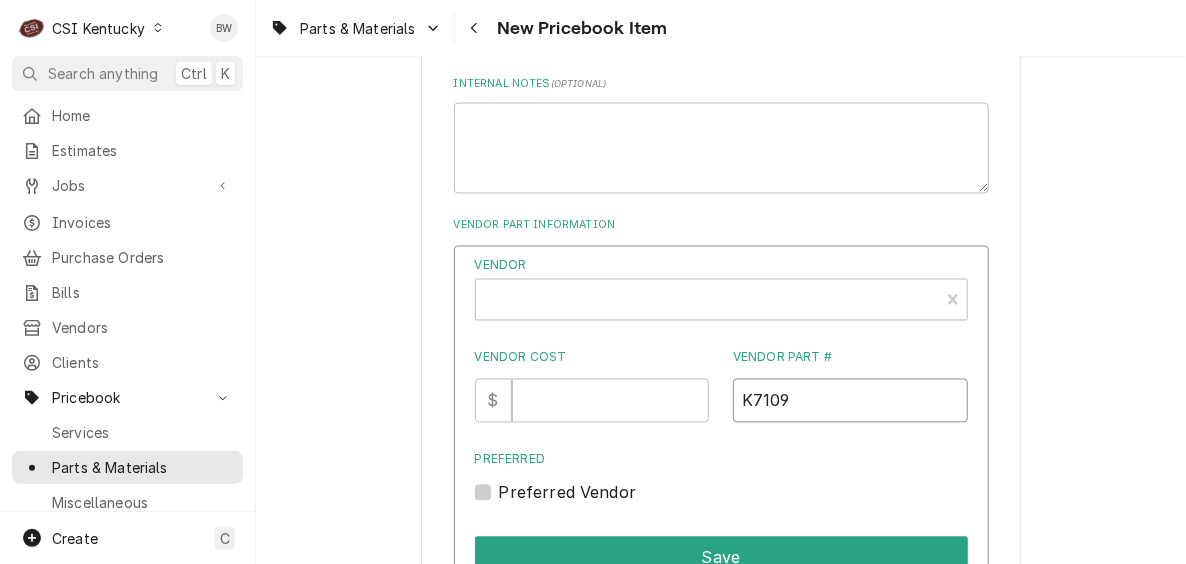type on "K7109" 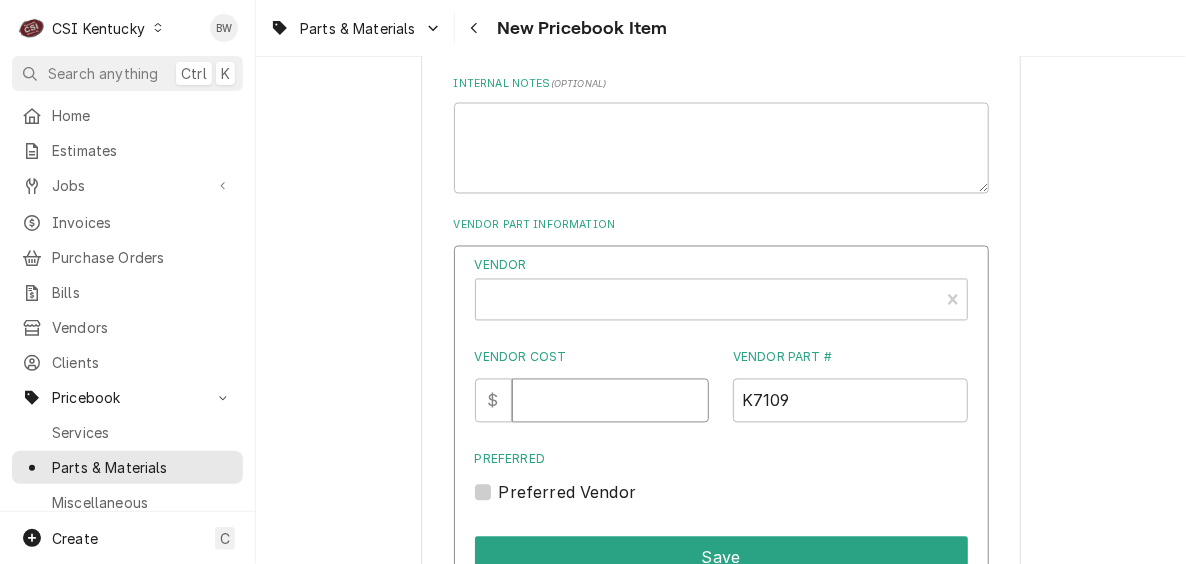 click on "Vendor Cost" at bounding box center [610, 401] 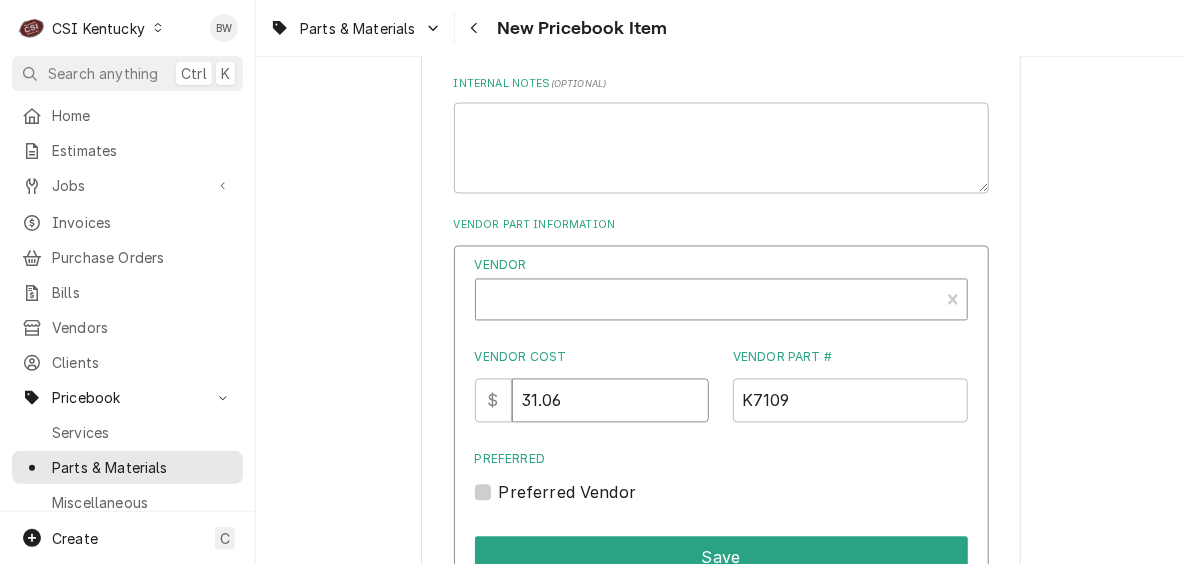type on "31.06" 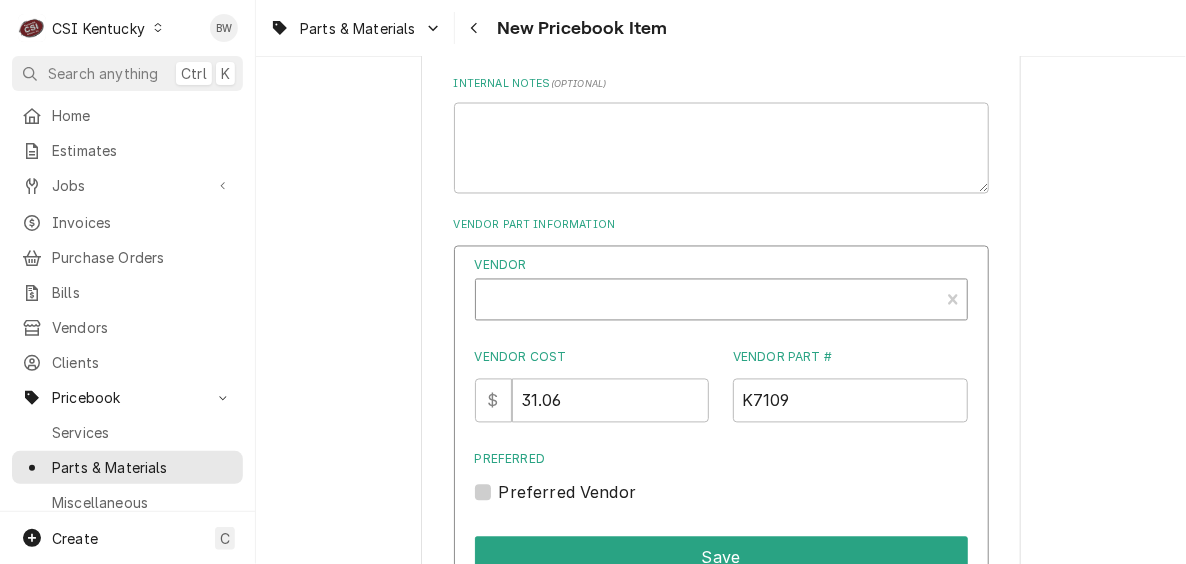 type on "x" 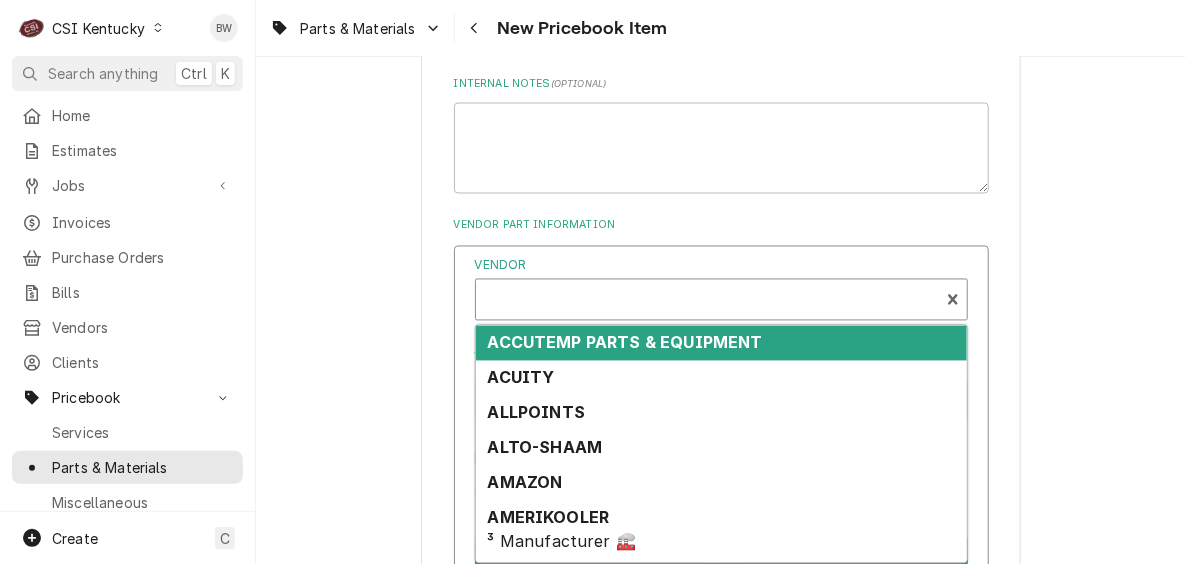 type on "i" 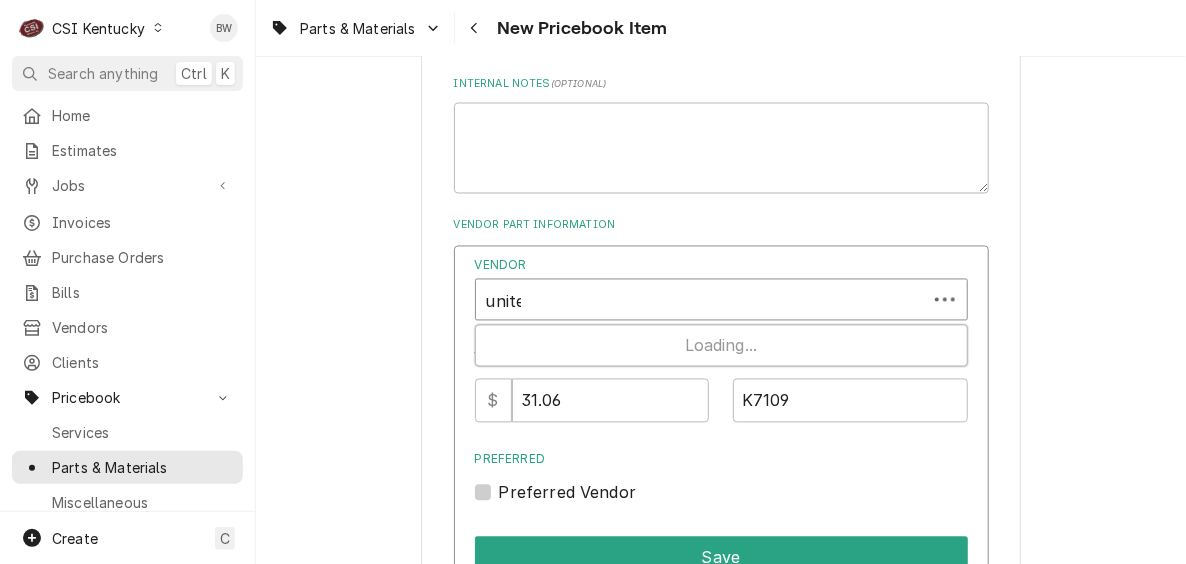 type on "united" 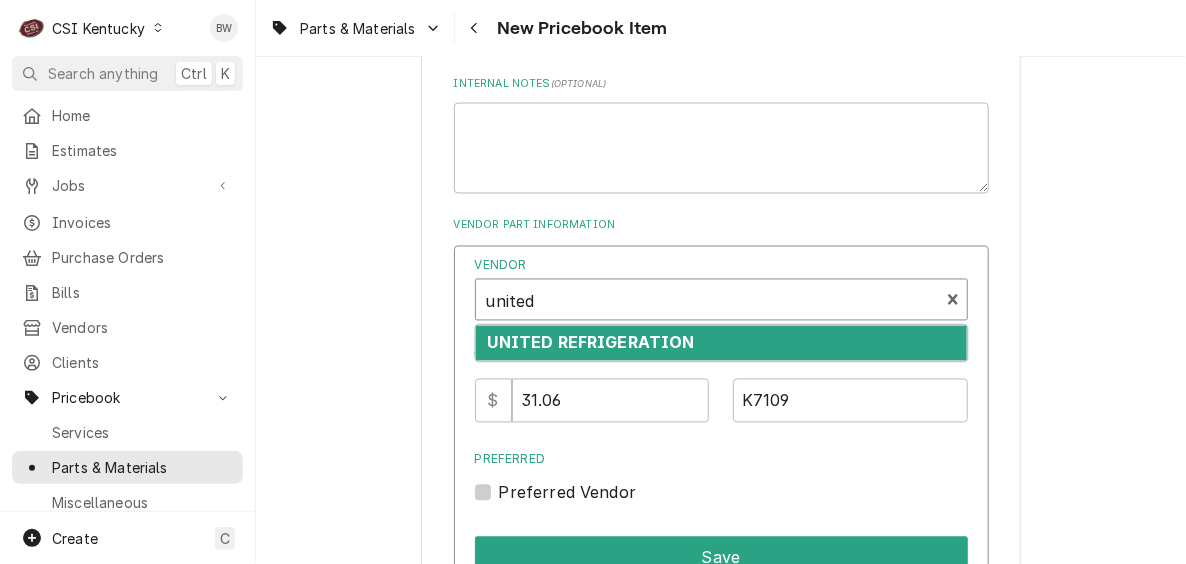 click on "UNITED REFRIGERATION" at bounding box center [591, 343] 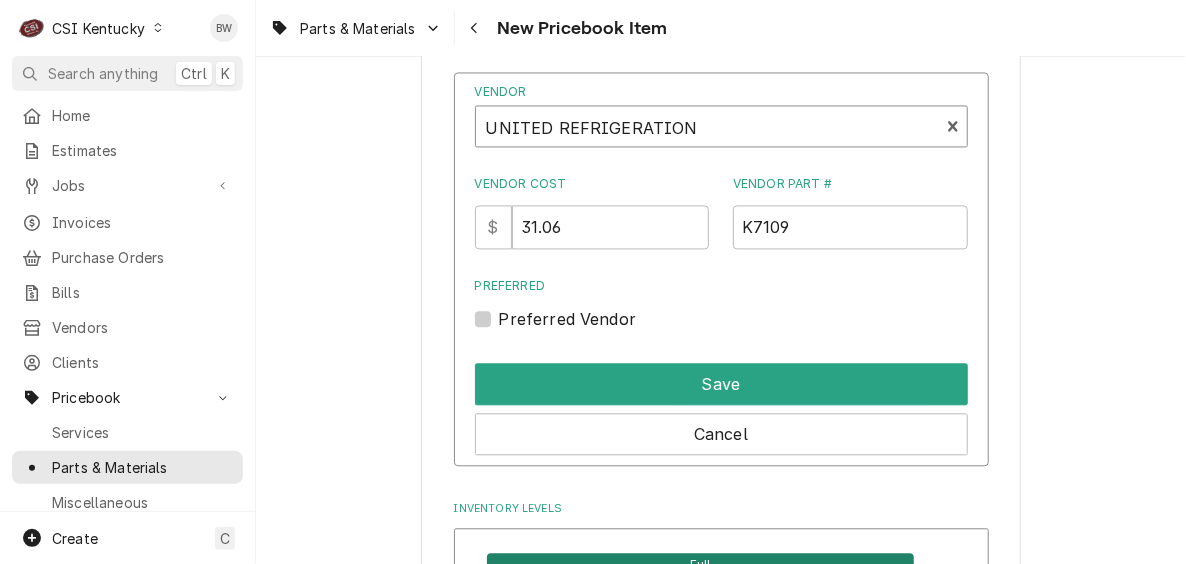 scroll, scrollTop: 1400, scrollLeft: 0, axis: vertical 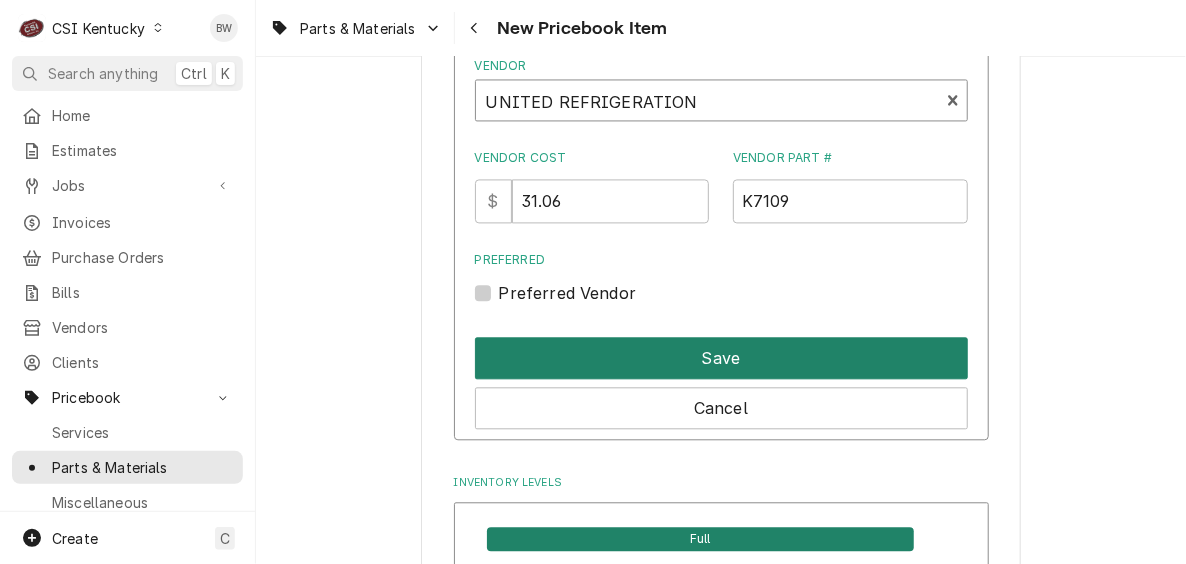 click on "Save" at bounding box center [721, 358] 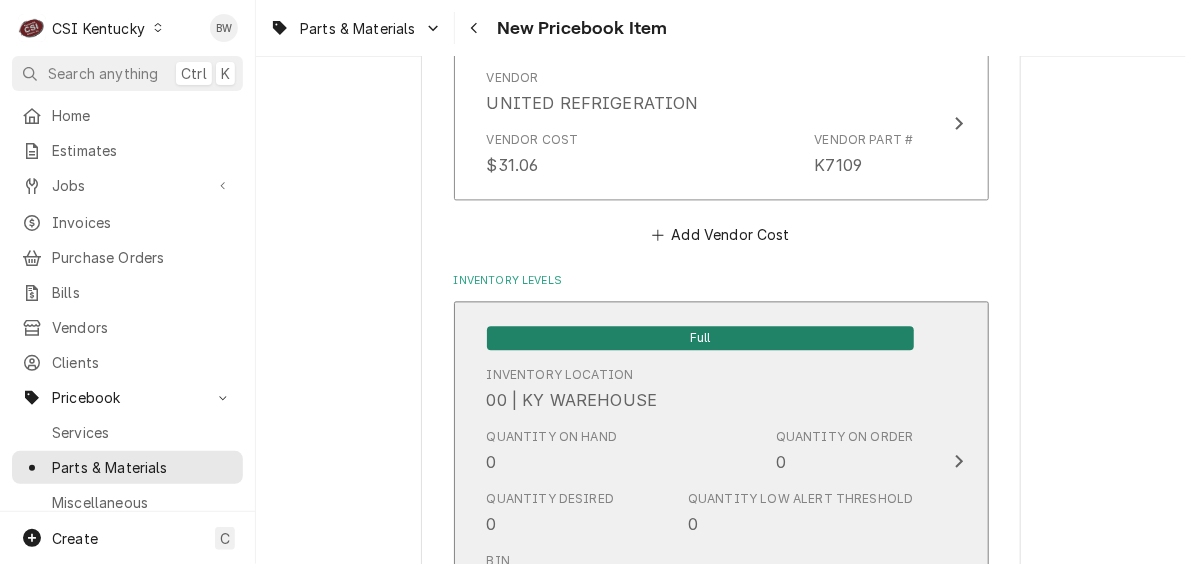 scroll, scrollTop: 5561, scrollLeft: 0, axis: vertical 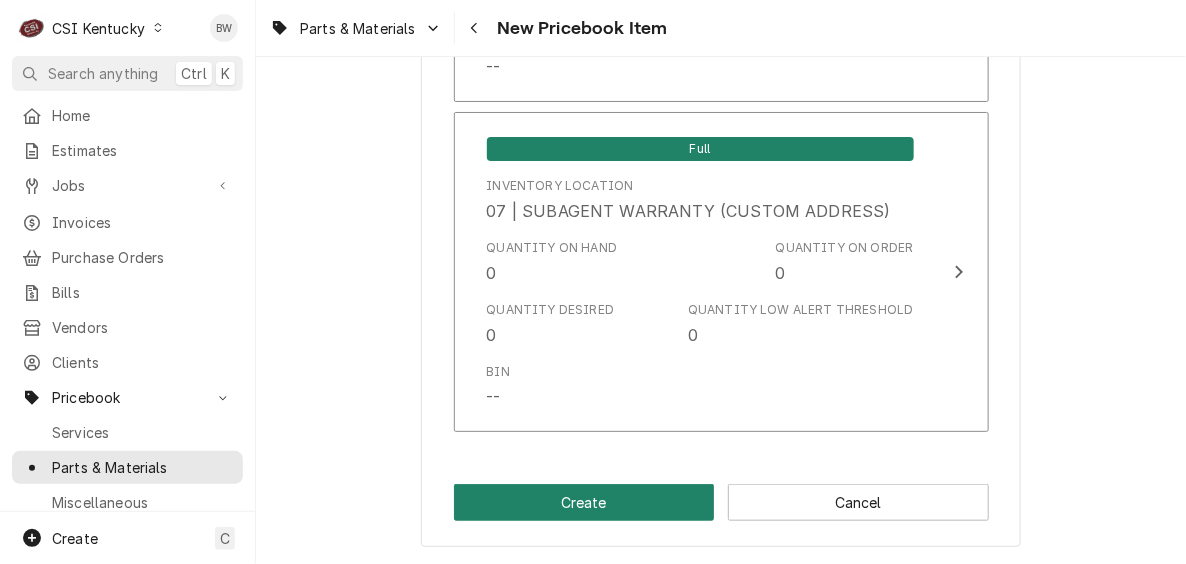 click on "Create" at bounding box center (584, 502) 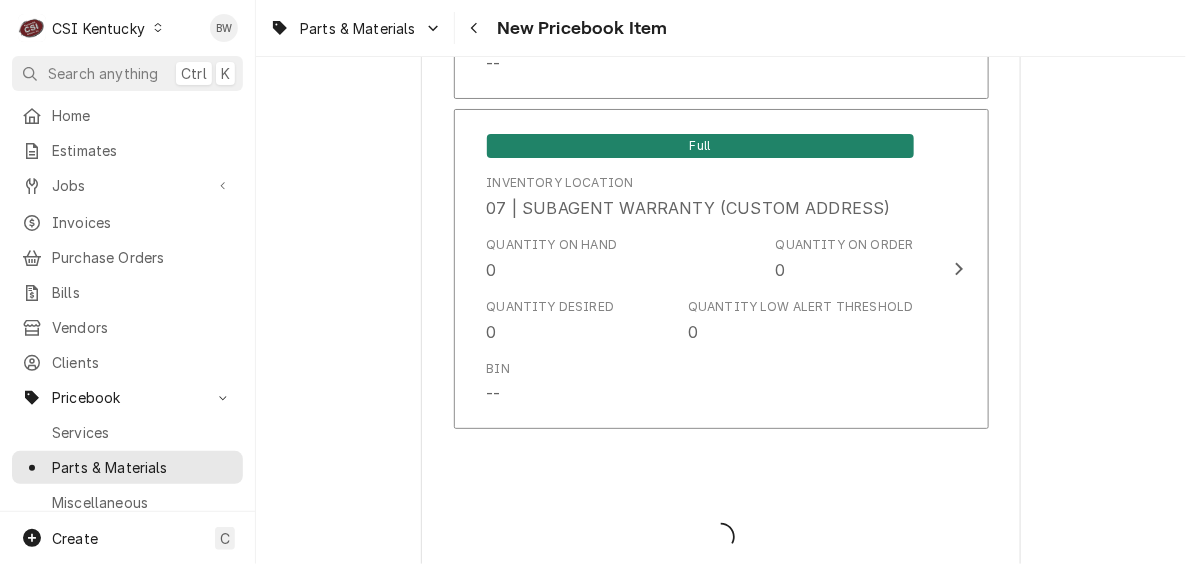 type on "x" 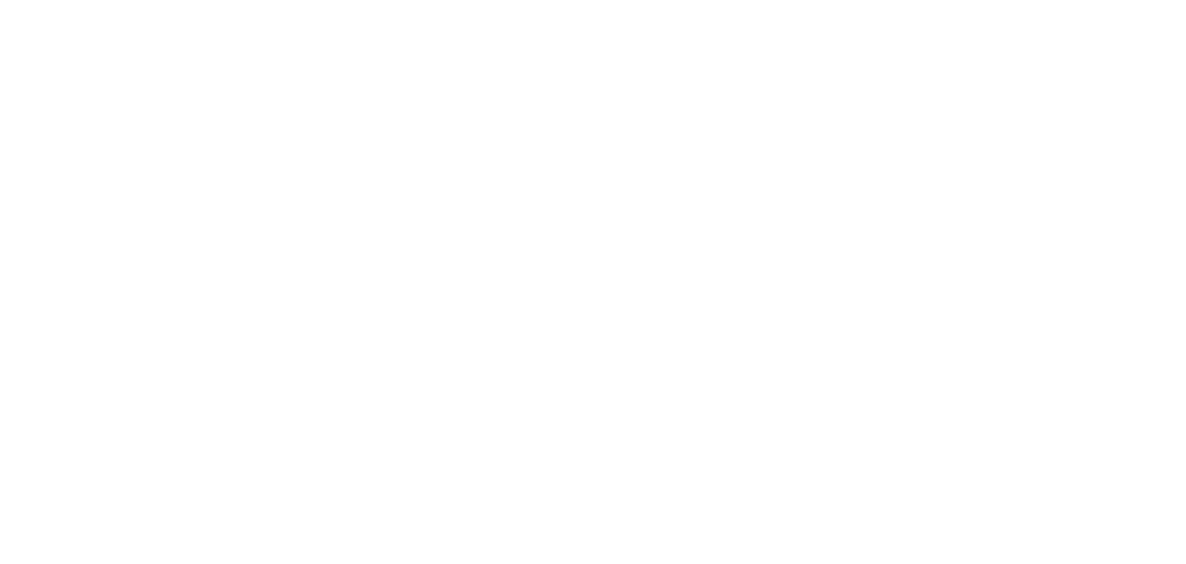 scroll, scrollTop: 0, scrollLeft: 0, axis: both 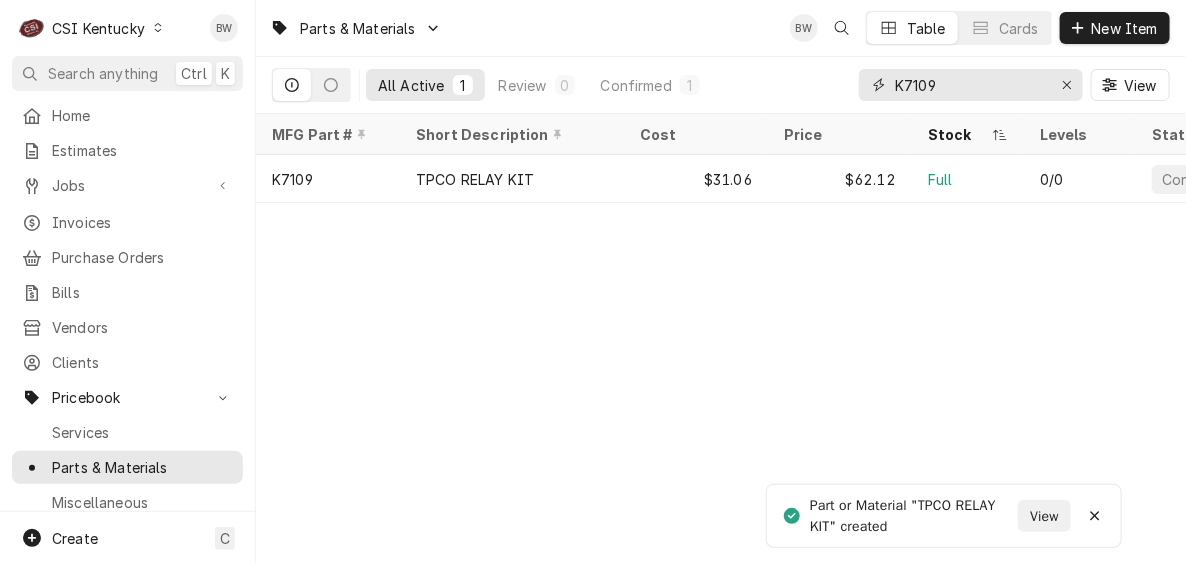 click on "K7109" at bounding box center (970, 85) 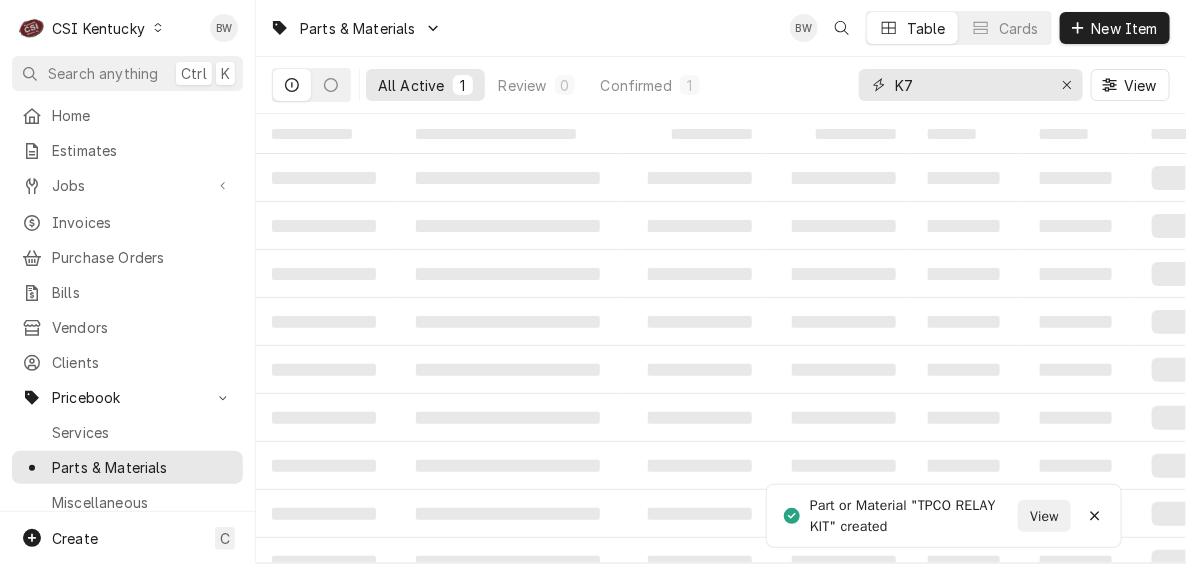type on "K" 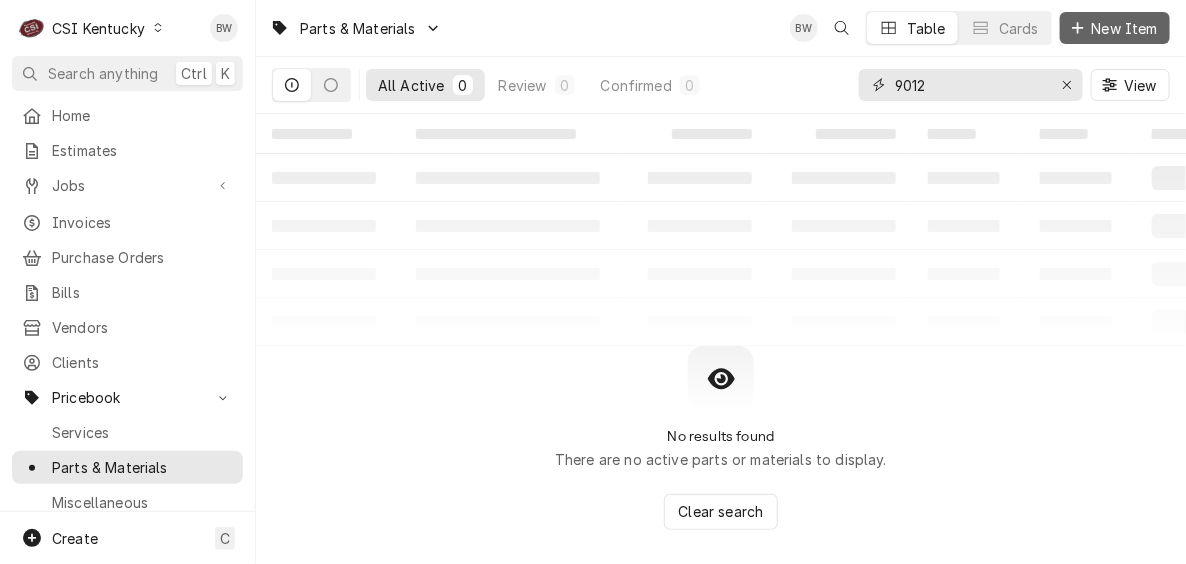type on "9012" 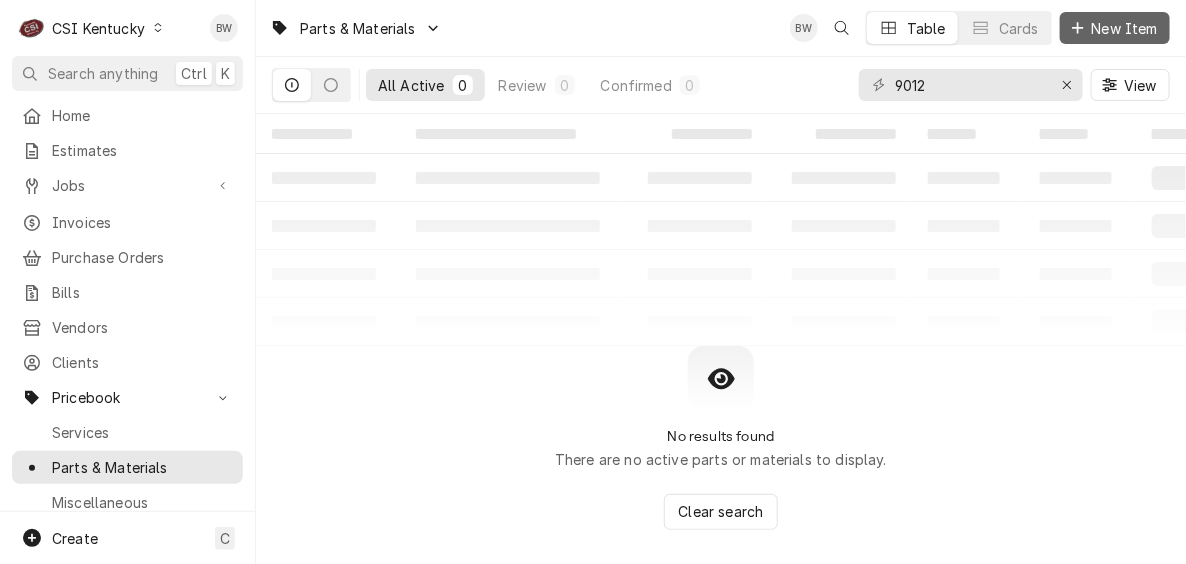 click on "New Item" at bounding box center [1125, 28] 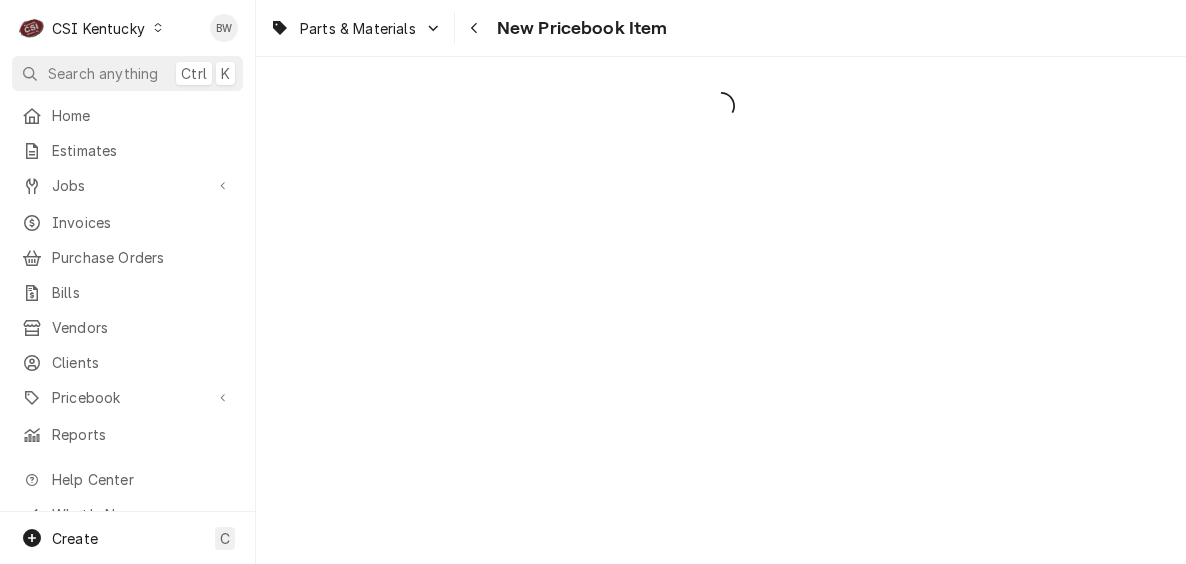scroll, scrollTop: 0, scrollLeft: 0, axis: both 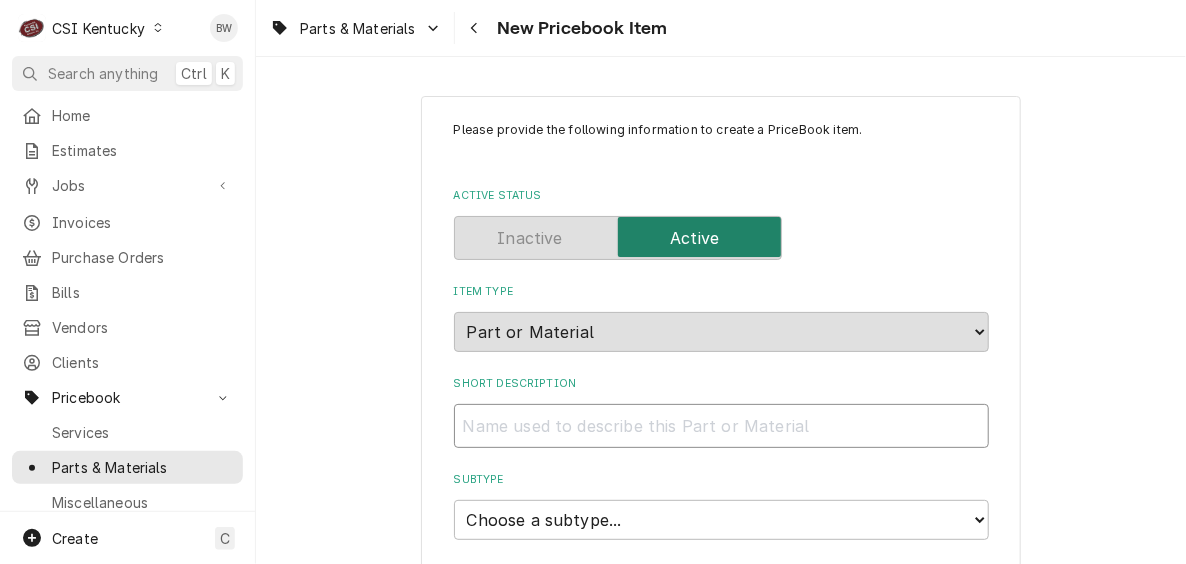 click on "Short Description" at bounding box center (721, 426) 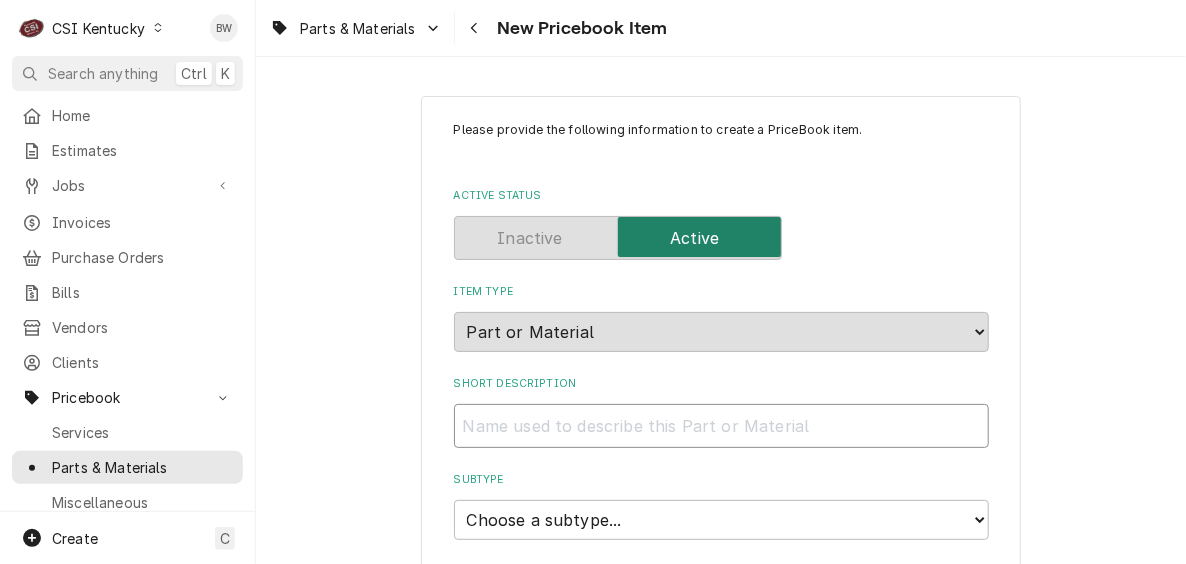 type on "x" 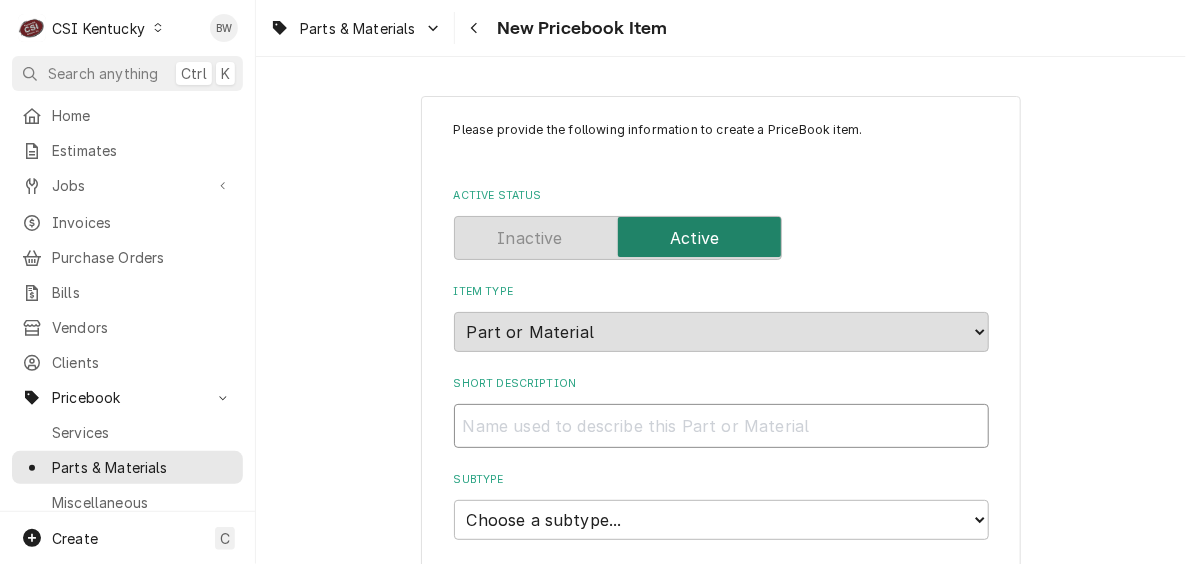 type on "T" 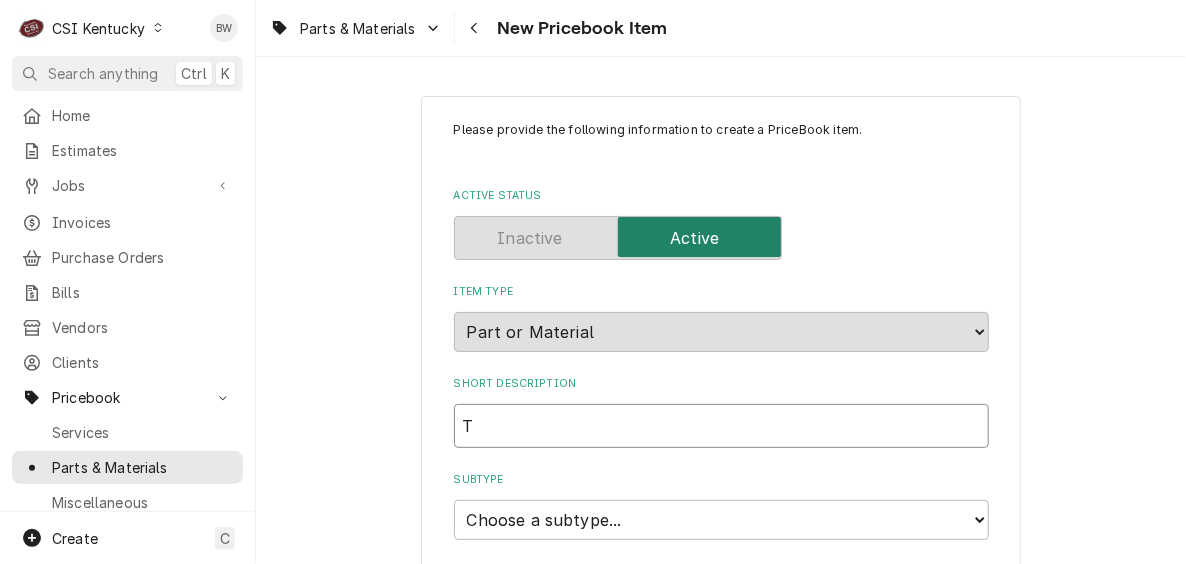 type on "x" 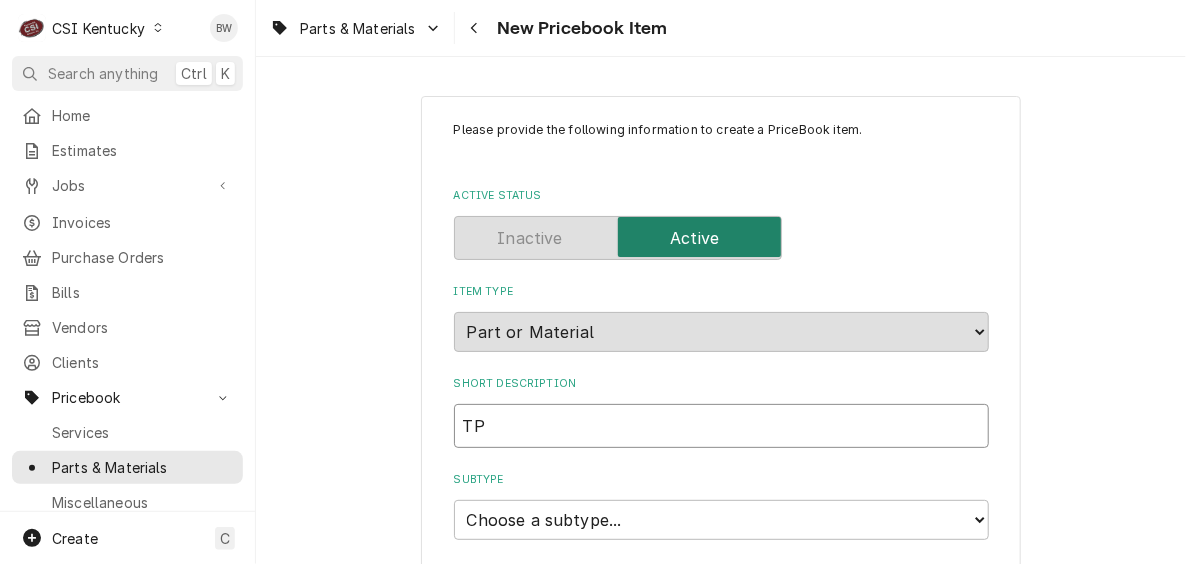 type on "x" 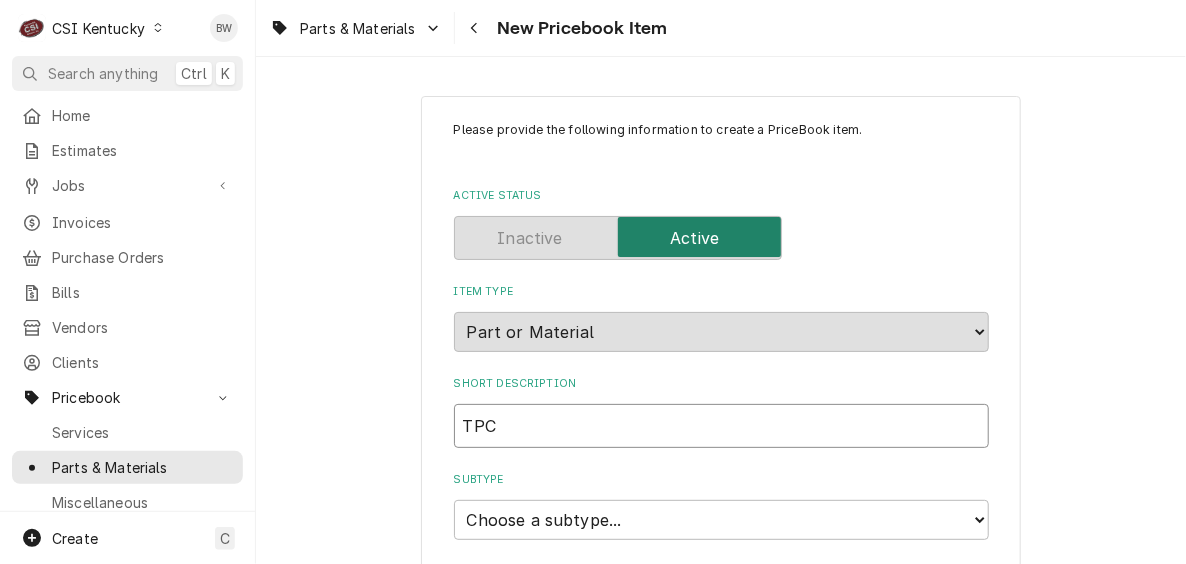 type on "x" 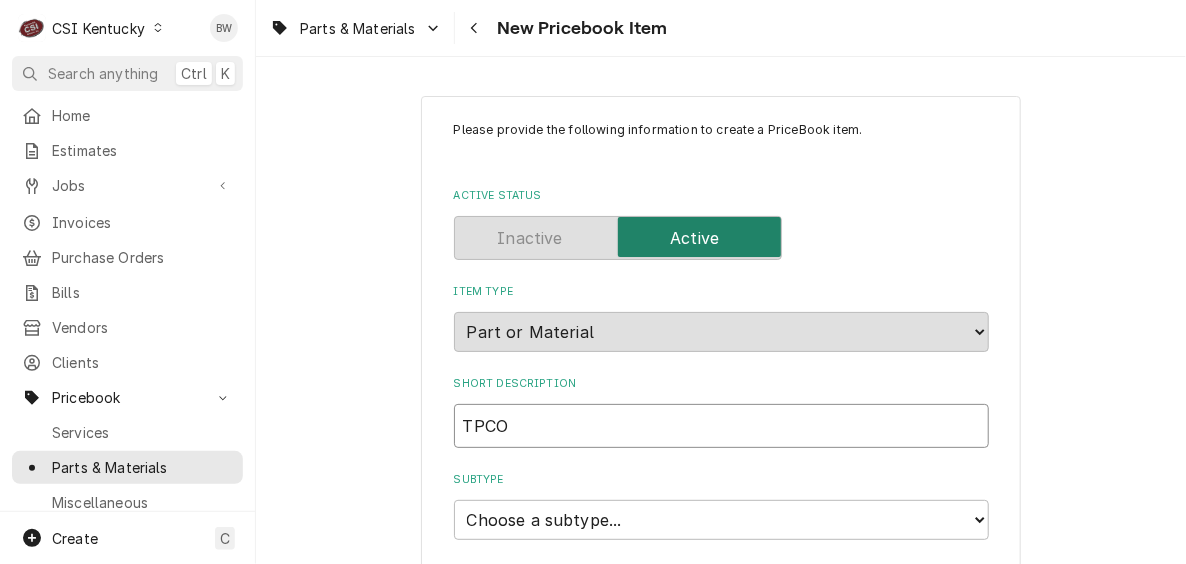 type on "x" 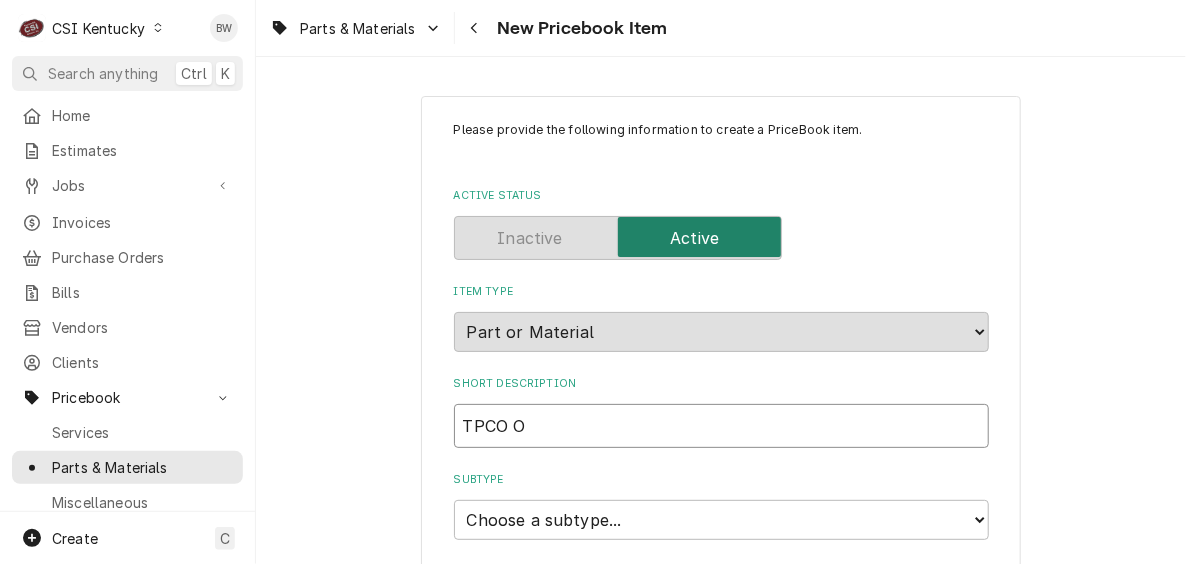 type on "x" 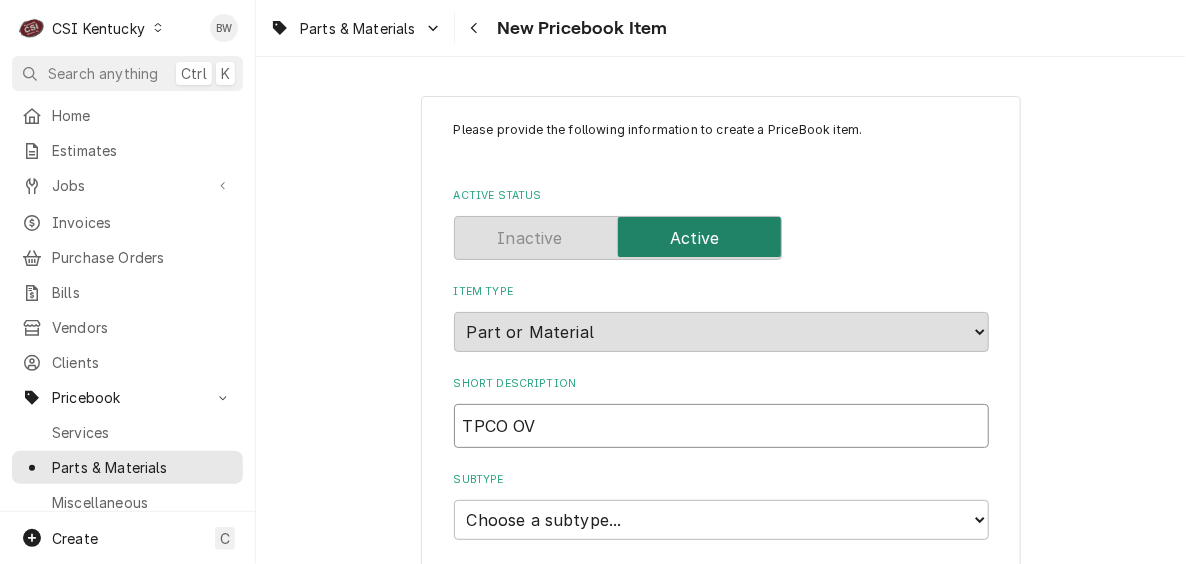 type on "x" 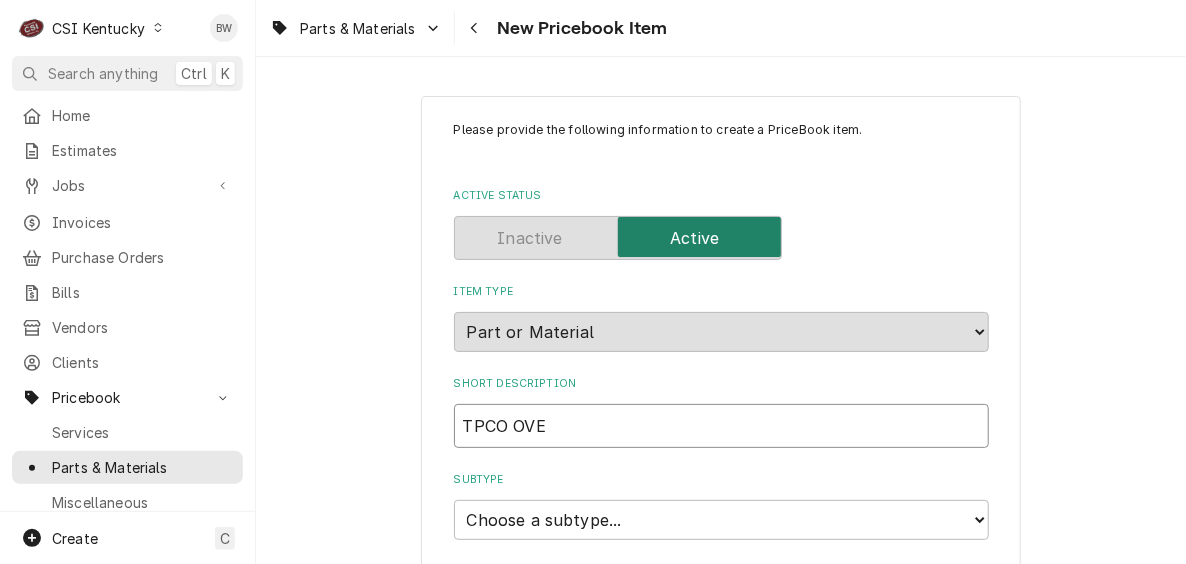 type on "x" 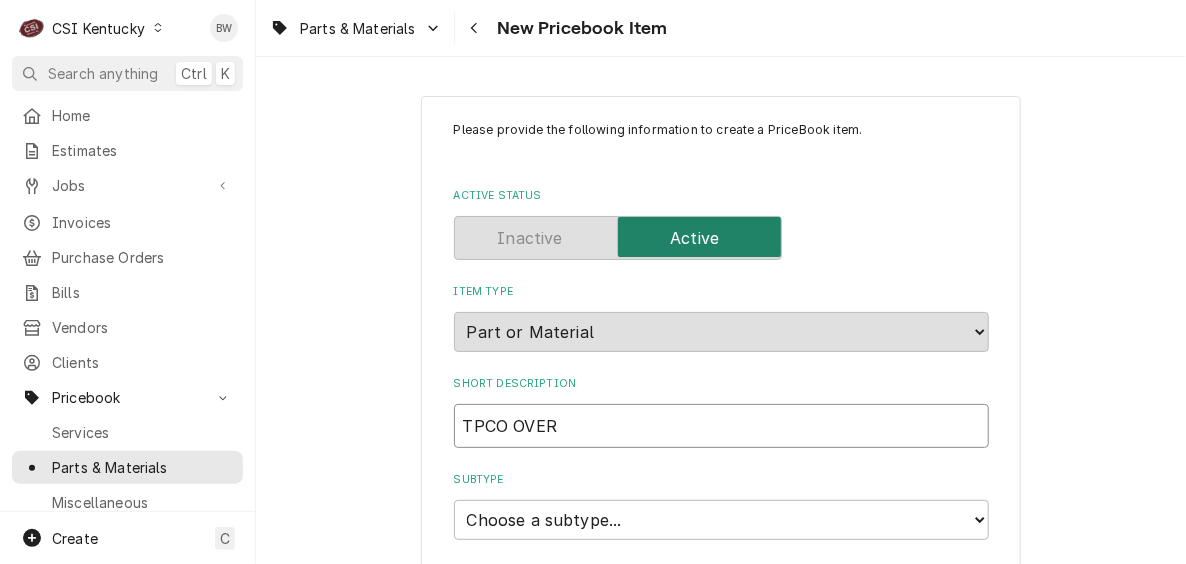 type on "x" 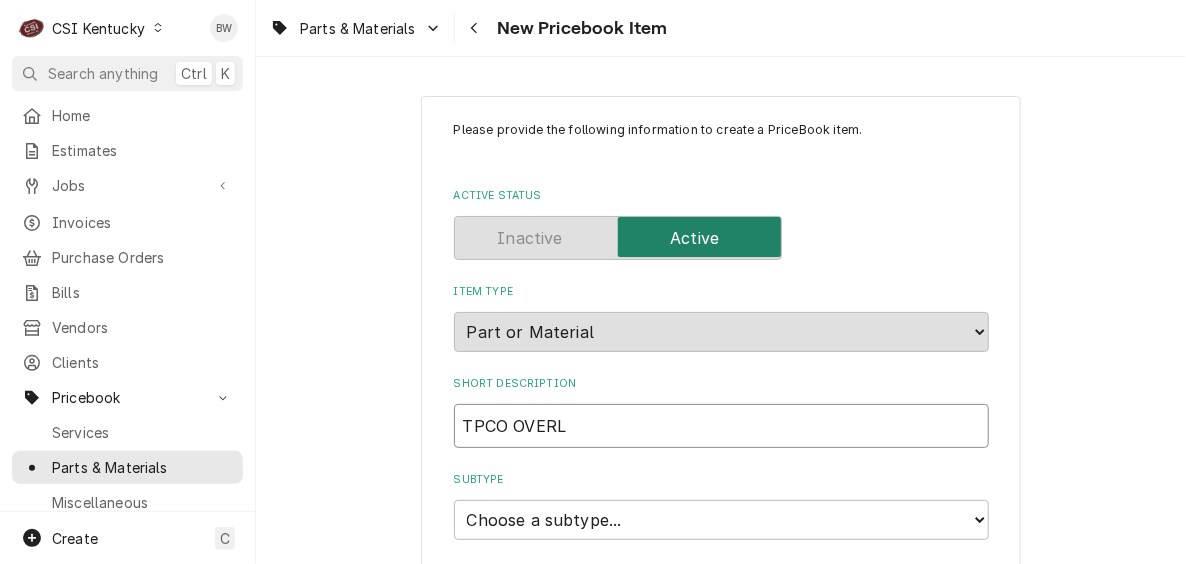 type on "x" 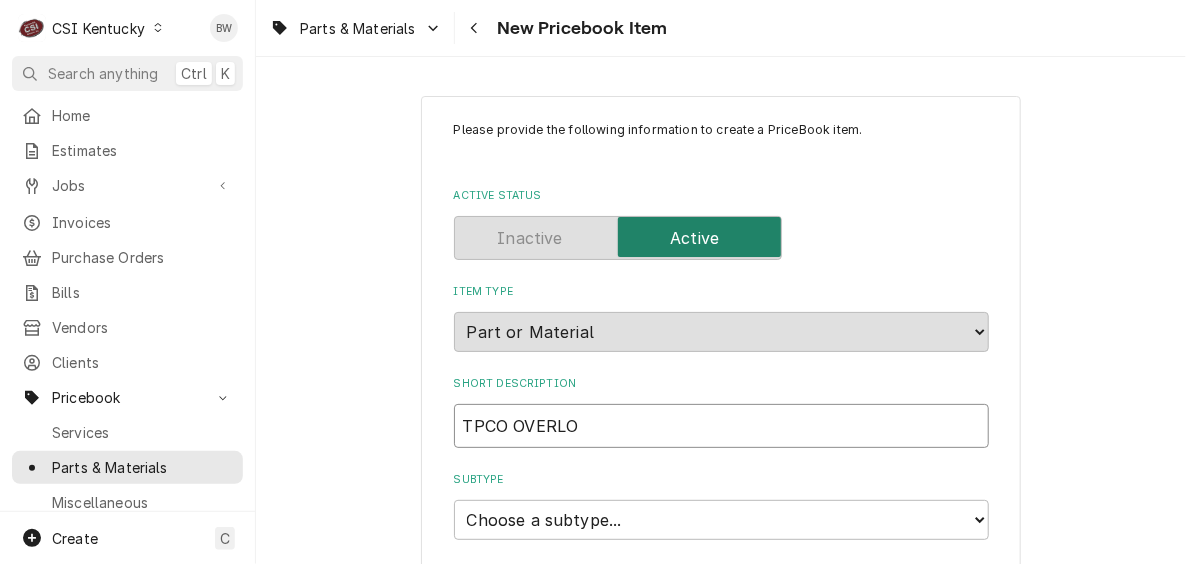 type on "x" 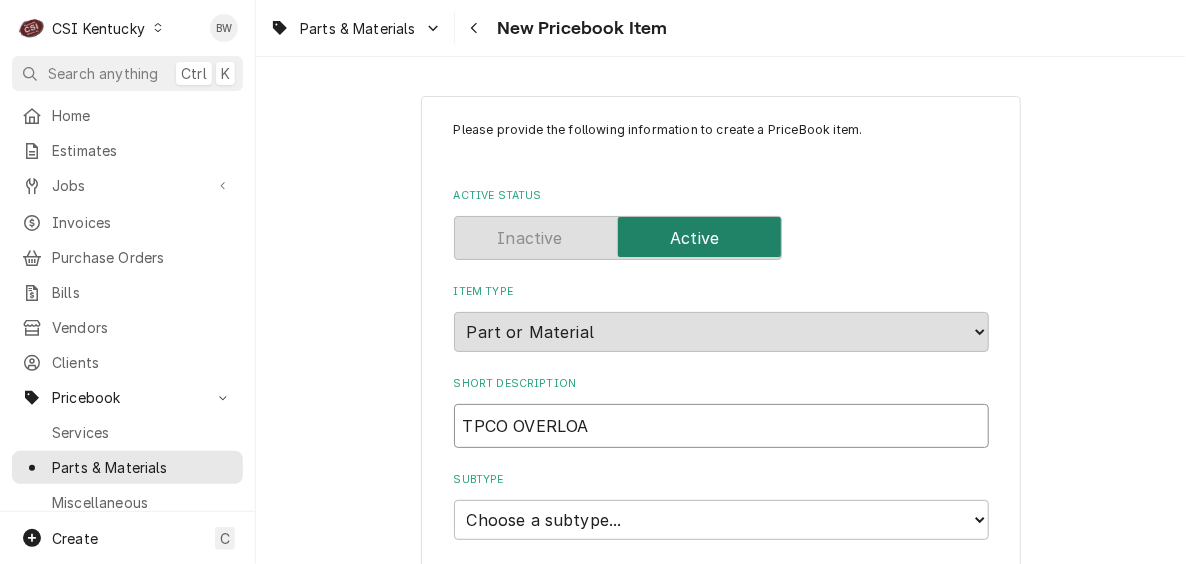 type on "x" 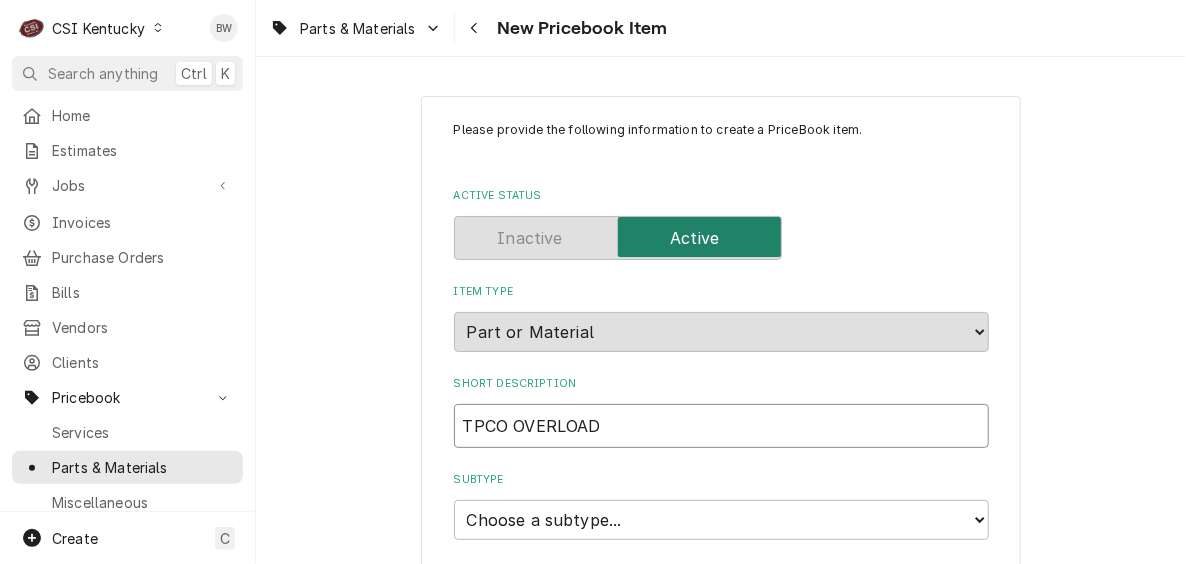 type on "x" 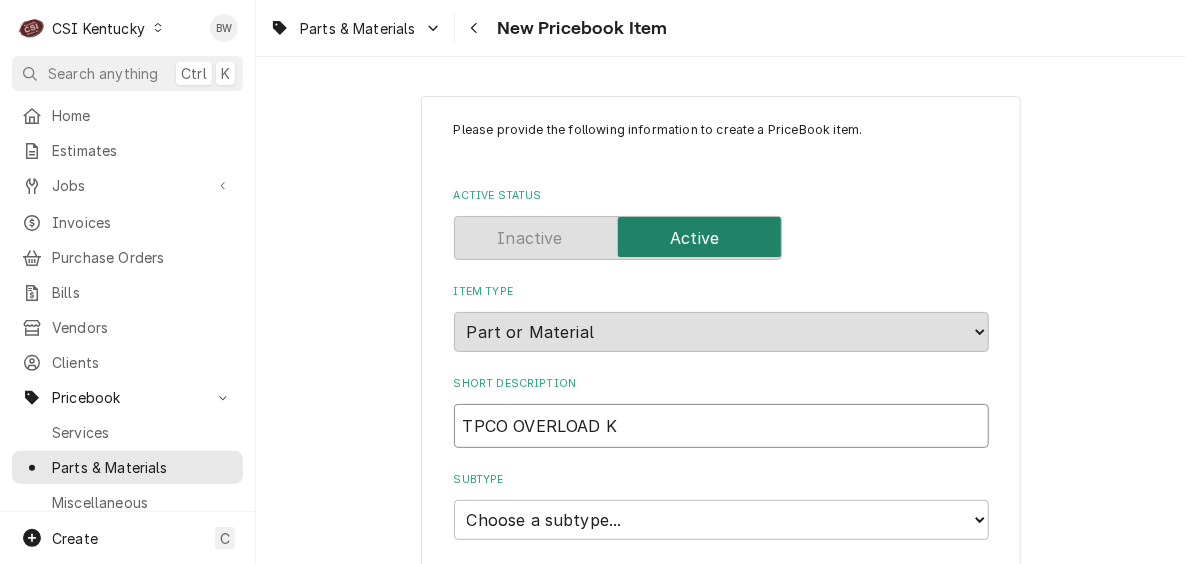 type on "x" 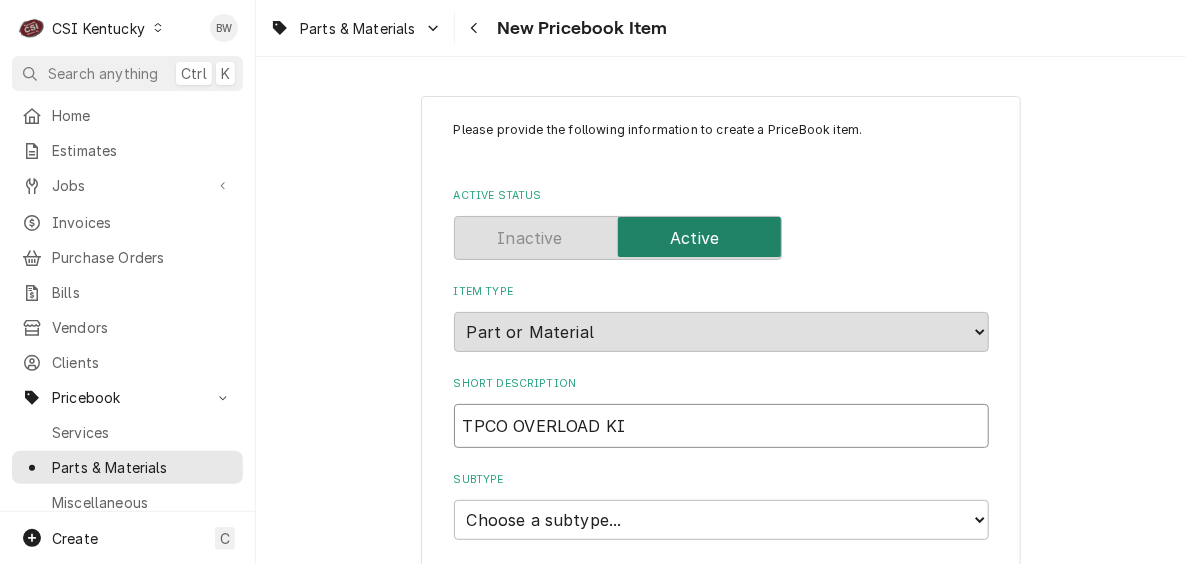 type on "x" 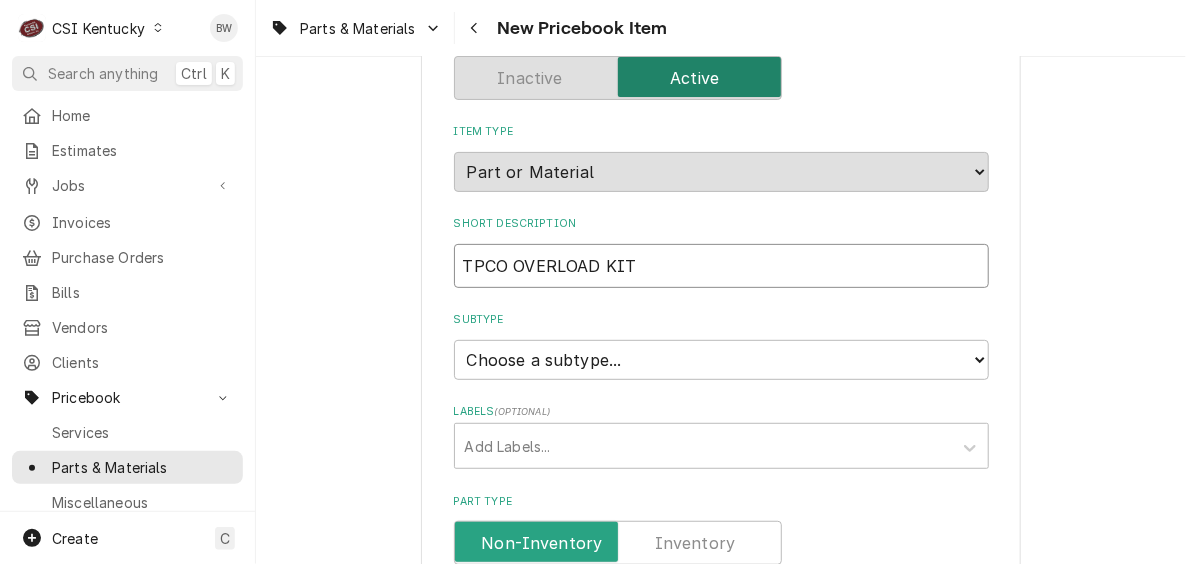 scroll, scrollTop: 300, scrollLeft: 0, axis: vertical 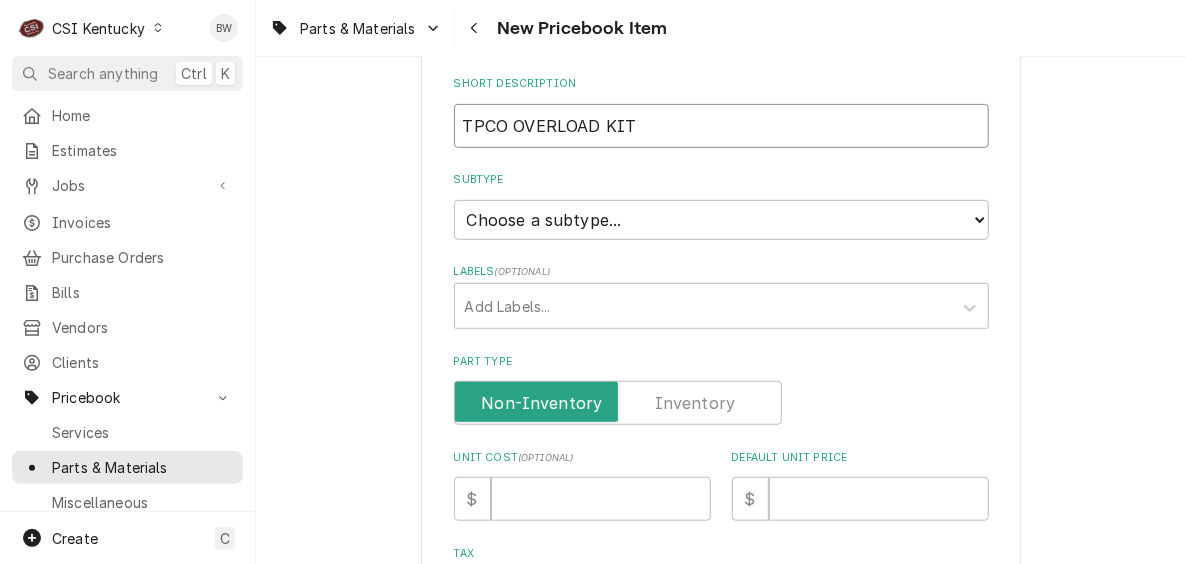 type on "TPCO OVERLOAD KIT" 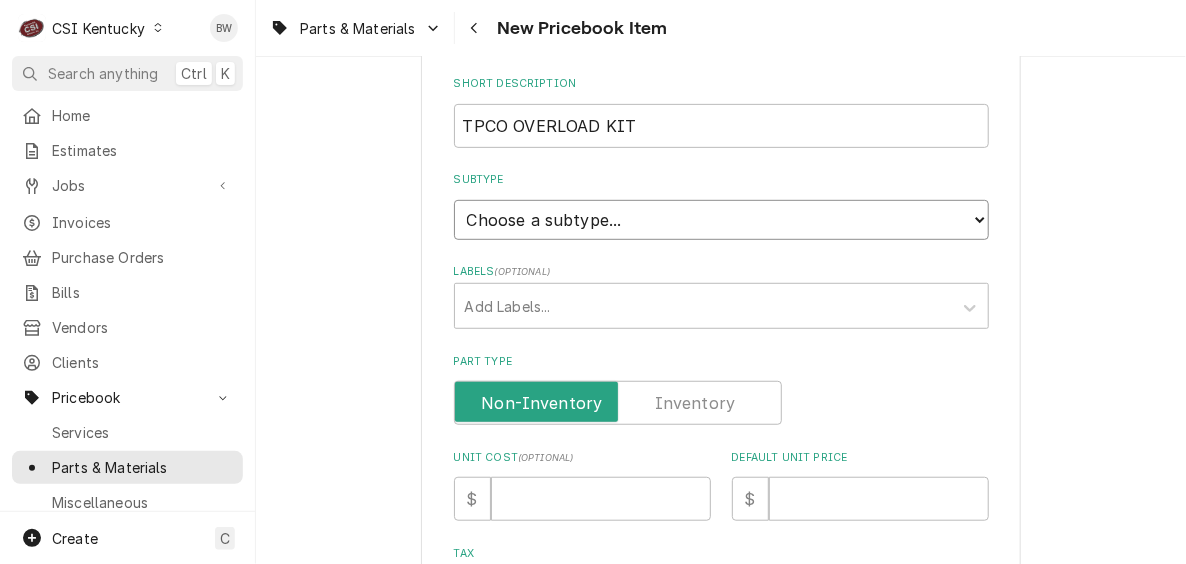 click on "Choose a subtype... [#2-DUAL] AFTERHRS-WH-CHG-2 [#2-DUAL] BEV-EQUIP [#2-DUAL] BEV-MATS [#2-DUAL] CONT-LABR-2 [#2-DUAL] CRANE-LIFT-2 [#2-DUAL] EQUIP-RENT-2 [#2-DUAL] INVEN-PARTS [#2-DUAL] MAINT-SUPPLY [#2-DUAL] MISC-EQUIP [#2-DUAL] MISC-NON-INVEN [#2-DUAL] PROJ-CONT-LABR-2 [#2-DUAL] PROJ-EQUIP [#2-DUAL] PROJ-MATS [#3-BILL] SHOP-TOOLS" at bounding box center [721, 220] 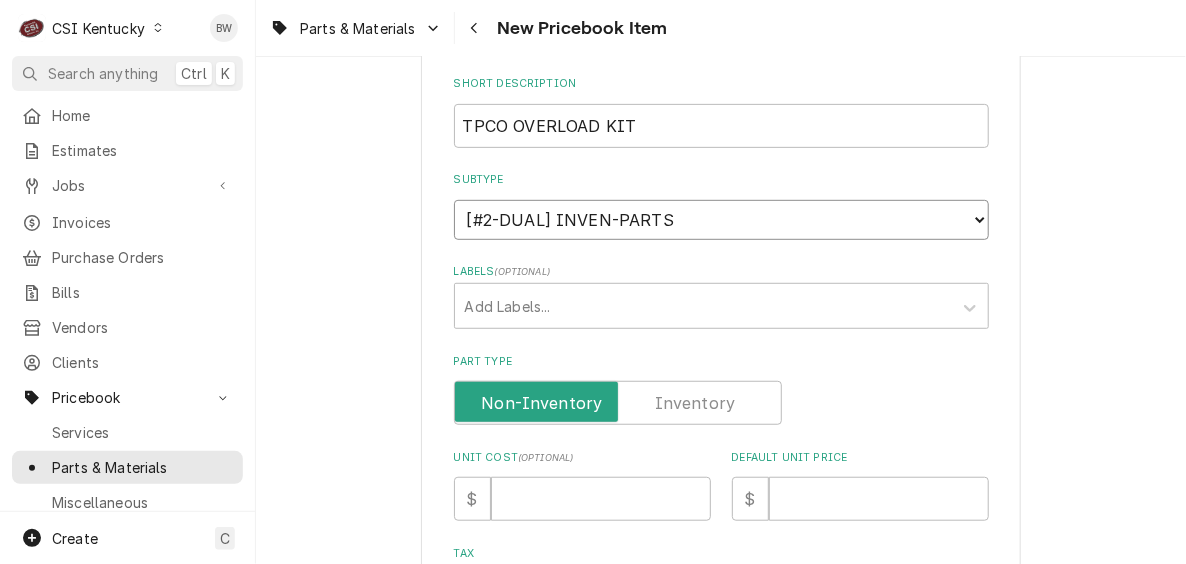 click on "Choose a subtype... [#2-DUAL] AFTERHRS-WH-CHG-2 [#2-DUAL] BEV-EQUIP [#2-DUAL] BEV-MATS [#2-DUAL] CONT-LABR-2 [#2-DUAL] CRANE-LIFT-2 [#2-DUAL] EQUIP-RENT-2 [#2-DUAL] INVEN-PARTS [#2-DUAL] MAINT-SUPPLY [#2-DUAL] MISC-EQUIP [#2-DUAL] MISC-NON-INVEN [#2-DUAL] PROJ-CONT-LABR-2 [#2-DUAL] PROJ-EQUIP [#2-DUAL] PROJ-MATS [#3-BILL] SHOP-TOOLS" at bounding box center (721, 220) 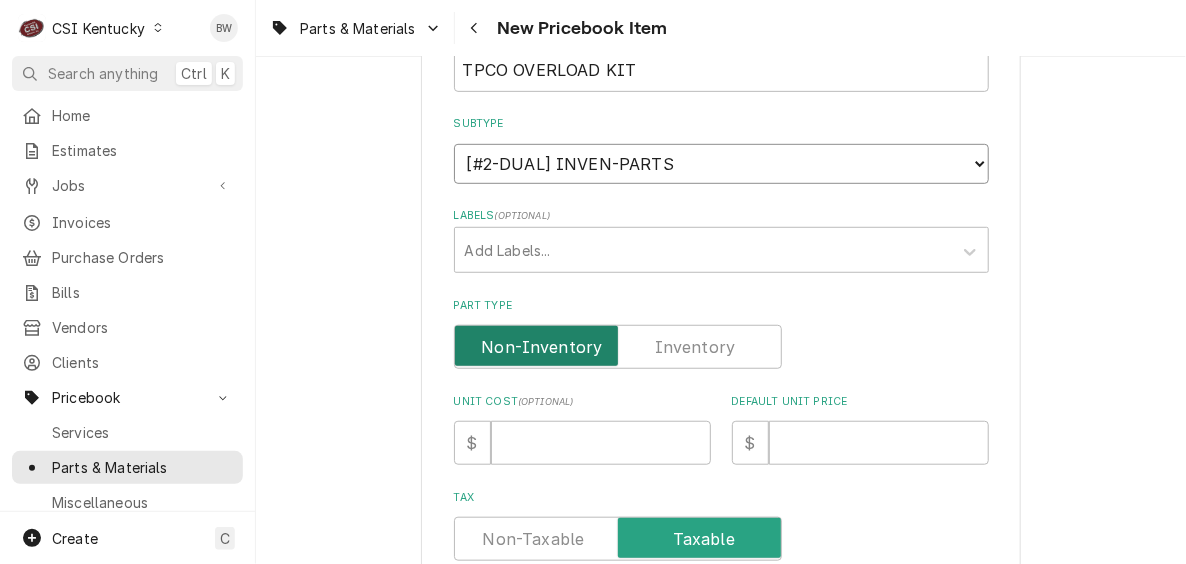 scroll, scrollTop: 400, scrollLeft: 0, axis: vertical 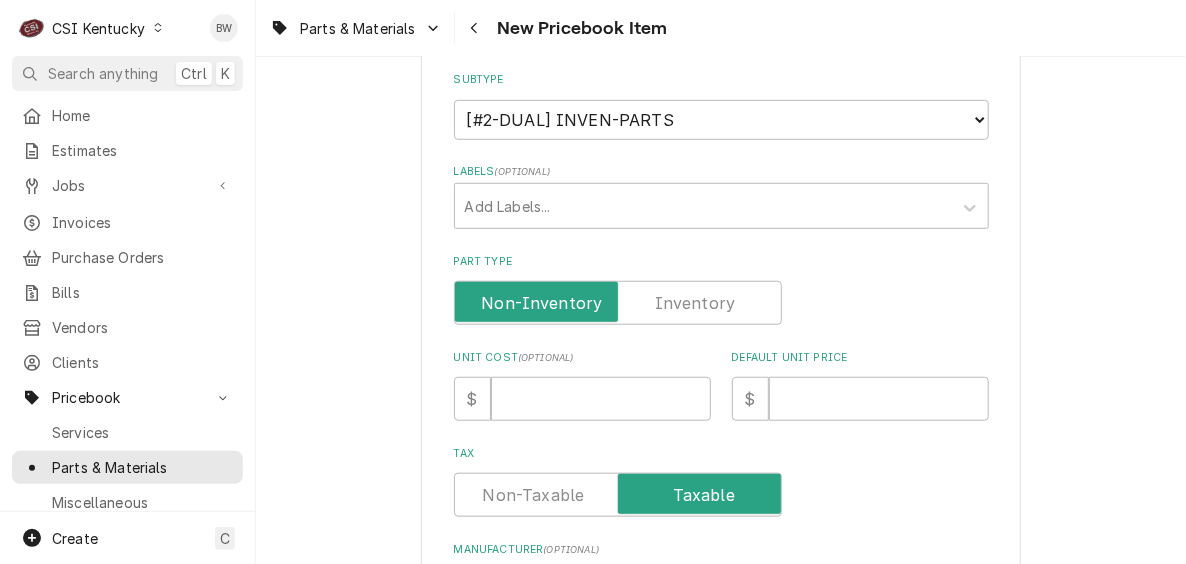click at bounding box center [618, 303] 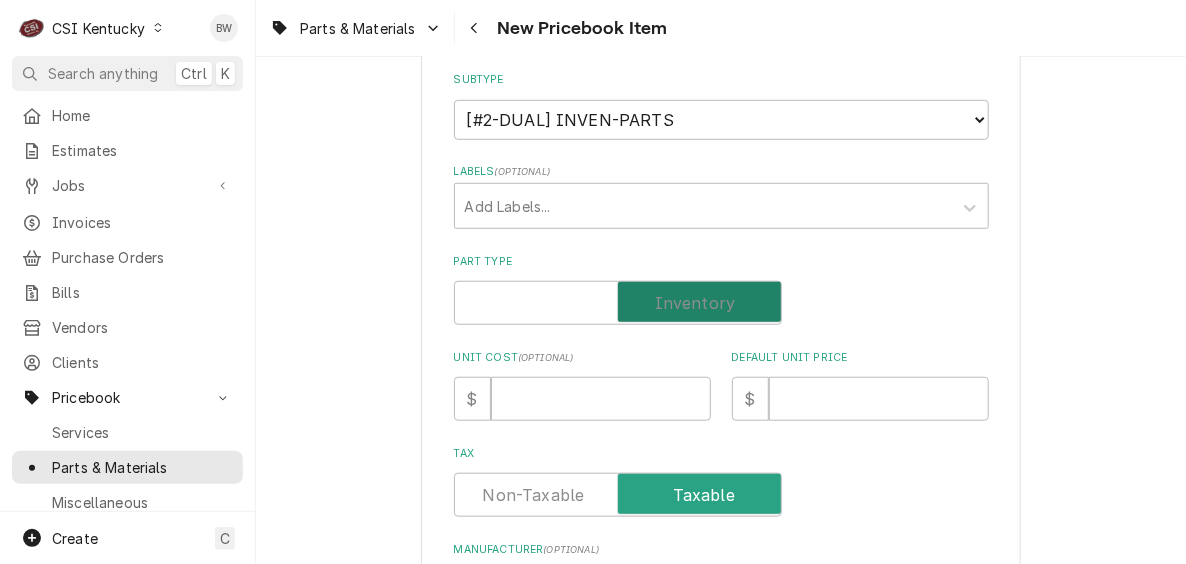 checkbox on "true" 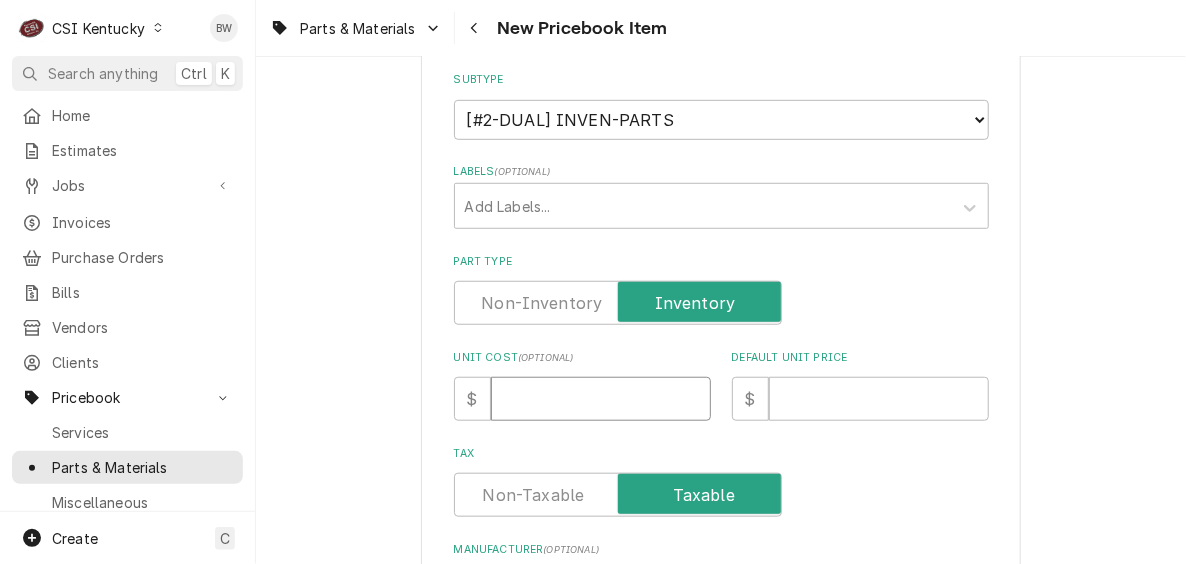 click on "Unit Cost  ( optional )" at bounding box center (601, 399) 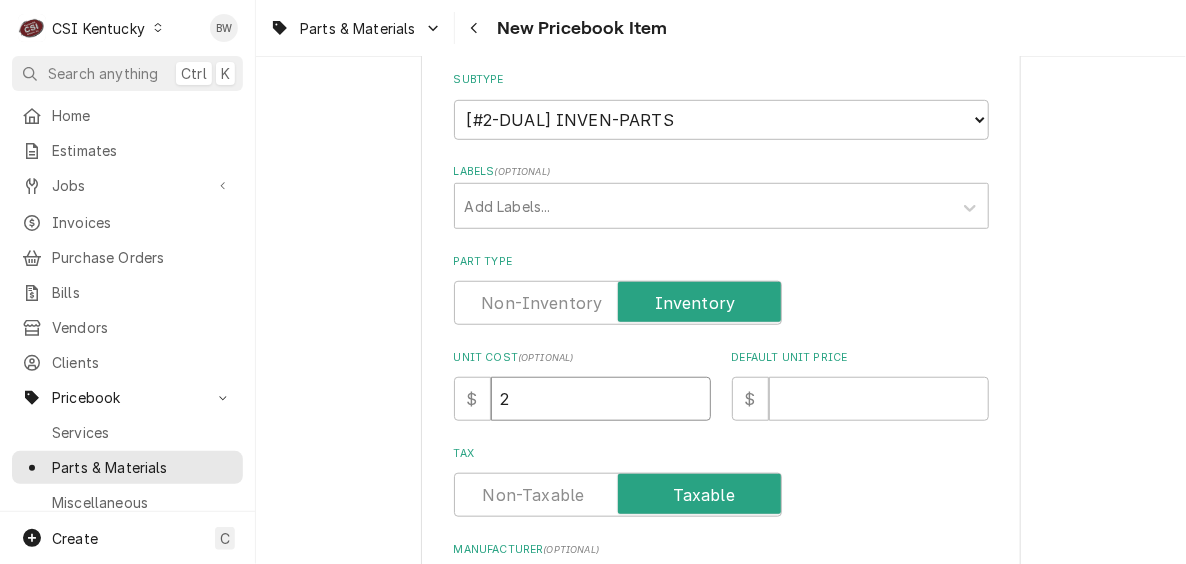 type on "x" 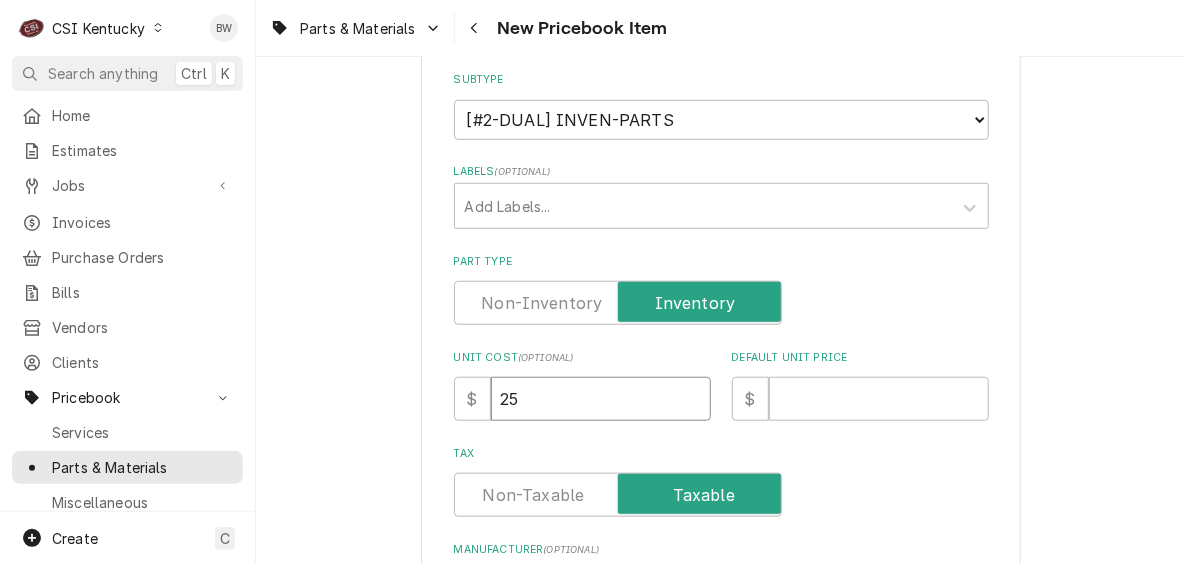 type on "x" 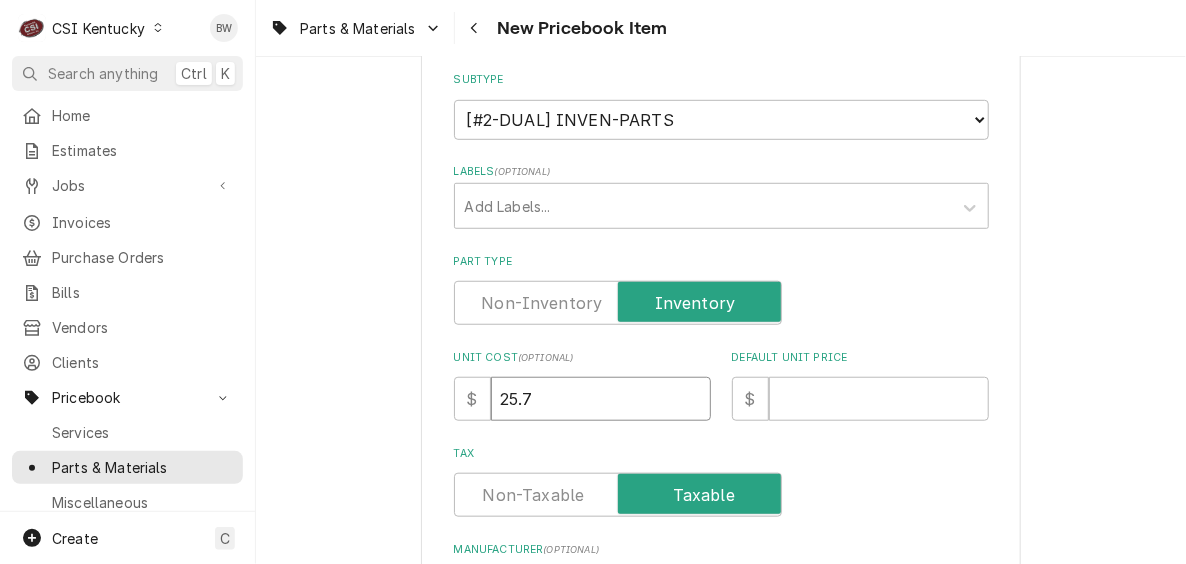 type on "x" 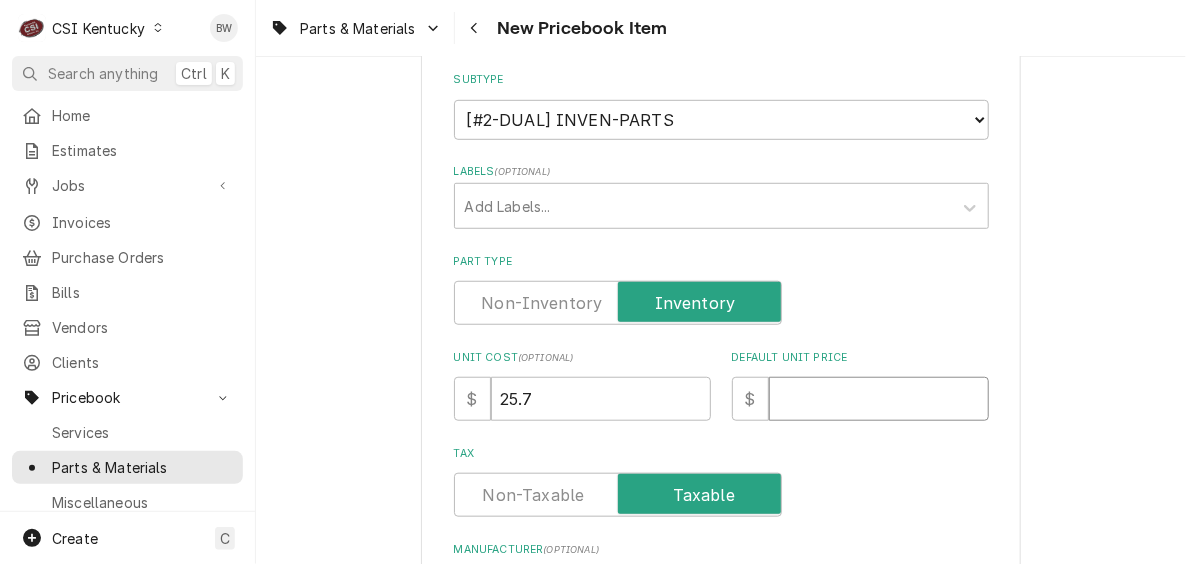 type on "x" 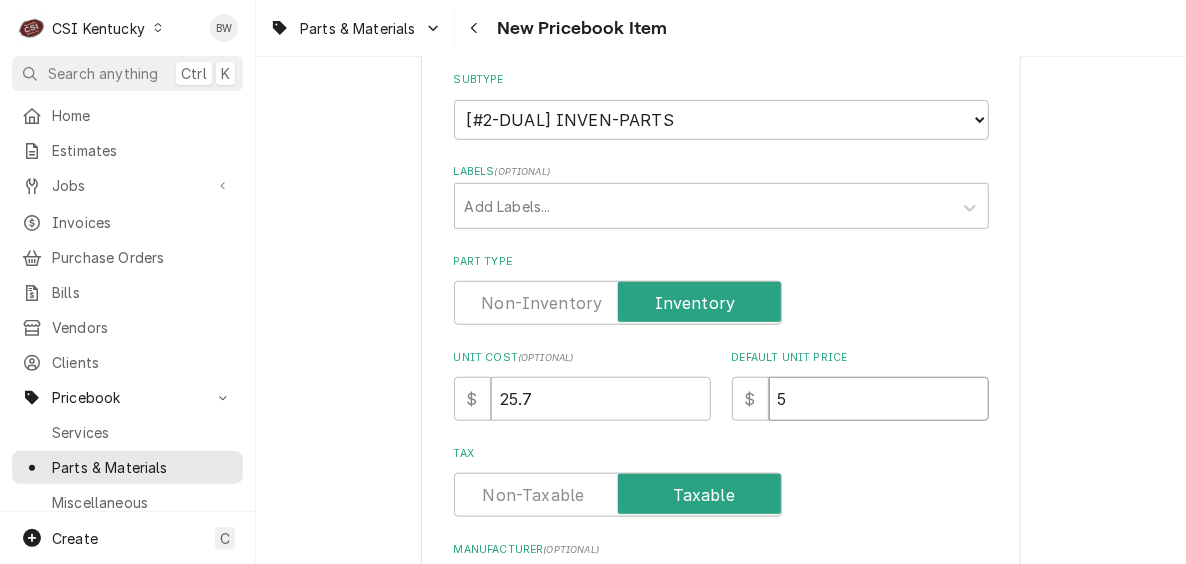 type on "x" 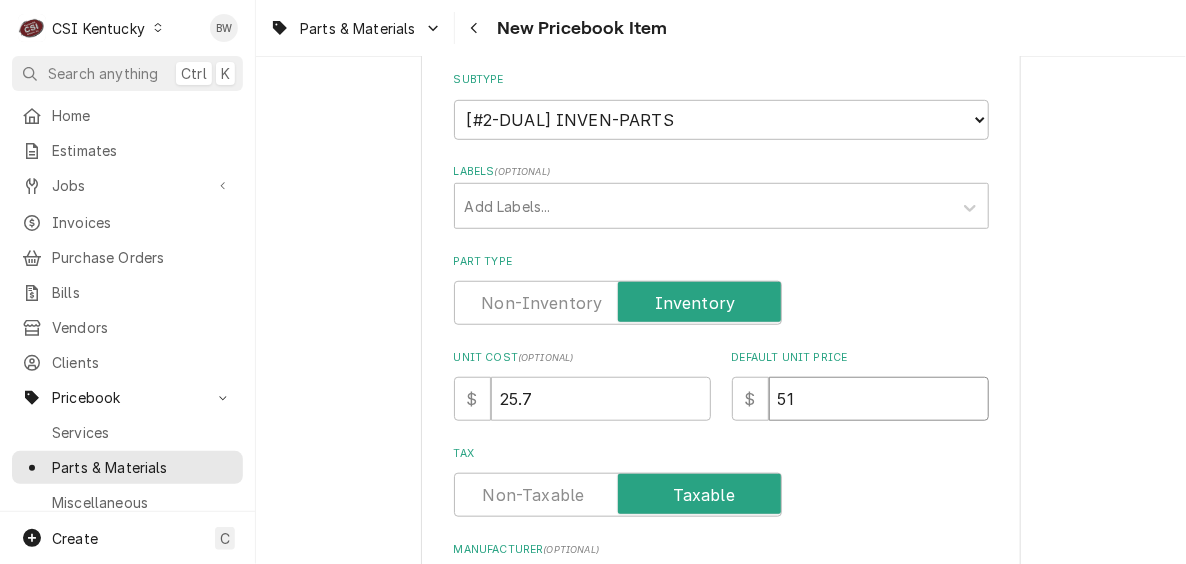 type on "x" 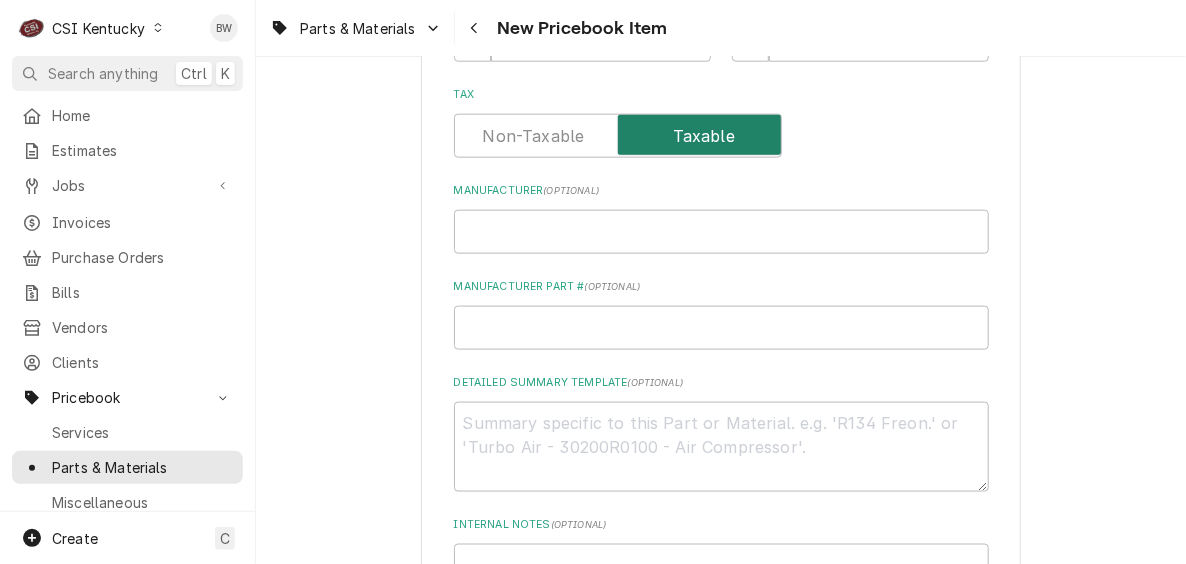 scroll, scrollTop: 800, scrollLeft: 0, axis: vertical 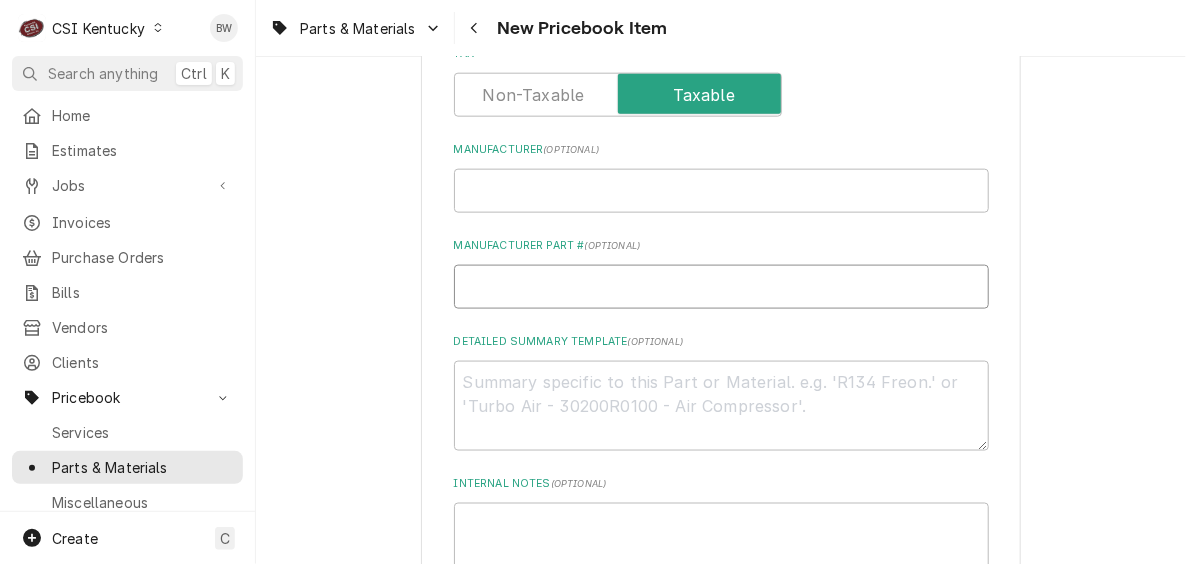 click on "Manufacturer Part #  ( optional )" at bounding box center [721, 287] 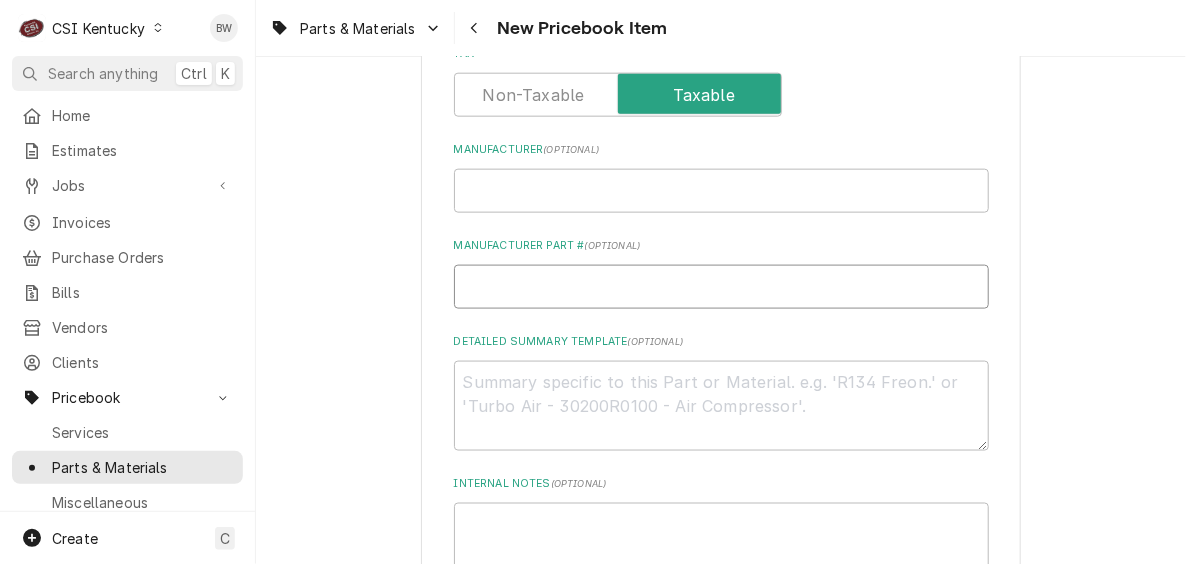 type on "x" 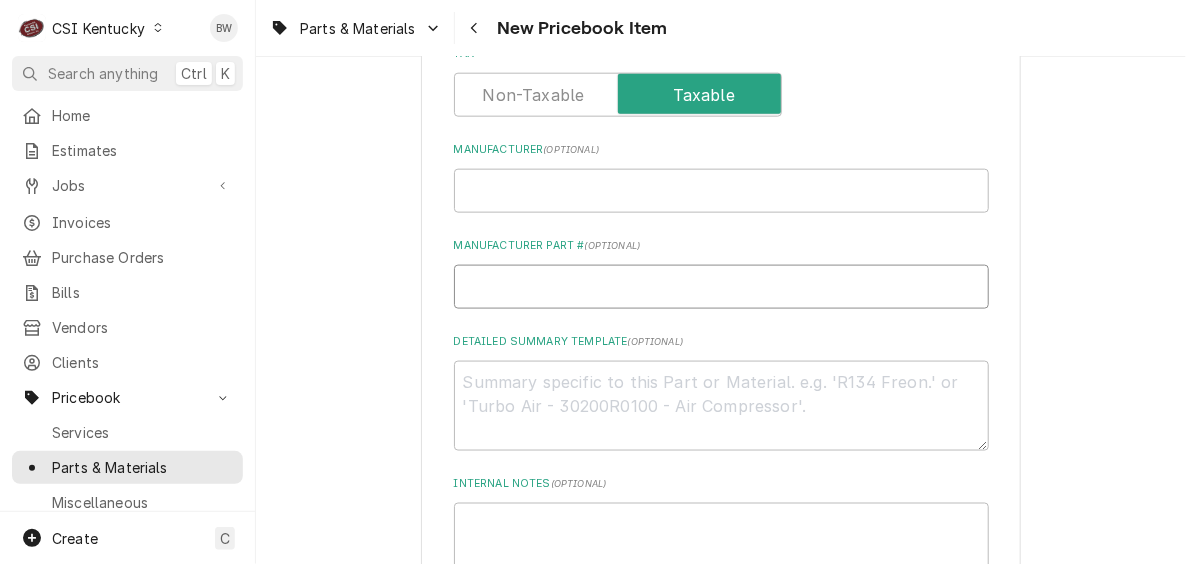 type on "K" 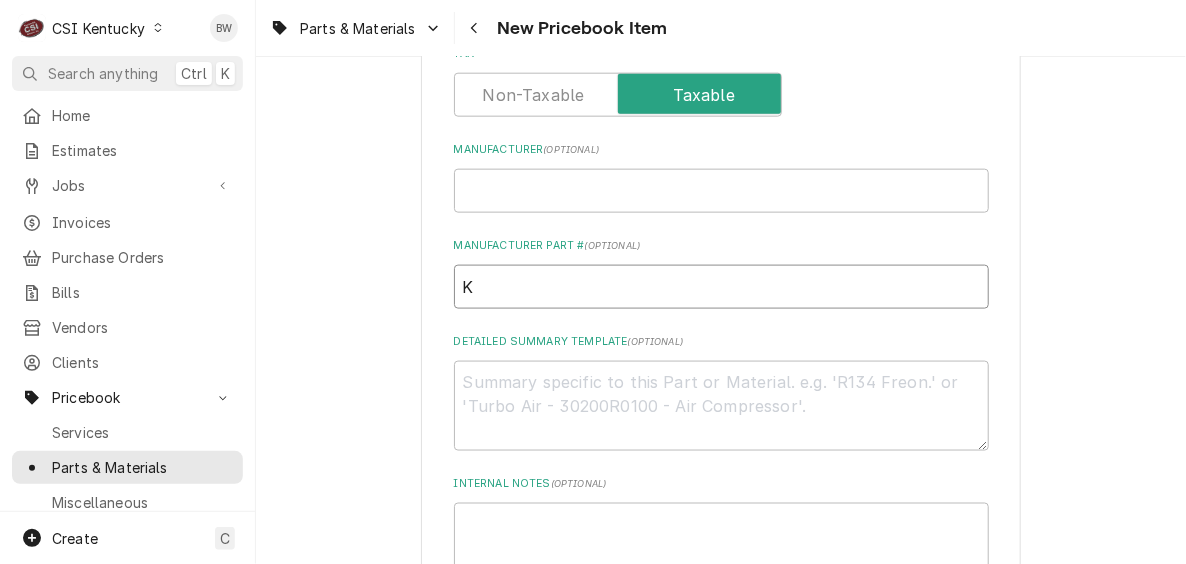 type on "x" 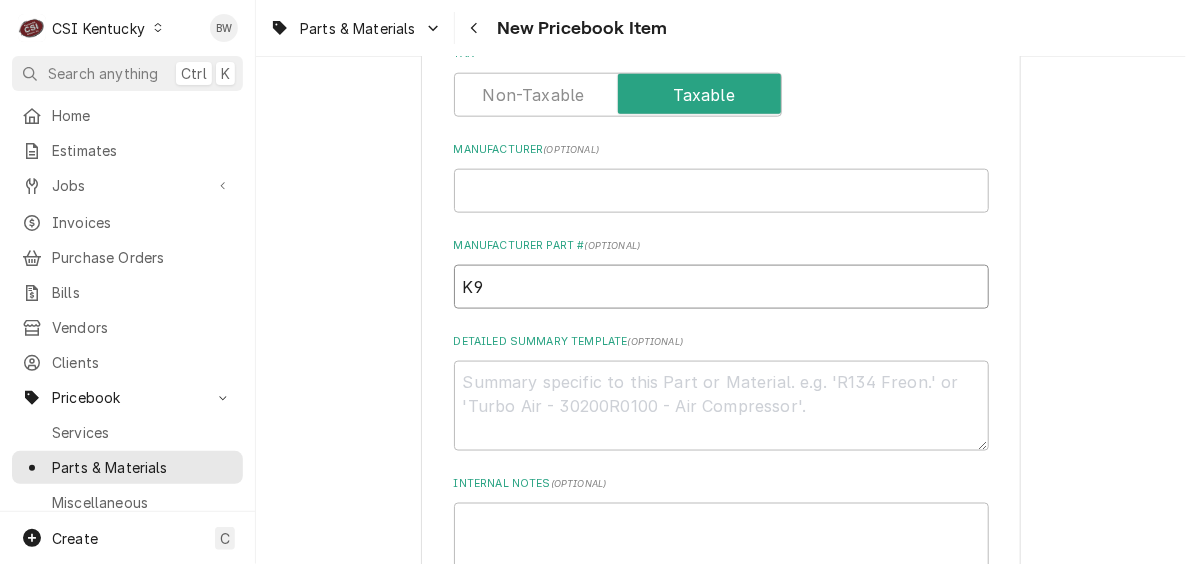 type on "x" 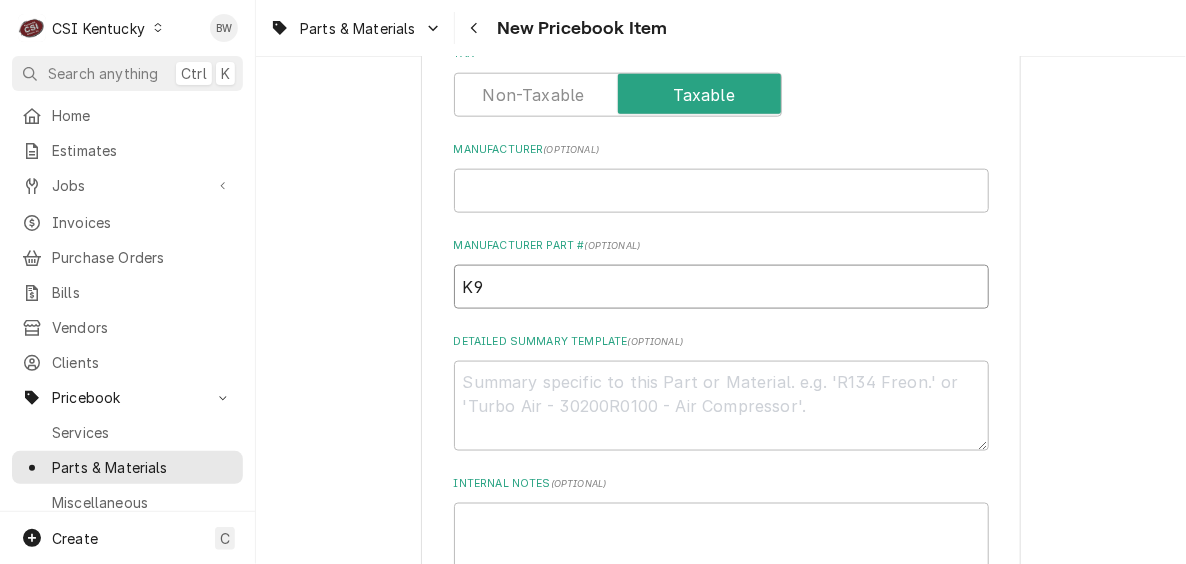 type on "K90" 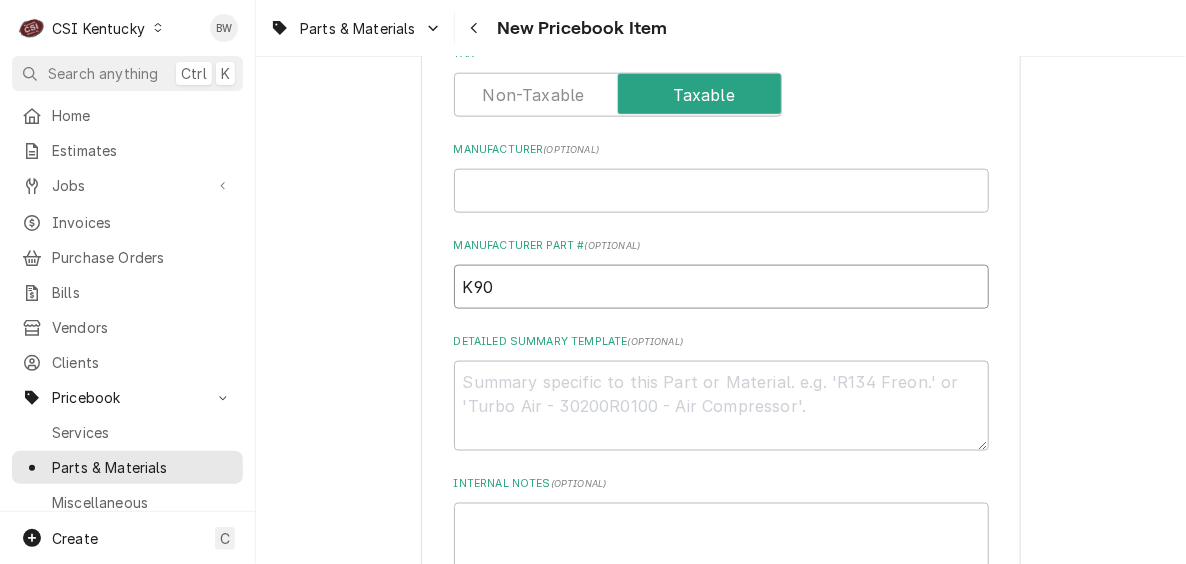 type on "x" 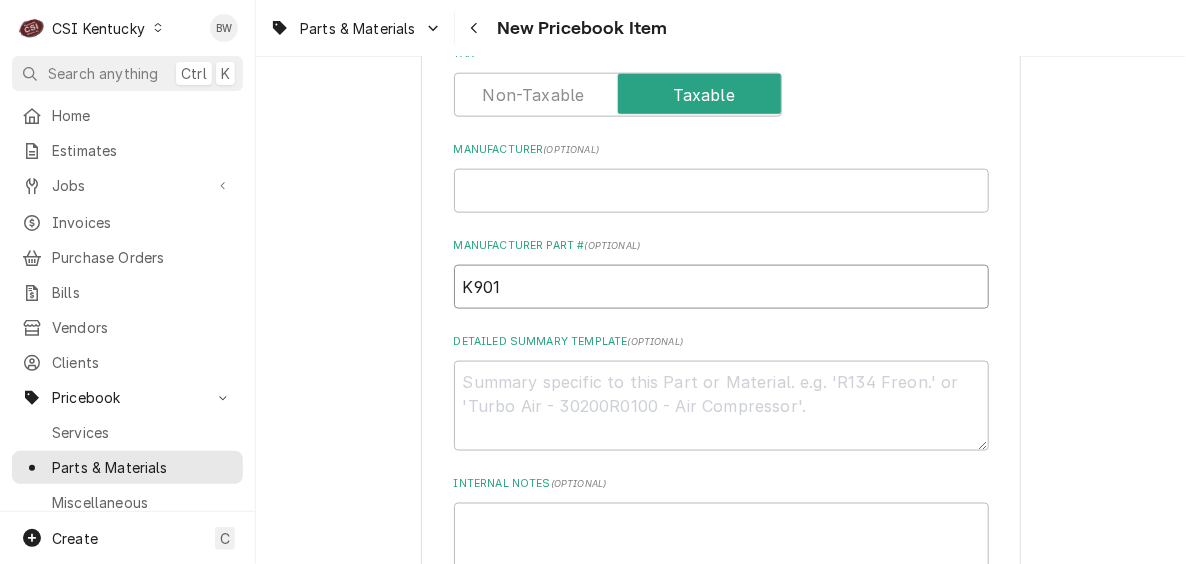 type on "x" 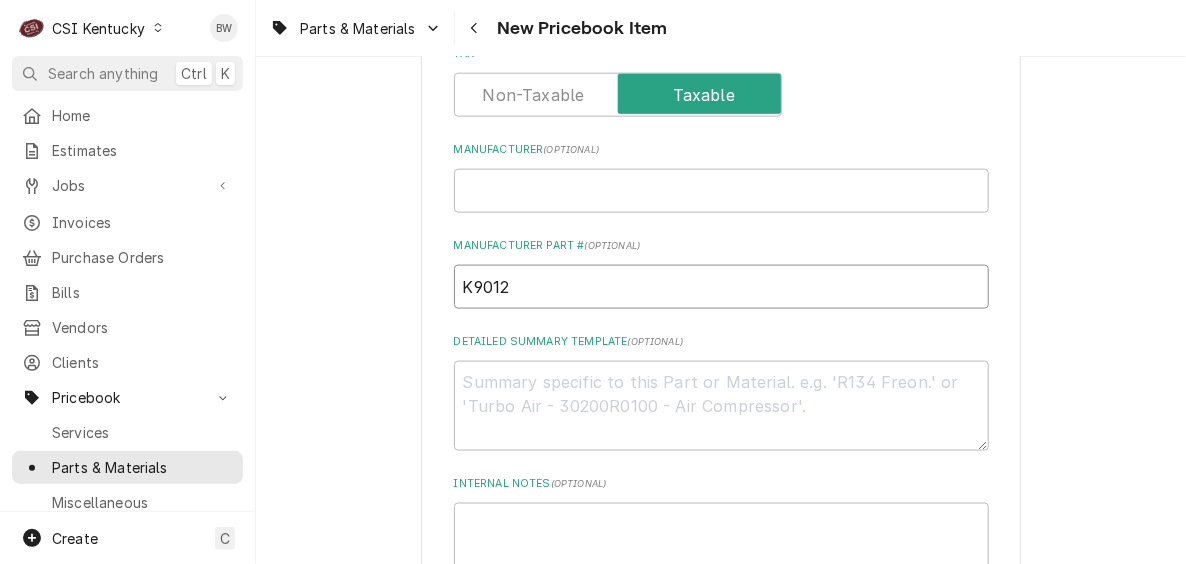 drag, startPoint x: 513, startPoint y: 288, endPoint x: 405, endPoint y: 285, distance: 108.04166 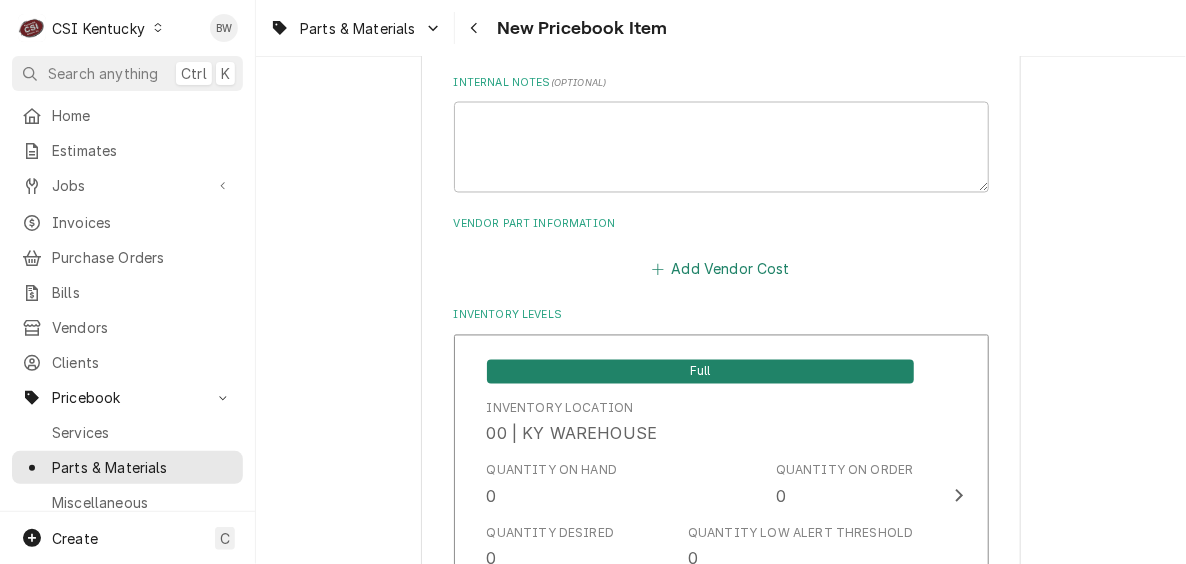 scroll, scrollTop: 1200, scrollLeft: 0, axis: vertical 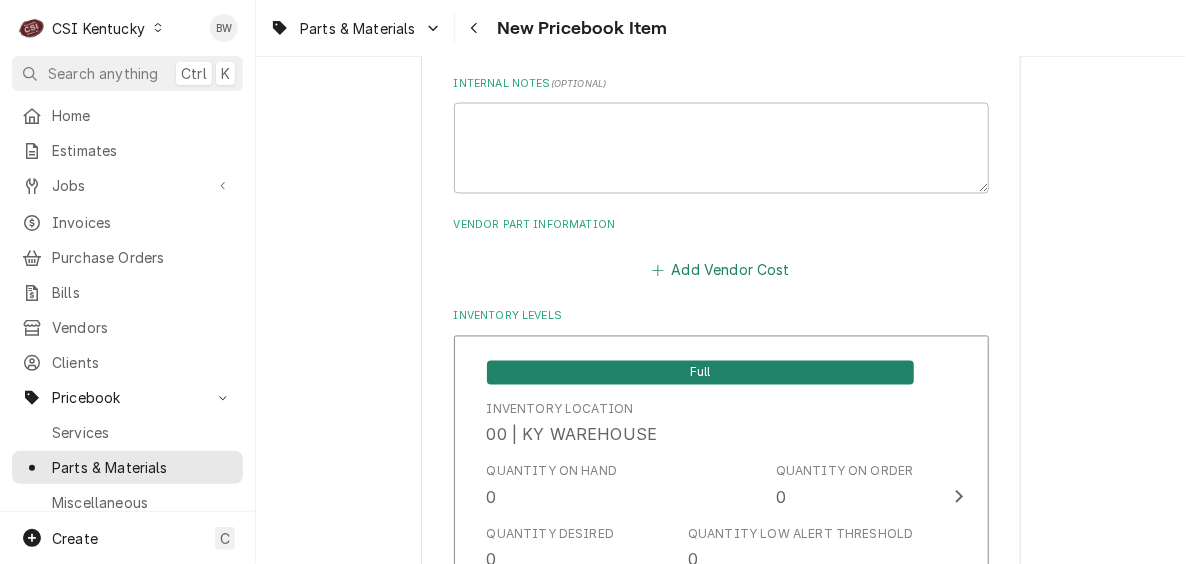 type on "K9012" 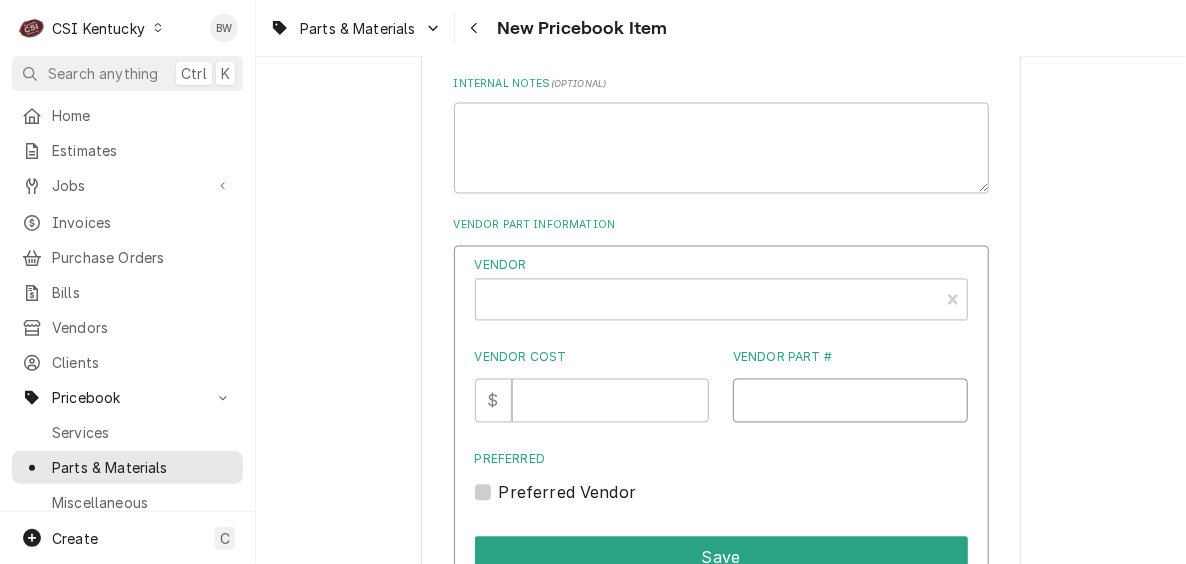 click on "Vendor Part #" at bounding box center [850, 401] 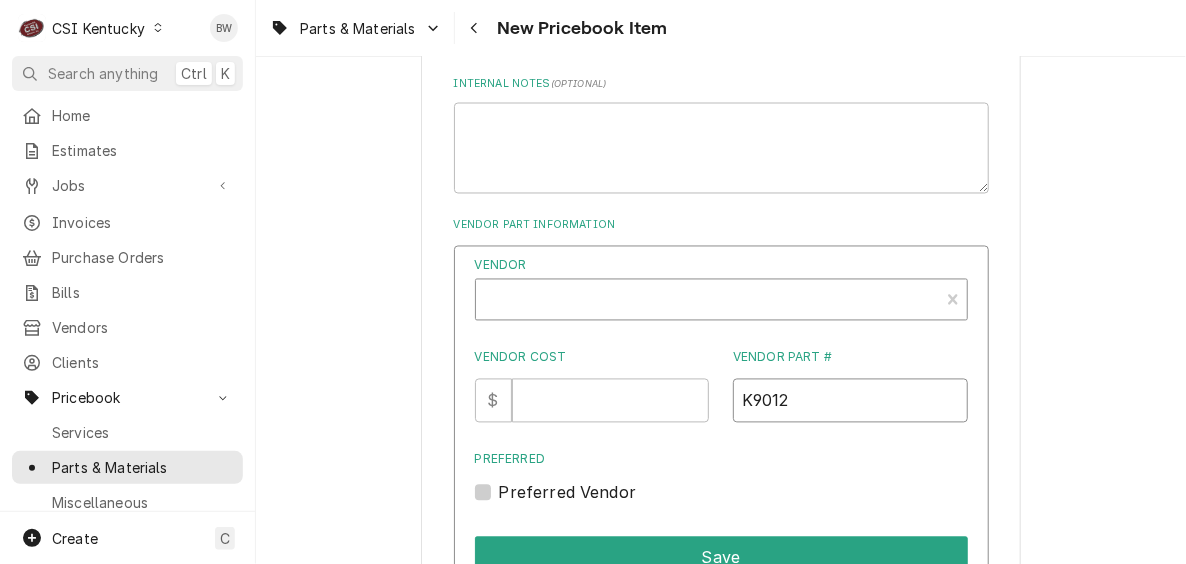 type on "K9012" 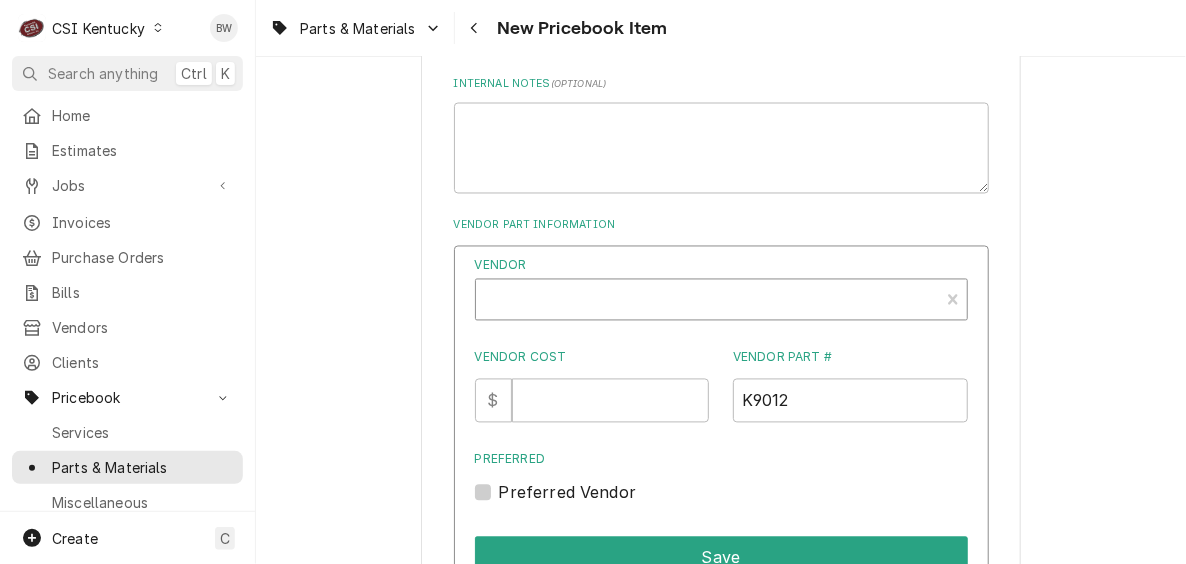 type on "x" 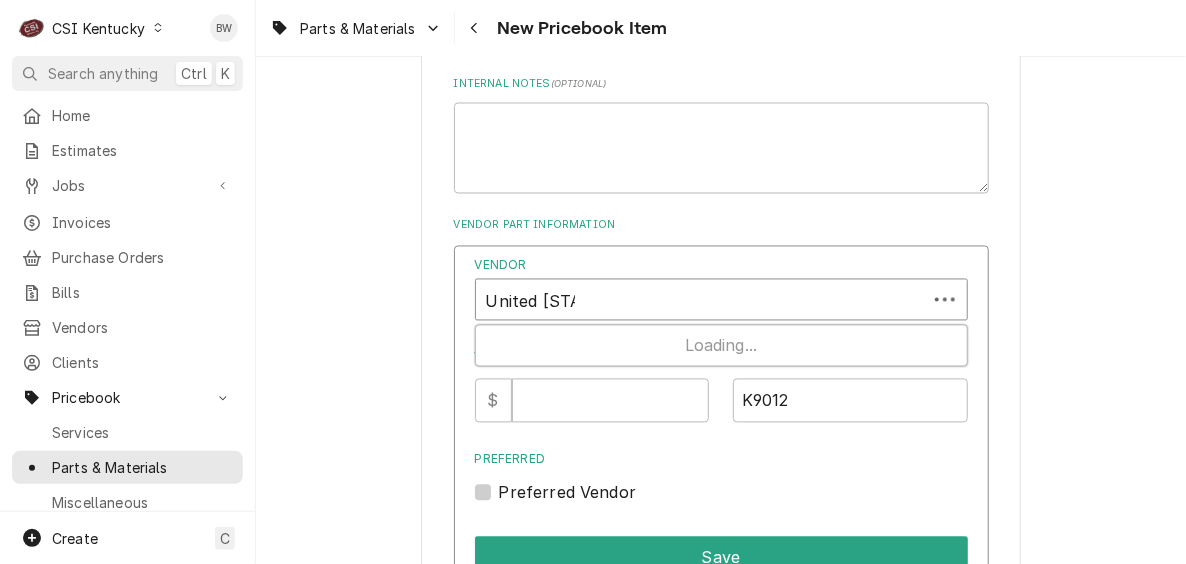 type on "United Re" 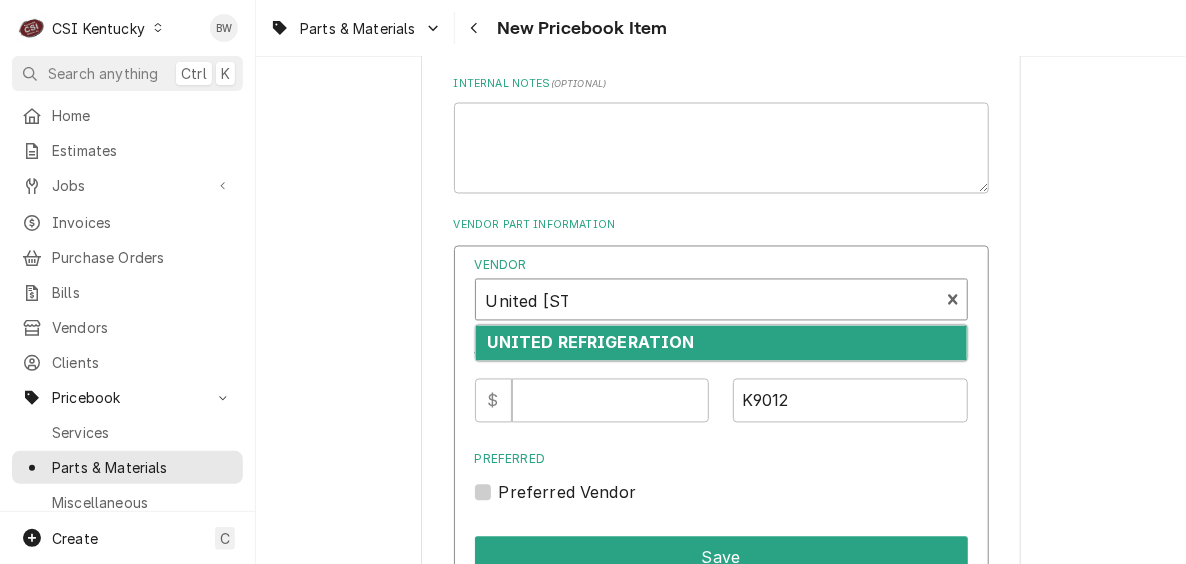 click on "UNITED REFRIGERATION" at bounding box center [591, 343] 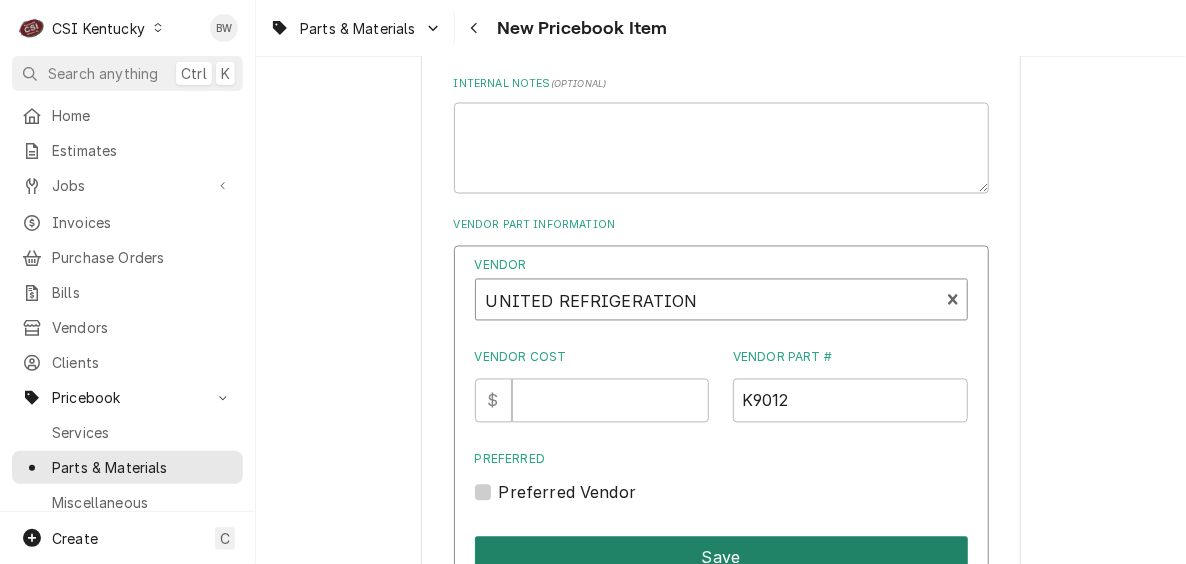 type 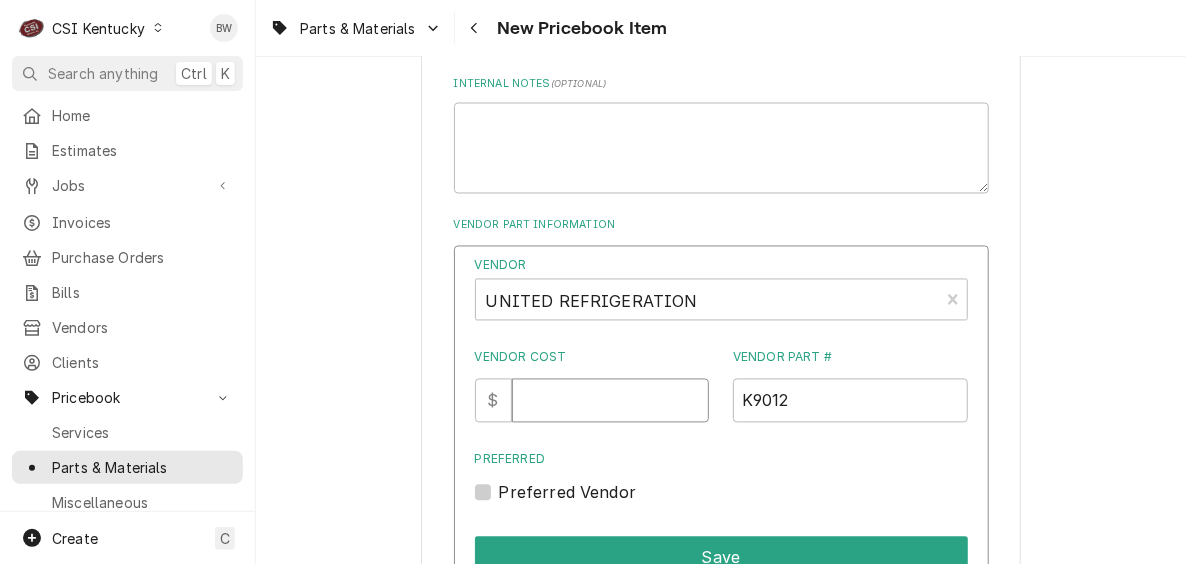 click on "Vendor Cost" at bounding box center [610, 401] 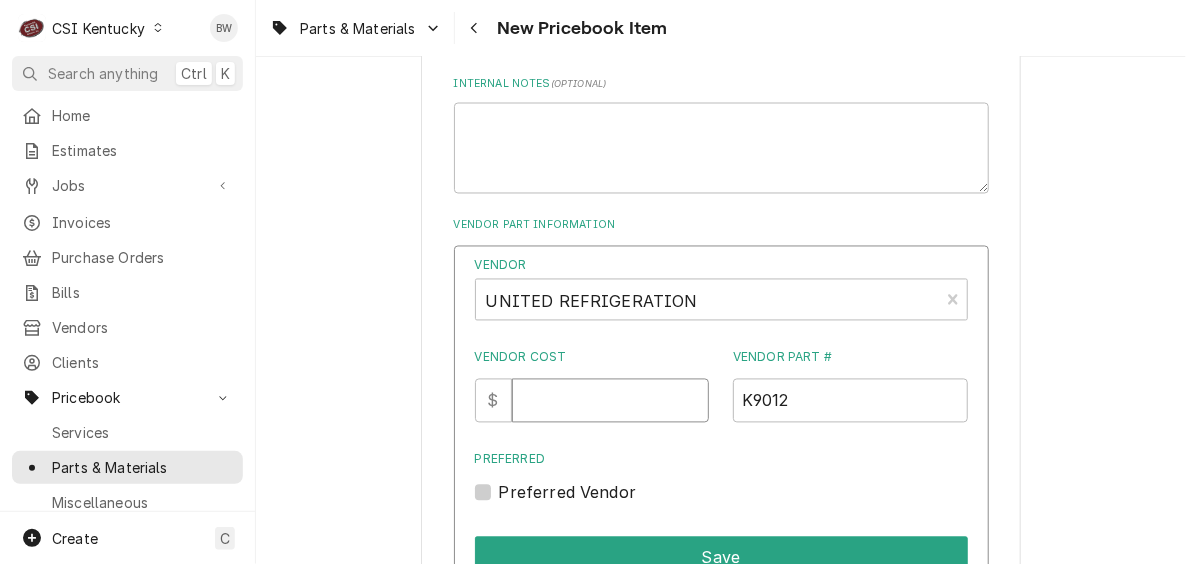 type on "25.78" 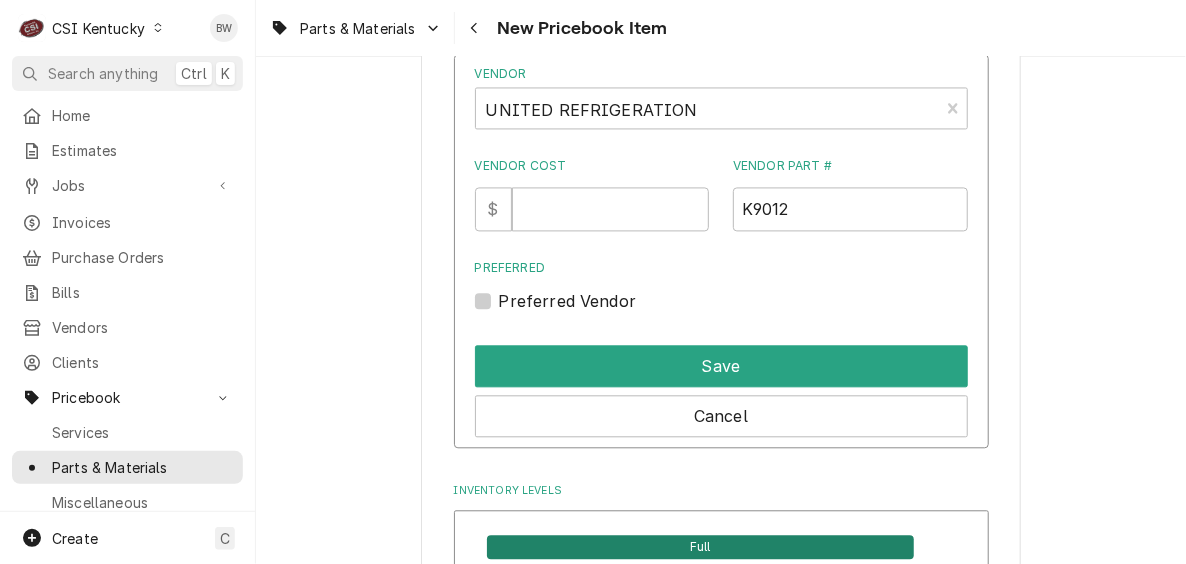 scroll, scrollTop: 1400, scrollLeft: 0, axis: vertical 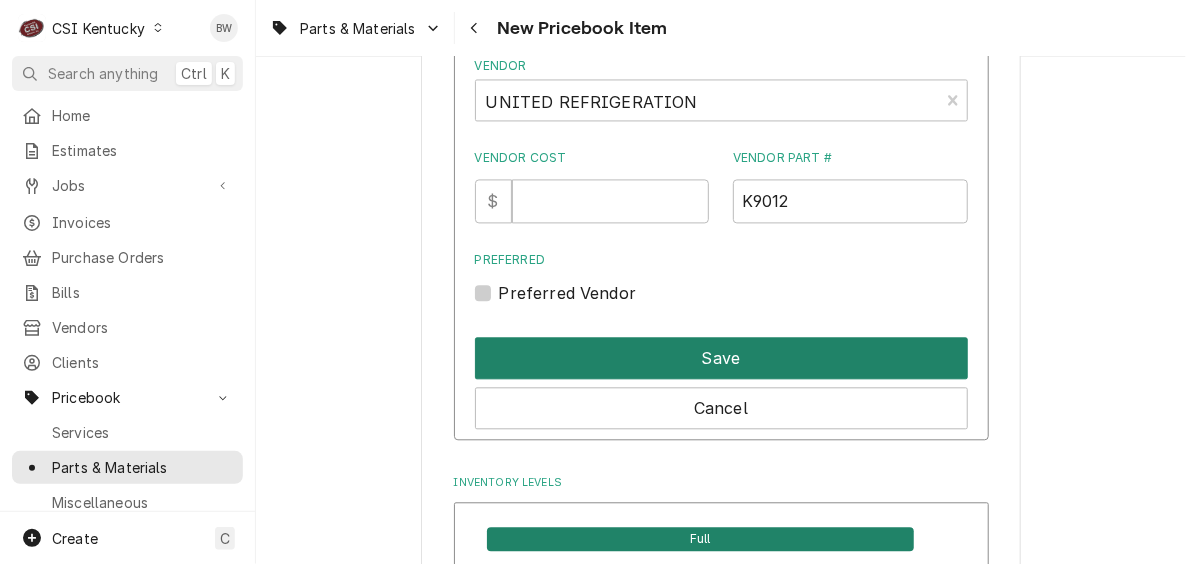 click on "Save" at bounding box center [721, 358] 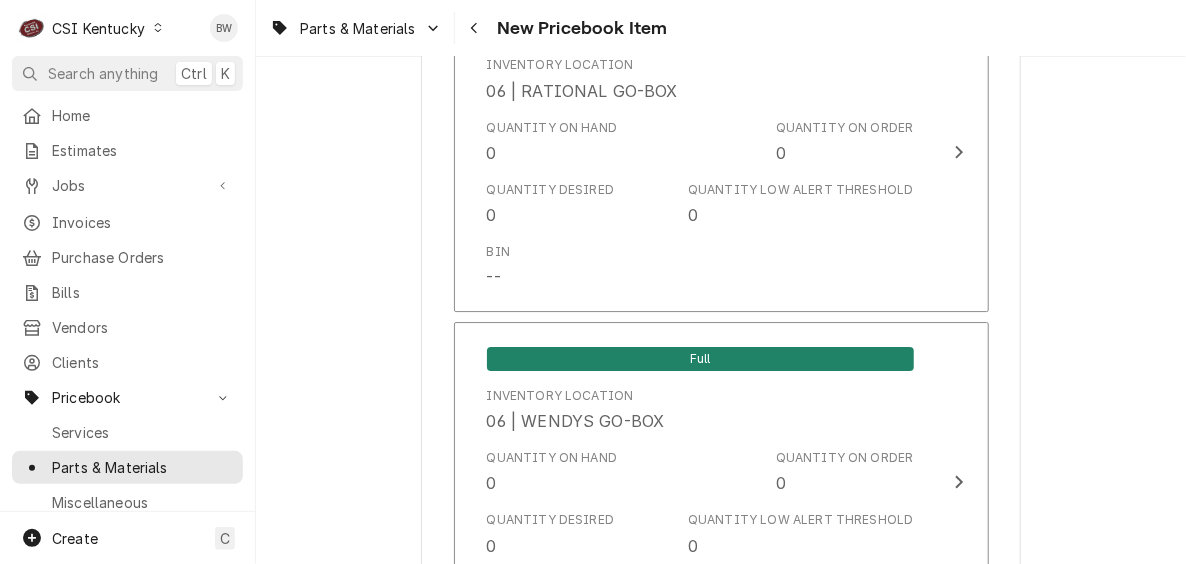 scroll, scrollTop: 5561, scrollLeft: 0, axis: vertical 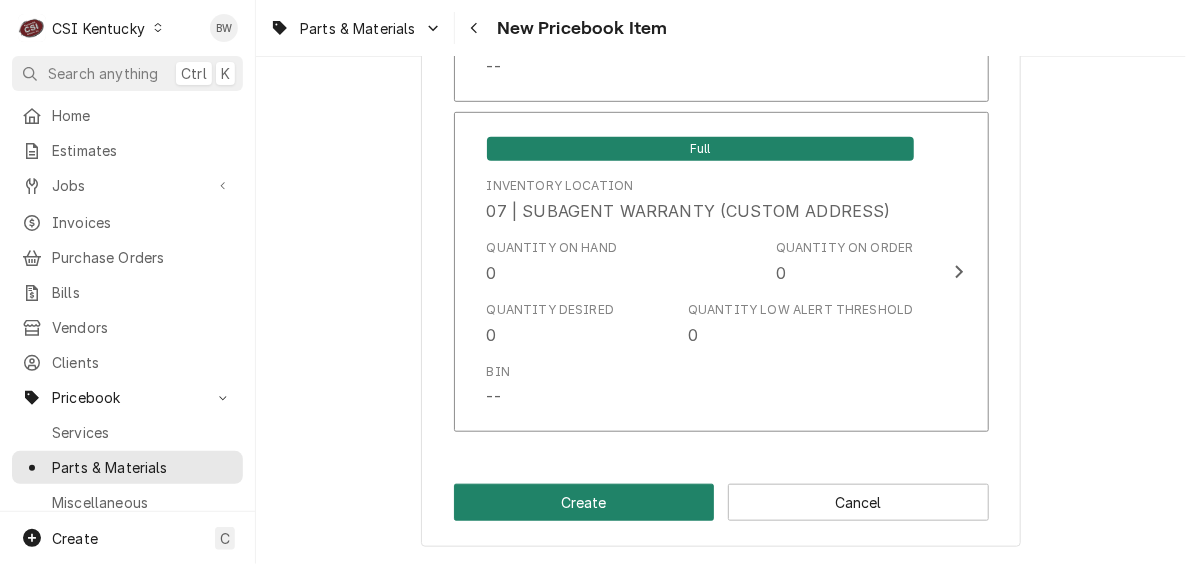 click on "Create" at bounding box center (584, 502) 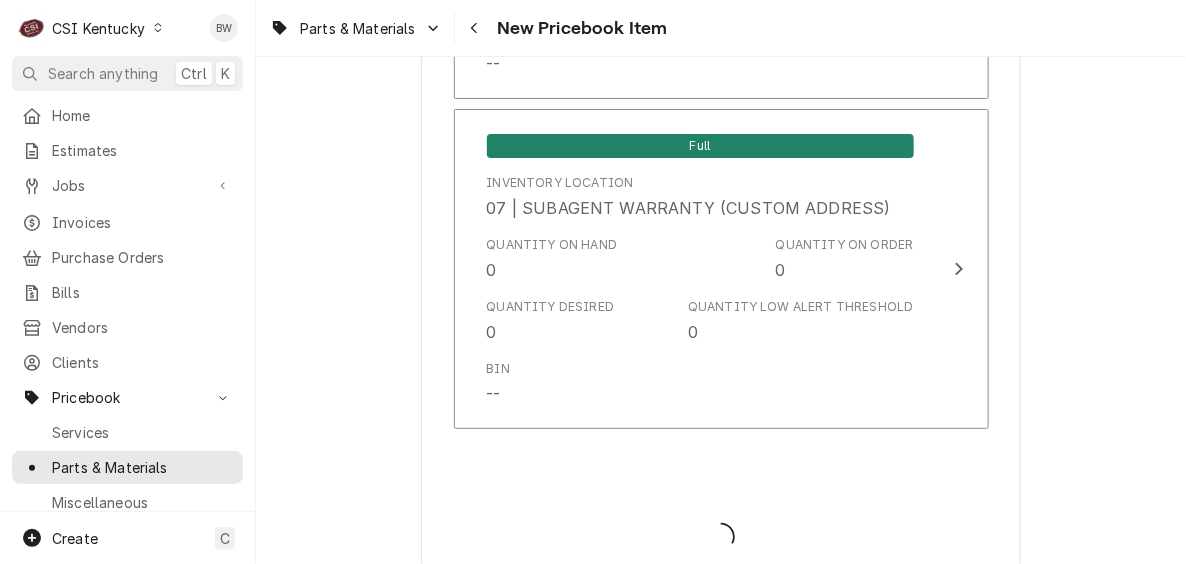 type on "x" 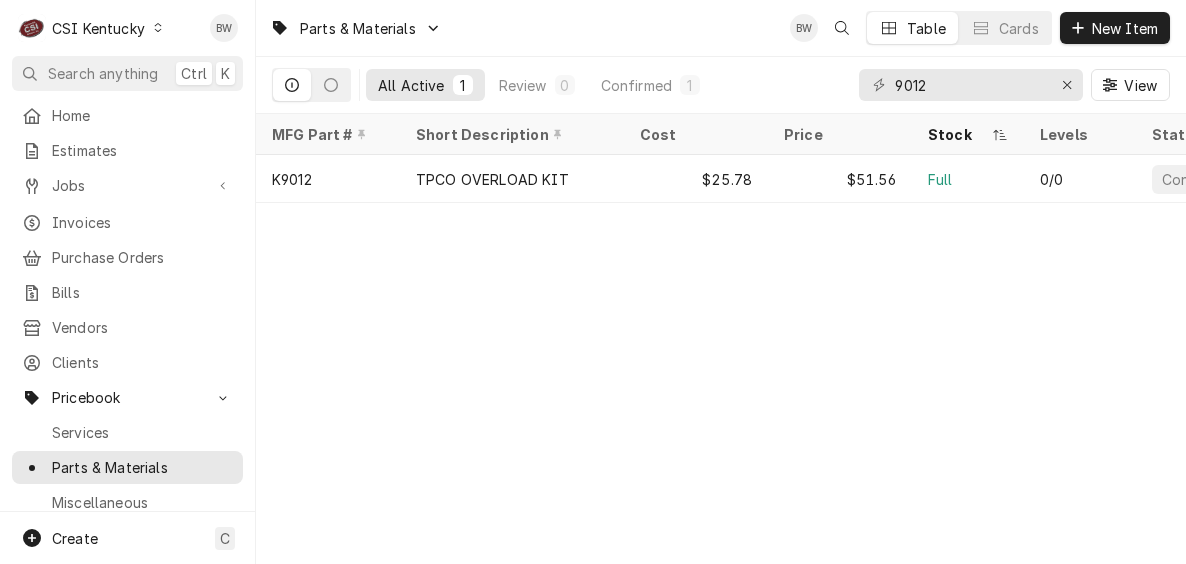 scroll, scrollTop: 0, scrollLeft: 0, axis: both 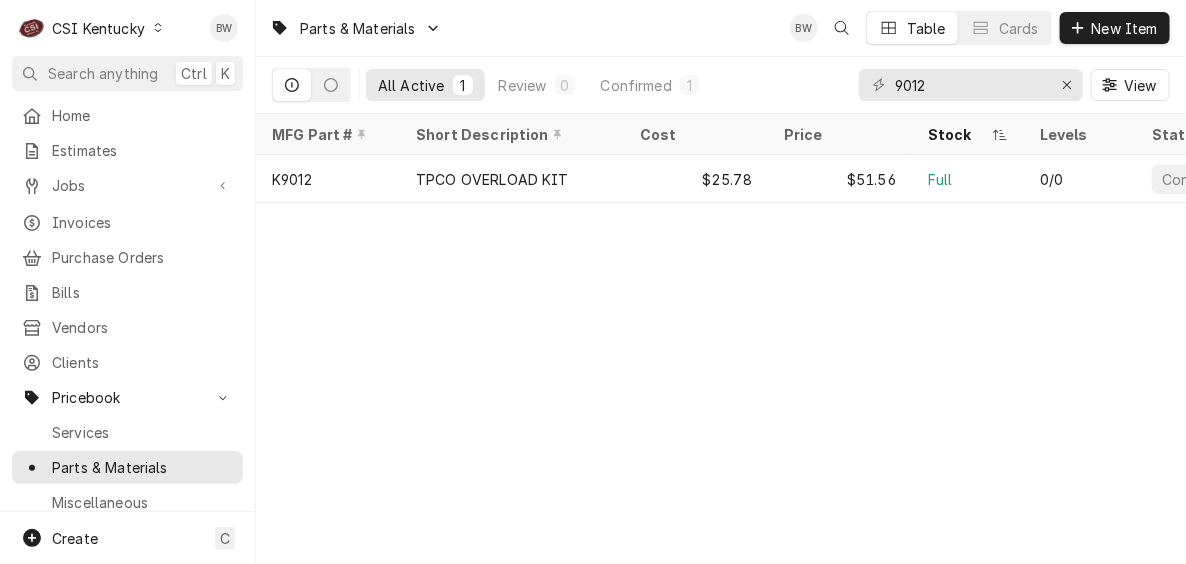 click 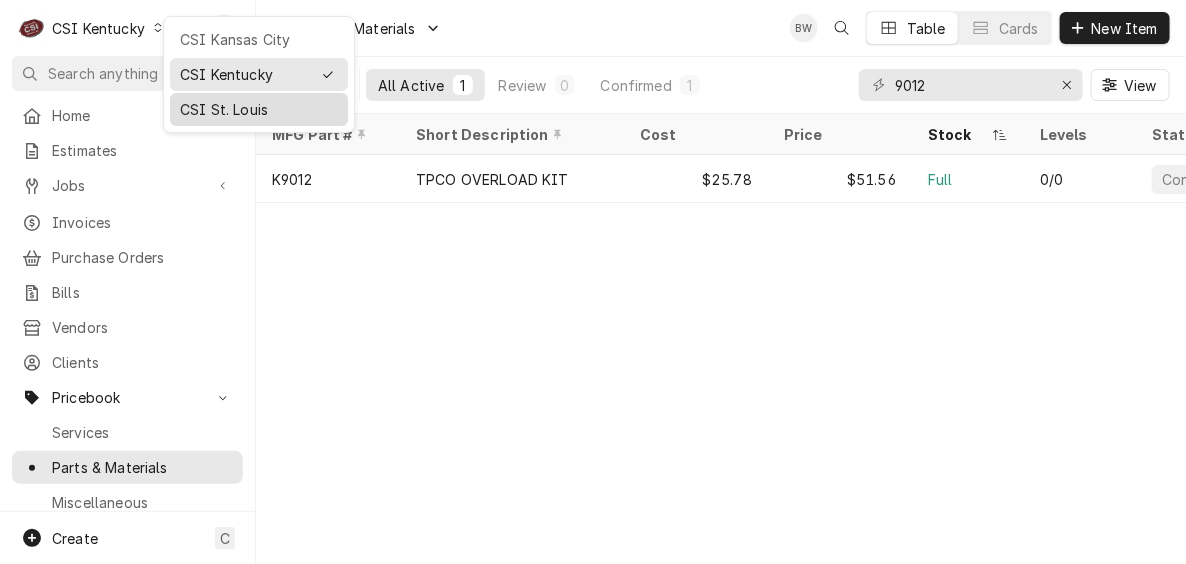 click on "CSI St. Louis" at bounding box center [259, 109] 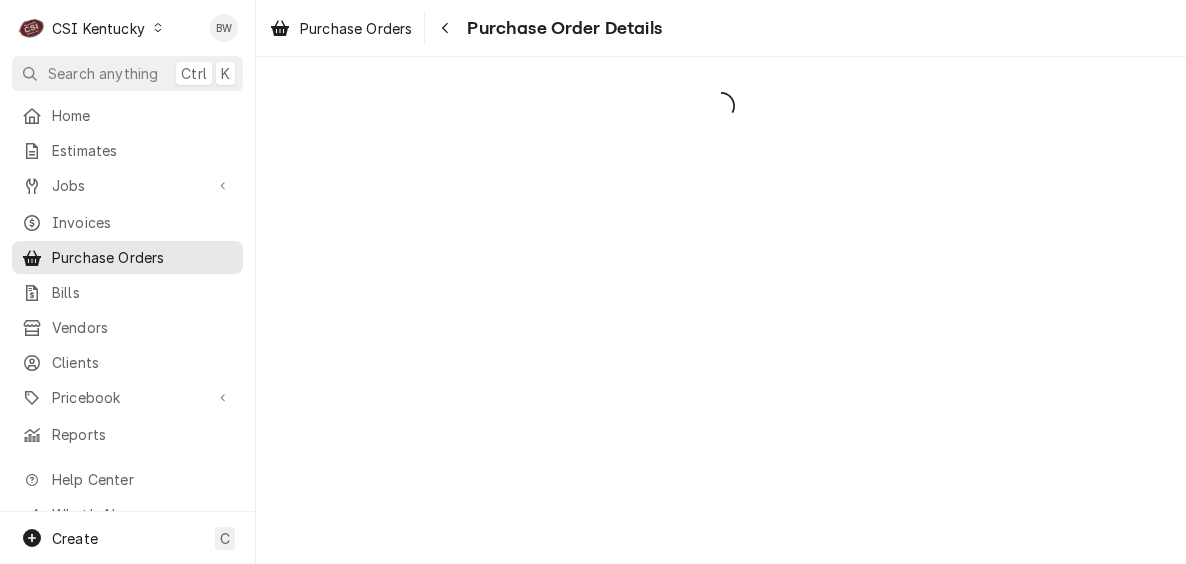 scroll, scrollTop: 0, scrollLeft: 0, axis: both 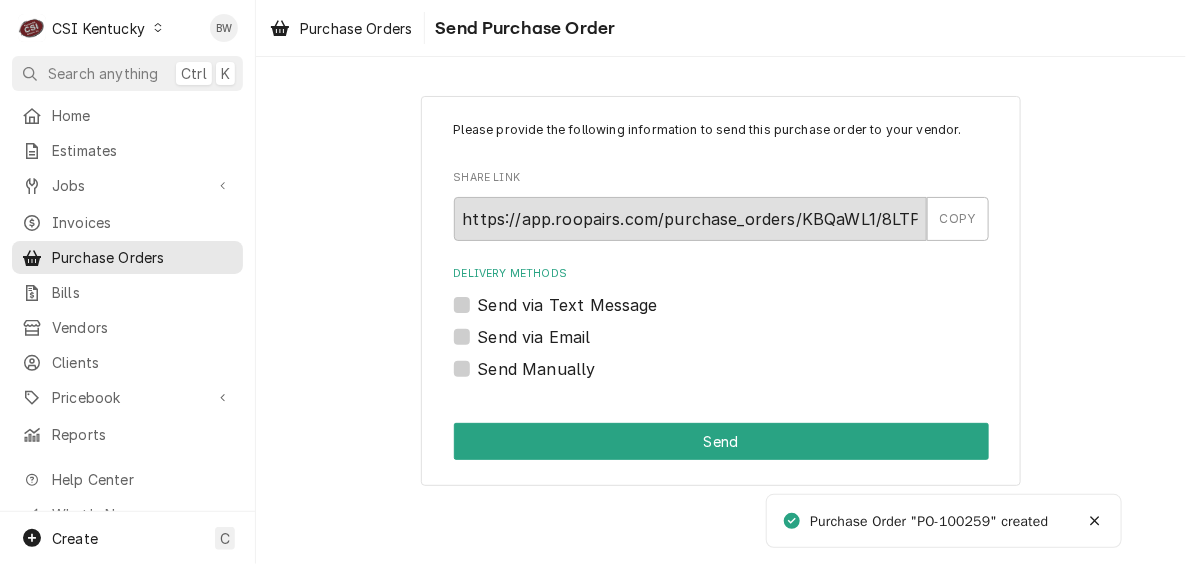 click on "Send Manually" at bounding box center (537, 369) 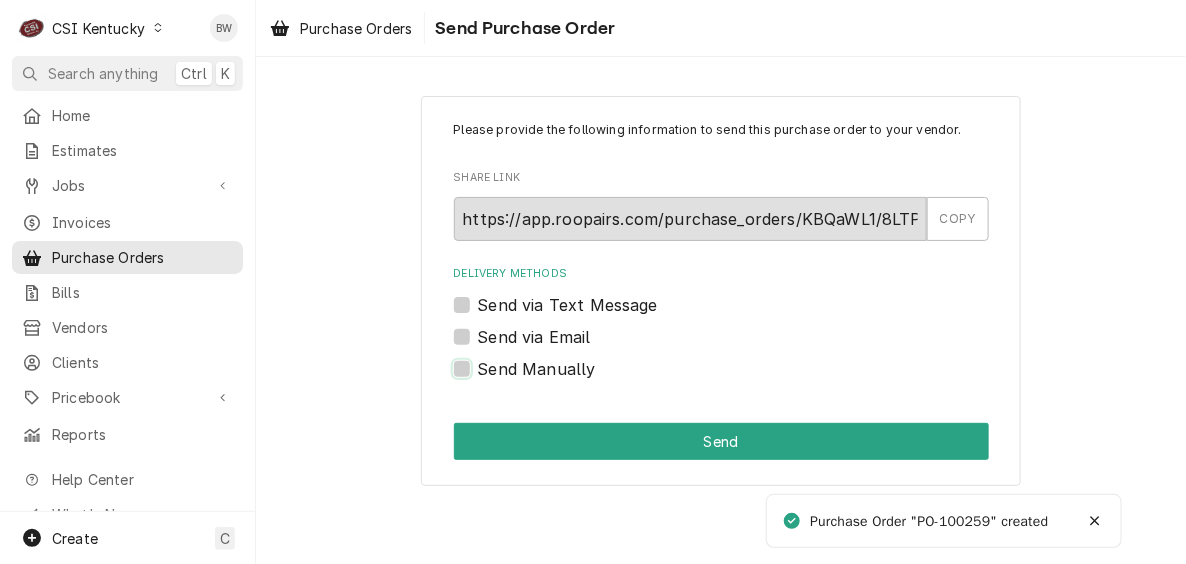 click on "Send Manually" at bounding box center (745, 379) 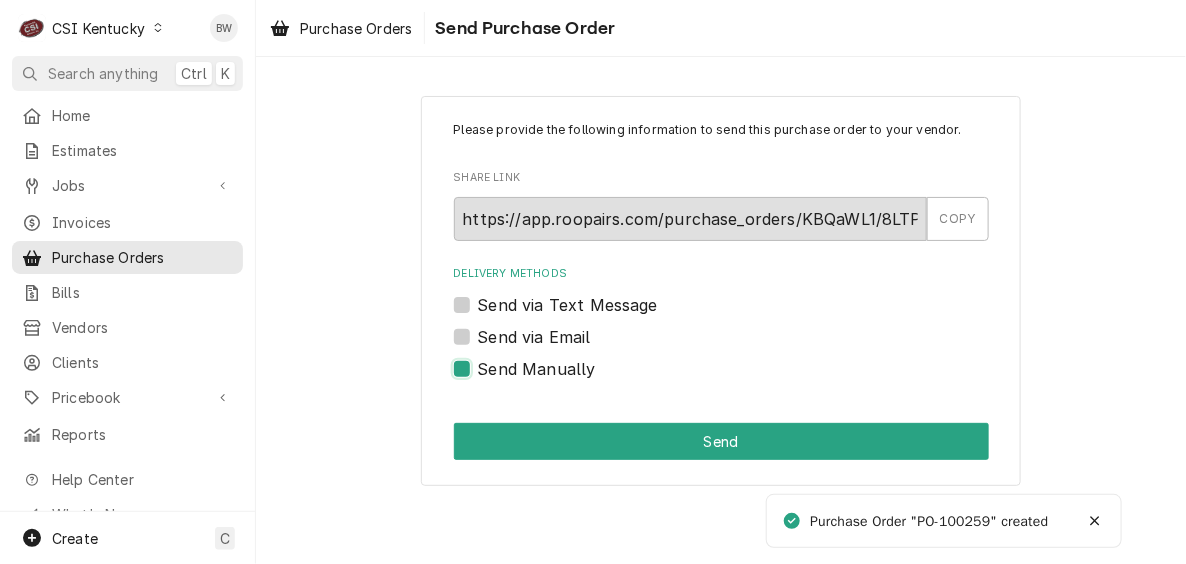checkbox on "true" 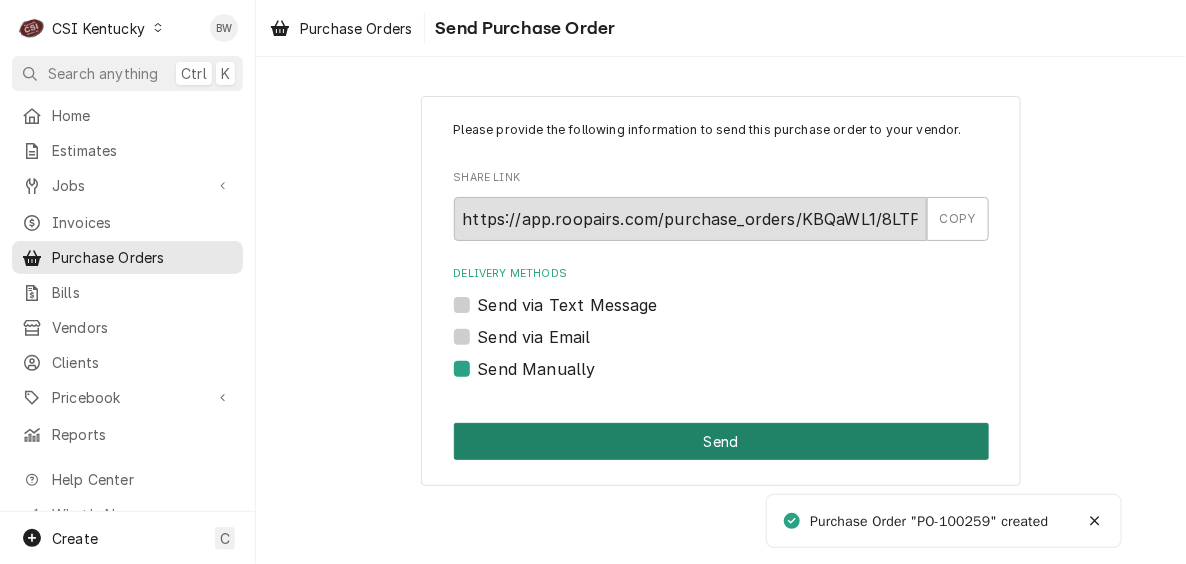 click on "Send" at bounding box center (721, 441) 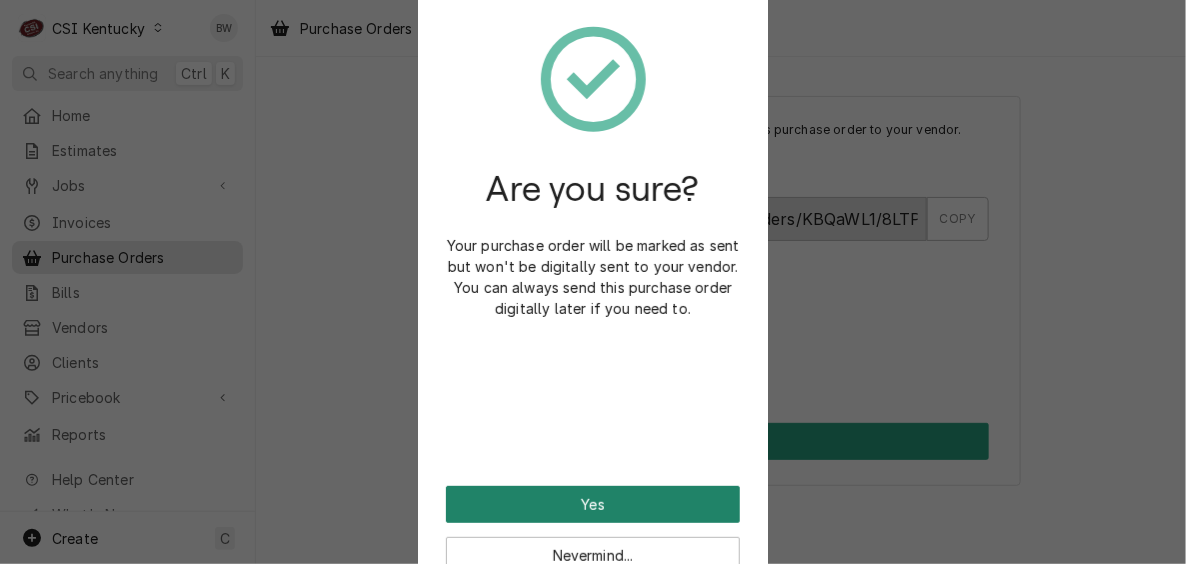click on "Yes" at bounding box center (593, 504) 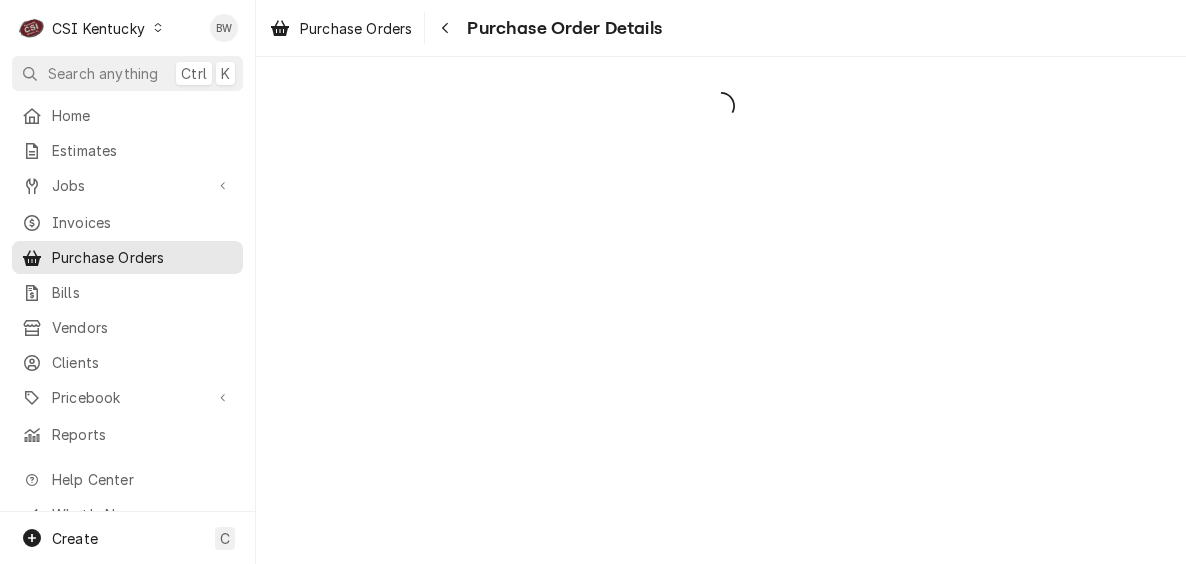 scroll, scrollTop: 0, scrollLeft: 0, axis: both 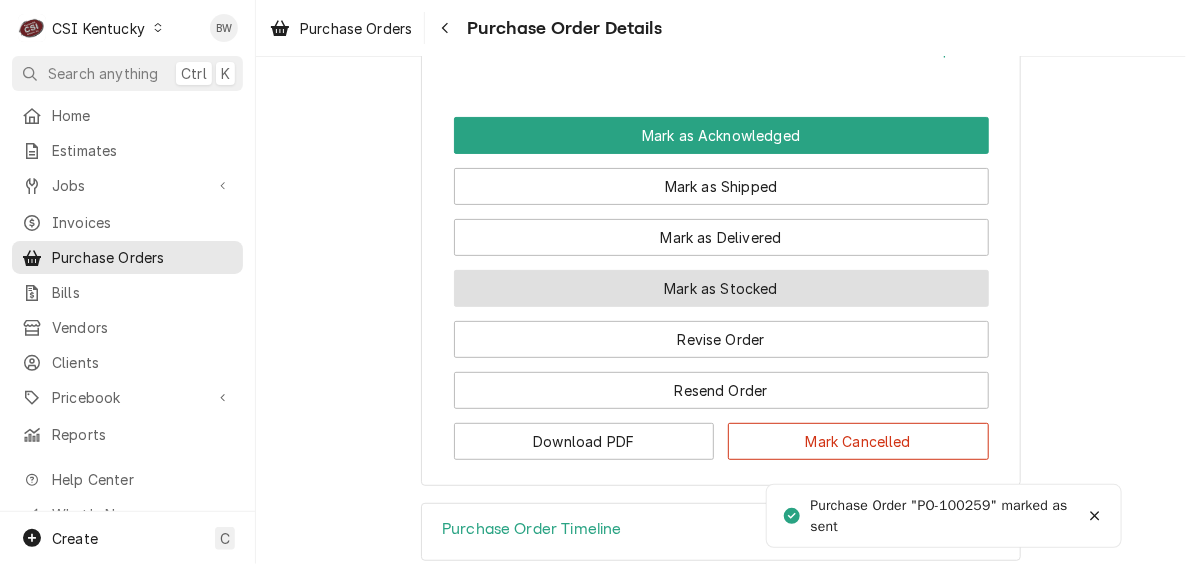 click on "Mark as Stocked" at bounding box center (721, 288) 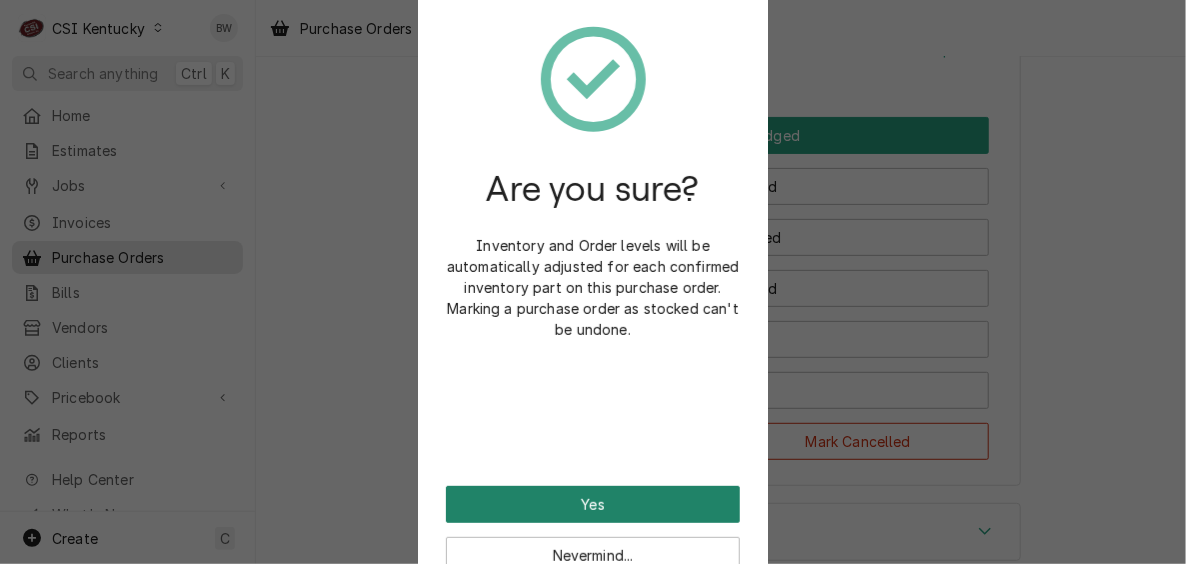 click on "Yes" at bounding box center (593, 504) 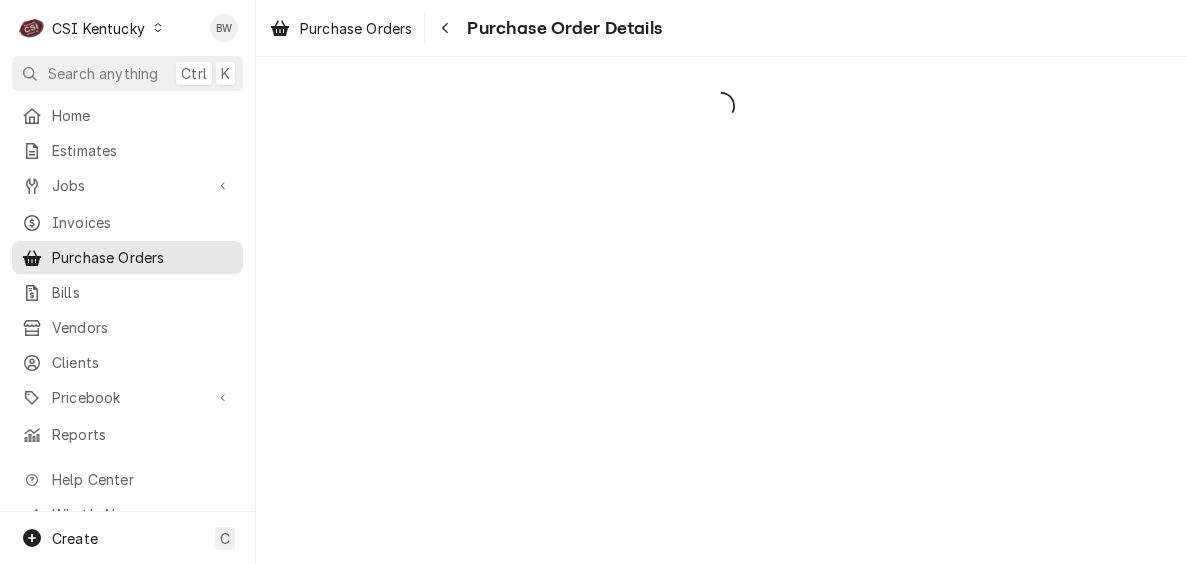 scroll, scrollTop: 0, scrollLeft: 0, axis: both 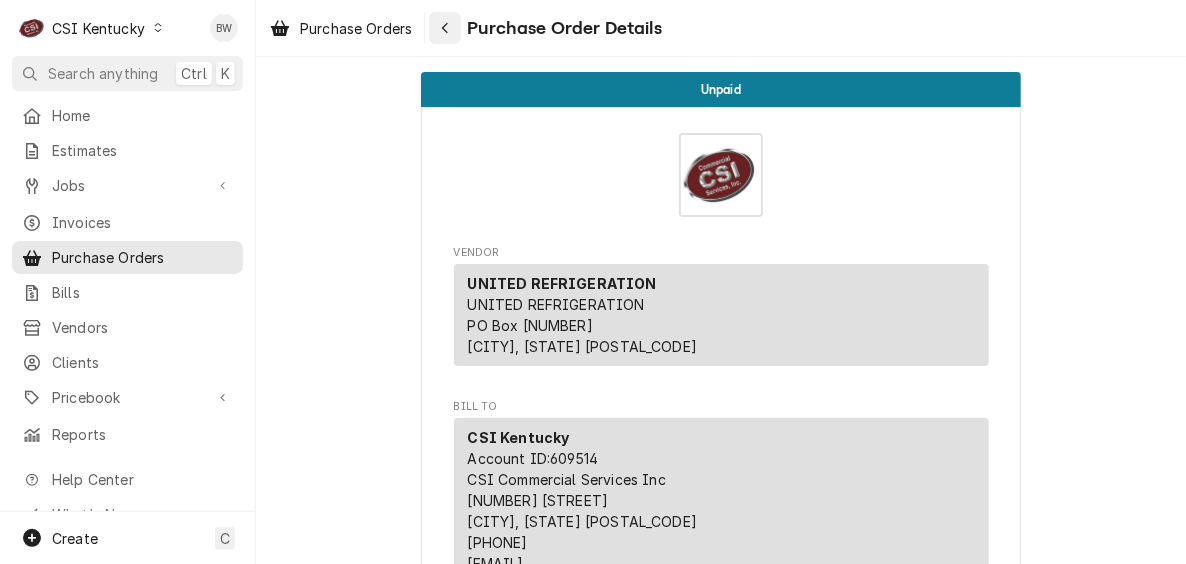click at bounding box center (445, 28) 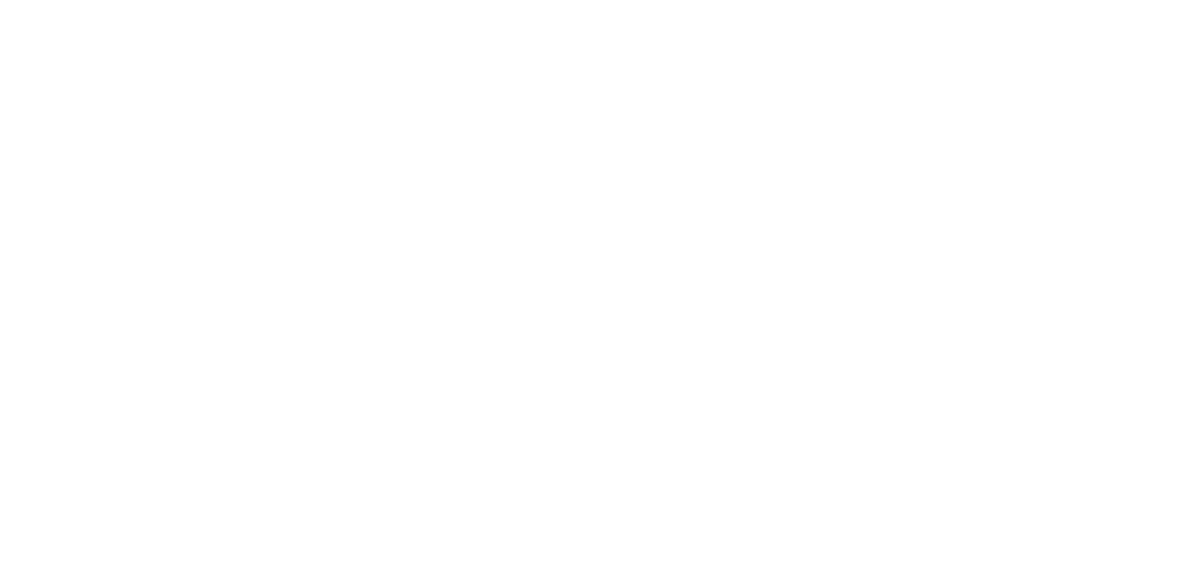 scroll, scrollTop: 0, scrollLeft: 0, axis: both 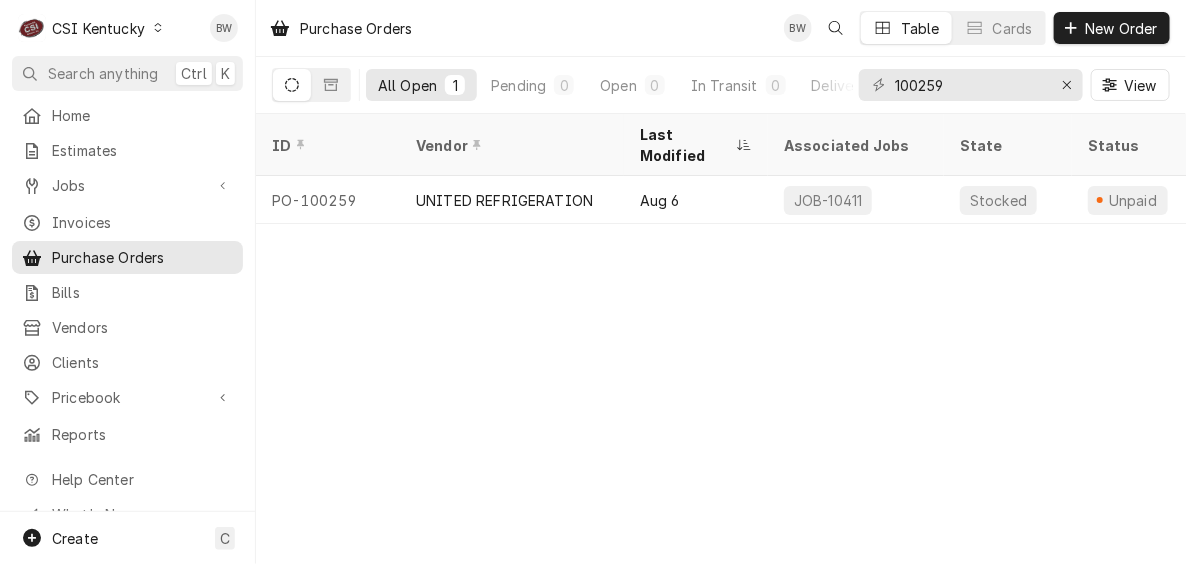 click on "Purchase Orders   BW Table Cards New Order All Open 1 Pending 0 Open 0 In Transit 0 Delivered 0 Stocked 1 100259 View ID Vendor Last Modified Associated Jobs State Status Labels Items Amount Shipping Tracking Number Status Changed PO-100259 UNITED REFRIGERATION [DATE]   JOB-10411 Stocked Unpaid ² Local Pickup 🛍️ 3 $64.77 — — [DATE]" at bounding box center (721, 282) 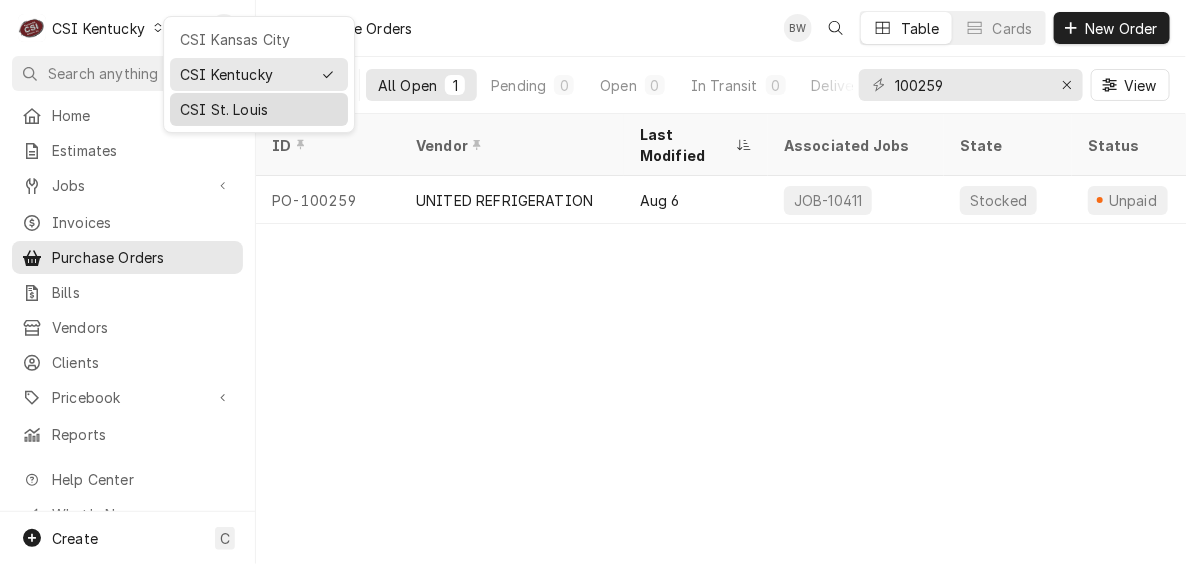click on "CSI St. Louis" at bounding box center [259, 109] 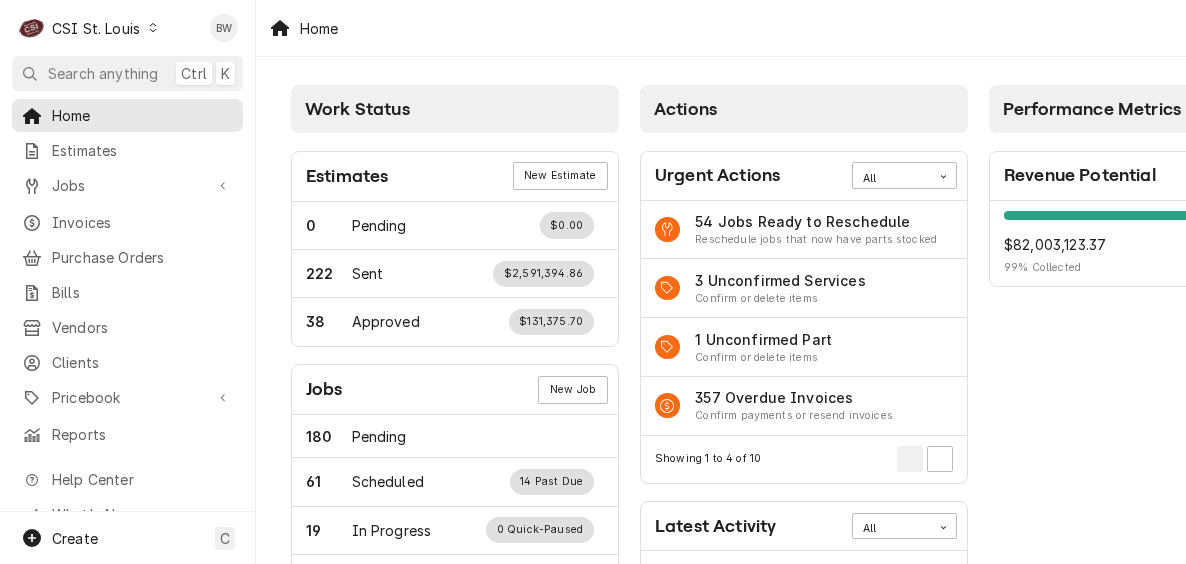 scroll, scrollTop: 0, scrollLeft: 0, axis: both 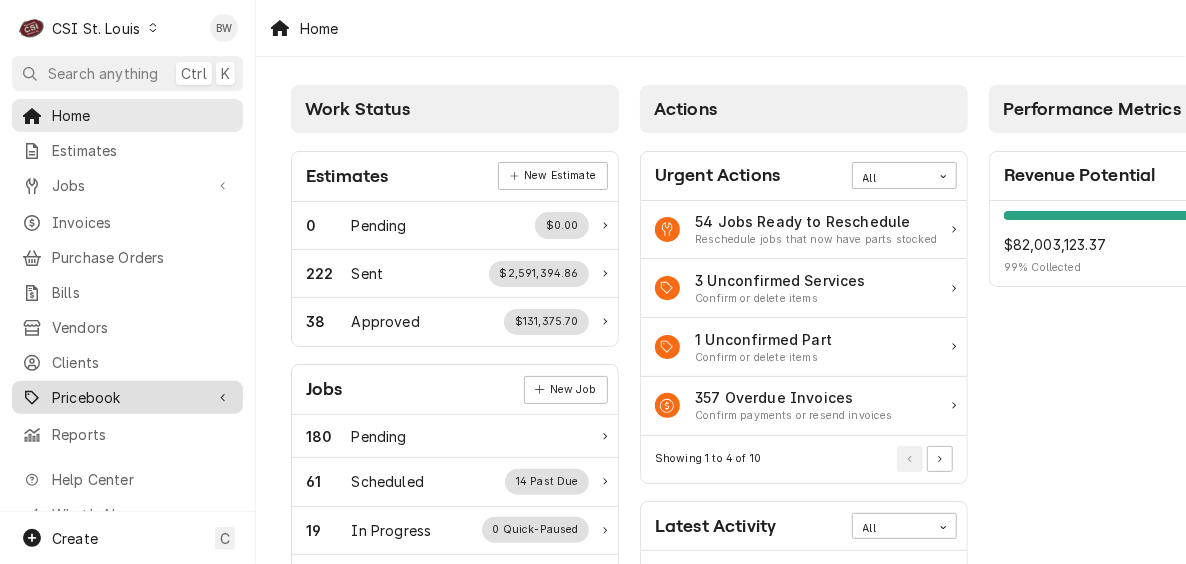 click on "Pricebook" at bounding box center (127, 397) 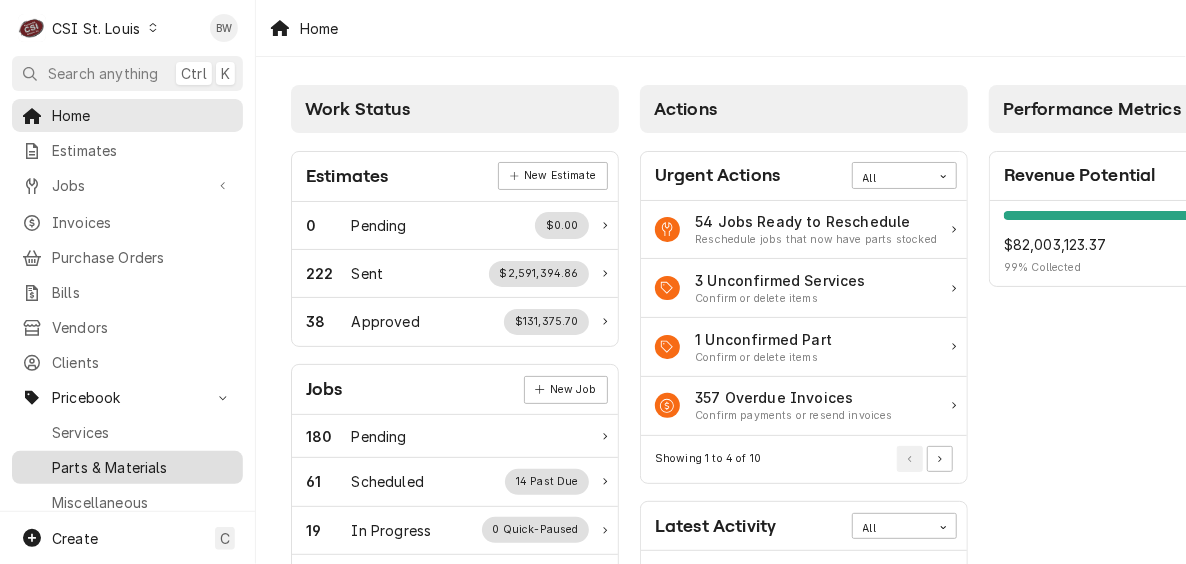 click on "Parts & Materials" at bounding box center [142, 467] 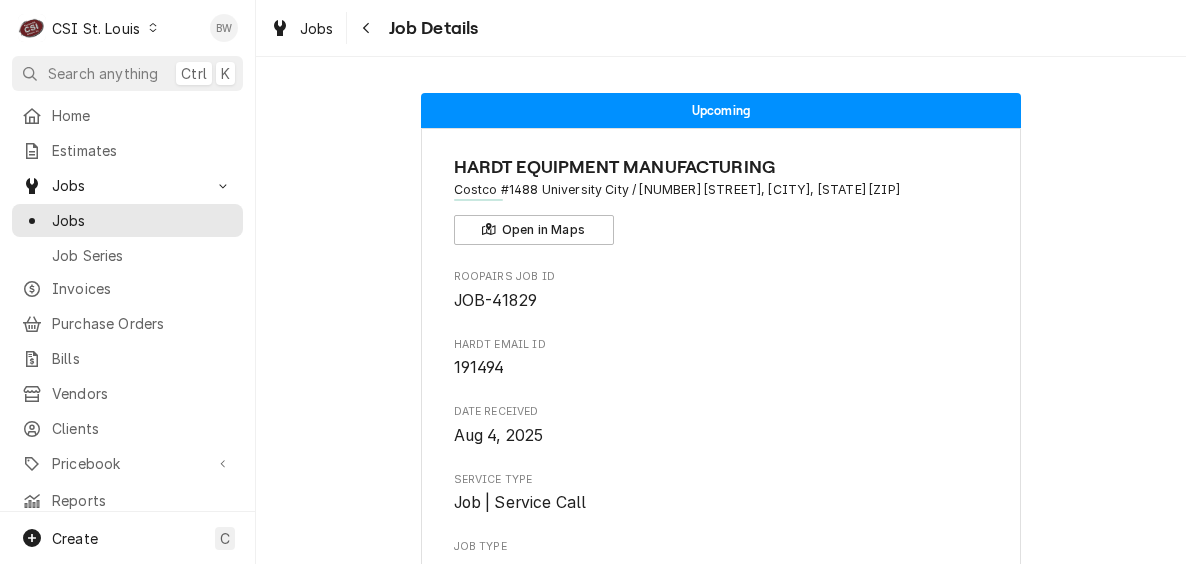 scroll, scrollTop: 0, scrollLeft: 0, axis: both 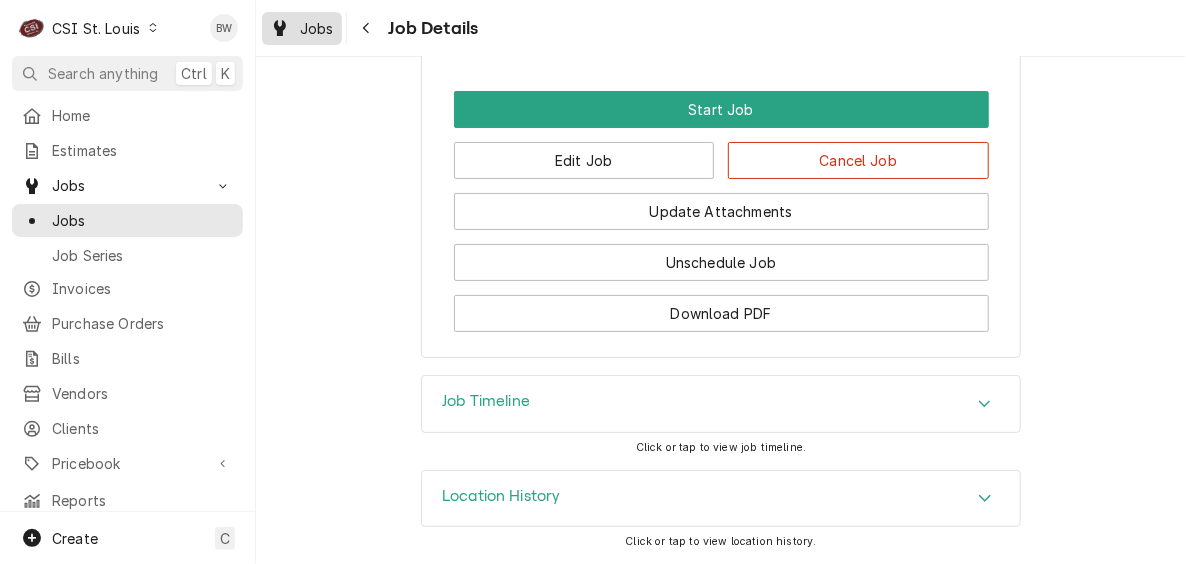 click on "Jobs" at bounding box center [317, 28] 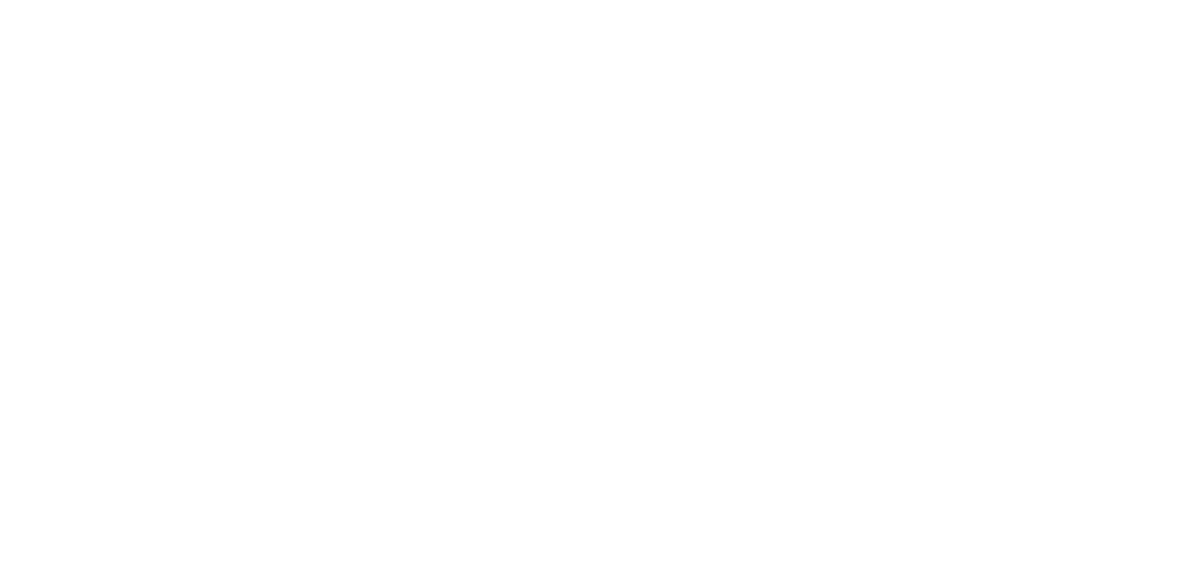 scroll, scrollTop: 0, scrollLeft: 0, axis: both 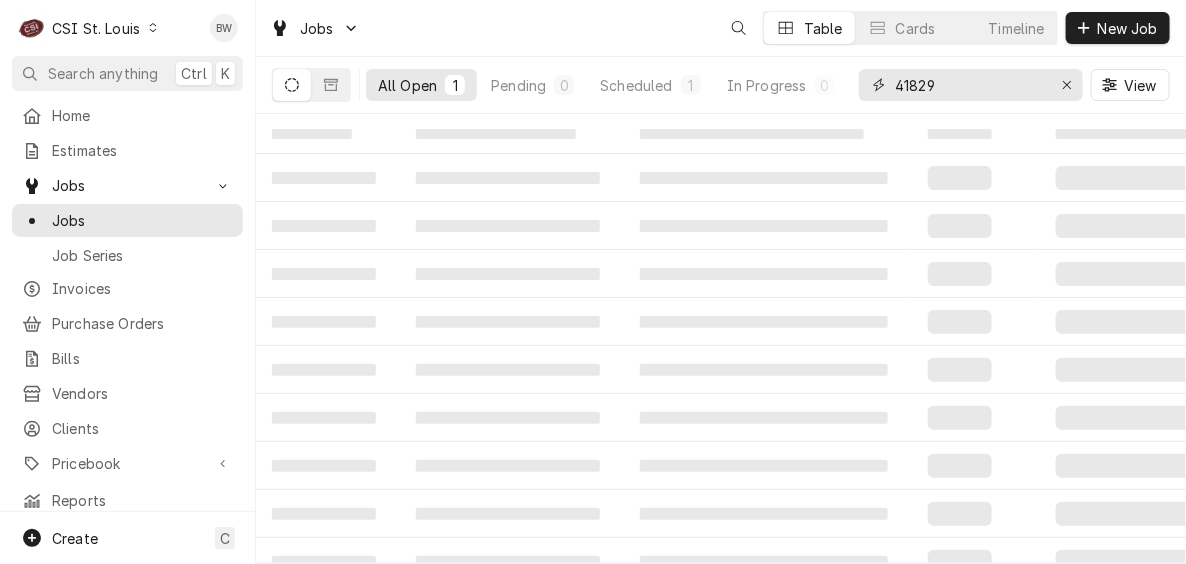drag, startPoint x: 975, startPoint y: 83, endPoint x: 866, endPoint y: 79, distance: 109.07337 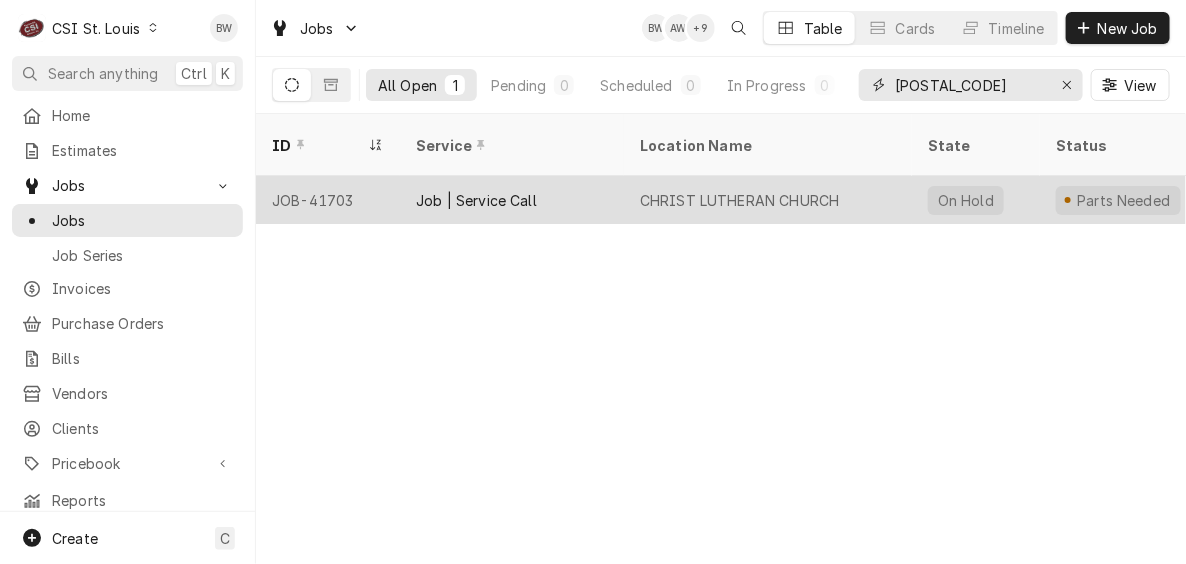 type on "[POSTAL_CODE]" 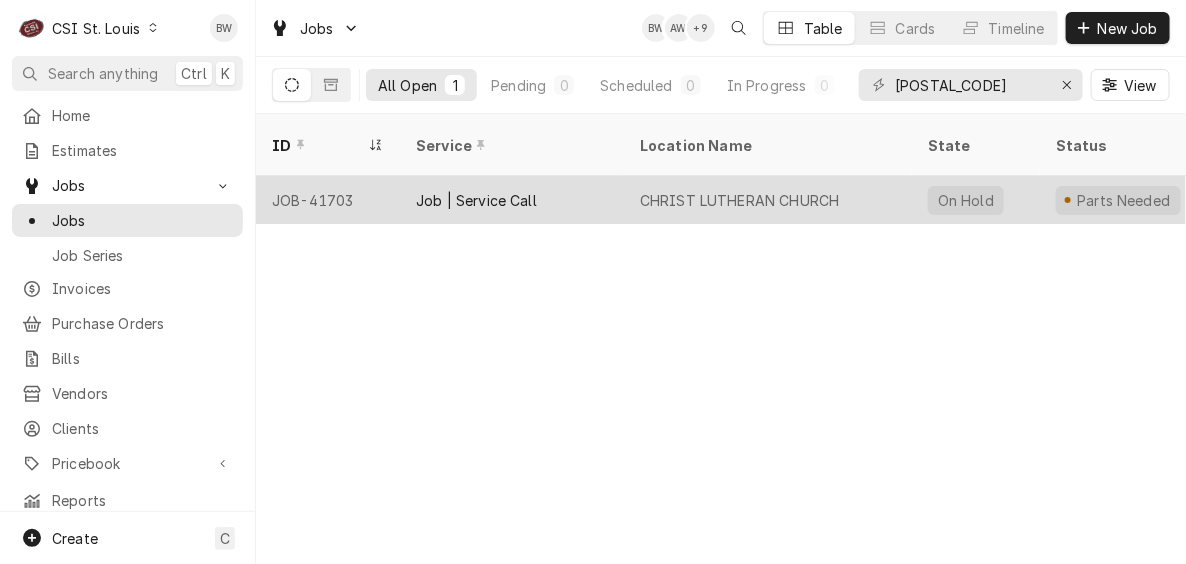 click on "JOB-41703" at bounding box center [328, 200] 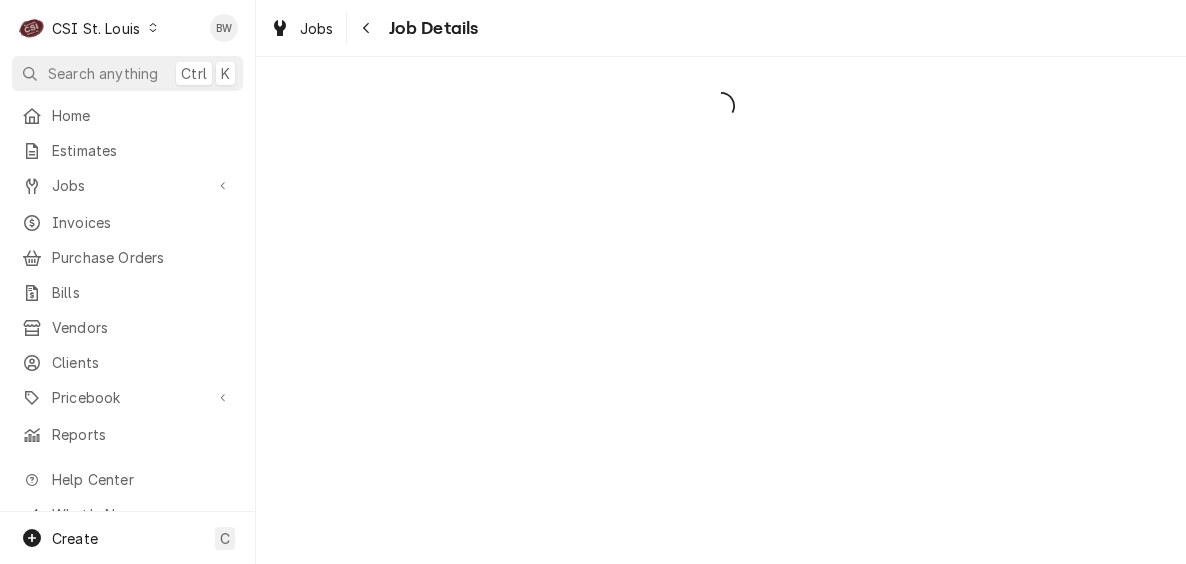 scroll, scrollTop: 0, scrollLeft: 0, axis: both 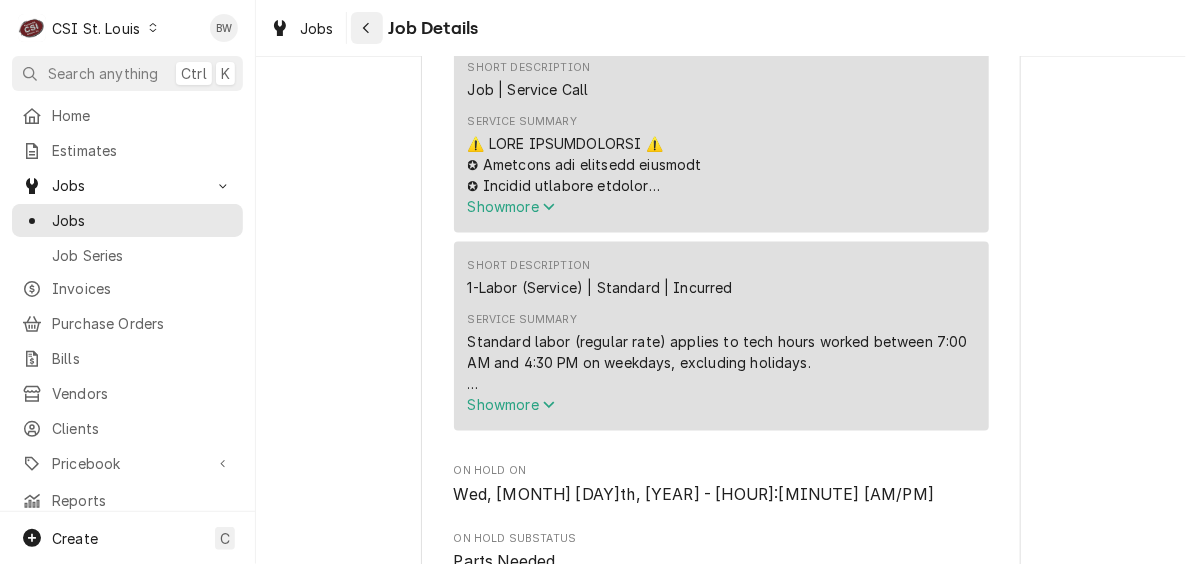 click at bounding box center [367, 28] 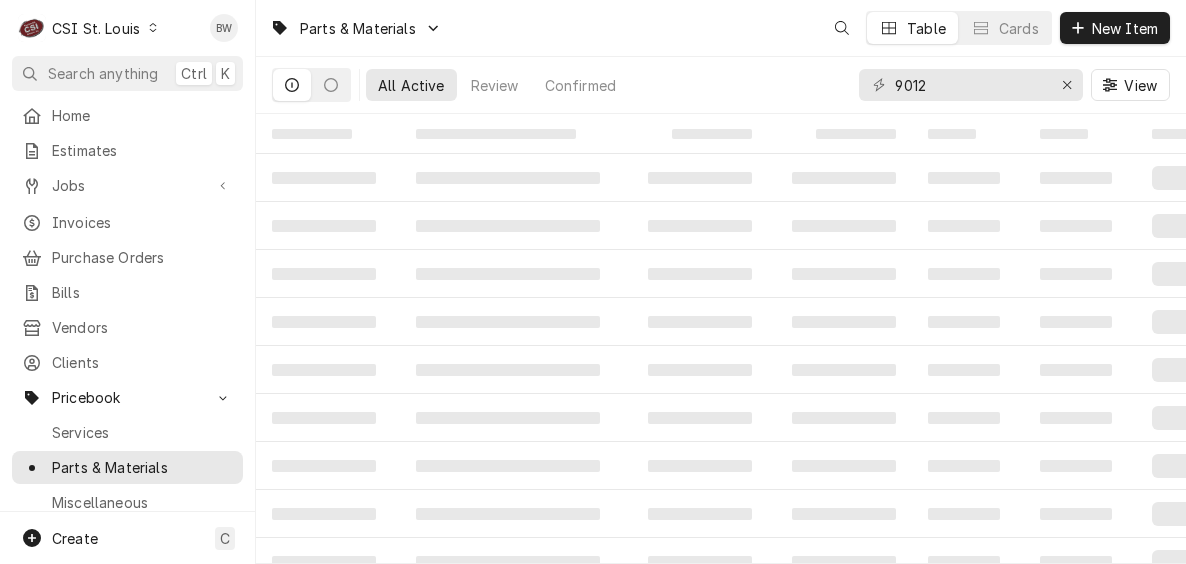 scroll, scrollTop: 0, scrollLeft: 0, axis: both 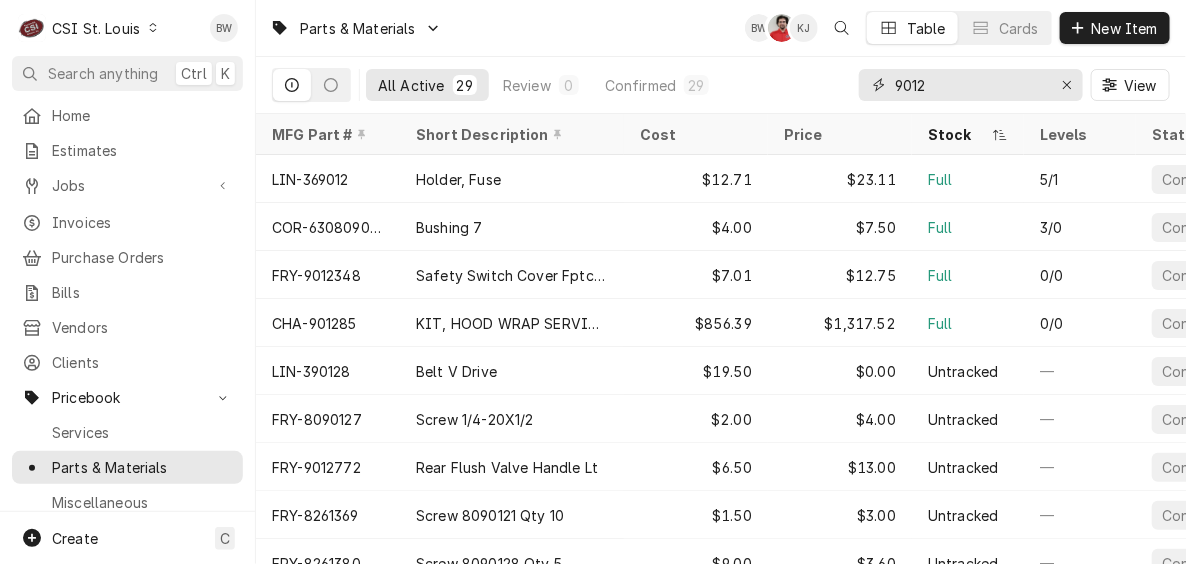 drag, startPoint x: 949, startPoint y: 88, endPoint x: 864, endPoint y: 87, distance: 85.00588 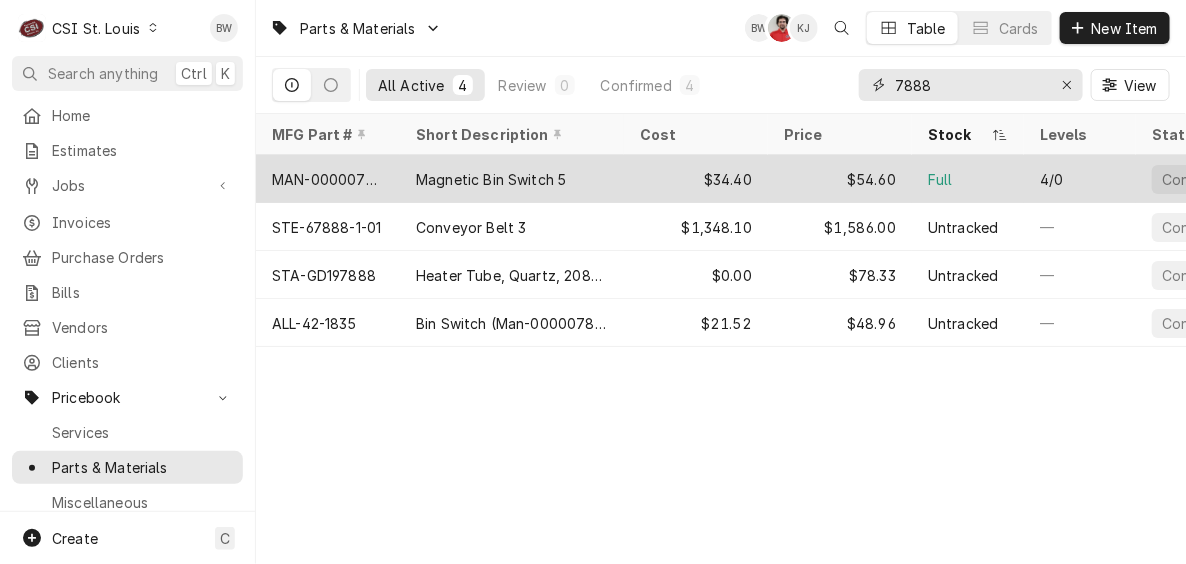 type on "7888" 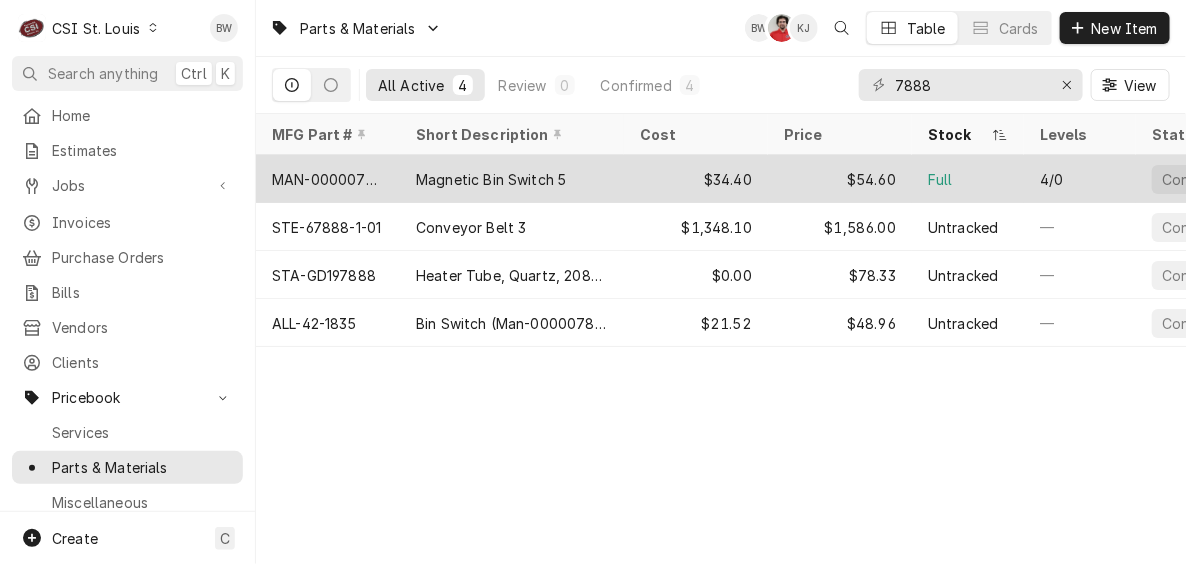 click on "MAN-000007888" at bounding box center (328, 179) 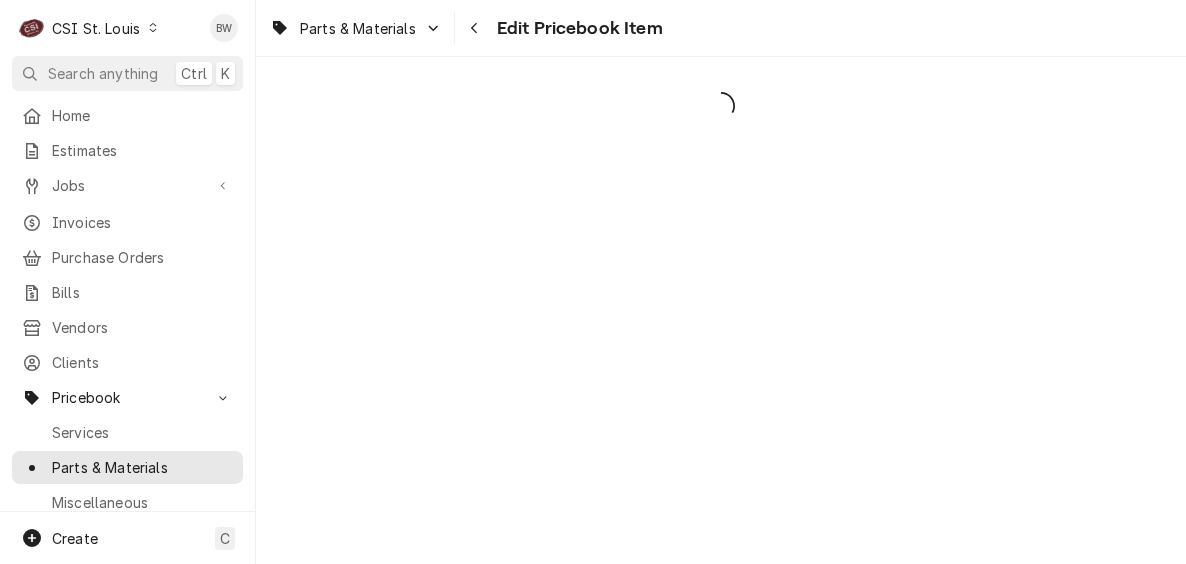 scroll, scrollTop: 0, scrollLeft: 0, axis: both 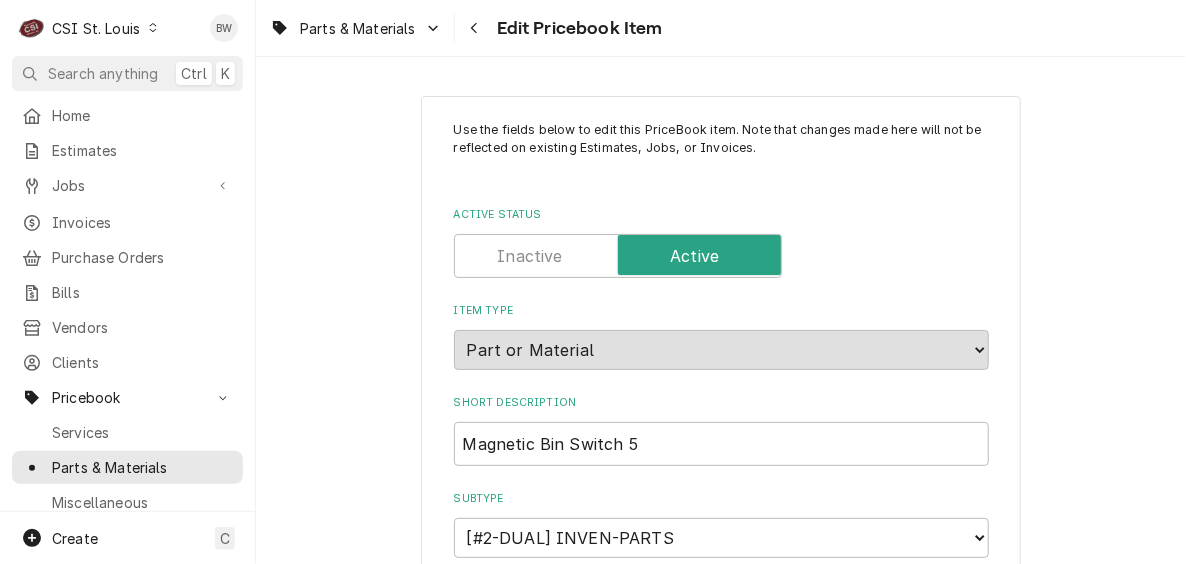 click on "Parts & Materials   Edit Pricebook Item" at bounding box center (721, 28) 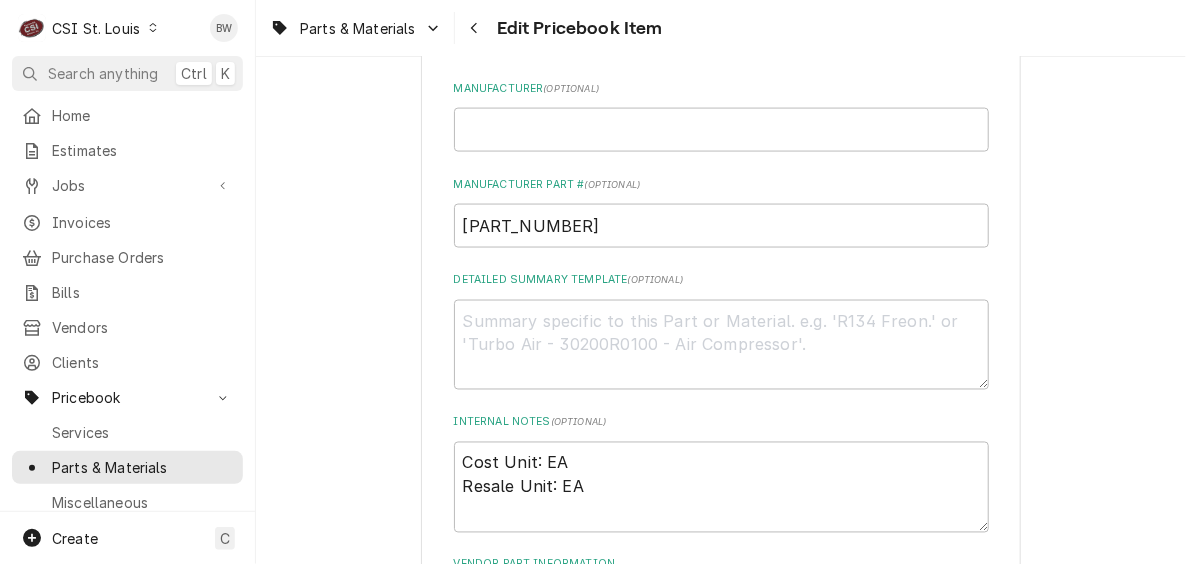 scroll, scrollTop: 900, scrollLeft: 0, axis: vertical 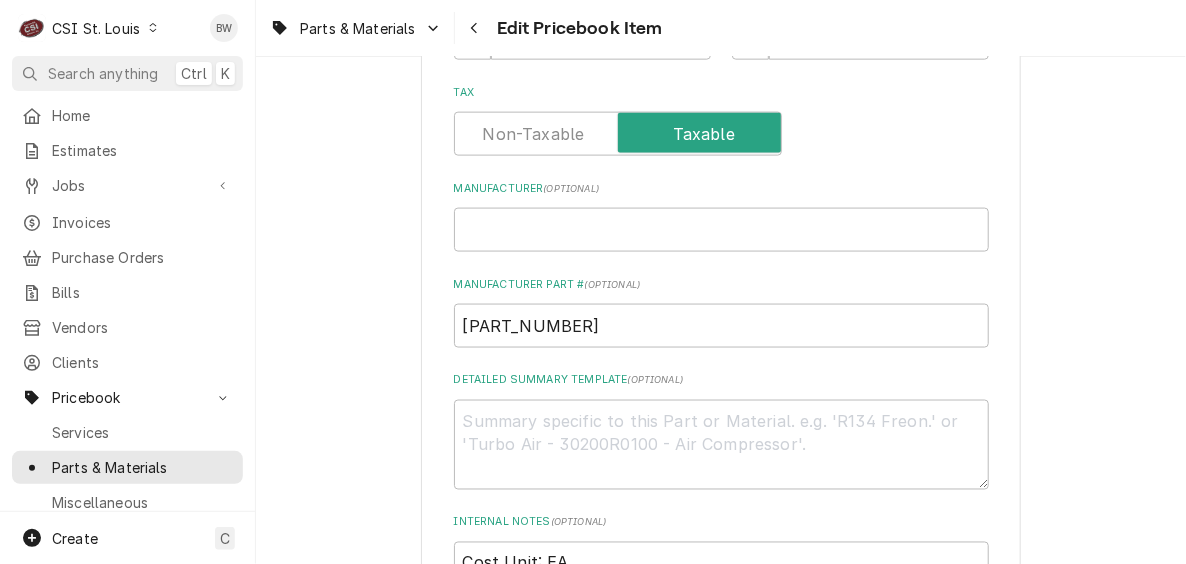 click on "Use the fields below to edit this PriceBook item. Note that changes made here will not be reflected on existing Estimates, Jobs, or Invoices. Active Status Item Type Choose PriceBook item type... Service Charge Part or Material Miscellaneous Charge Discount Tax Short Description Magnetic Bin Switch 5 Subtype Choose a subtype... [#2-DUAL] AFTERHRS-WH-CHG-2 [#2-DUAL] BEV-EQUIP [#2-DUAL] BEV-MATS [#2-DUAL] CONT-LABR-2 [#2-DUAL] CRANE-LIFT-2 [#2-DUAL] EQUIP-RENT-2 [#2-DUAL] INVEN-PARTS [#2-DUAL] MAINT-SUPPLY [#2-DUAL] MISC-EQUIP [#2-DUAL] MISC-NON-INVEN [#2-DUAL] PROJ-CONT-LABR-2 [#2-DUAL] PROJ-EQUIP [#2-DUAL] PROJ-MATS [#3-BILL] SHOP-TOOLS Labels  ( optional ) Add Labels... Part Type Your connected accounting system does not support changing a part from inventory to non-inventory. Please deactivate this part and create another if you wish to switch to non-inventory. Unit Cost  ( optional ) $ 34.4 Default Unit Price $ 54.6 Tax Manufacturer  ( optional ) Manufacturer Part #  ( optional ) MAN-000007888  ( optional" at bounding box center (721, 8055) 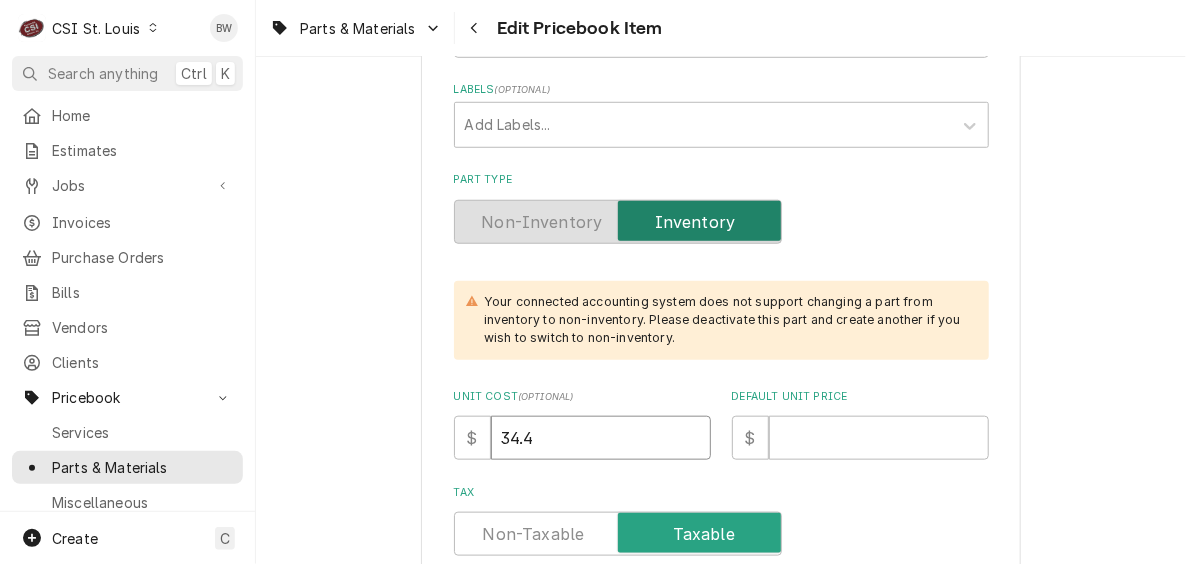 drag, startPoint x: 543, startPoint y: 442, endPoint x: 482, endPoint y: 443, distance: 61.008198 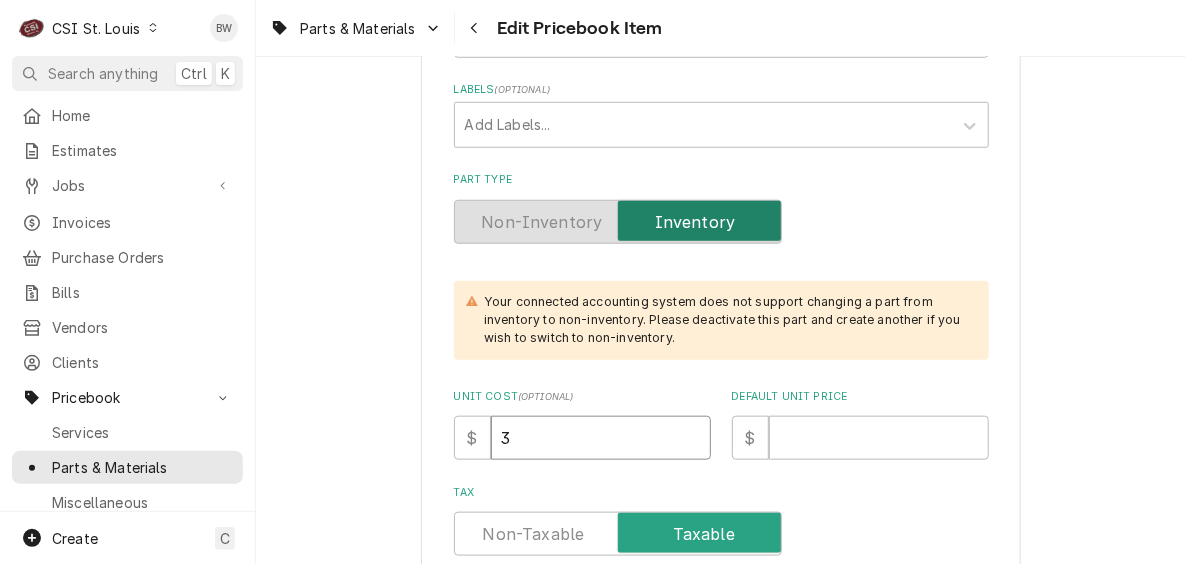 type on "35" 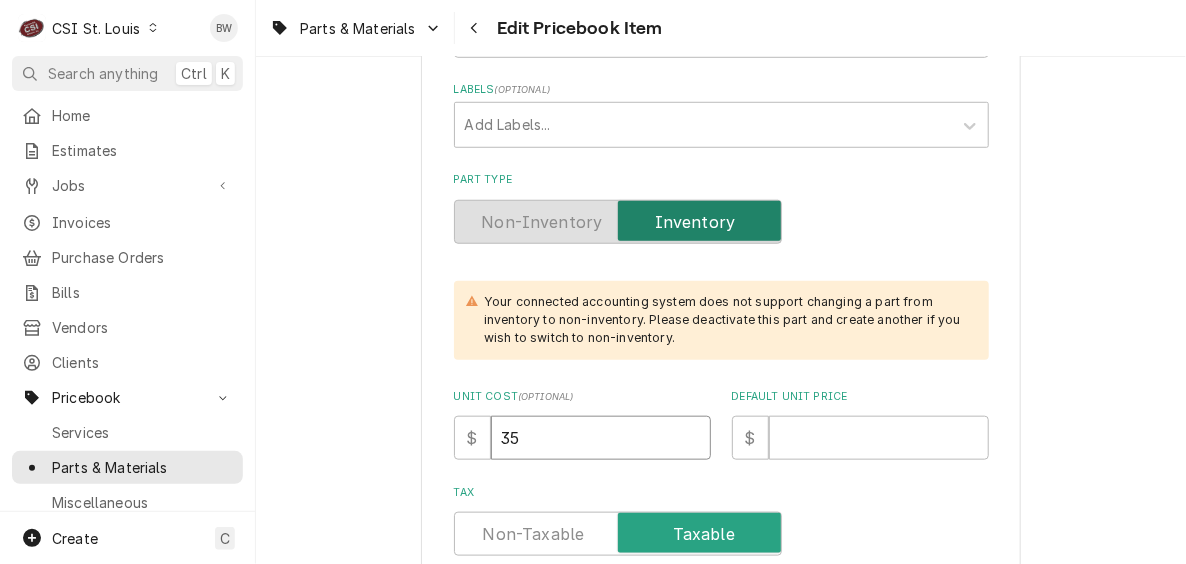 type on "x" 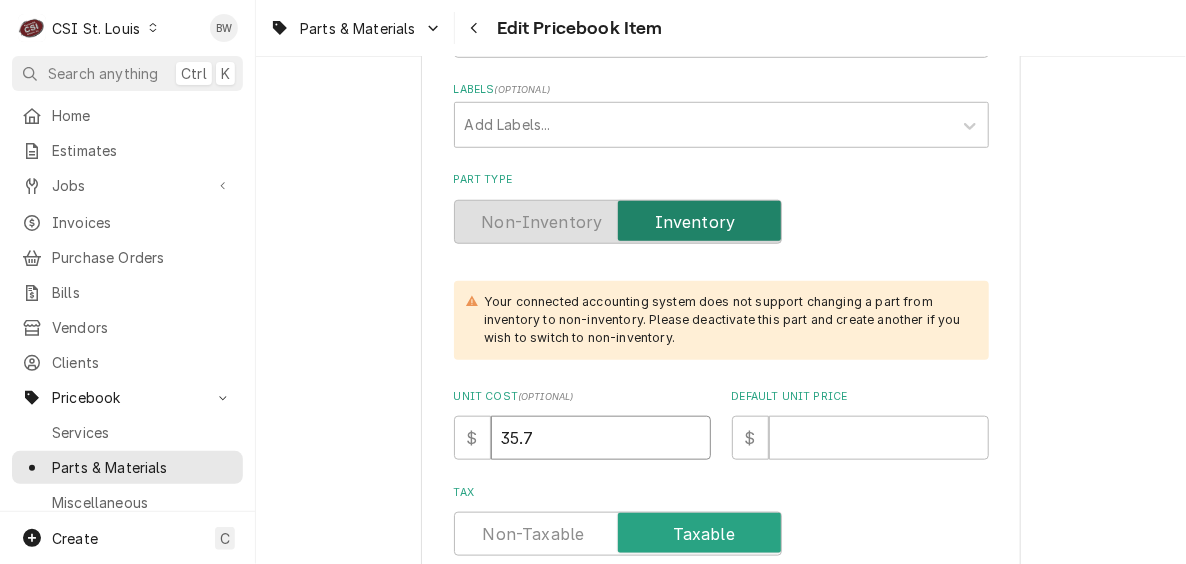 type on "x" 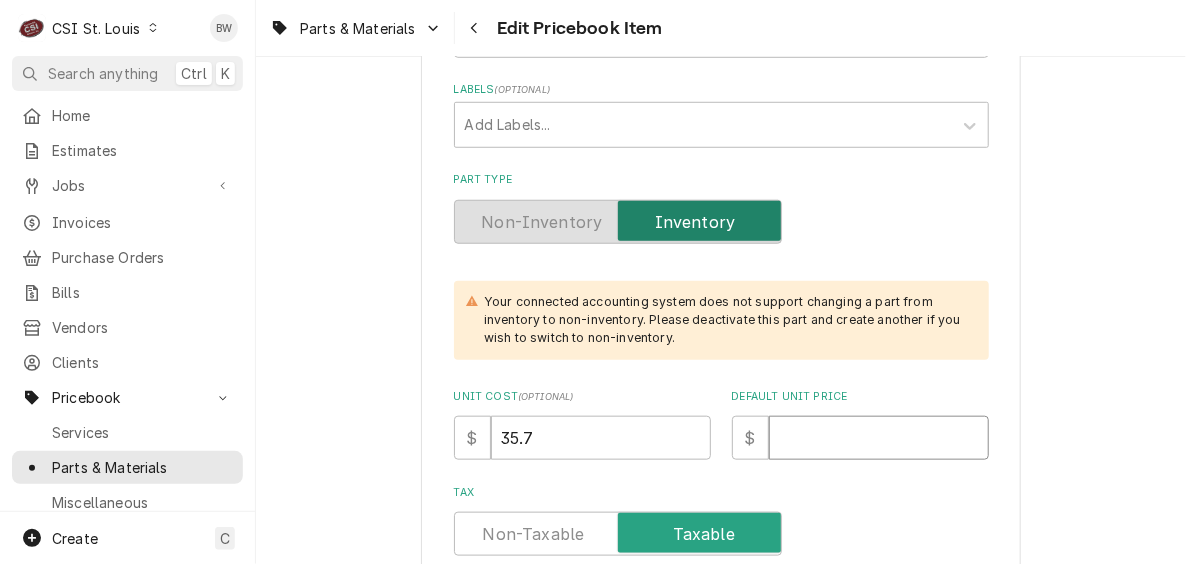type on "5" 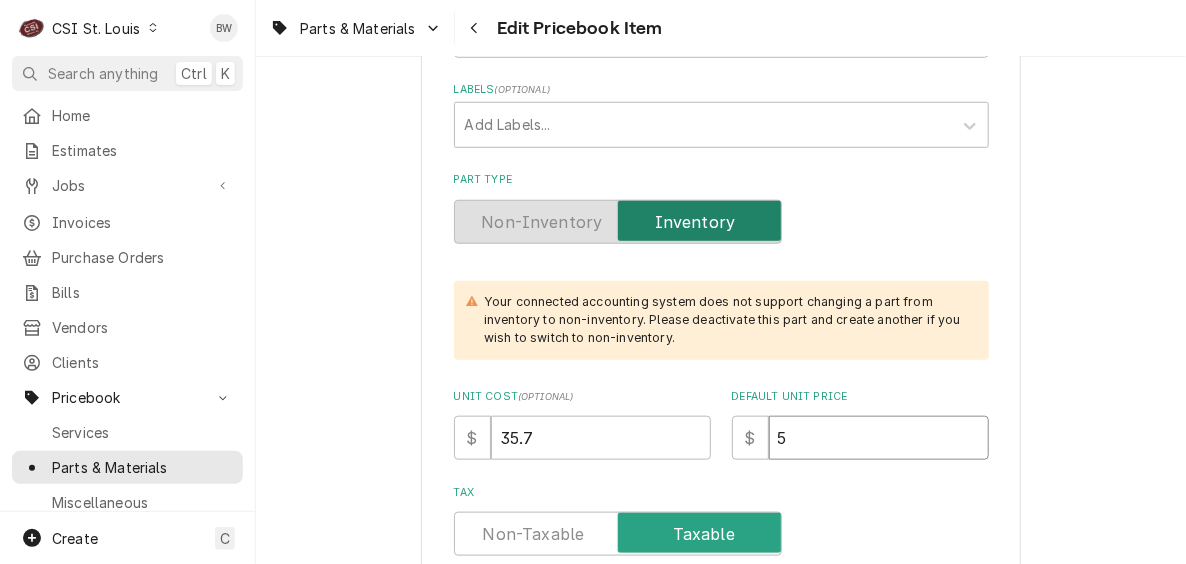 type on "x" 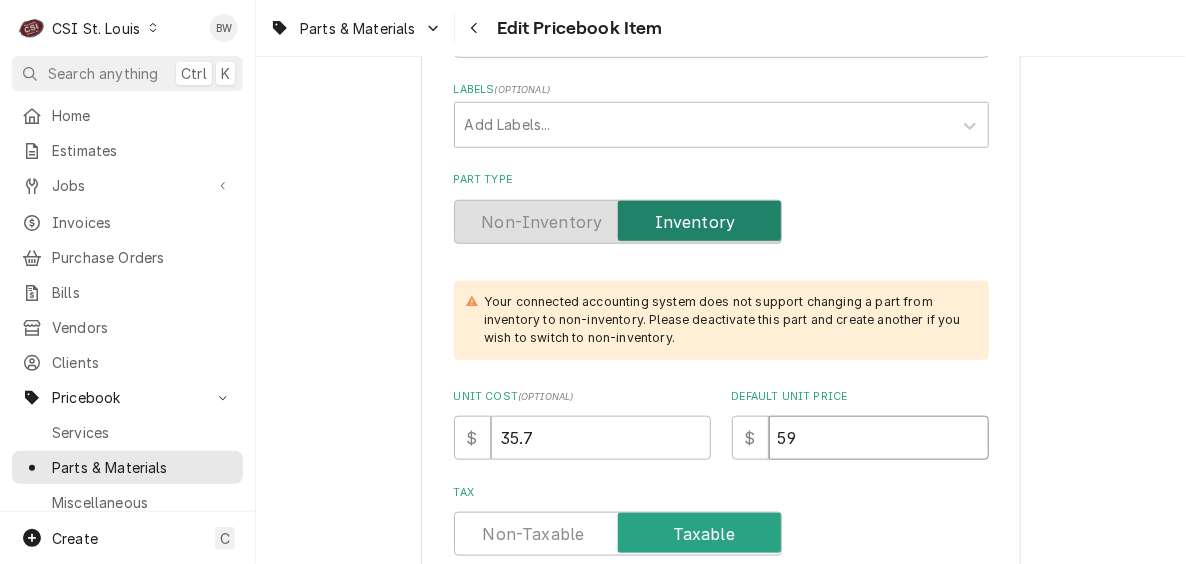 type on "x" 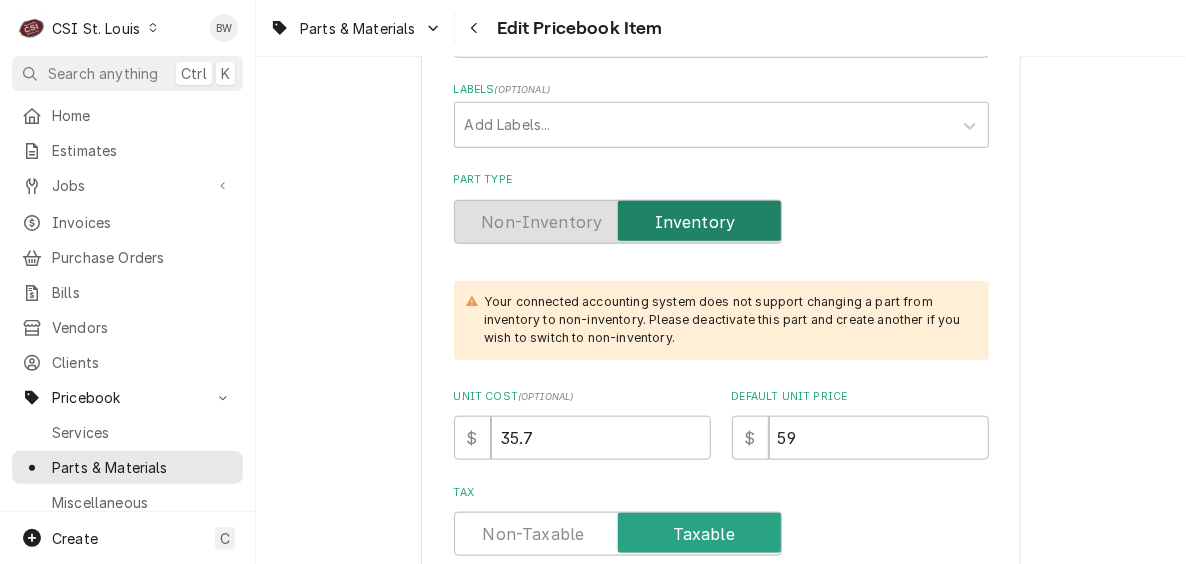 click on "Use the fields below to edit this PriceBook item. Note that changes made here will not be reflected on existing Estimates, Jobs, or Invoices. Active Status Item Type Choose PriceBook item type... Service Charge Part or Material Miscellaneous Charge Discount Tax Short Description Magnetic Bin Switch 5 Subtype Choose a subtype... [#2-DUAL] AFTERHRS-WH-CHG-2 [#2-DUAL] BEV-EQUIP [#2-DUAL] BEV-MATS [#2-DUAL] CONT-LABR-2 [#2-DUAL] CRANE-LIFT-2 [#2-DUAL] EQUIP-RENT-2 [#2-DUAL] INVEN-PARTS [#2-DUAL] MAINT-SUPPLY [#2-DUAL] MISC-EQUIP [#2-DUAL] MISC-NON-INVEN [#2-DUAL] PROJ-CONT-LABR-2 [#2-DUAL] PROJ-EQUIP [#2-DUAL] PROJ-MATS [#3-BILL] SHOP-TOOLS Labels  ( optional ) Add Labels... Part Type Your connected accounting system does not support changing a part from inventory to non-inventory. Please deactivate this part and create another if you wish to switch to non-inventory. Unit Cost  ( optional ) $ 35.76 Default Unit Price $ 59.60 Tax Manufacturer  ( optional ) Manufacturer Part #  ( optional ) MAN-000007888  ( )  ( )" at bounding box center [721, 8390] 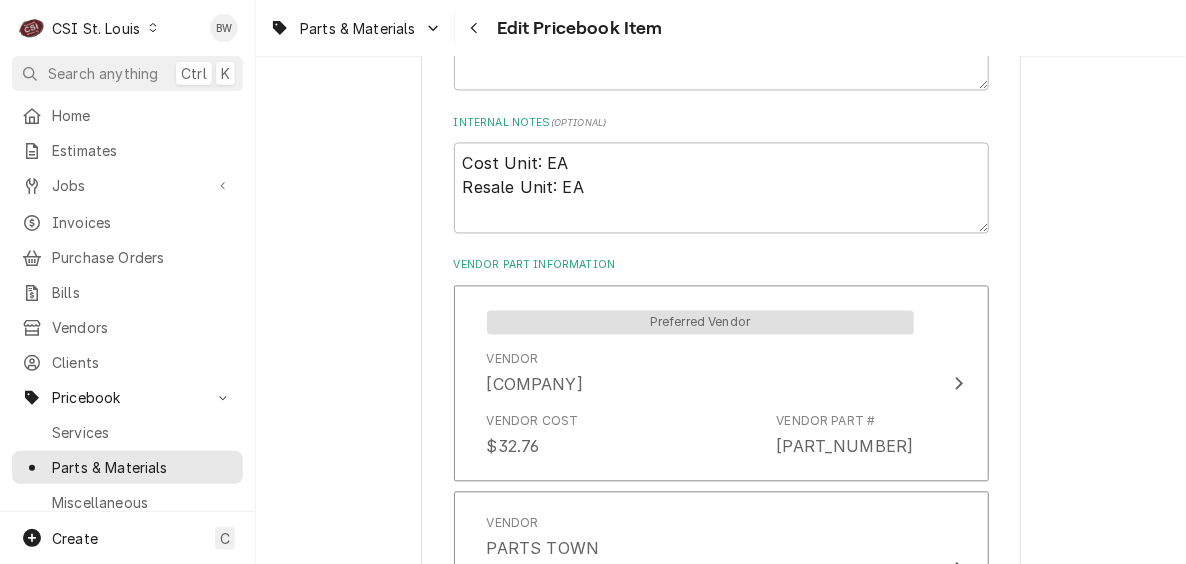 scroll, scrollTop: 1300, scrollLeft: 0, axis: vertical 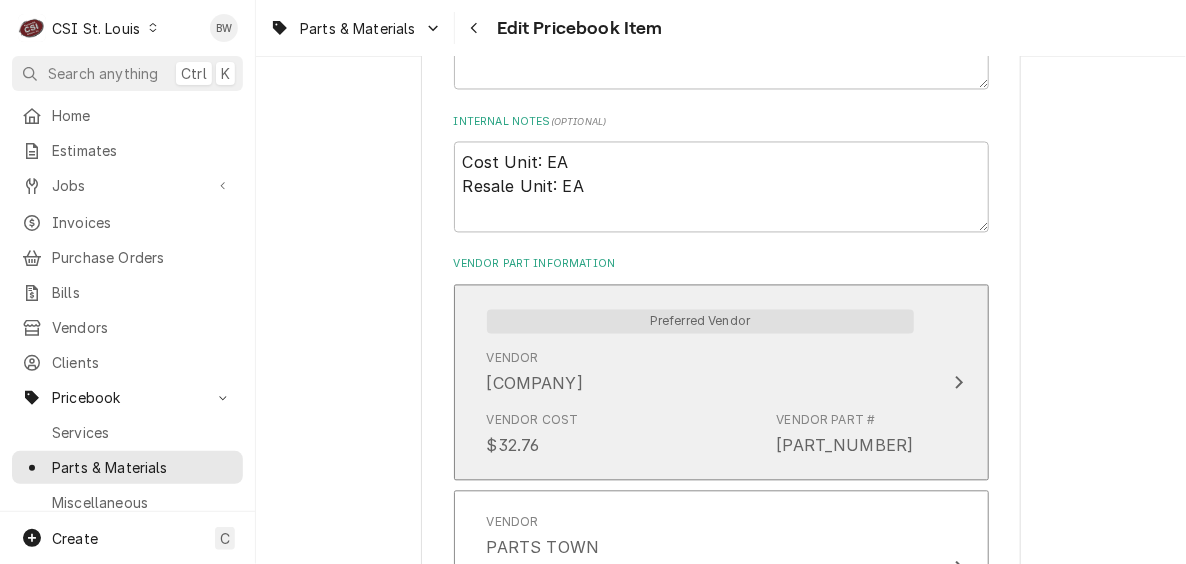 click on "Vendor DON STEVENS, LLC" at bounding box center [700, 373] 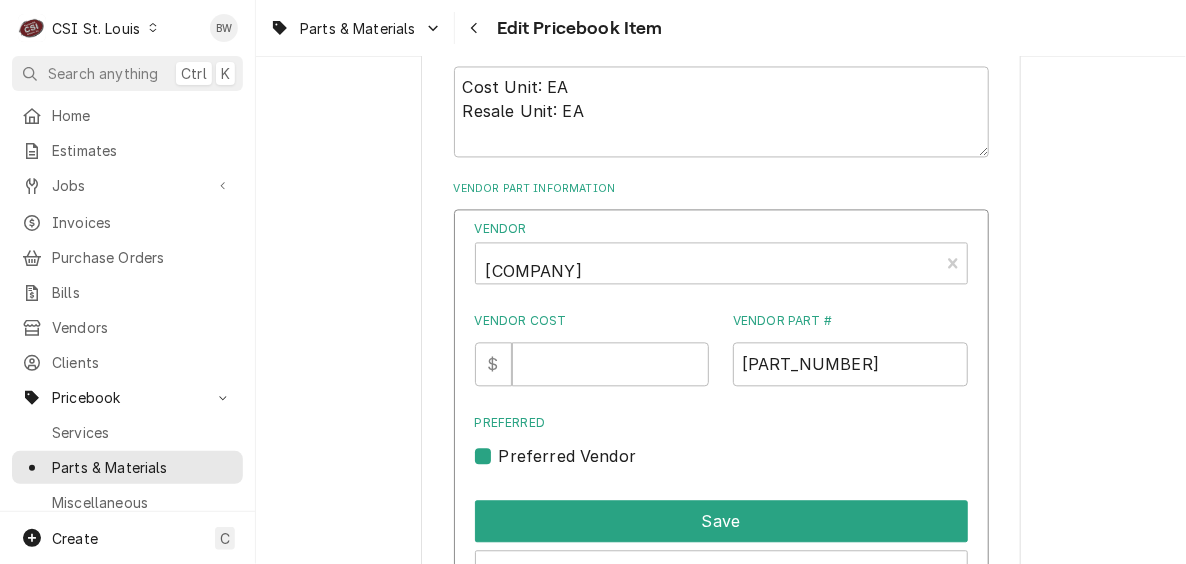 scroll, scrollTop: 1400, scrollLeft: 0, axis: vertical 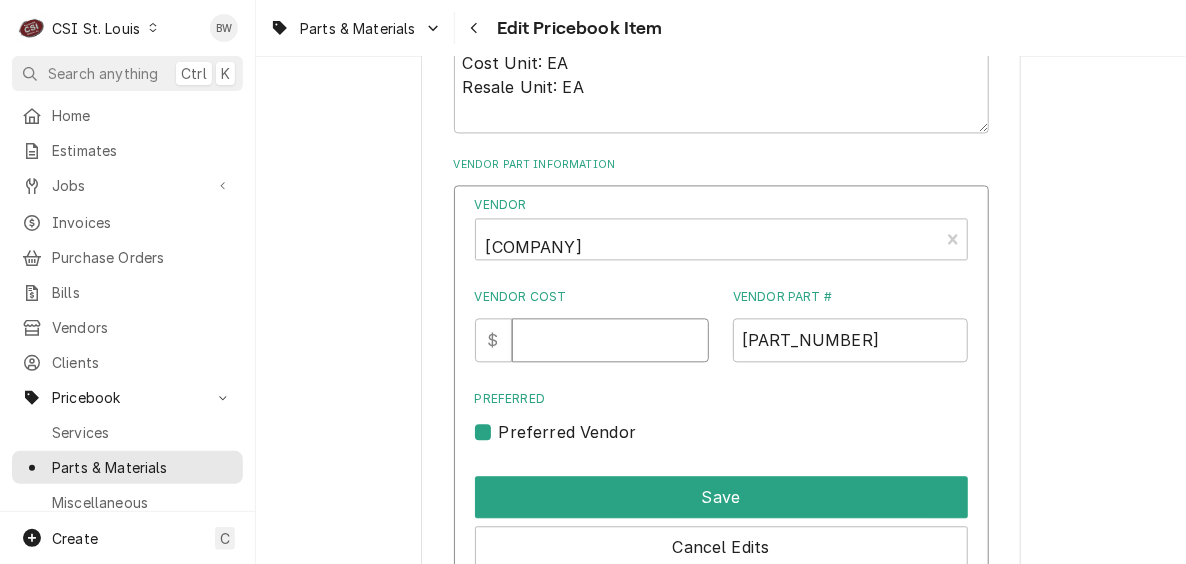 drag, startPoint x: 595, startPoint y: 339, endPoint x: 472, endPoint y: 335, distance: 123.065025 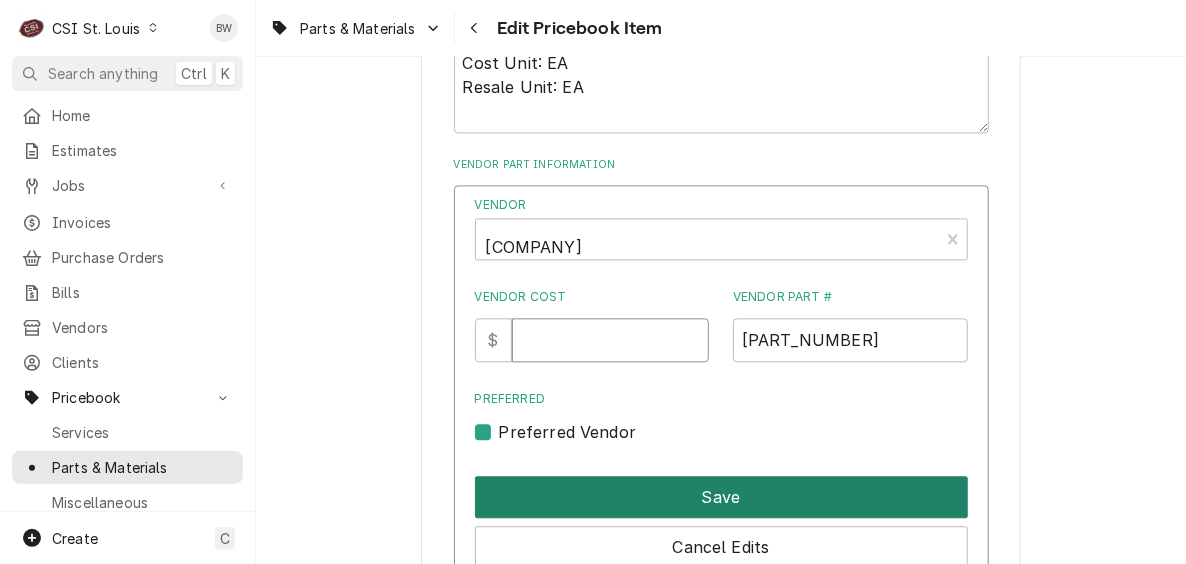 type on "35.76" 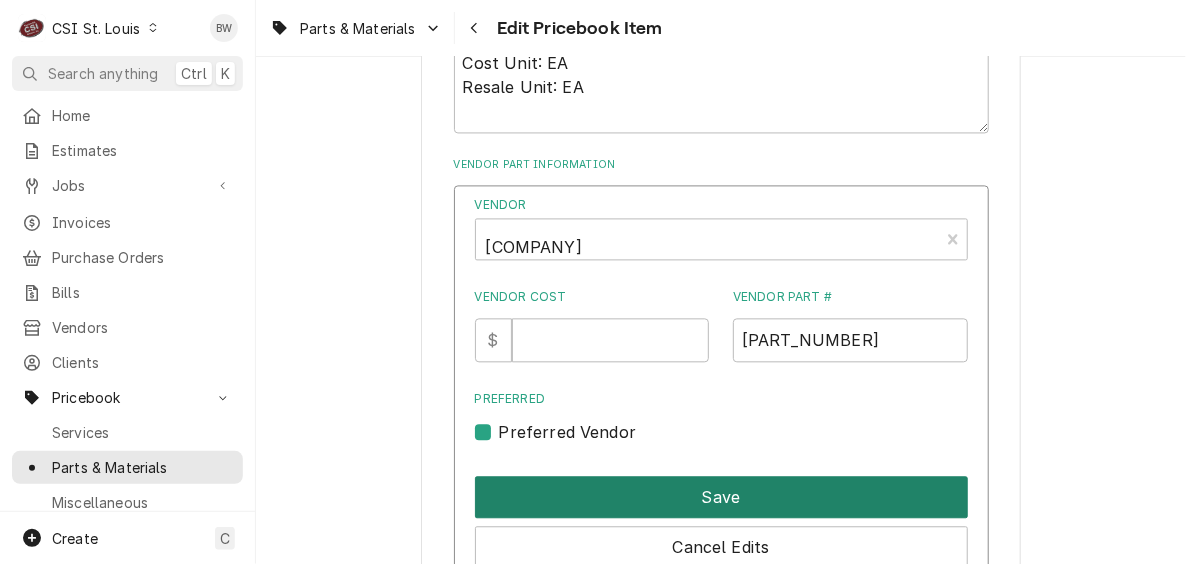 click on "Save" at bounding box center (721, 497) 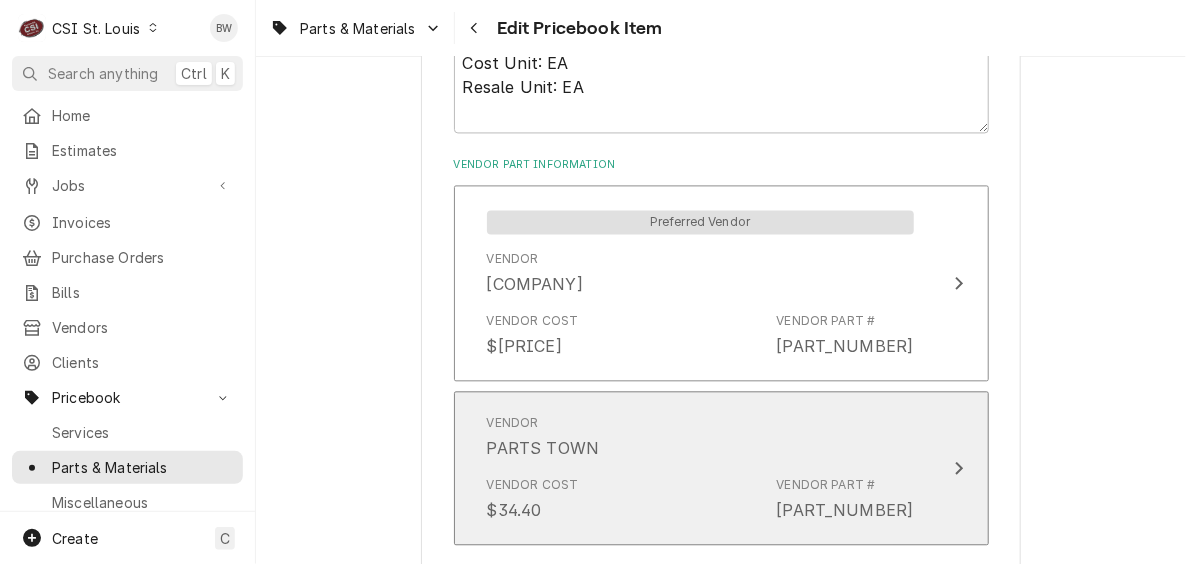 scroll, scrollTop: 1500, scrollLeft: 0, axis: vertical 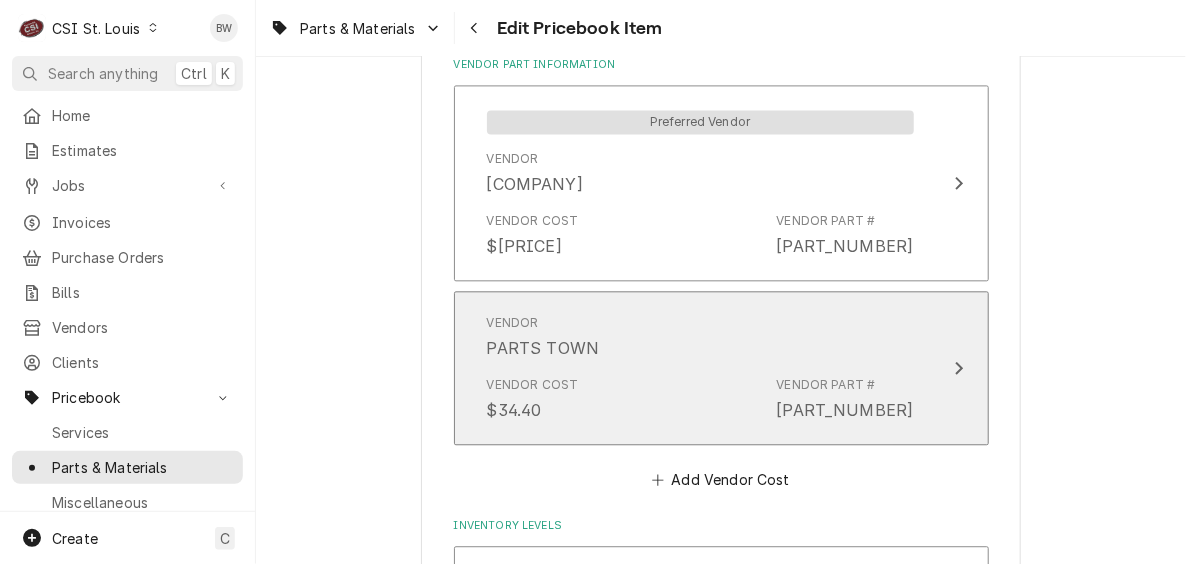click on "Vendor Cost $34.40 Vendor Part # MAN-000007888" at bounding box center (700, 399) 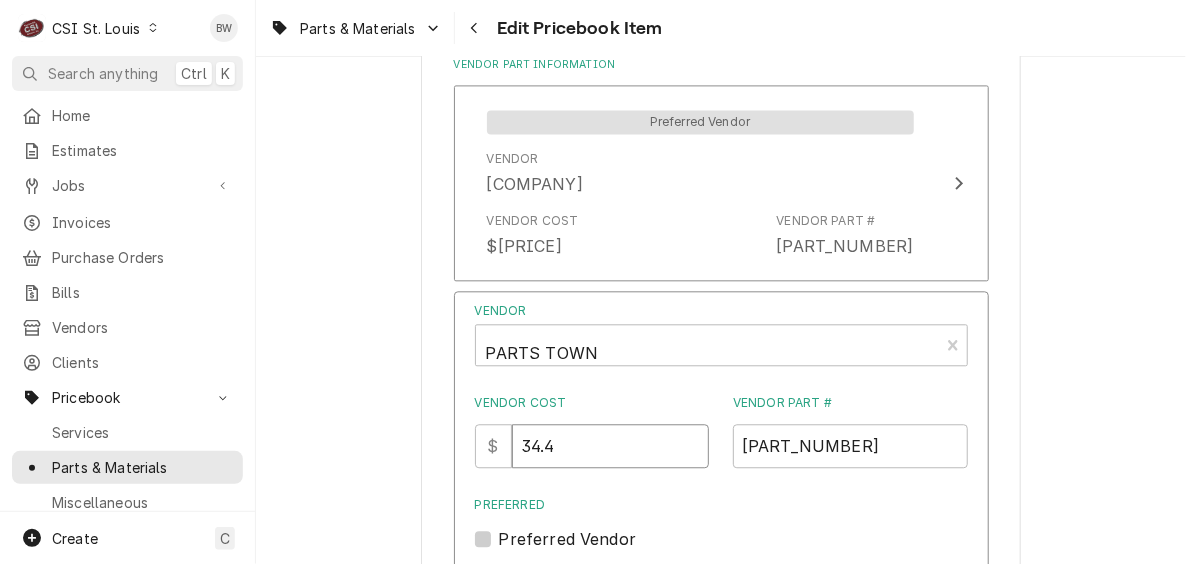 drag, startPoint x: 570, startPoint y: 442, endPoint x: 474, endPoint y: 447, distance: 96.13012 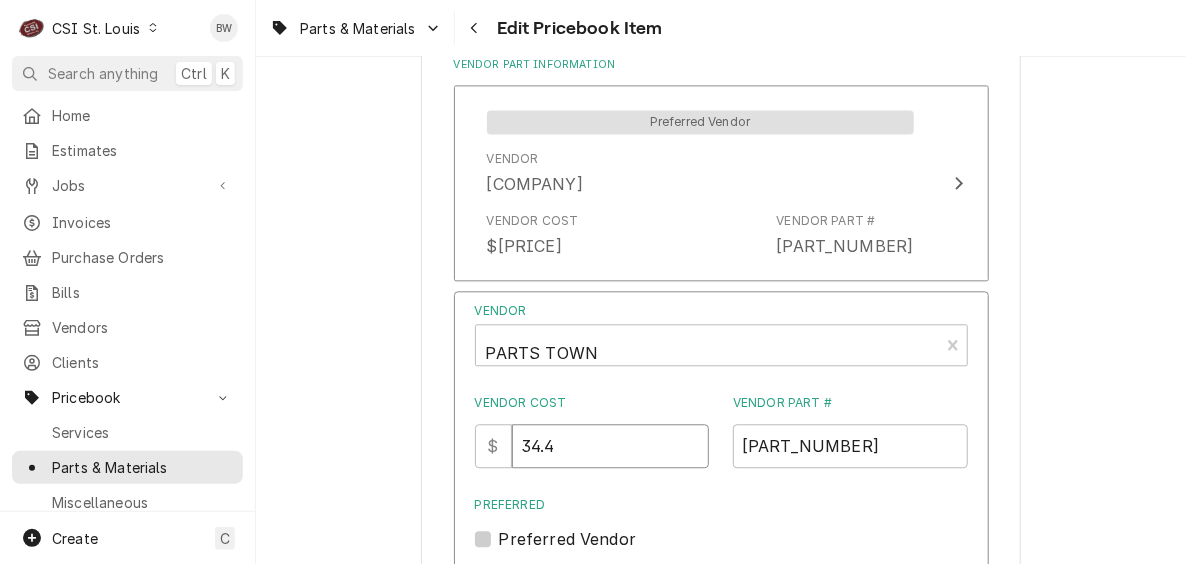 type on "37.55" 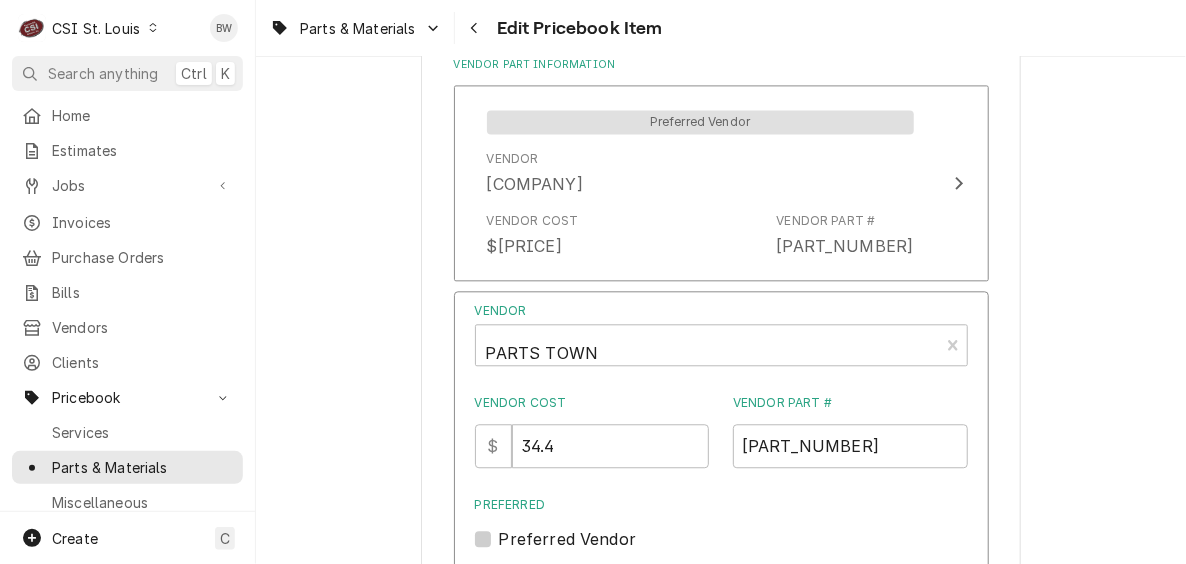 click on "Preferred" at bounding box center (721, 505) 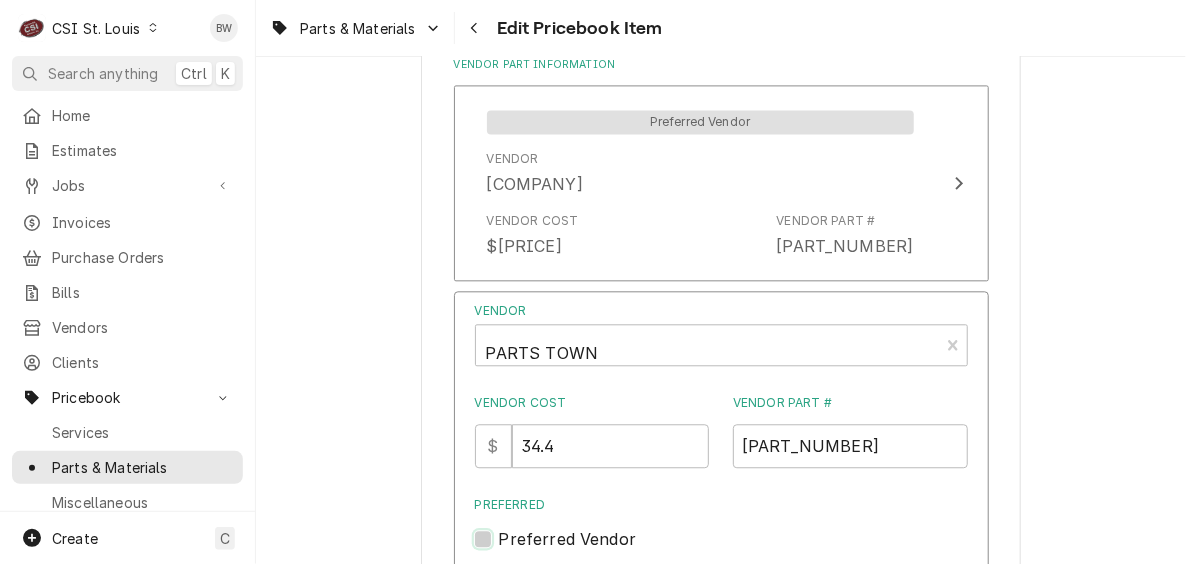 click on "Preferred" at bounding box center [745, 549] 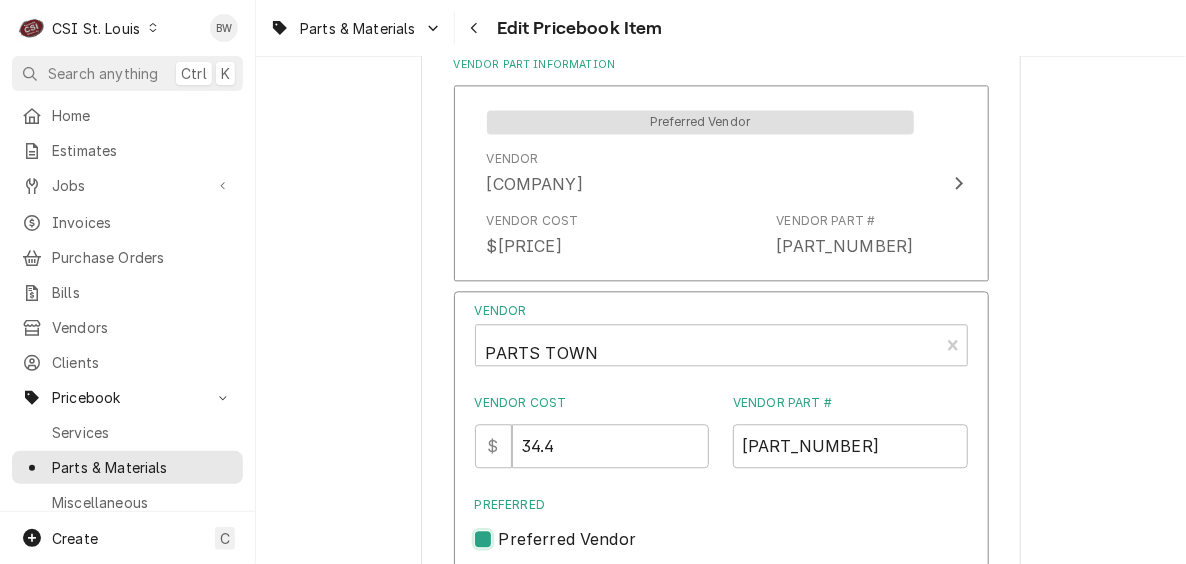 checkbox on "true" 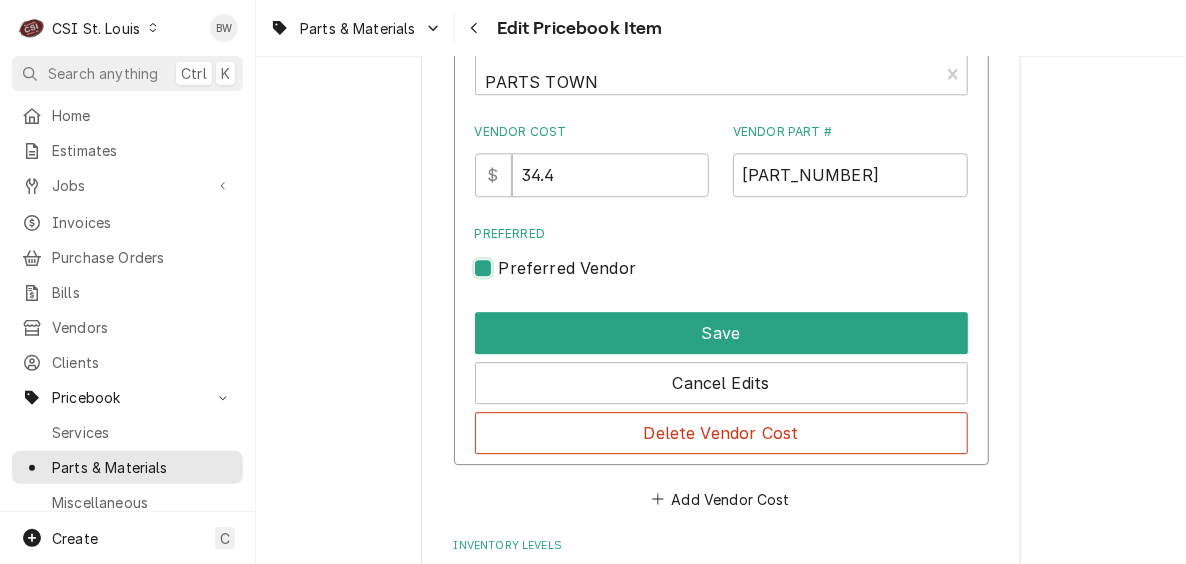 scroll, scrollTop: 1804, scrollLeft: 0, axis: vertical 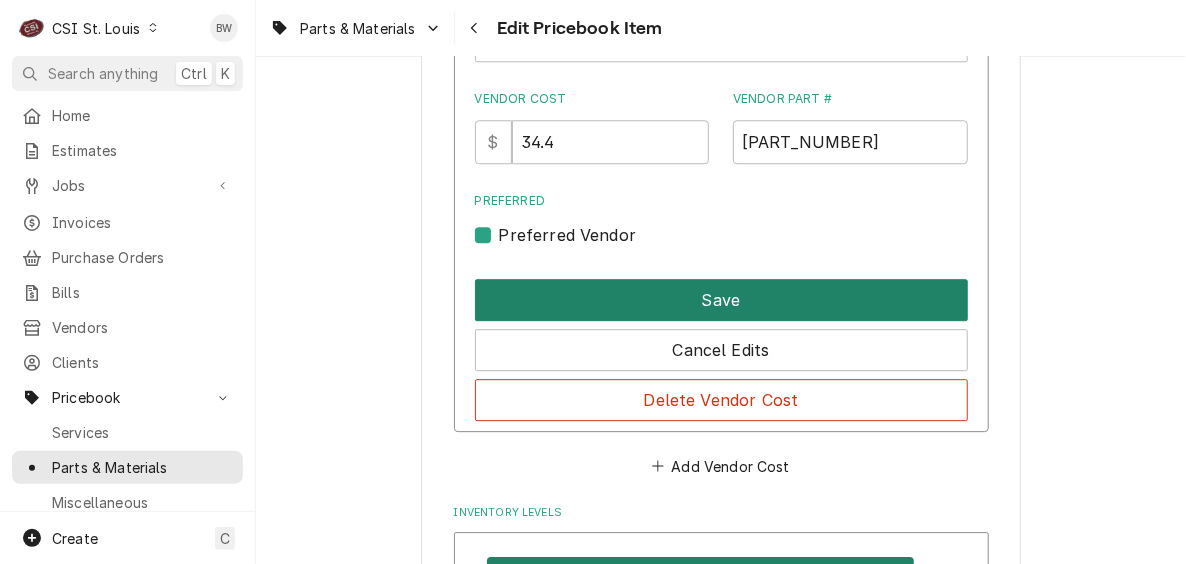 click on "Save" at bounding box center [721, 300] 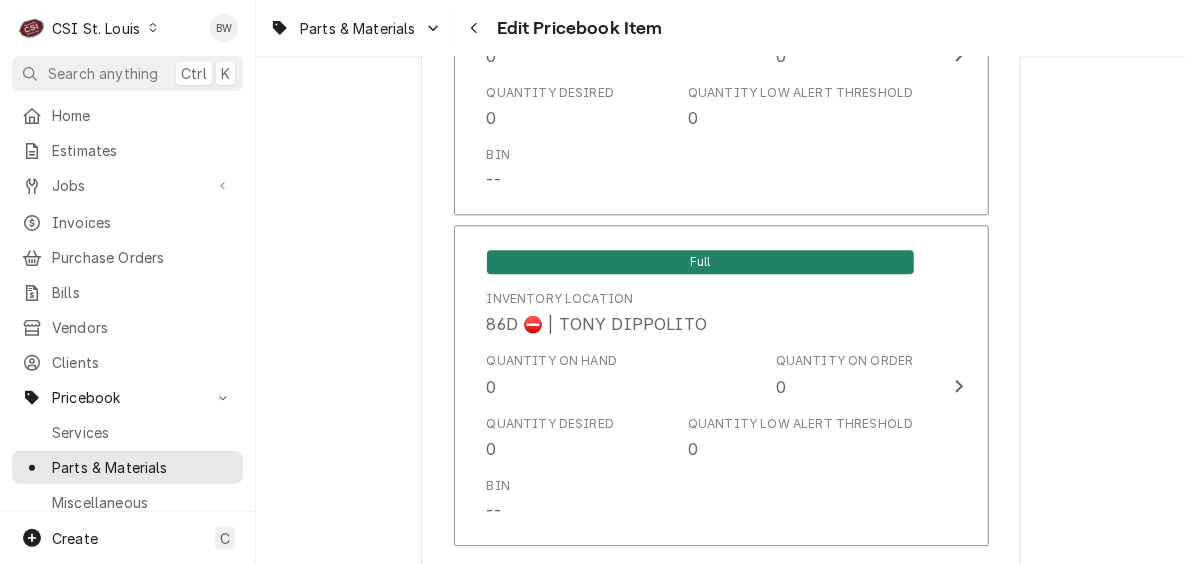 scroll, scrollTop: 16772, scrollLeft: 0, axis: vertical 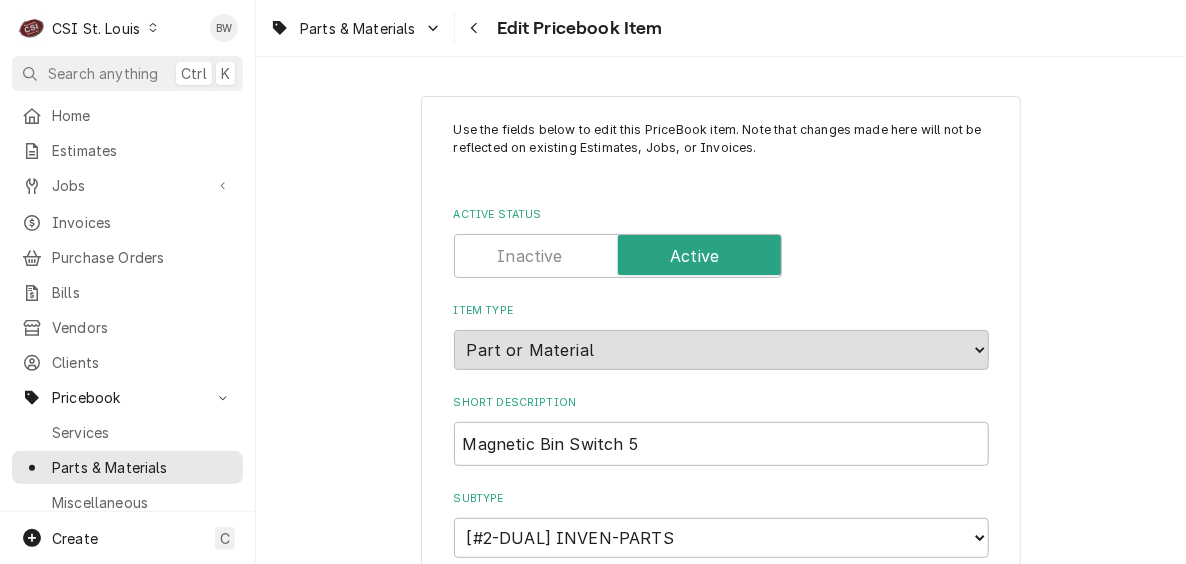 click on "Parts & Materials   Edit Pricebook Item" at bounding box center (721, 28) 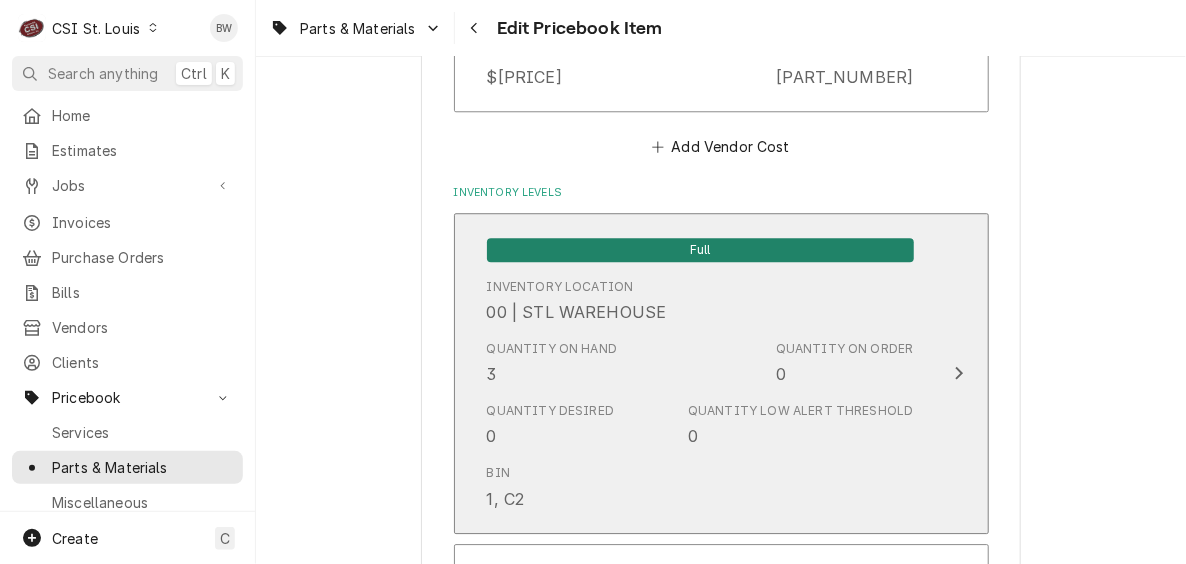 click on "Quantity Desired 0 Quantity Low Alert Threshold 0" at bounding box center (700, 425) 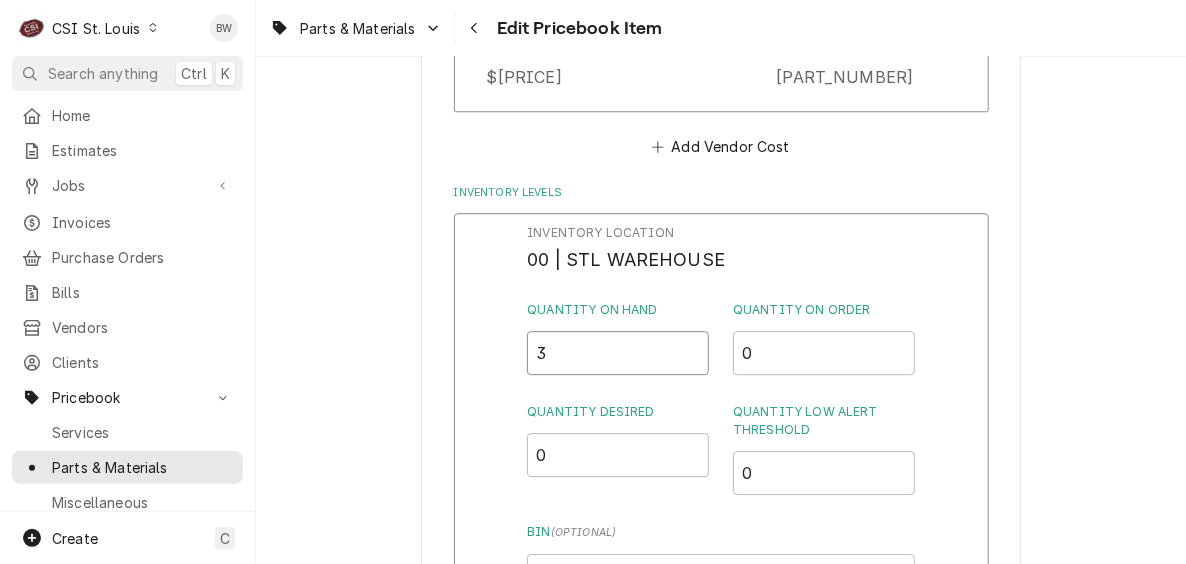 drag, startPoint x: 551, startPoint y: 354, endPoint x: 502, endPoint y: 354, distance: 49 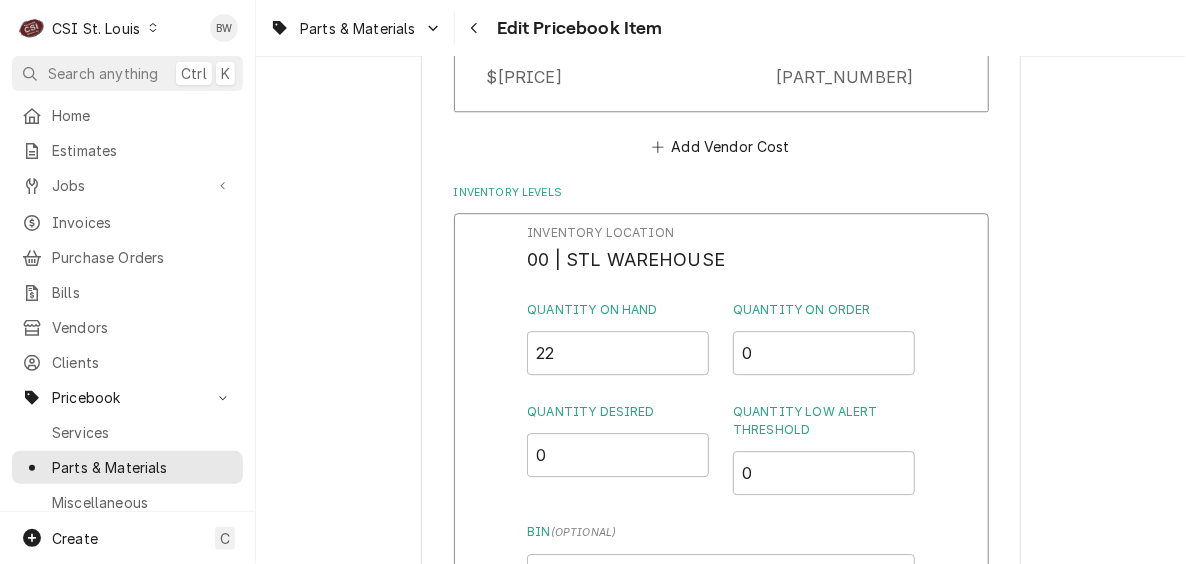 click on "Inventory Location 00 | STL WAREHOUSE Quantity on Hand 22 Quantity on Order 0 Quantity Desired 0 Quantity Low Alert Threshold 0 Bin  ( optional ) 1, C2 Save Cancel Edits" at bounding box center [721, 473] 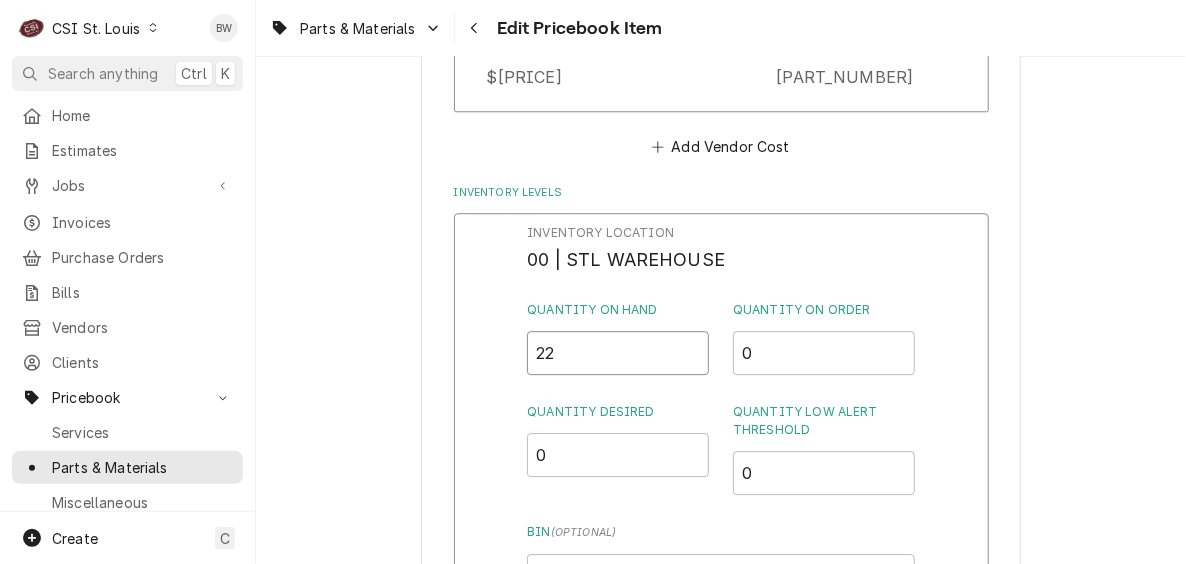 click on "22" at bounding box center (618, 353) 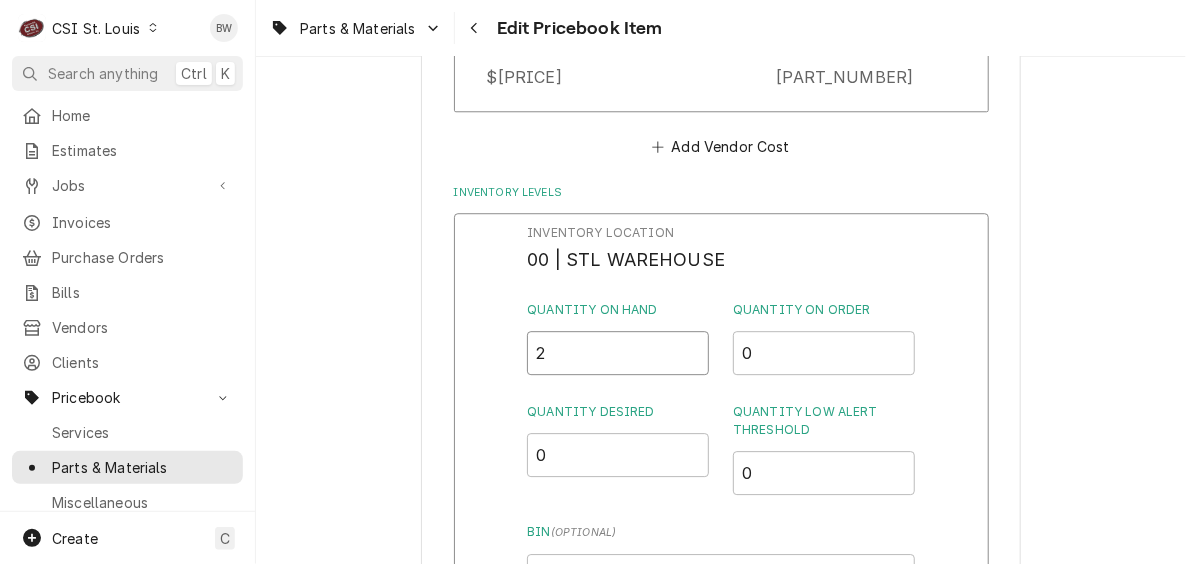 type on "2" 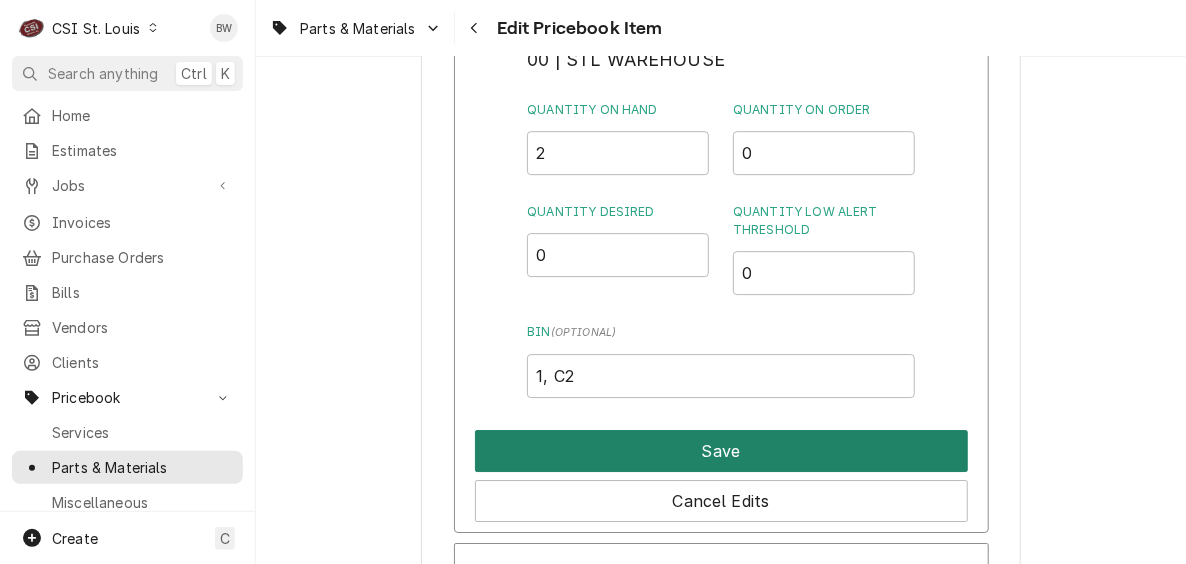 click on "Save" at bounding box center (721, 451) 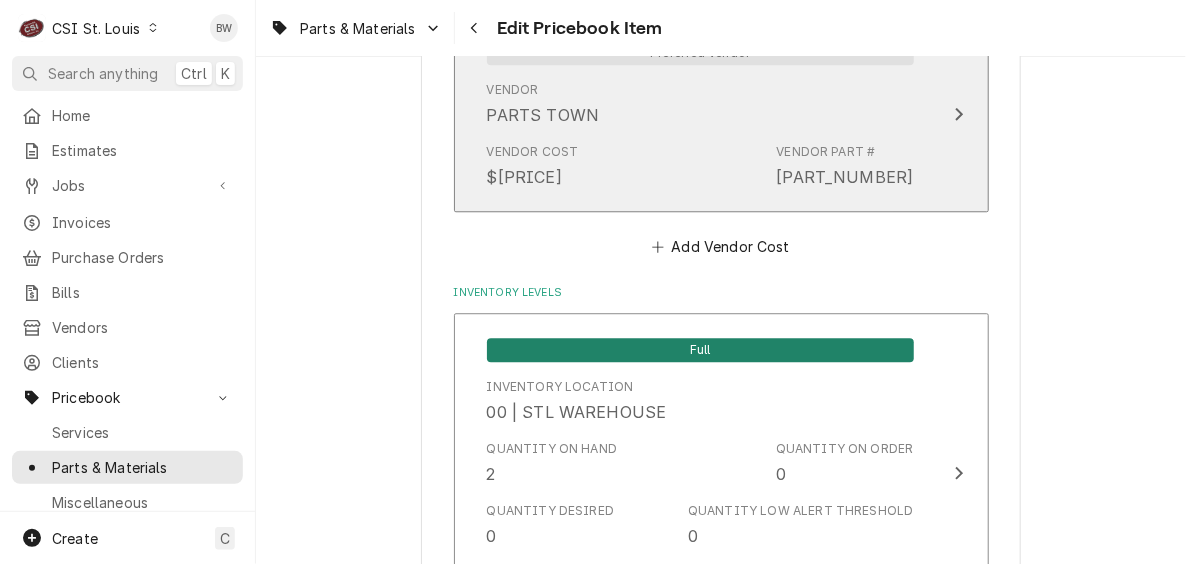 scroll, scrollTop: 7131, scrollLeft: 0, axis: vertical 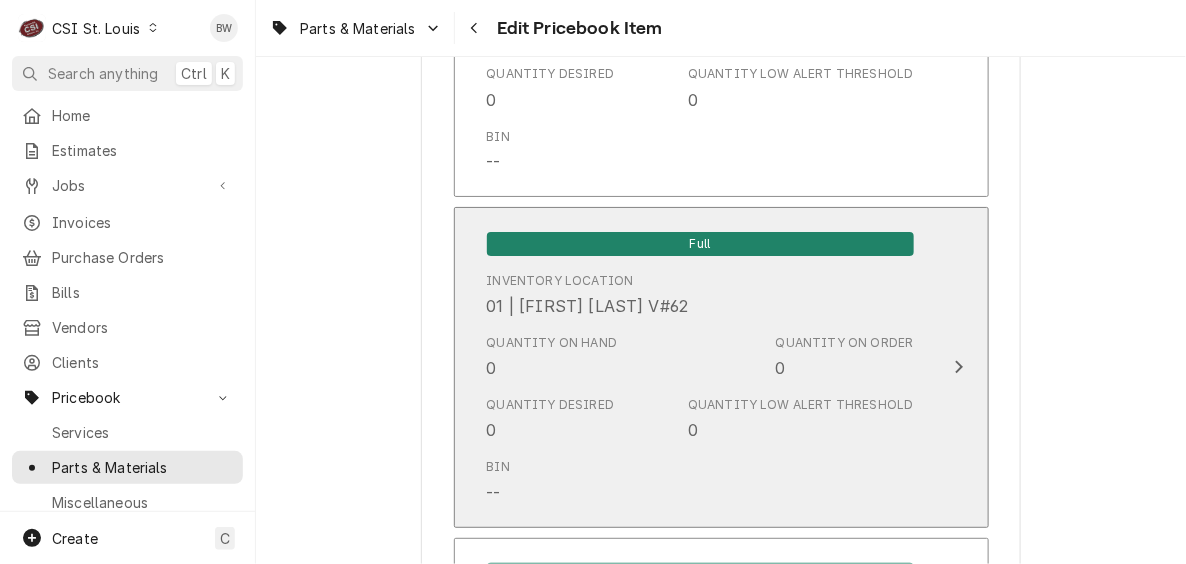 click on "Quantity on Hand 0" at bounding box center [552, 357] 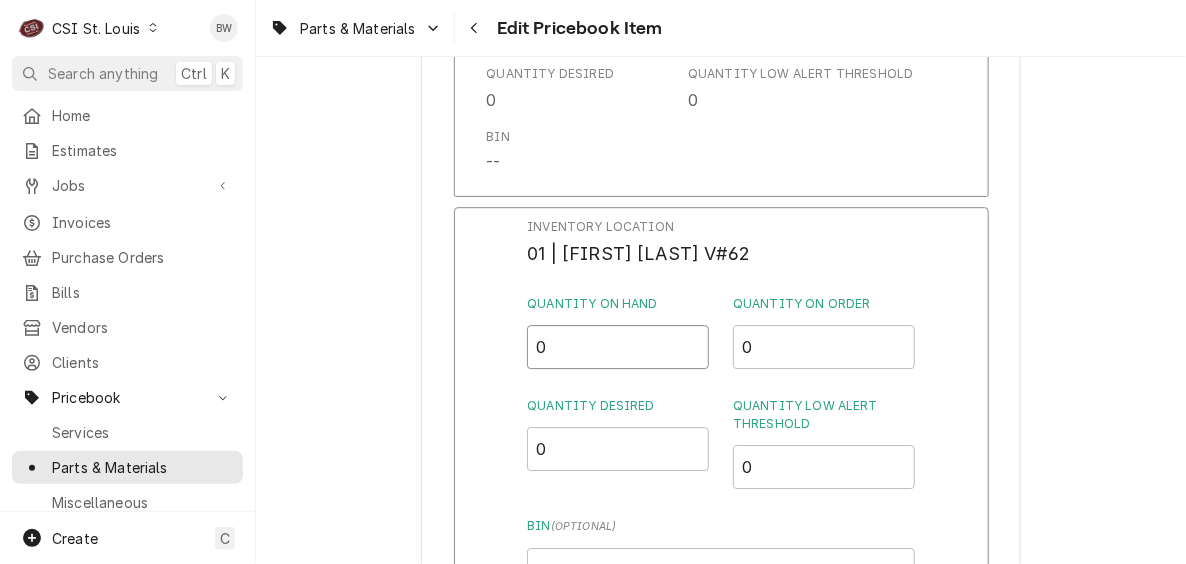 drag, startPoint x: 554, startPoint y: 354, endPoint x: 523, endPoint y: 353, distance: 31.016125 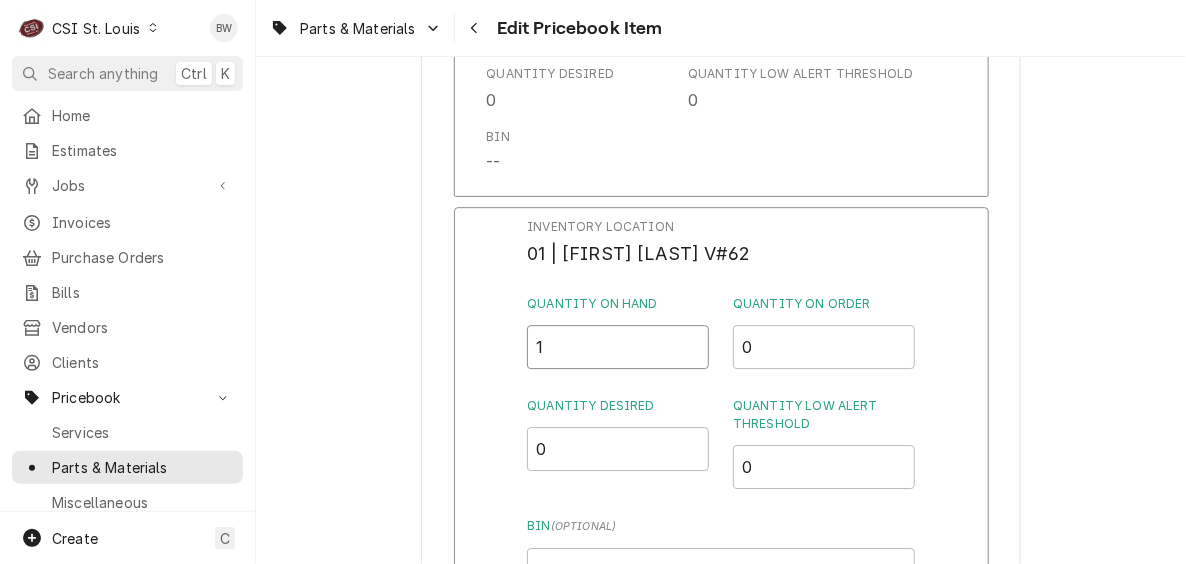 type on "1" 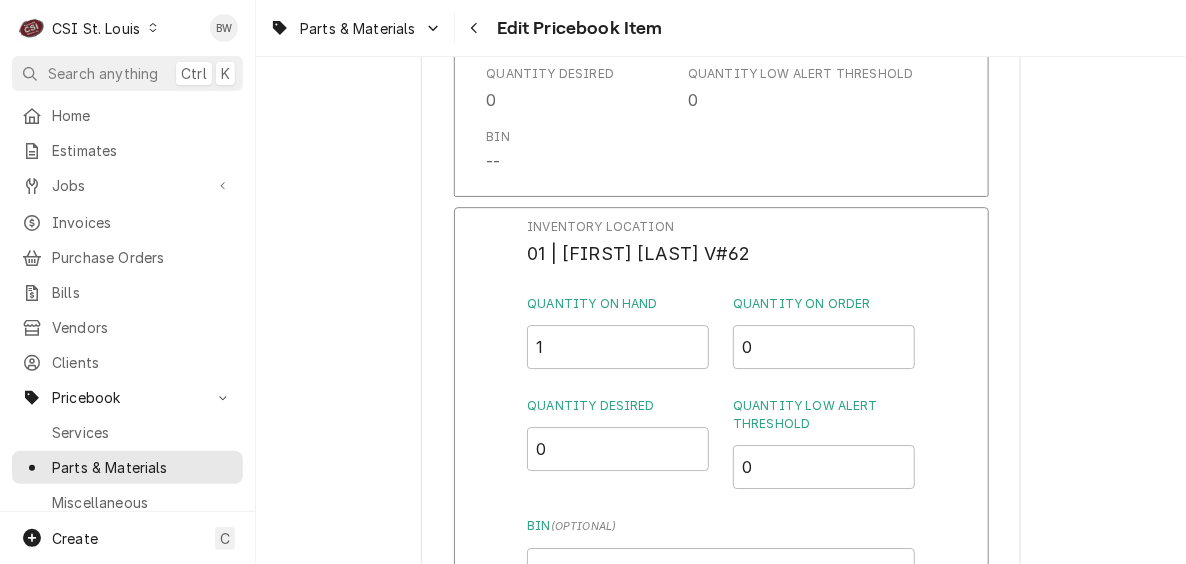 click on "Inventory Location 01 | RYAN POTTS V#62 Quantity on Hand 1 Quantity on Order 0 Quantity Desired 0 Quantity Low Alert Threshold 0 Bin  ( optional ) Save Cancel Edits" at bounding box center (721, 467) 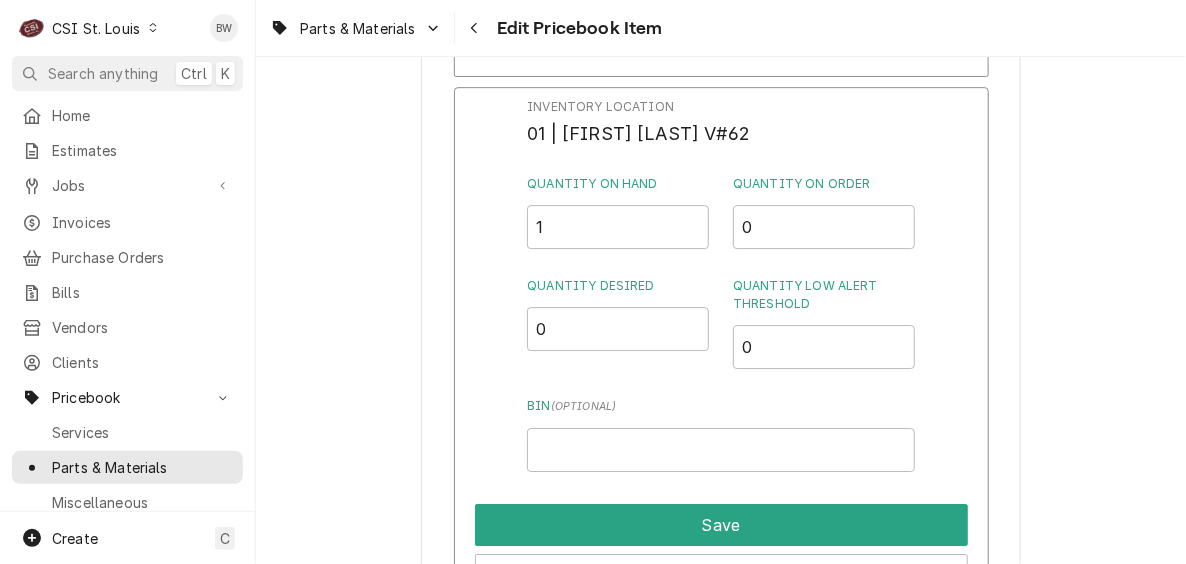 scroll, scrollTop: 7431, scrollLeft: 0, axis: vertical 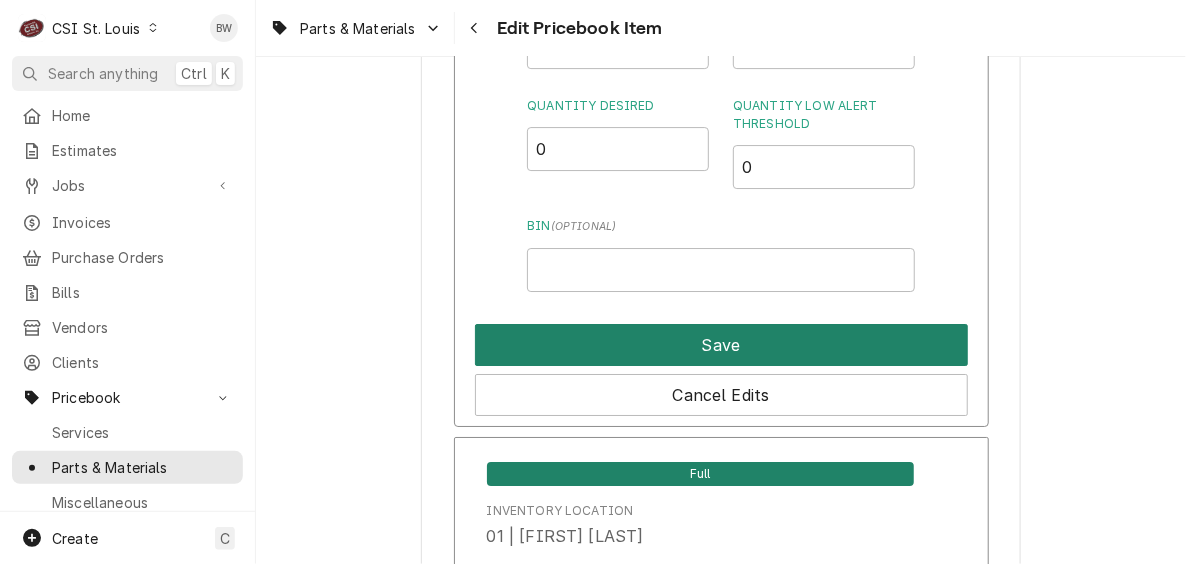 click on "Save" at bounding box center [721, 345] 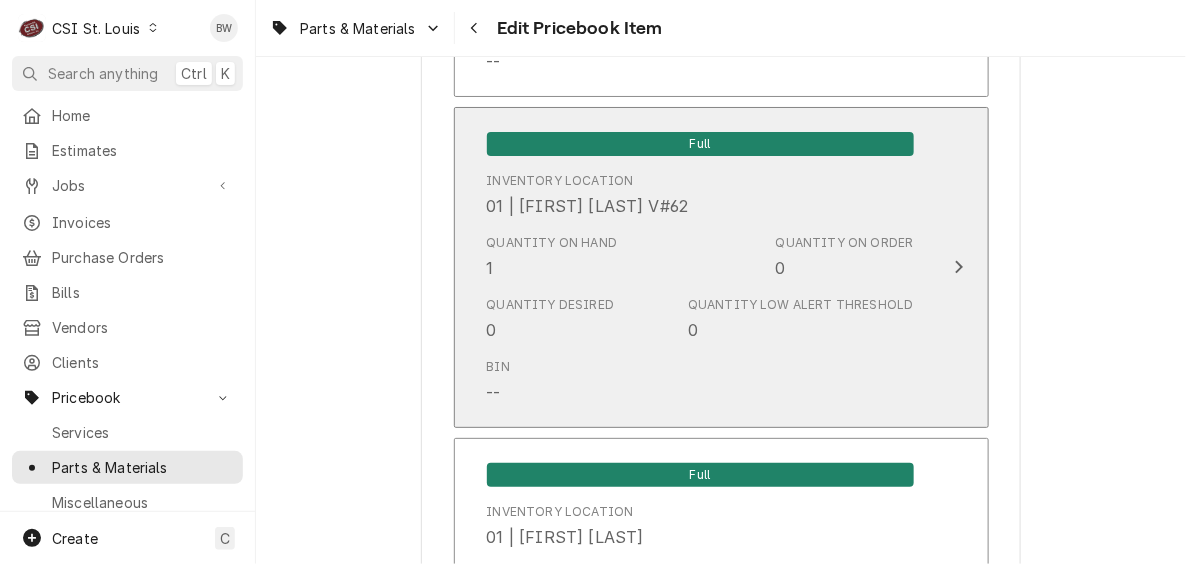 scroll, scrollTop: 17472, scrollLeft: 0, axis: vertical 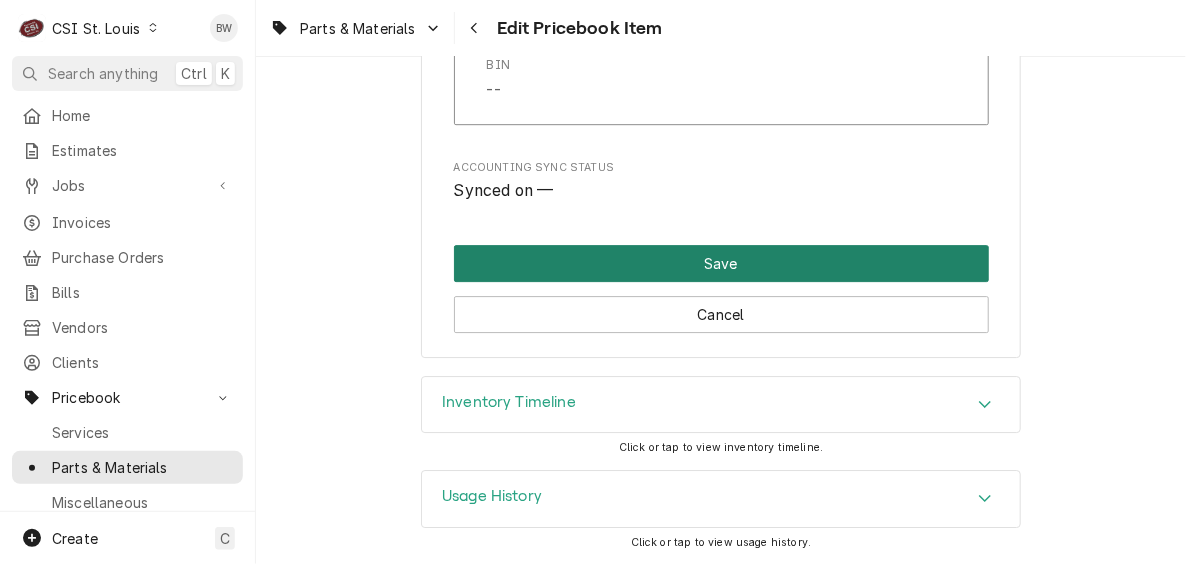 click on "Save" at bounding box center [721, 263] 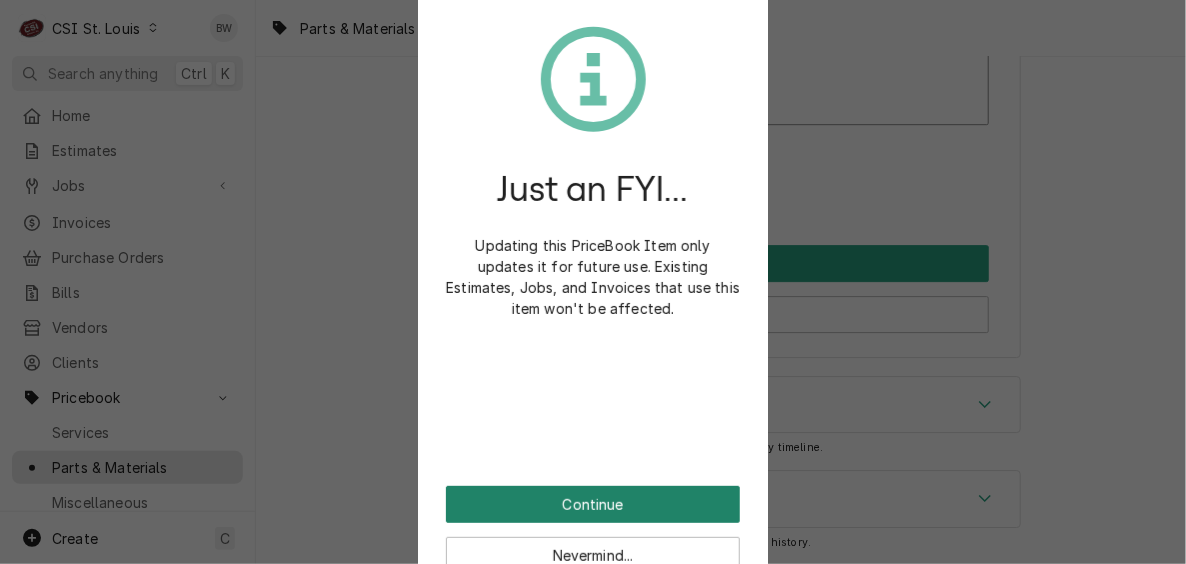 click on "Continue" at bounding box center [593, 504] 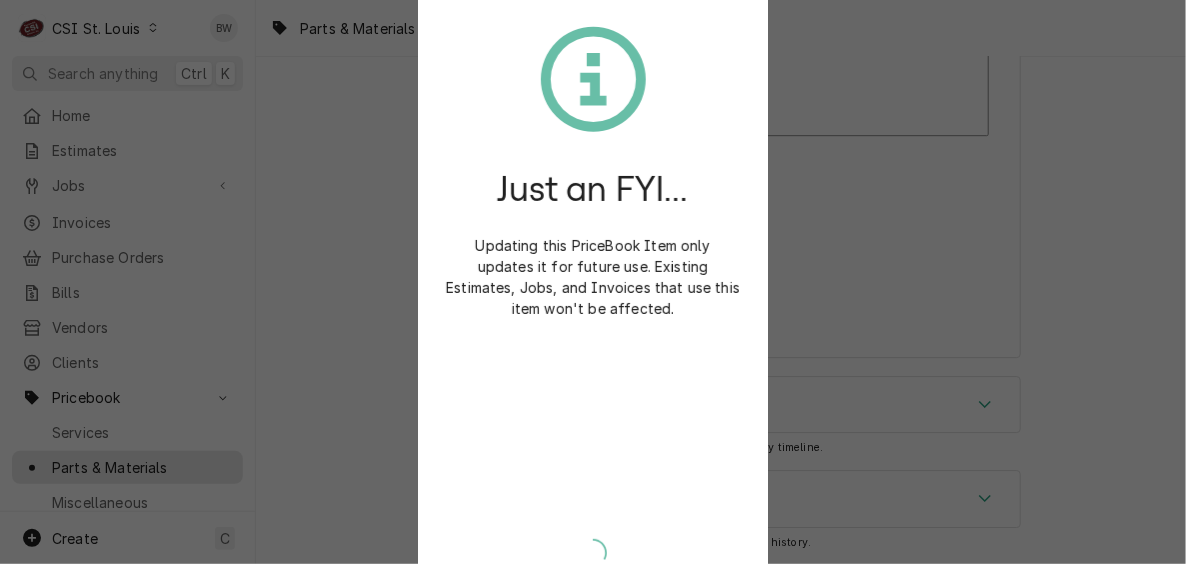 scroll, scrollTop: 17460, scrollLeft: 0, axis: vertical 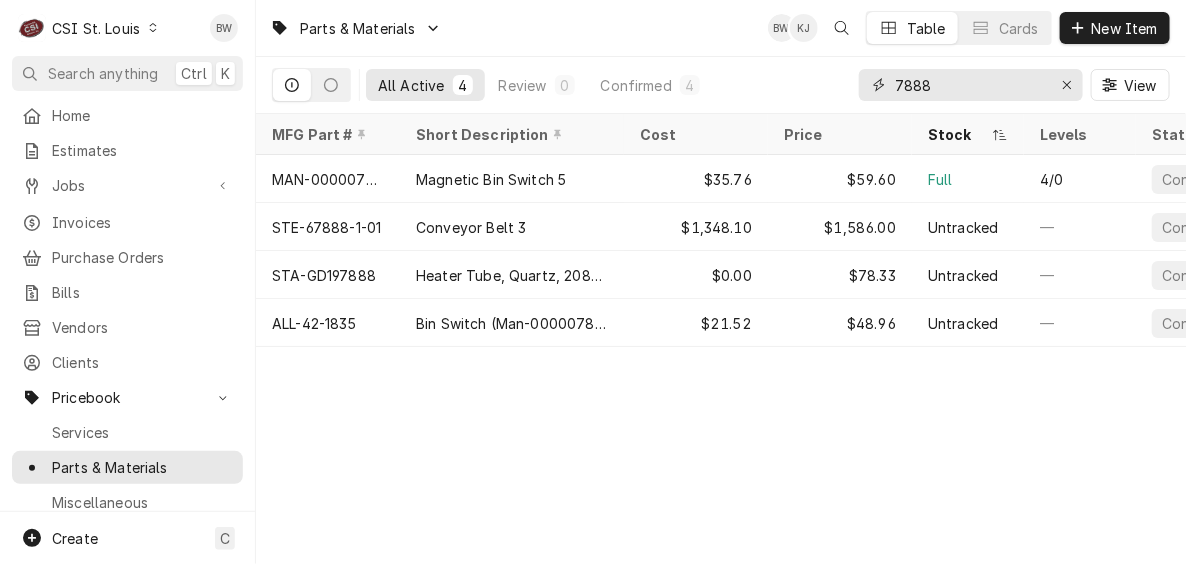 drag, startPoint x: 954, startPoint y: 83, endPoint x: 861, endPoint y: 85, distance: 93.0215 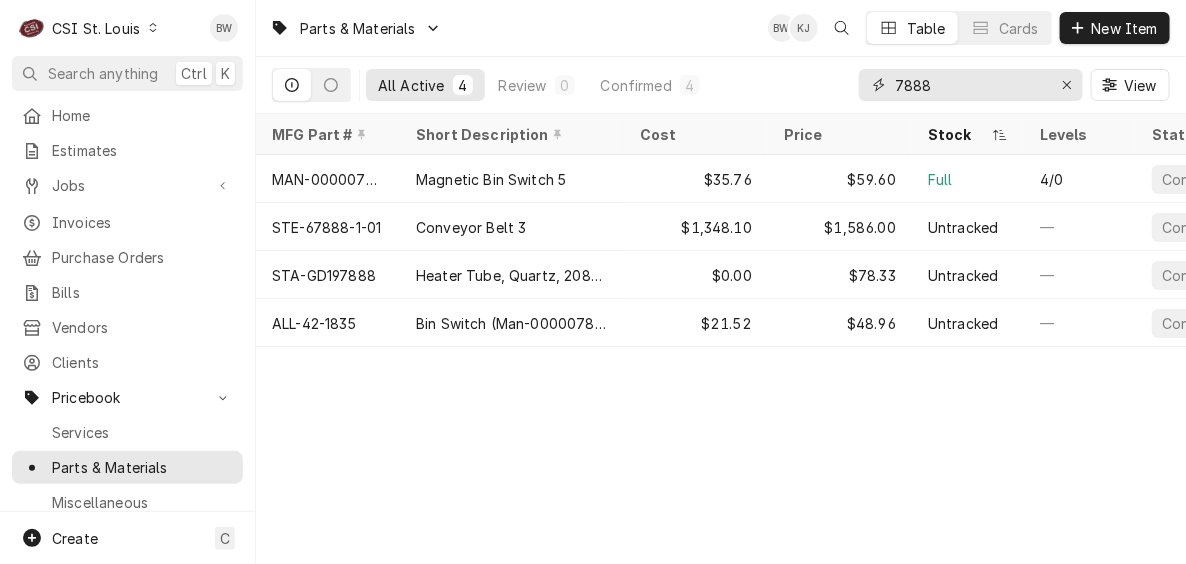 type on "p" 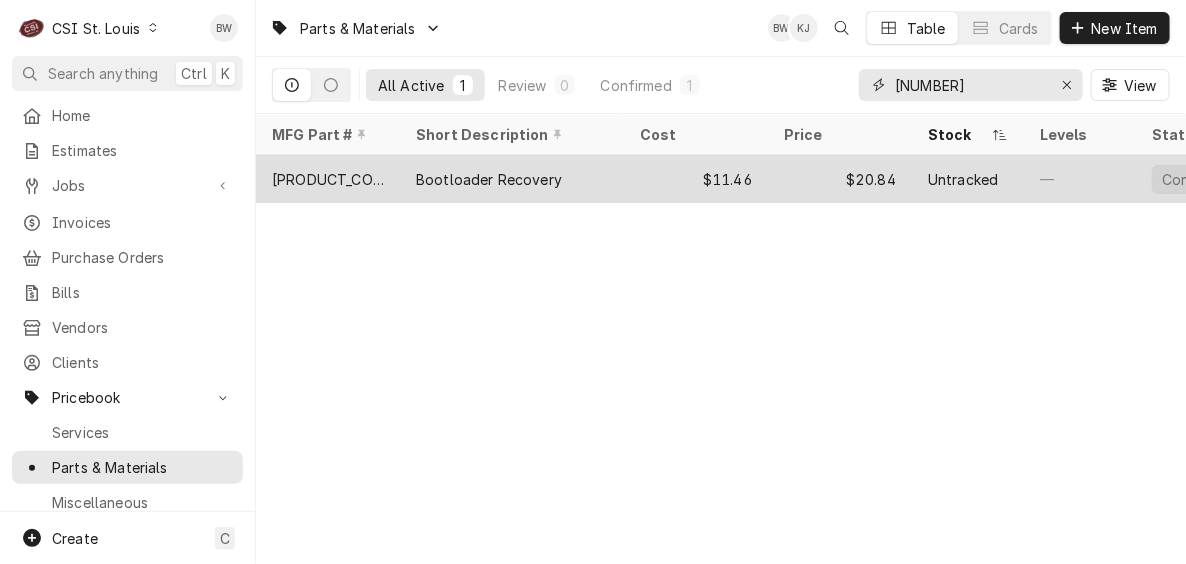type on "[NUMBER]" 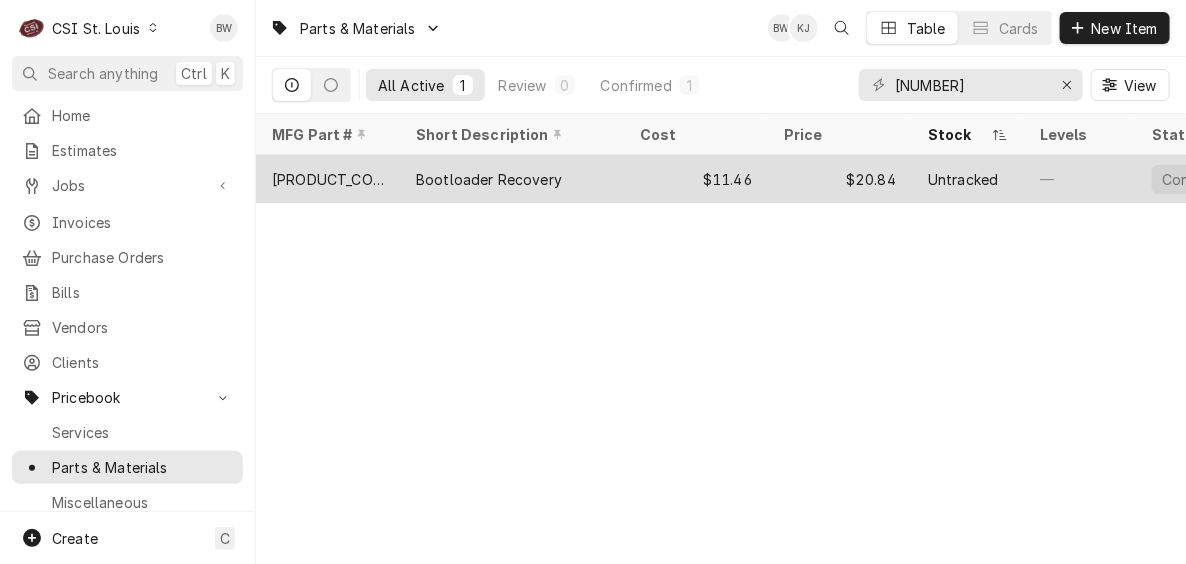 click on "[PRODUCT_CODE]" at bounding box center (328, 179) 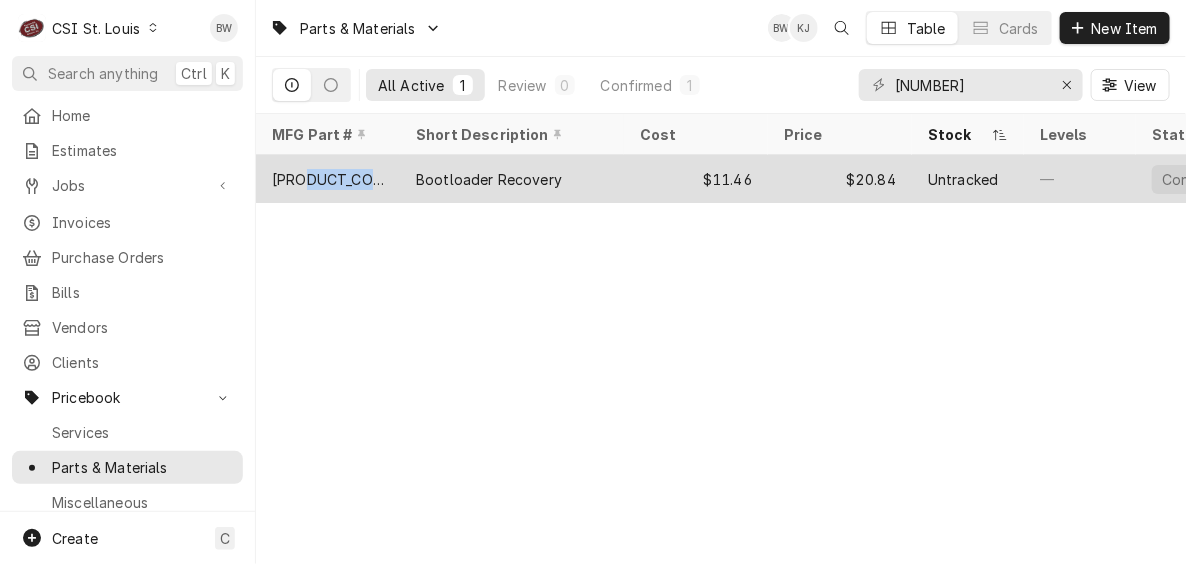 click on "[PRODUCT_CODE]" at bounding box center [328, 179] 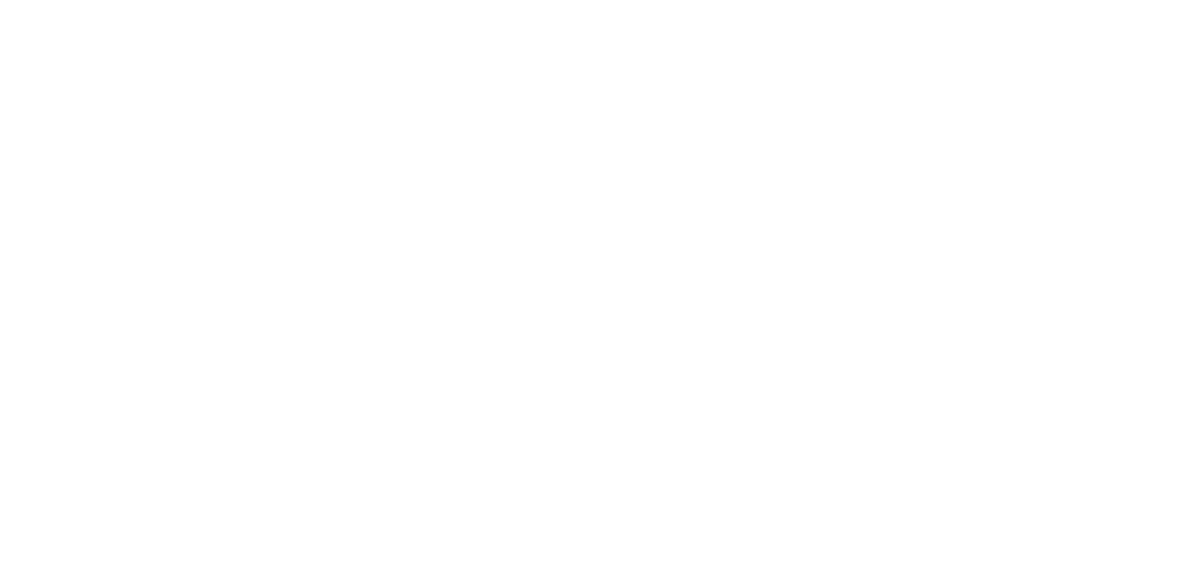 scroll, scrollTop: 0, scrollLeft: 0, axis: both 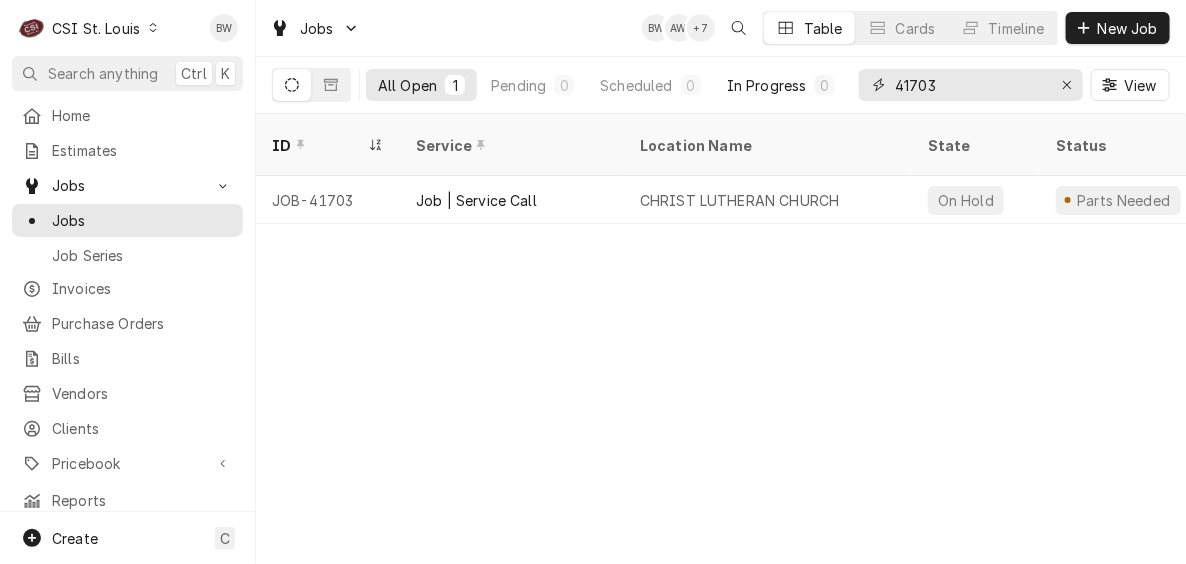 drag, startPoint x: 970, startPoint y: 80, endPoint x: 829, endPoint y: 77, distance: 141.0319 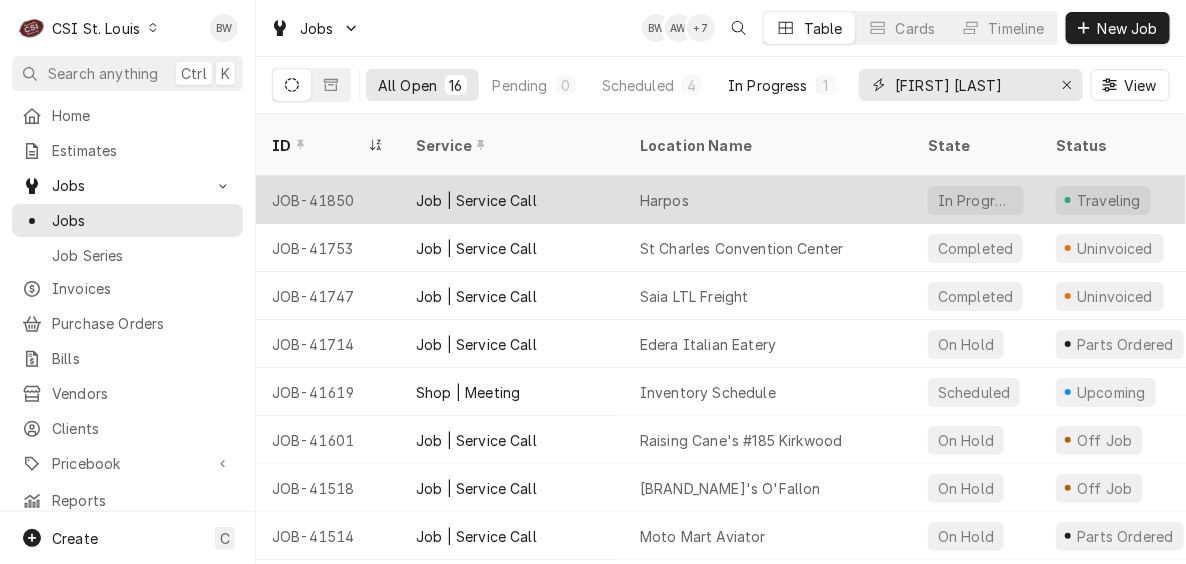 type on "ryan potts" 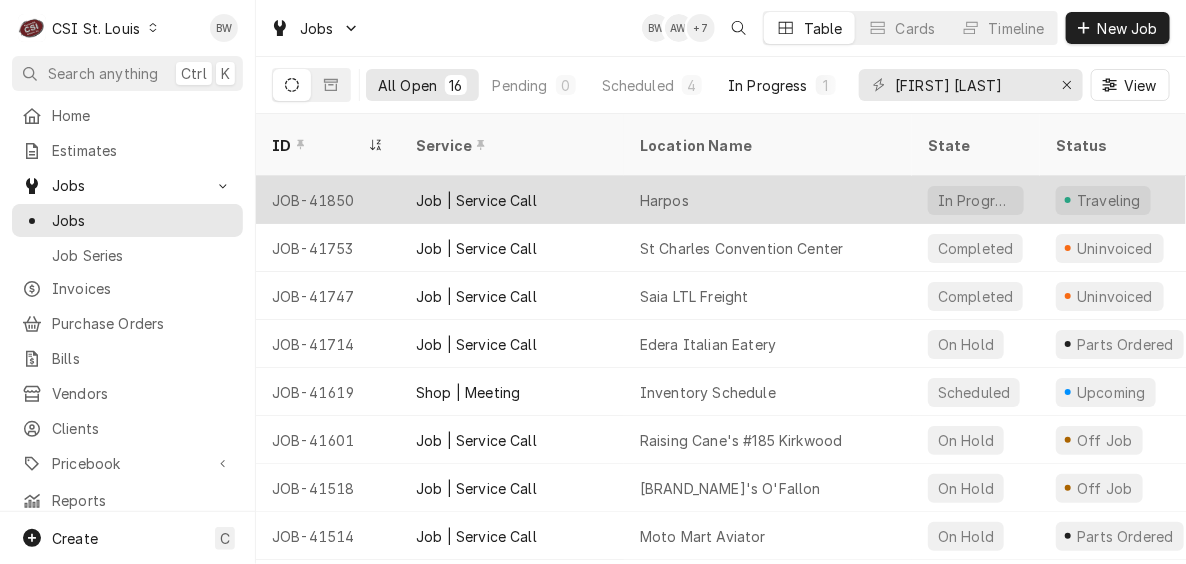 click on "JOB-41850" at bounding box center [328, 200] 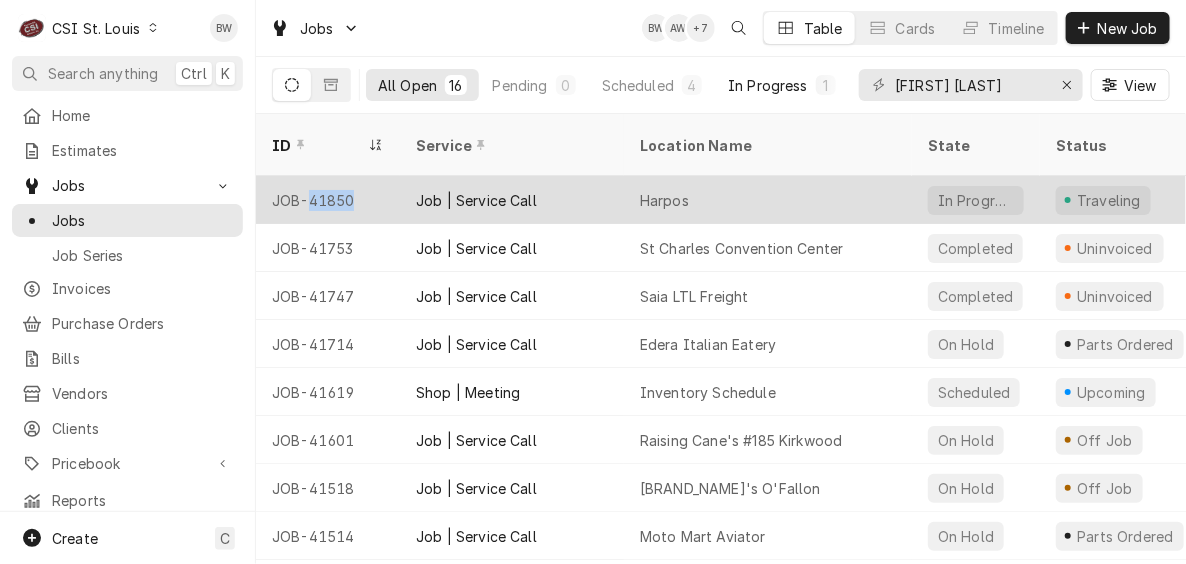 click on "JOB-41850" at bounding box center (328, 200) 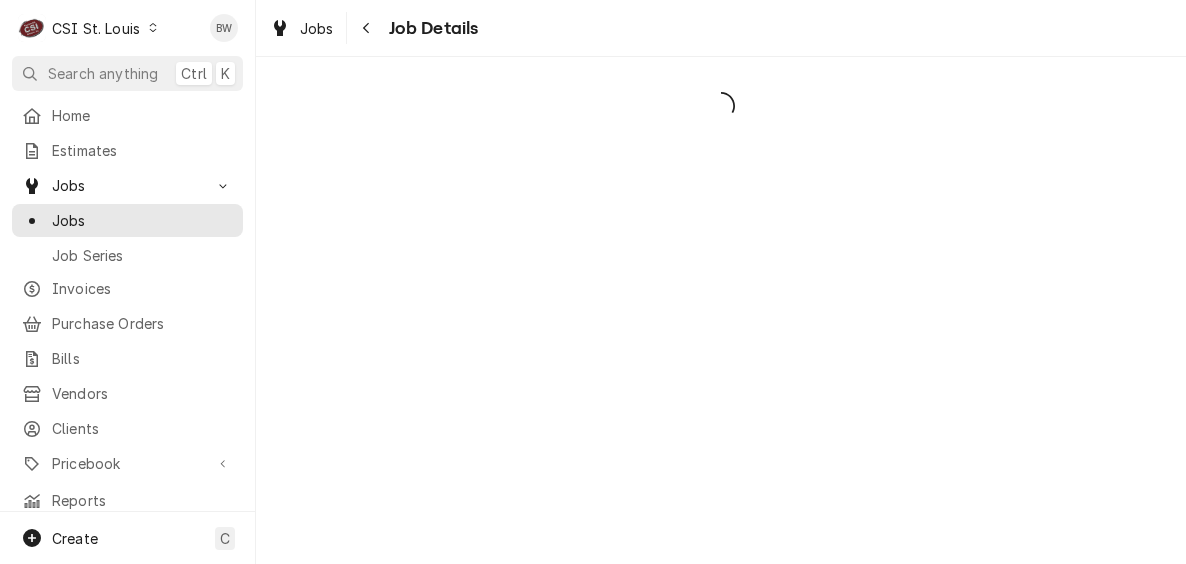 scroll, scrollTop: 0, scrollLeft: 0, axis: both 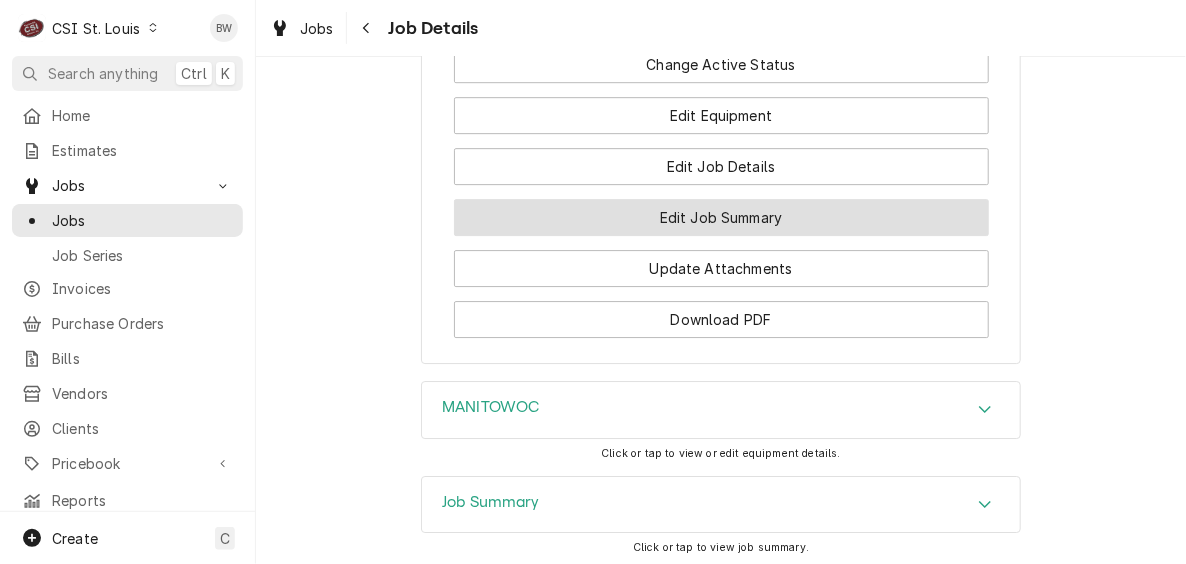click on "Edit Job Summary" at bounding box center [721, 217] 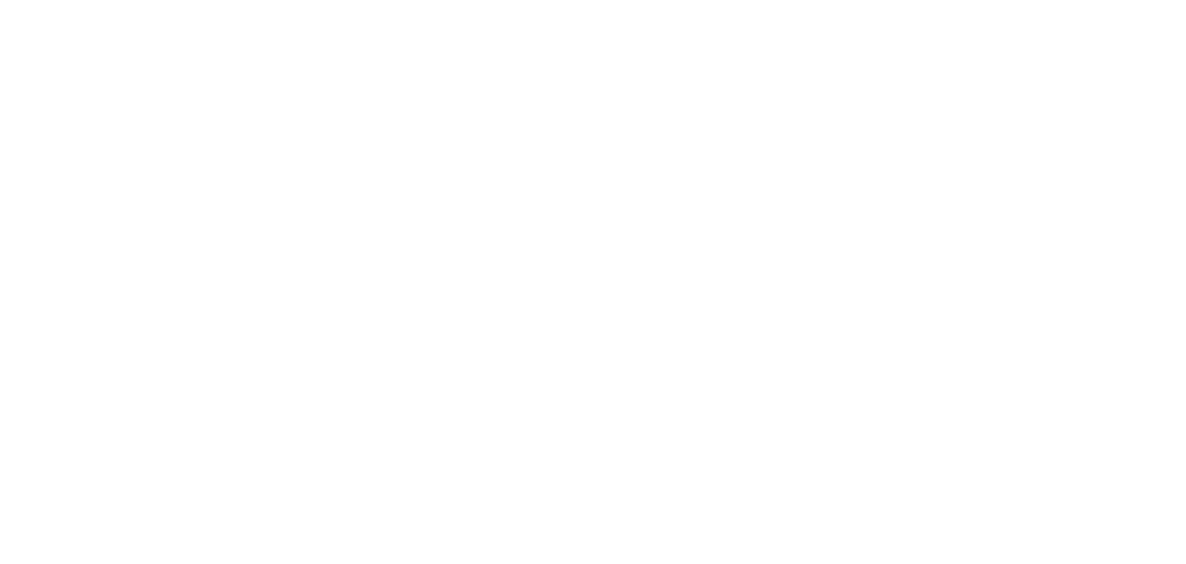 scroll, scrollTop: 0, scrollLeft: 0, axis: both 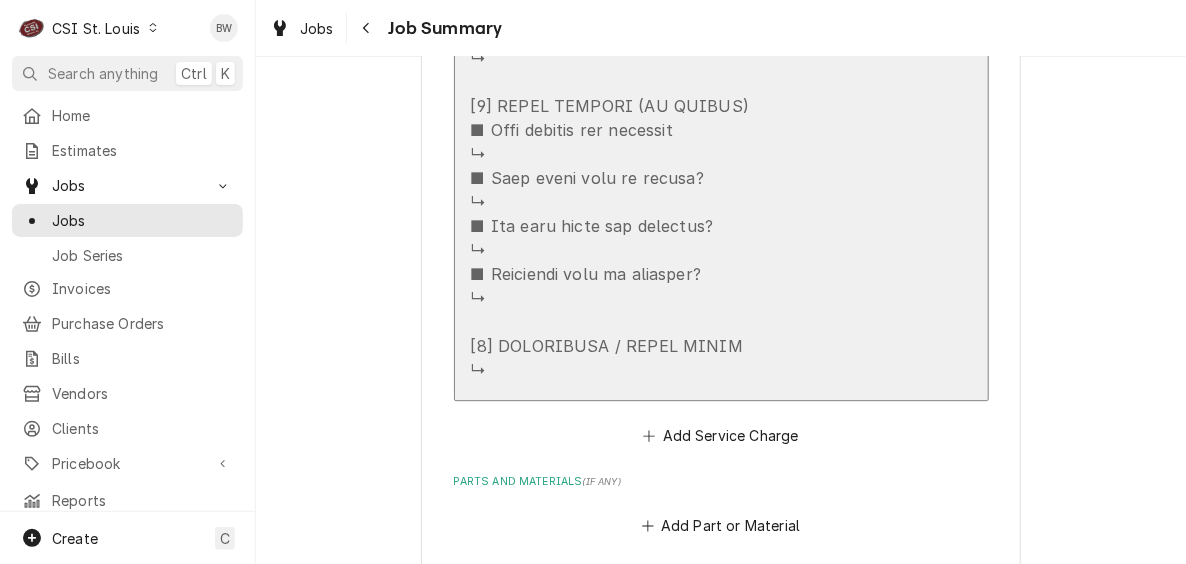 click at bounding box center [611, -278] 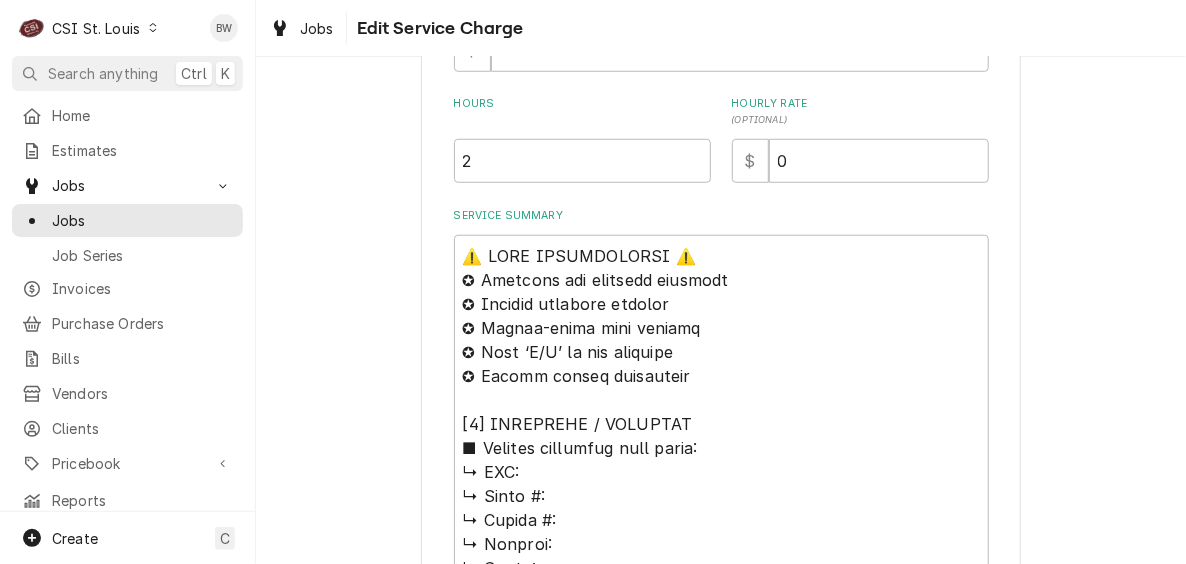 type on "x" 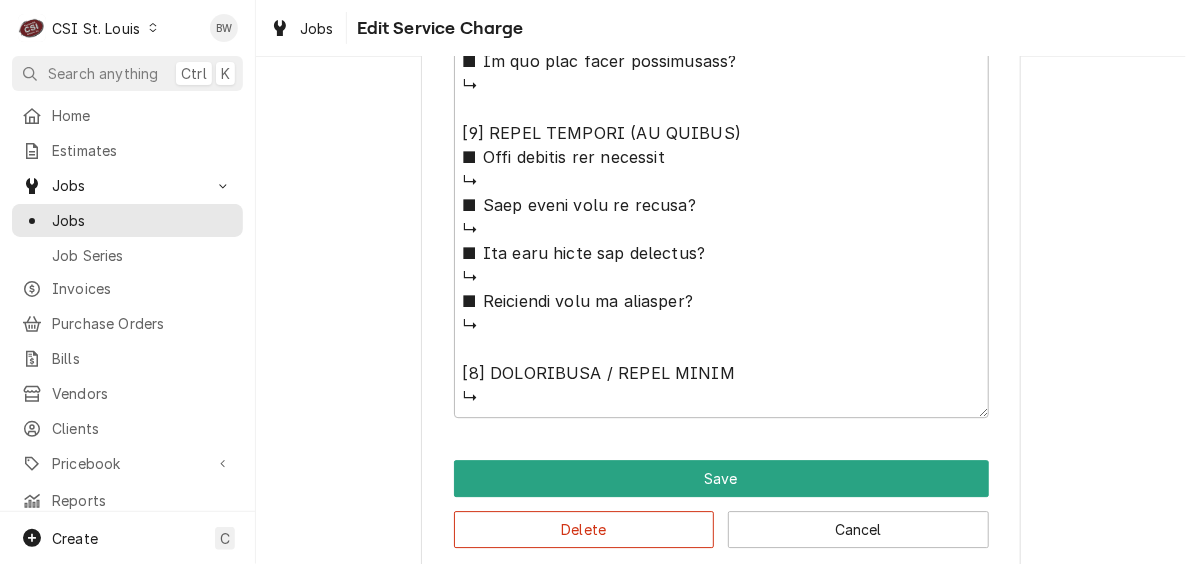 scroll, scrollTop: 1825, scrollLeft: 0, axis: vertical 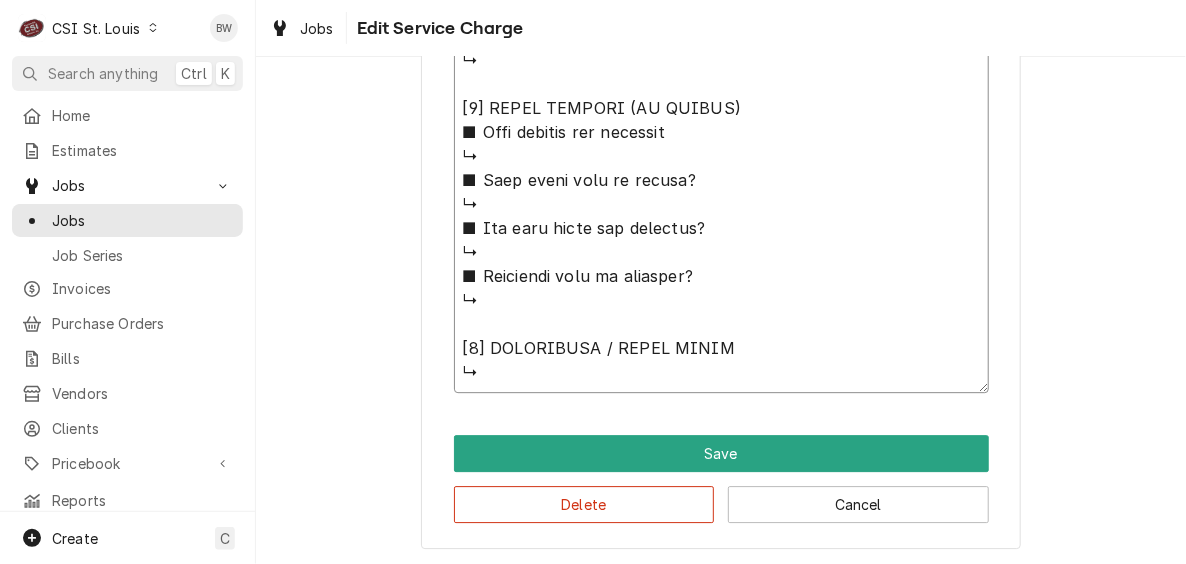 click on "Service Summary" at bounding box center (721, -276) 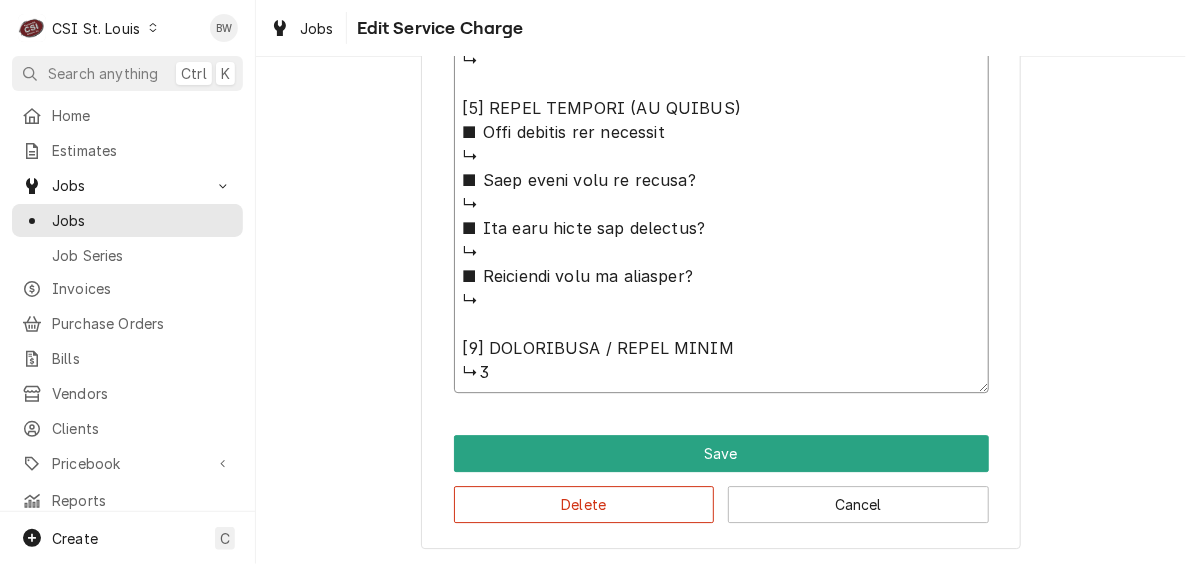type on "x" 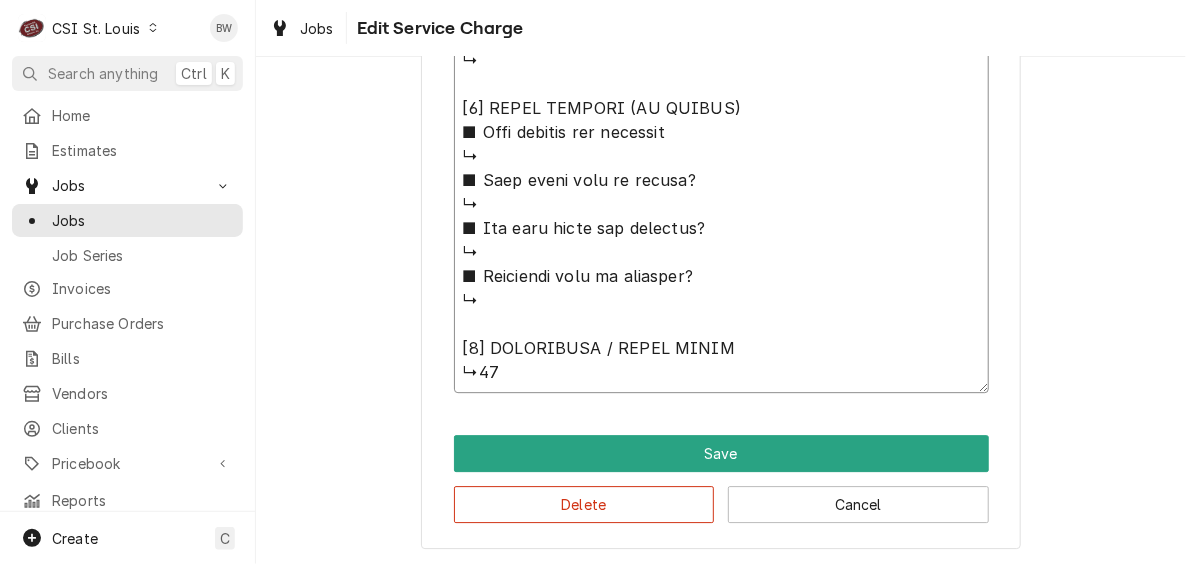 type on "x" 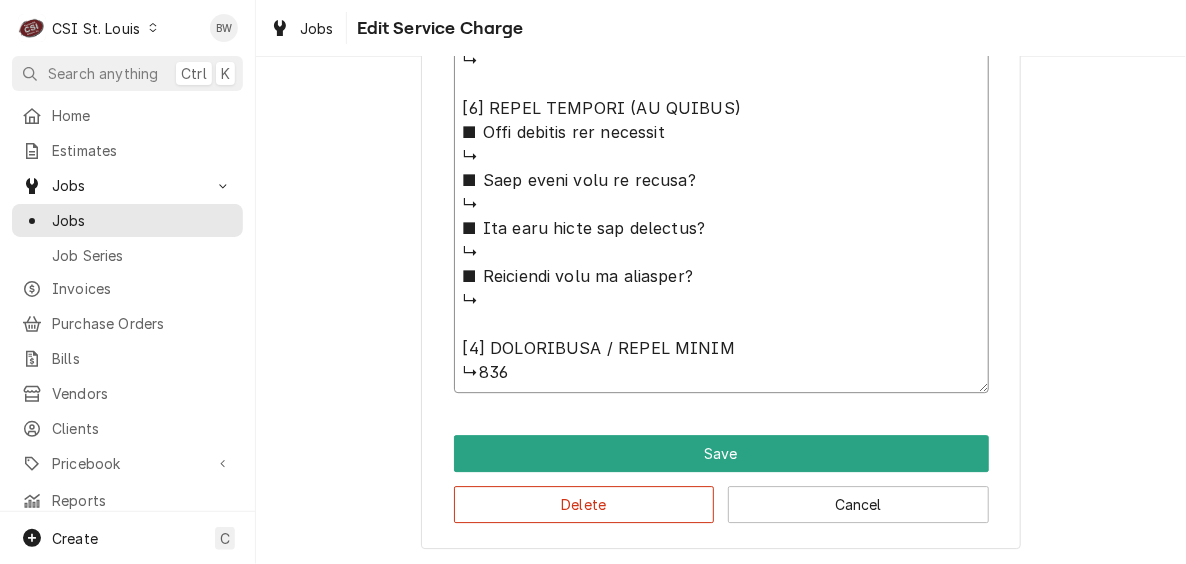 type on "x" 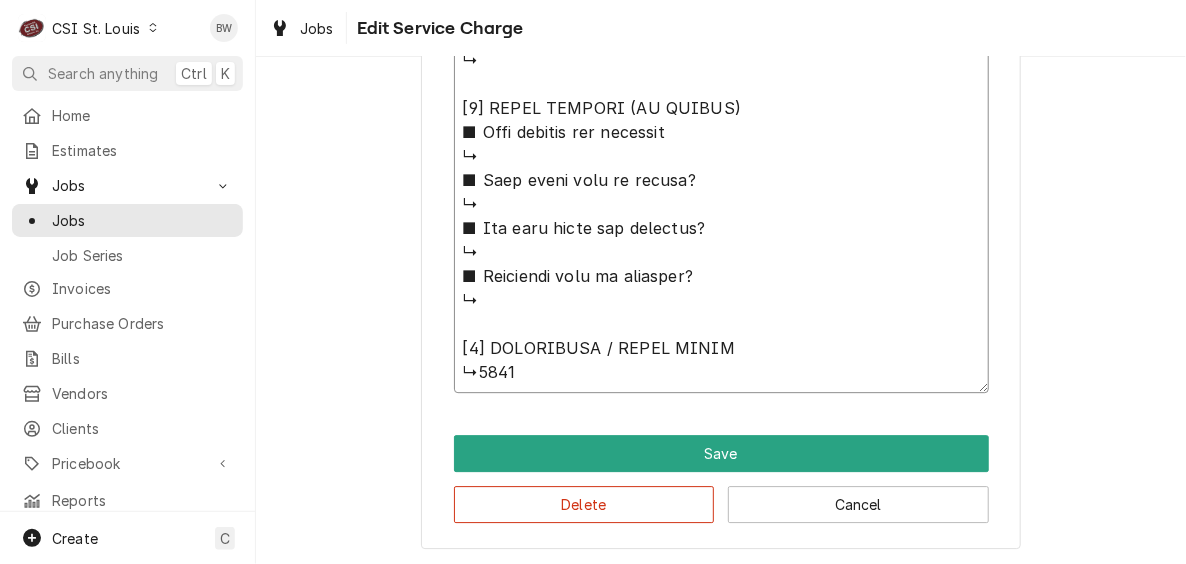 type on "x" 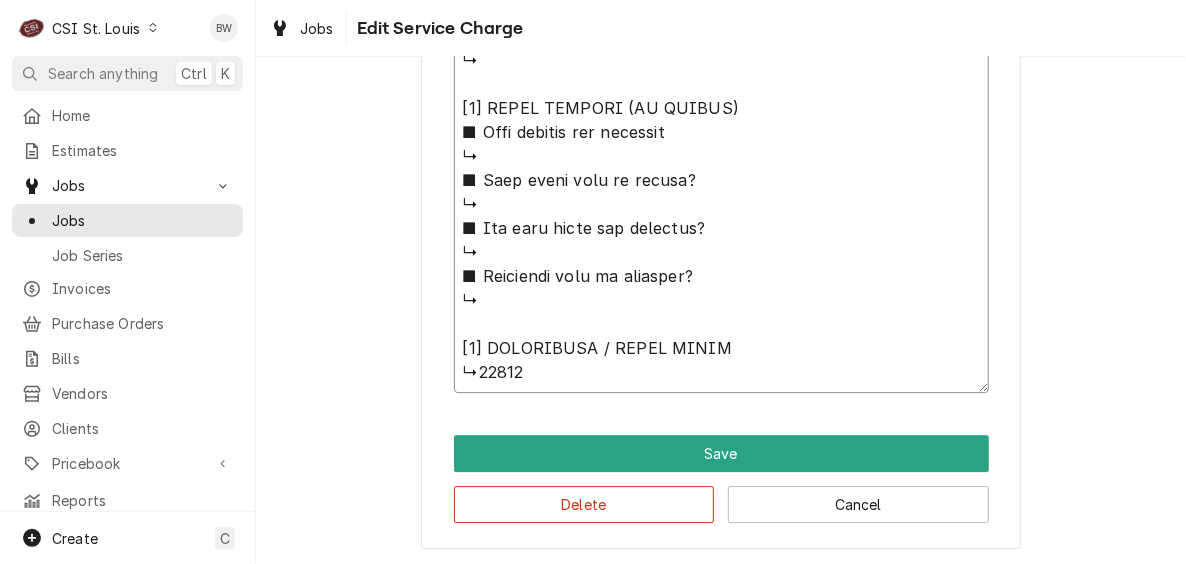 type on "x" 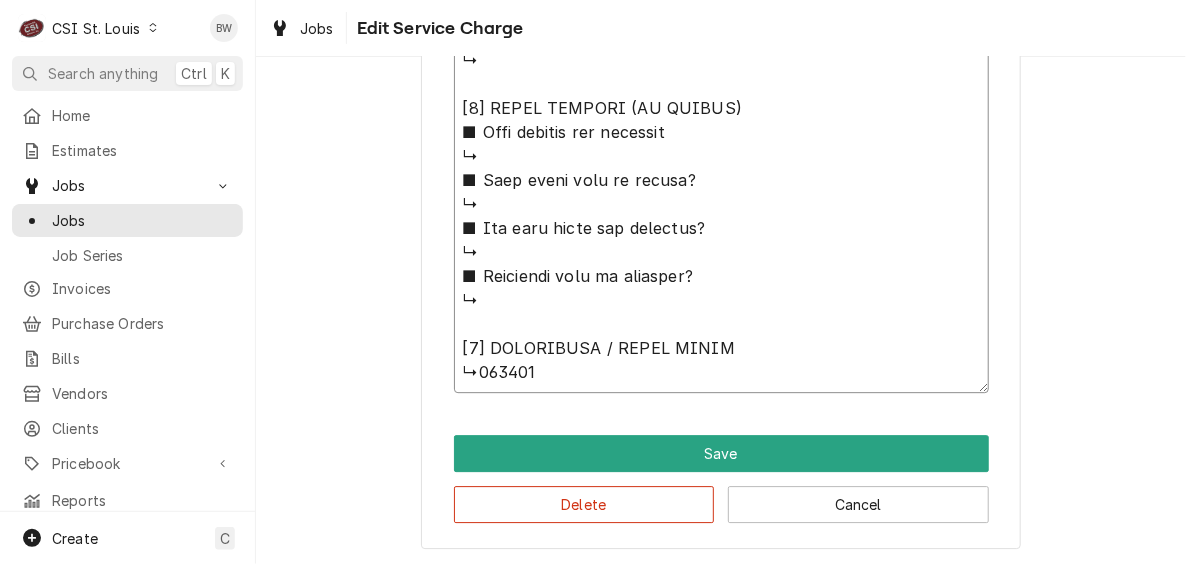 type on "x" 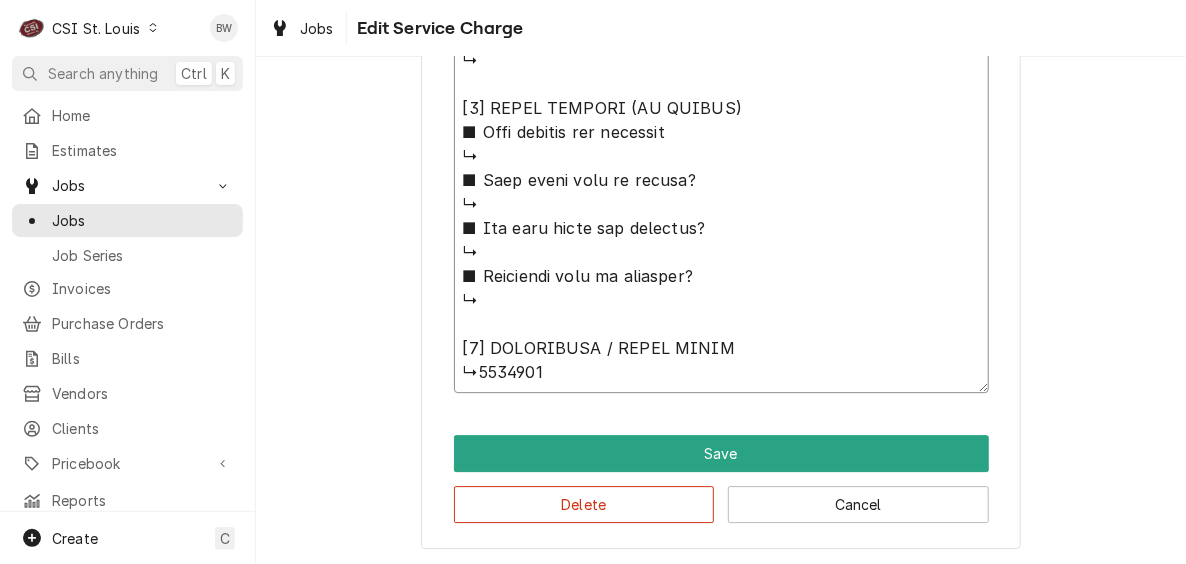 type on "⚠️ 𝗙𝗢𝗥𝗠 𝗜𝗡𝗦𝗧𝗥𝗨𝗖𝗧𝗜𝗢𝗡𝗦 ⚠️
✪ 𝗖𝗼𝗺𝗽𝗹𝗲𝘁𝗲 𝗮𝗹𝗹 𝗿𝗲𝗹𝗲𝘃𝗮𝗻𝘁 𝘀𝗲𝗰𝘁𝗶𝗼𝗻𝘀
✪ 𝗣𝗿𝗼𝘃𝗶𝗱𝗲 𝗱𝗲𝘁𝗮𝗶𝗹𝗲𝗱 𝗮𝗻𝘀𝘄𝗲𝗿𝘀
✪ 𝗗𝗼𝘂𝗯𝗹𝗲-𝗰𝗵𝗲𝗰𝗸 𝗱𝗮𝘁𝗮 𝗲𝗻𝘁𝗿𝗶𝗲𝘀
✪ 𝗠𝗮𝗿𝗸 ‘𝗡/𝗔’ 𝗶𝗳 𝗻𝗼𝘁 𝗿𝗲𝗹𝗲𝘃𝗮𝗻𝘁
✪ 𝗩𝗲𝗿𝗶𝗳𝘆 𝗯𝗲𝗳𝗼𝗿𝗲 𝘀𝘂𝗯𝗺𝗶𝘀𝘀𝗶𝗼𝗻
[𝟭] 𝗘𝗤𝗨𝗜𝗣𝗠𝗘𝗡𝗧 / 𝗪𝗔𝗥𝗥𝗔𝗡𝗧𝗬
■ 𝗣𝗿𝗼𝘃𝗶𝗱𝗲 𝗲𝗾𝘂𝗶𝗽𝗺𝗲𝗻𝘁 𝗱𝗮𝘁𝗮 𝗯𝗲𝗹𝗼𝘄:
↳ 𝗠𝗙𝗚:
↳ 𝗠𝗼𝗱𝗲𝗹 #:
↳ 𝗦𝗲𝗿𝗶𝗮𝗹 #:
↳ 𝗩𝗼𝗹𝘁𝗮𝗴𝗲:
↳ 𝗣𝗵𝗮𝘀𝗲:
↳ 𝗚𝗮𝘀 𝗧𝘆𝗽𝗲:
■ 𝗜𝘀 𝘁𝗵𝗲 𝘂𝗻𝗶𝘁 𝘂𝗻𝗱𝗲𝗿 𝘄𝗮𝗿𝗿𝗮𝗻𝘁𝘆?
↳
■ 𝗪𝗵𝗮𝘁 𝗶𝘀 𝗰𝗼𝘃𝗲𝗿𝗲𝗱?
↳
■ 𝗛𝗮𝘃𝗲 𝘆𝗼𝘂 𝘃𝗲𝗿𝗶𝗳𝗶𝗲𝗱 𝘄/ 𝗠𝗙𝗚?
↳
■ 𝗜𝘀 𝘂𝗻𝗶𝘁 𝘁𝗮𝗴𝗴𝗲𝗱 𝘄/ 𝗖𝗦𝗜 𝘀𝘁𝗶𝗰𝗸𝗲𝗿?
↳
[𝟮] 𝗗𝗜𝗔𝗚𝗡𝗢𝗦𝗜𝗦 / 𝗜𝗦𝗦𝗨𝗘𝗦
■ 𝗨𝗻𝗶𝘁 𝗼𝗽𝗲𝗿𝗮𝘁𝗶𝗼𝗻𝗮𝗹 𝗼𝗻 𝗮𝗿𝗿𝗶𝘃𝗮𝗹?
↳
■ 𝗘𝘅𝗽𝗹𝗮𝗶𝗻 𝘀𝘁𝗲𝗽𝘀 𝘁𝗼 𝗱𝗶𝗮𝗴𝗻𝗼𝘀𝗶𝘀?
↳
■ 𝗗𝗶𝗱 𝘆𝗼𝘂 𝗰𝗼𝗻𝗳𝗶𝗿𝗺 𝘁𝗵𝗲 𝗶𝘀𝘀𝘂𝗲?
↳
[𝟯] 𝗥𝗘𝗦𝗢𝗟𝗨𝗧𝗜𝗢𝗡 (𝗜𝗙 𝗥𝗘𝗣𝗔𝗜𝗥𝗘𝗗)
■ 𝗪𝗵𝗮𝘁 𝗿𝗲𝗽𝗮𝗶𝗿𝘀 𝘄𝗲𝗿𝗲 𝗰𝗼𝗺𝗽𝗹𝗲𝘁𝗲𝗱?
↳
■ 𝗪𝗲𝗿𝗲 𝗽𝗮𝗿𝘁𝘀 𝗶𝗻𝘀𝘁𝗮𝗹𝗹𝗲𝗱 (𝘀𝗽𝗲𝗰𝗶𝗳𝘆)?
↳
■ 𝗨𝗻𝗶𝘁 𝗺𝗮𝗶𝗻𝘁𝗲𝗻𝗮𝗻𝗰𝗲𝗱 / 𝗰𝗹𝗲𝗮𝗻𝗲𝗱?
↳
■ 𝗜𝘀 𝘁𝗵𝗲 𝘂𝗻𝗶𝘁 𝗳𝘂𝗹𝗹𝘆 𝗼𝗽𝗲𝗿𝗮𝘁𝗶𝗼𝗻𝗮𝗹?
↳
[𝟰] 𝗤𝗨𝗢𝗧𝗘 𝗗𝗘𝗧𝗔𝗜𝗟𝗦 (𝗜𝗙 𝗡𝗘𝗘𝗗𝗘𝗗)
■ 𝗪𝗵𝗮𝘁 𝗿𝗲𝗽𝗮𝗶𝗿𝘀 𝗮𝗿𝗲 𝗿𝗲𝗾𝘂𝗶𝗿𝗲𝗱
↳
■ 𝗪𝗵𝗮𝘁 𝗽𝗮𝗿𝘁𝘀 𝘄𝗶𝗹𝗹 𝗯𝗲 𝗻𝗲𝗲𝗱𝗲𝗱?
↳
■ 𝗛𝗼𝘄 𝗺𝗮𝗻𝘆 𝘁𝗲𝗰𝗵𝘀 𝗮𝗿𝗲 𝗿𝗲𝗾𝘂𝗶𝗿𝗲𝗱?
↳
■ 𝗘𝘀𝘁𝗶𝗺𝗮𝘁𝗲𝗱 𝘁𝗶𝗺𝗲 𝘁𝗼 𝗰𝗼𝗺𝗽𝗹𝗲𝘁𝗲?
↳
[𝟱] 𝗔𝗗𝗗𝗜𝗧𝗜𝗢𝗡𝗔𝗟 / 𝗗𝗔𝗜𝗟𝗬 𝗡𝗢𝗧𝗘𝗦
↳00000788..." 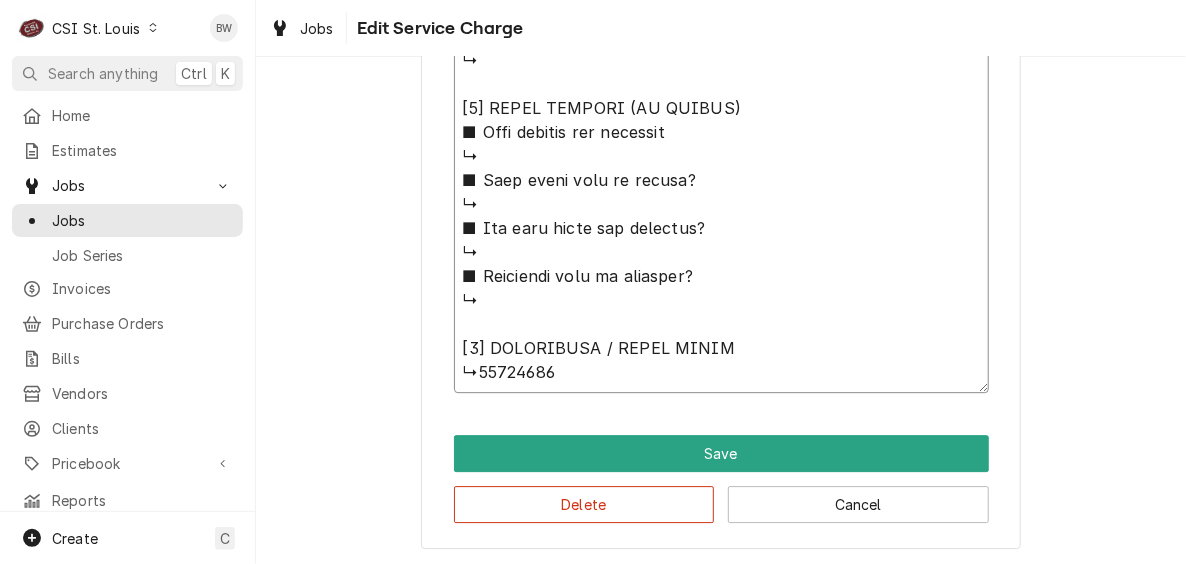 type on "x" 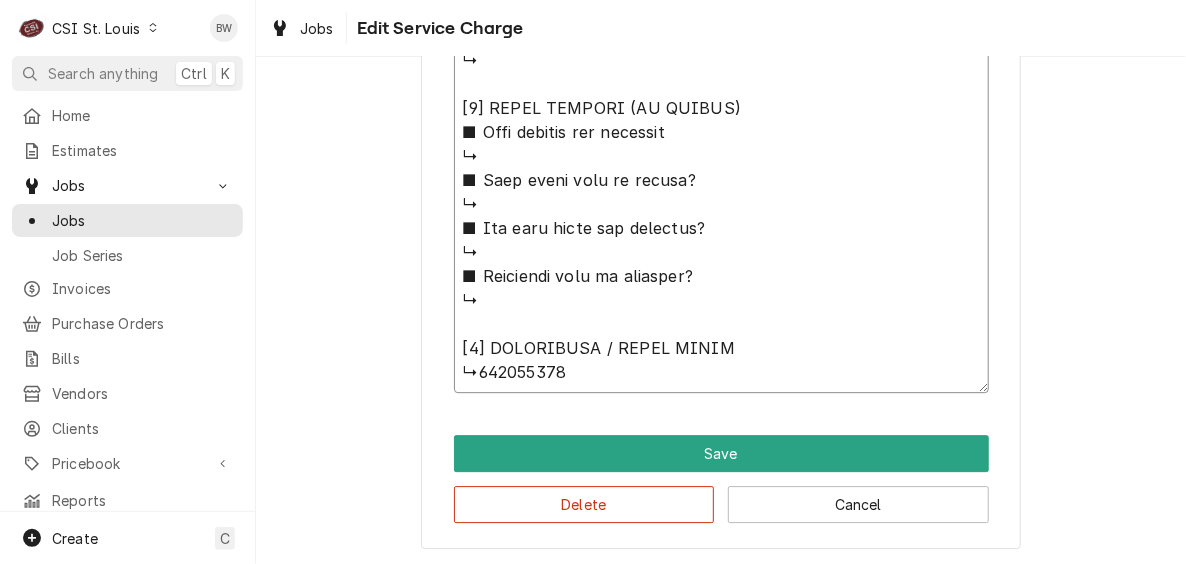 type on "x" 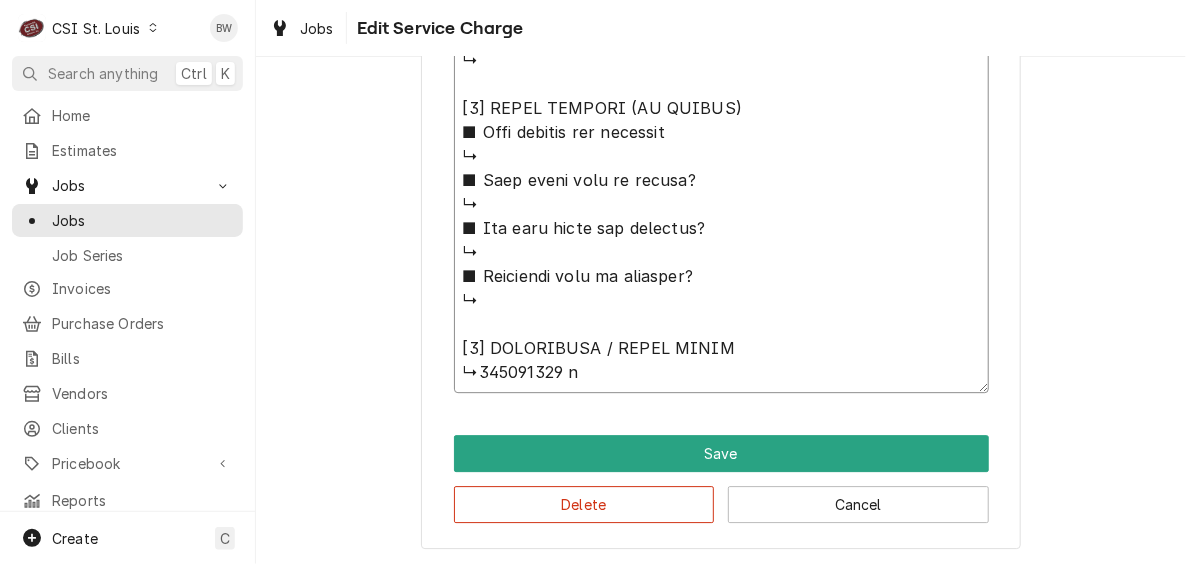 type on "x" 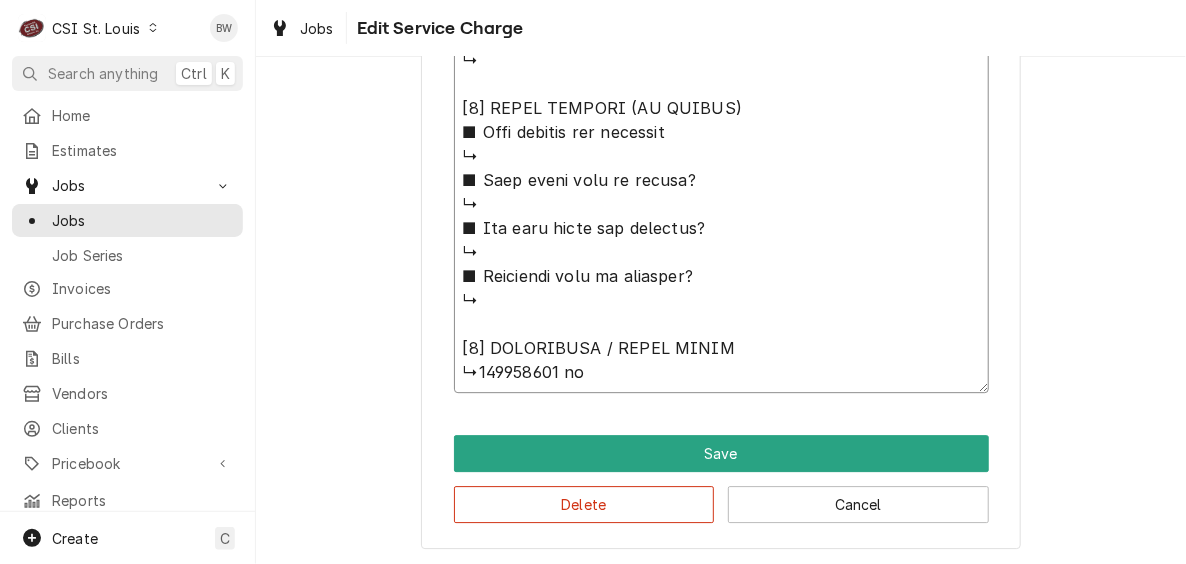 type on "x" 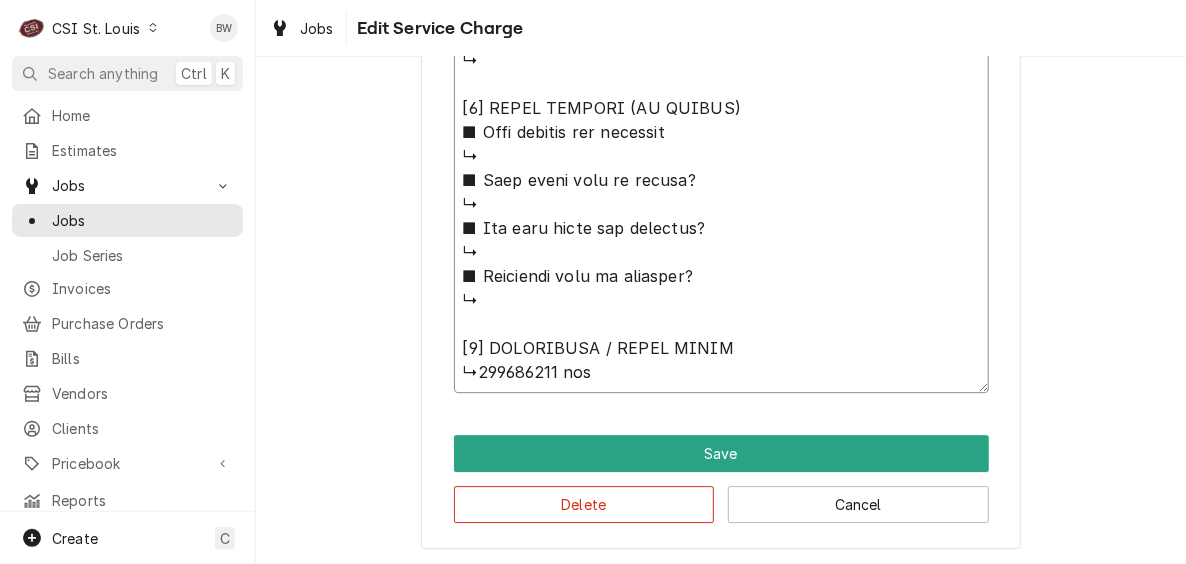 type on "x" 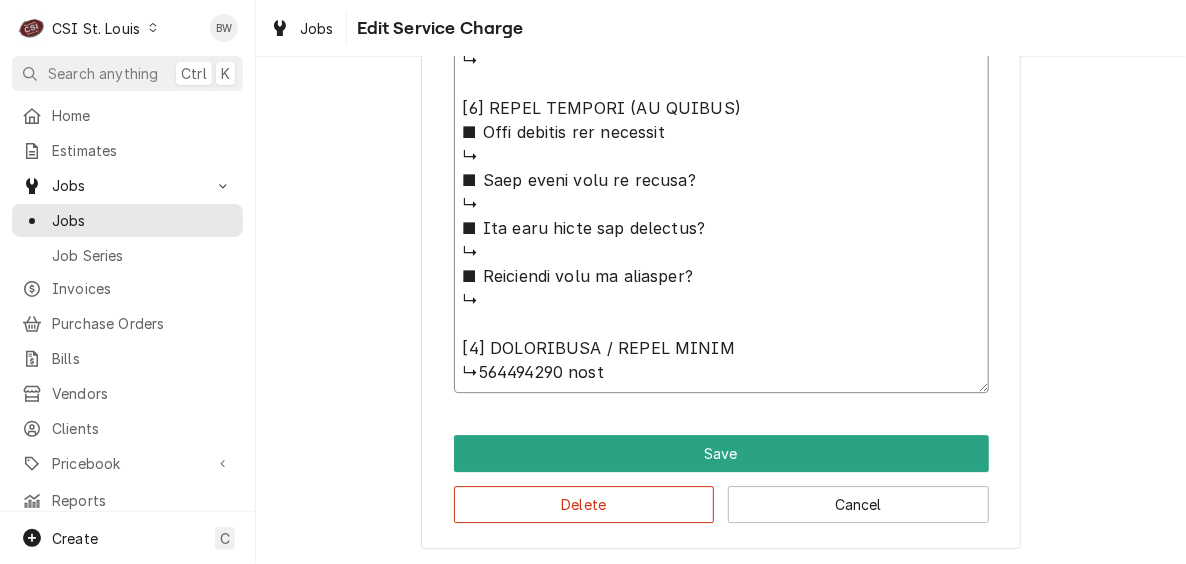type on "x" 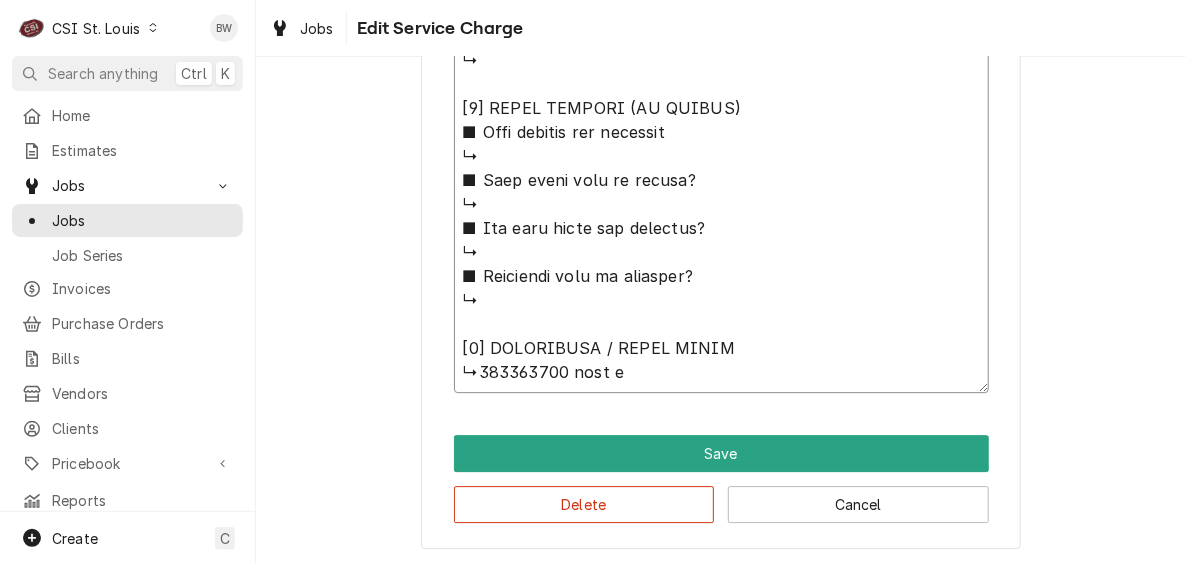 type on "x" 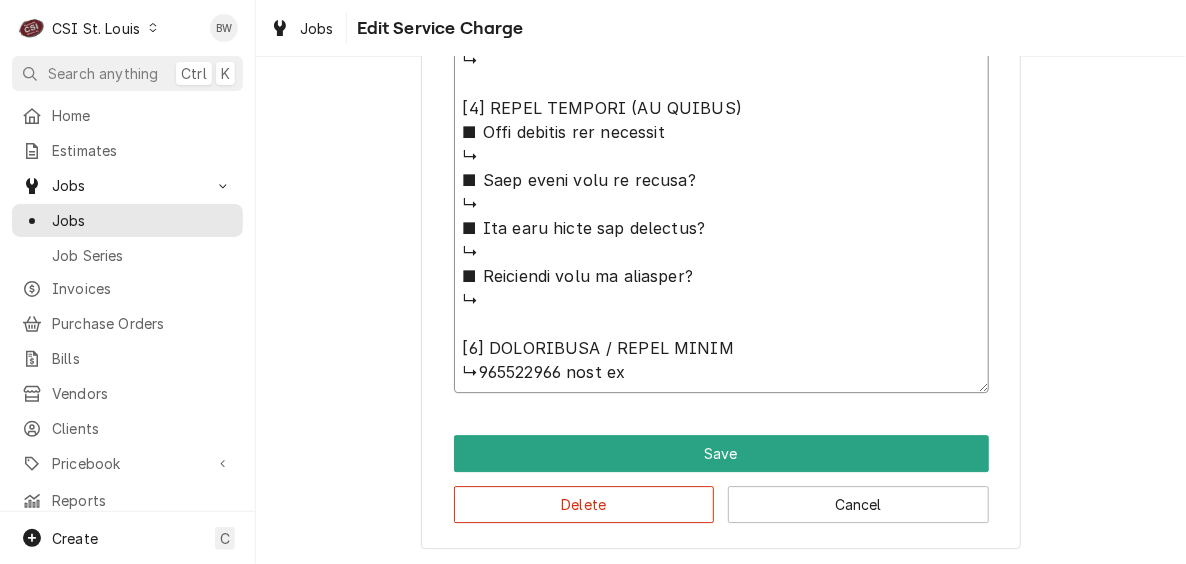 type on "x" 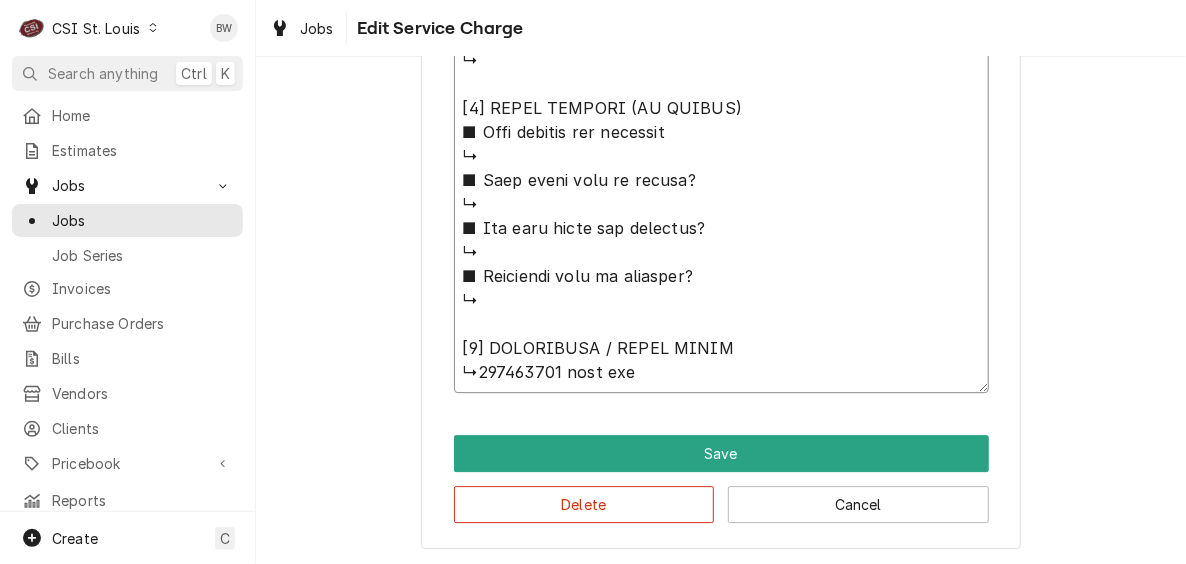 type on "x" 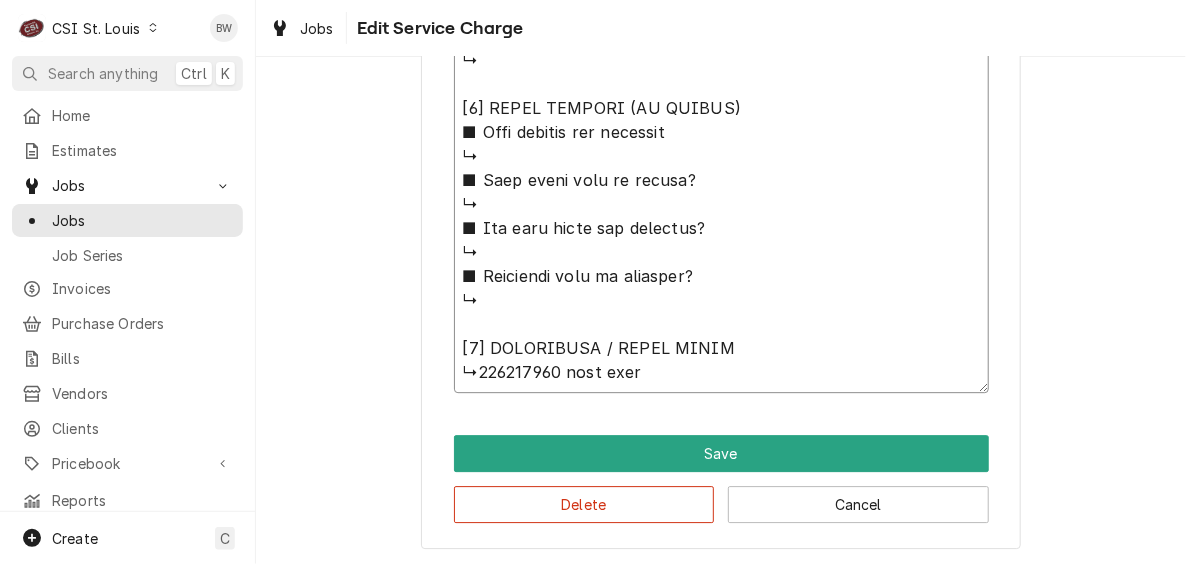 type on "x" 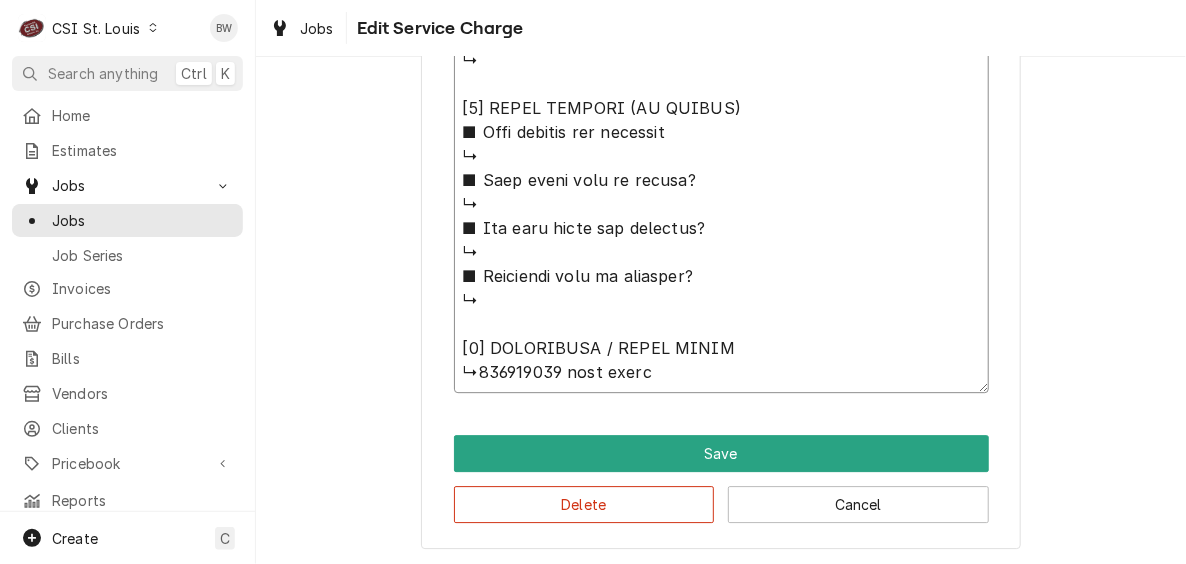 type on "x" 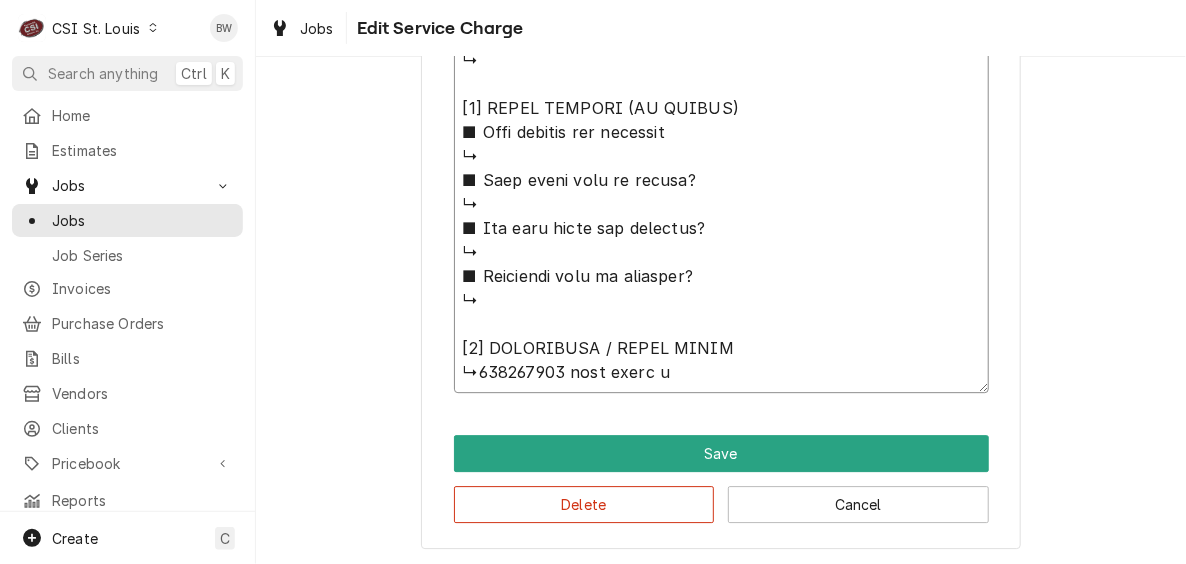 type on "x" 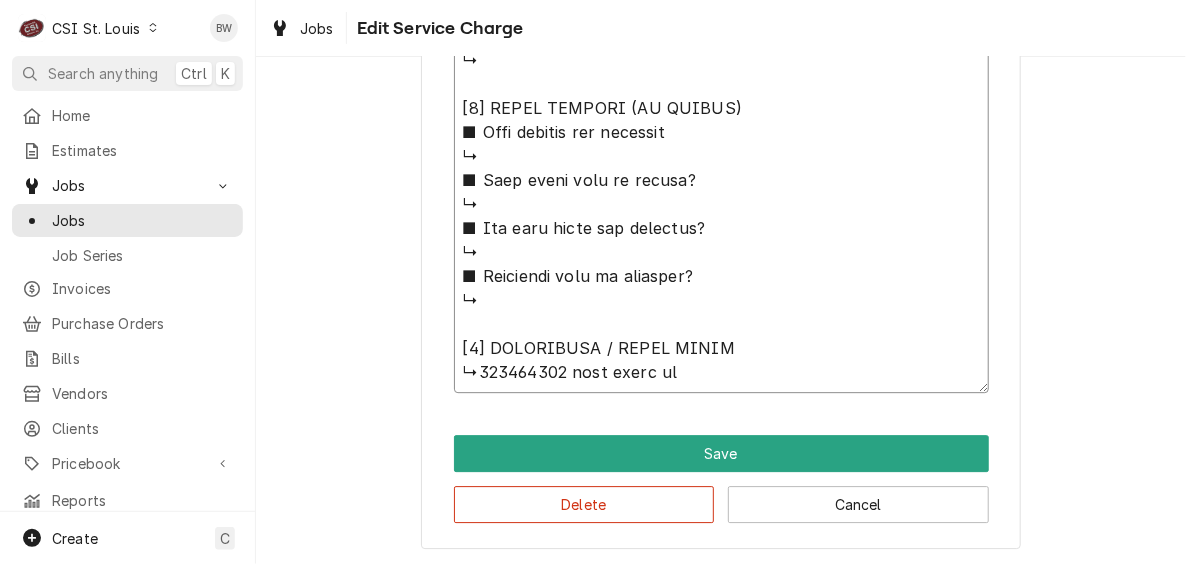 type on "x" 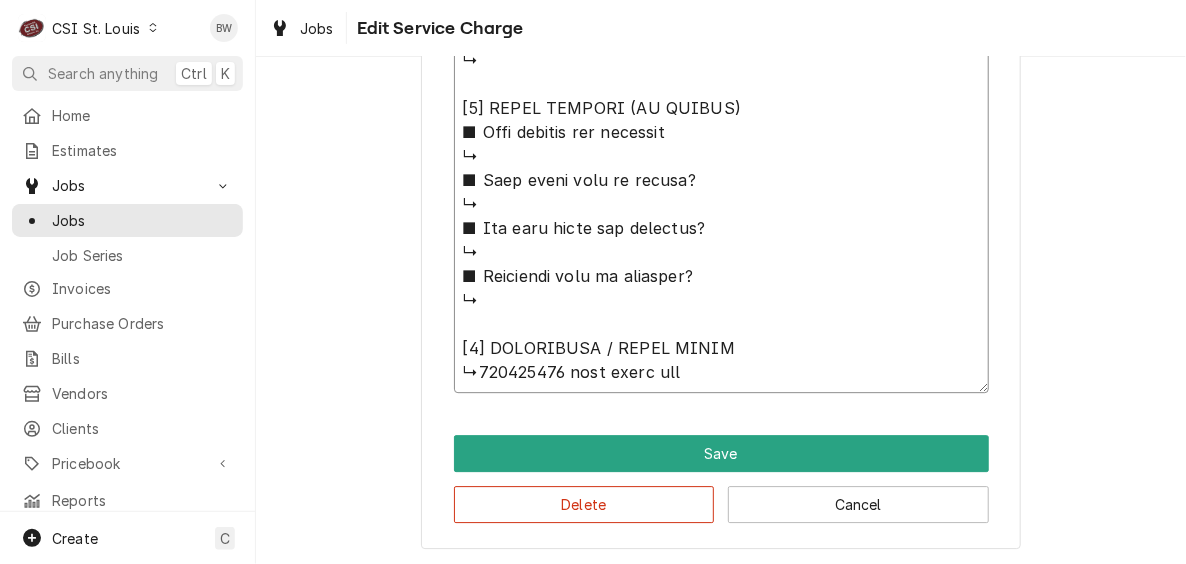 type on "x" 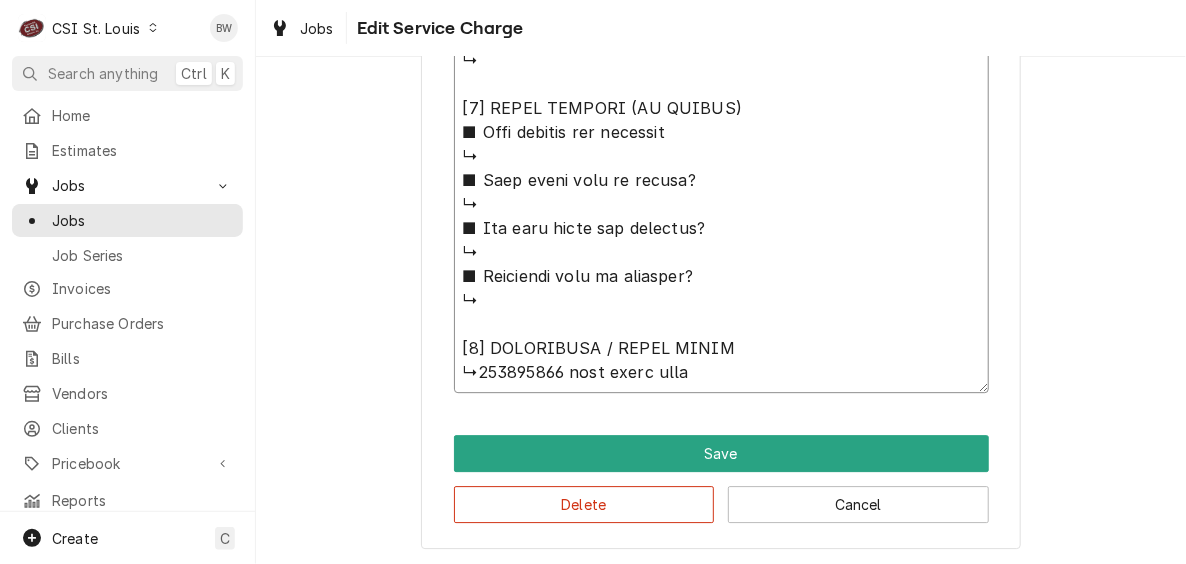 type on "x" 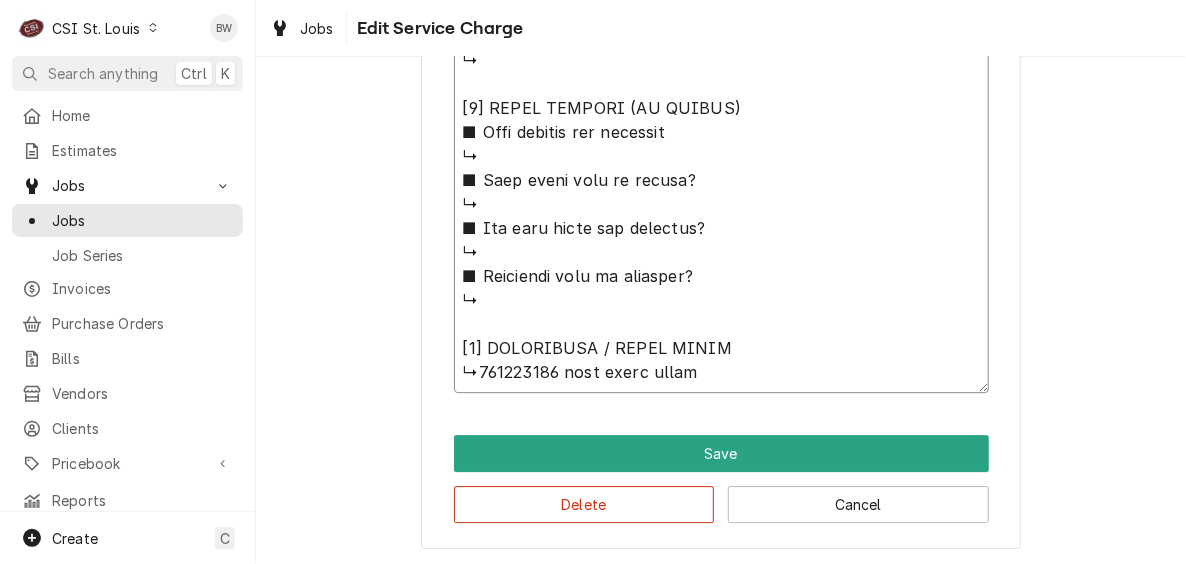 type on "x" 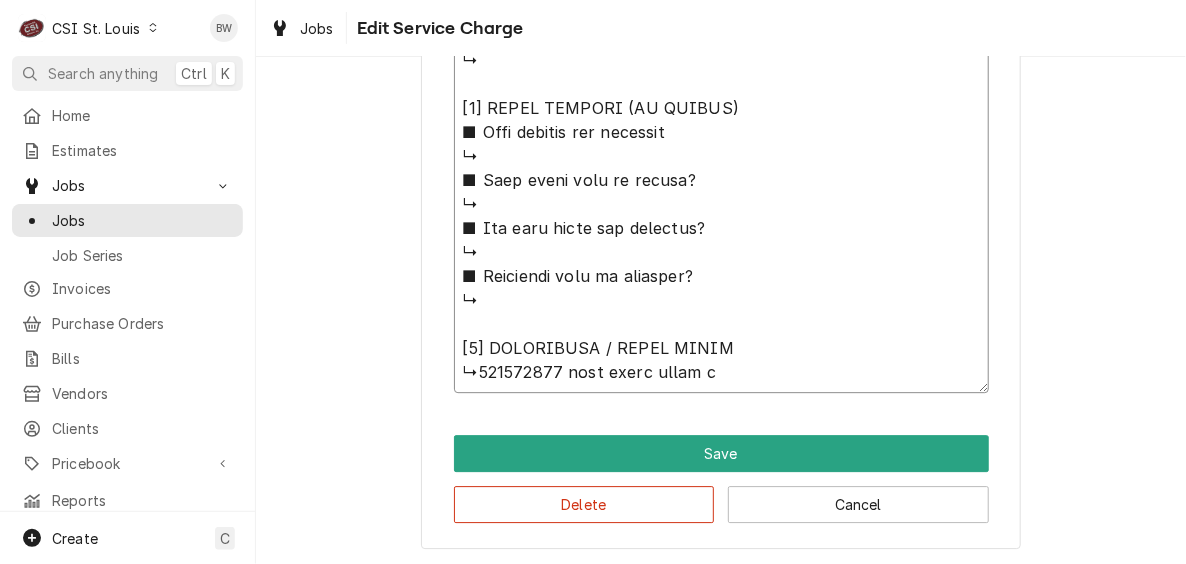 type on "x" 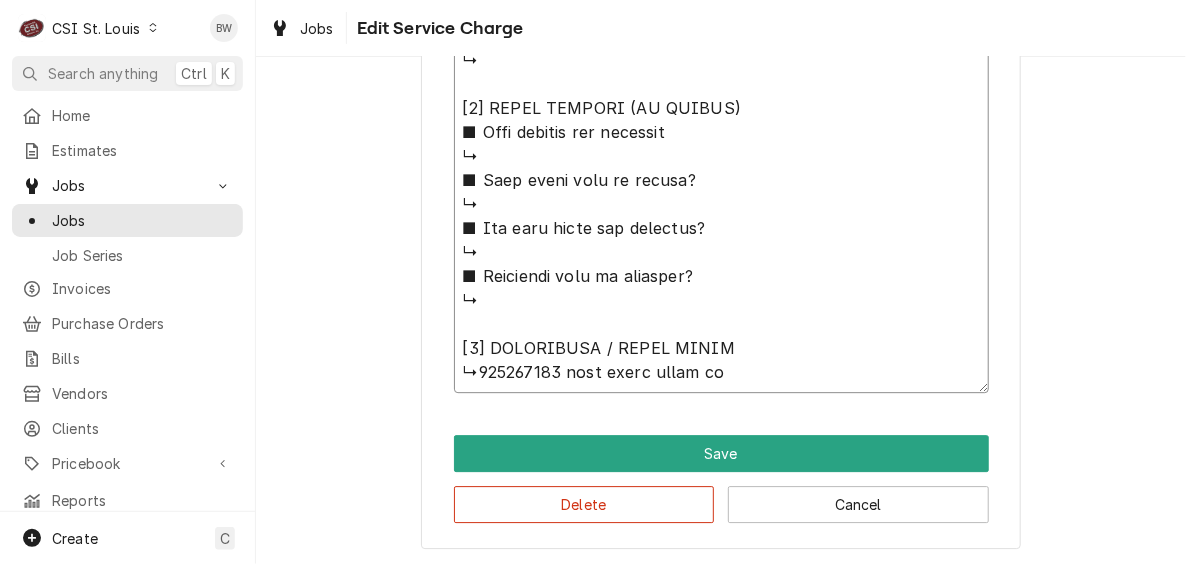 type on "x" 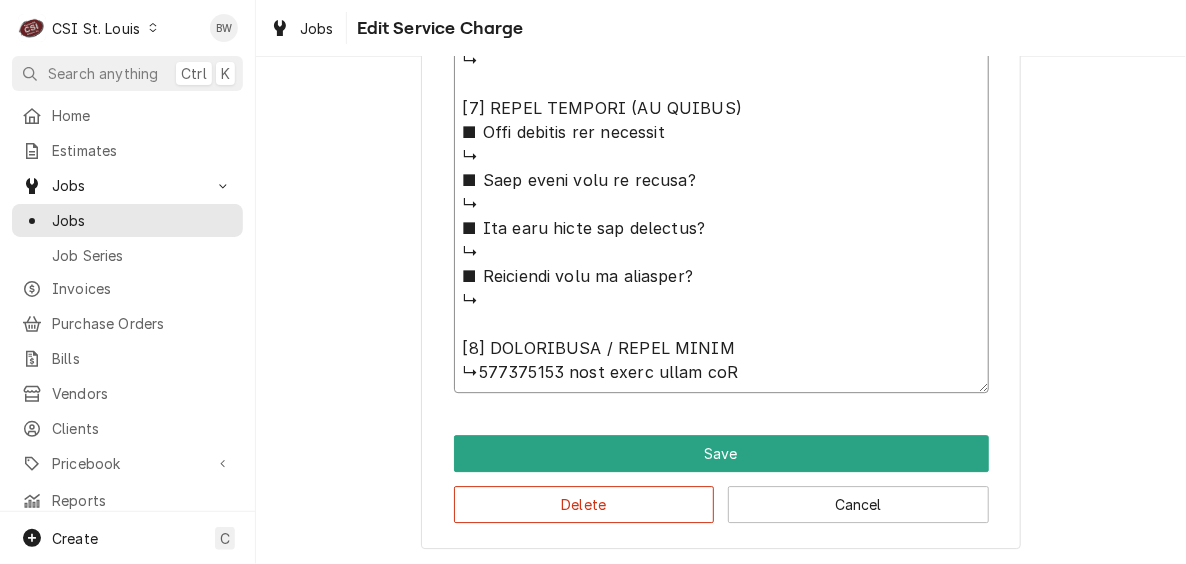 type on "x" 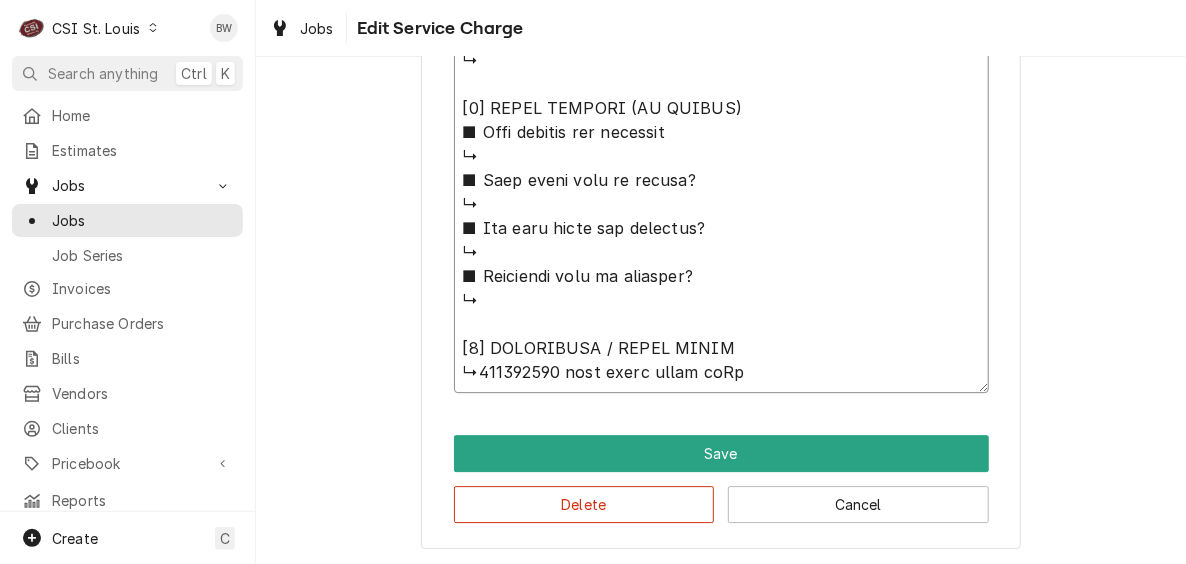 type on "x" 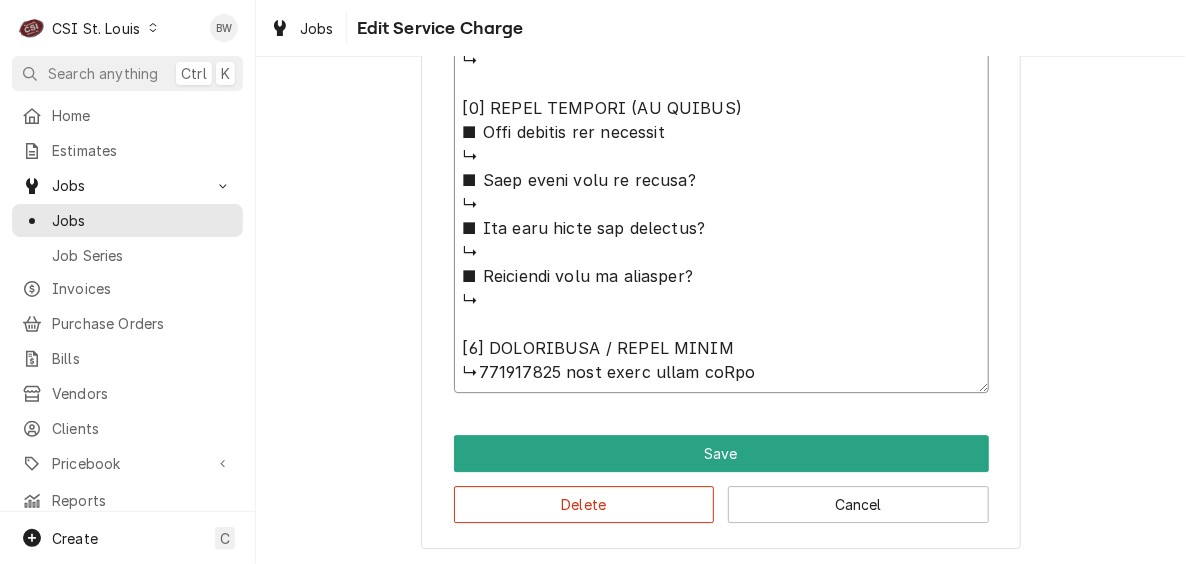 type on "x" 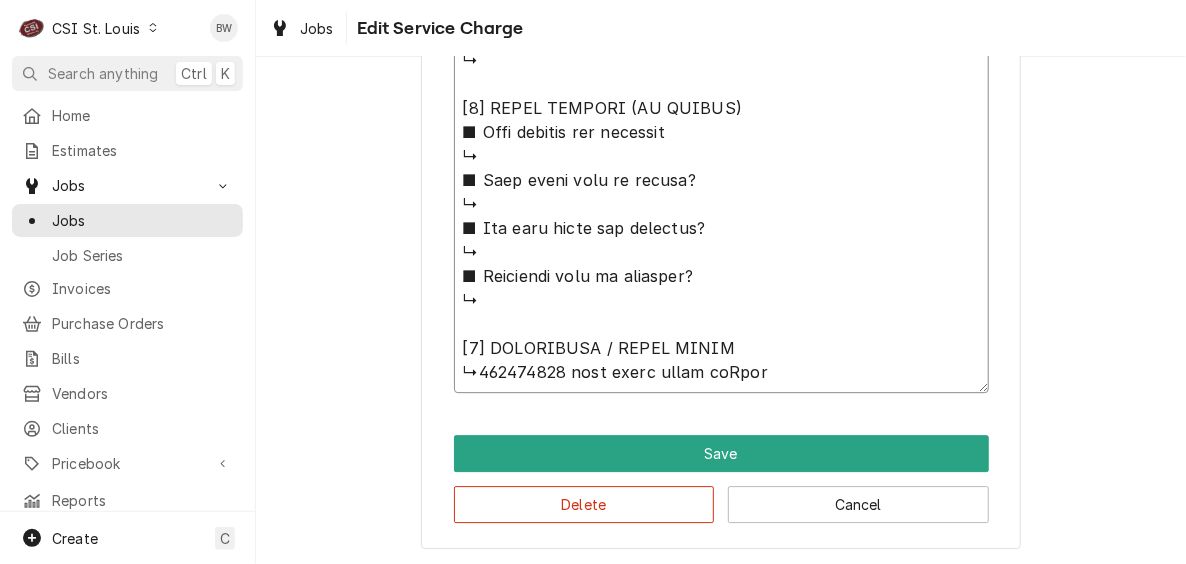 type on "x" 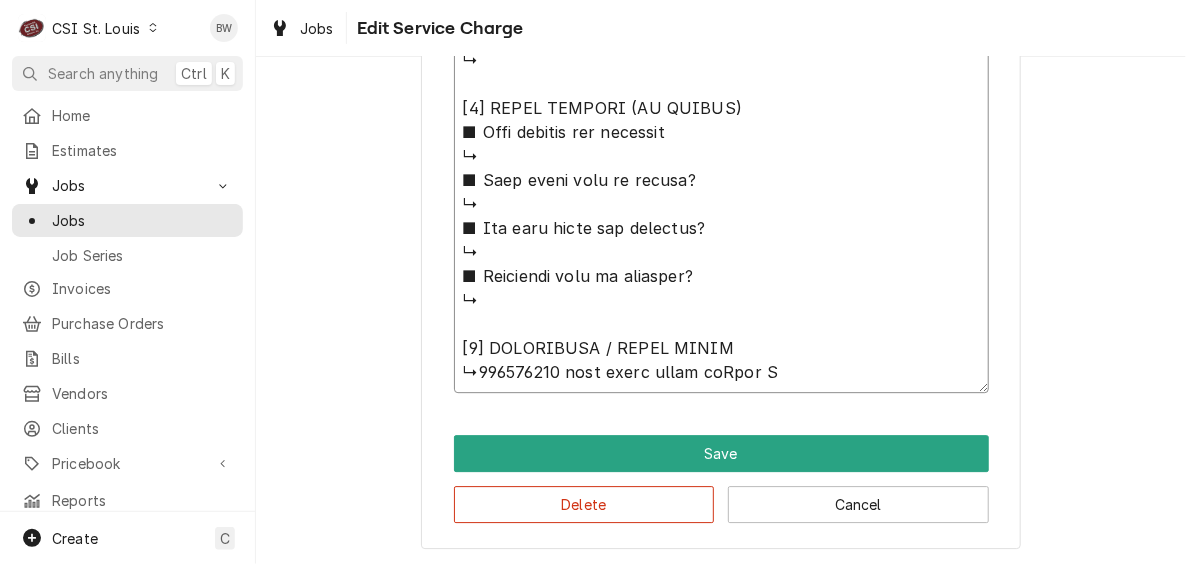 type on "x" 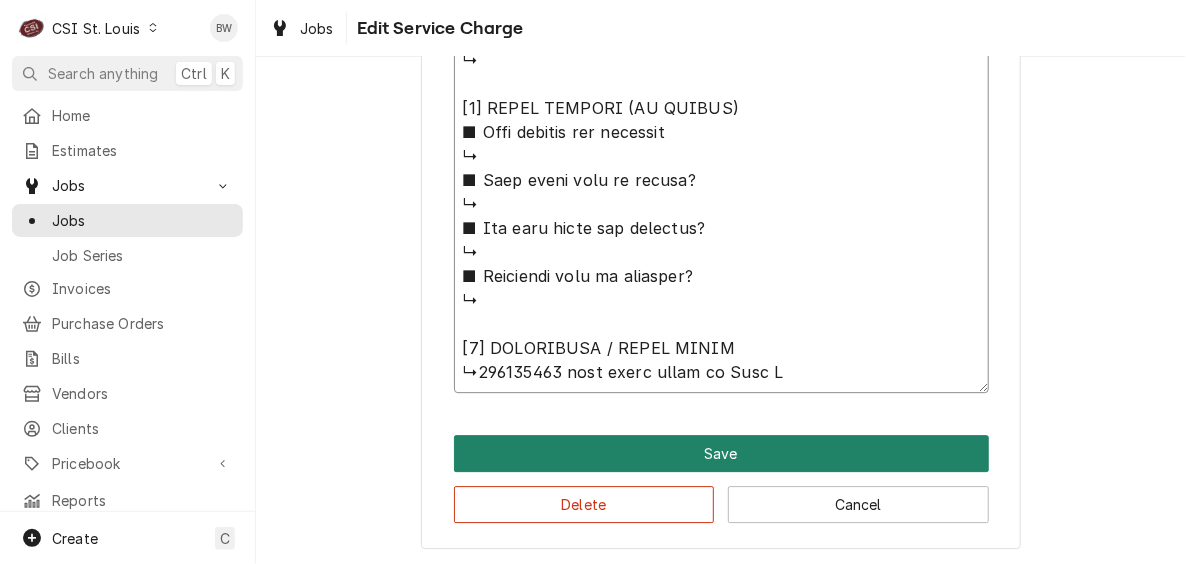 type on "⚠️ 𝗙𝗢𝗥𝗠 𝗜𝗡𝗦𝗧𝗥𝗨𝗖𝗧𝗜𝗢𝗡𝗦 ⚠️
✪ 𝗖𝗼𝗺𝗽𝗹𝗲𝘁𝗲 𝗮𝗹𝗹 𝗿𝗲𝗹𝗲𝘃𝗮𝗻𝘁 𝘀𝗲𝗰𝘁𝗶𝗼𝗻𝘀
✪ 𝗣𝗿𝗼𝘃𝗶𝗱𝗲 𝗱𝗲𝘁𝗮𝗶𝗹𝗲𝗱 𝗮𝗻𝘀𝘄𝗲𝗿𝘀
✪ 𝗗𝗼𝘂𝗯𝗹𝗲-𝗰𝗵𝗲𝗰𝗸 𝗱𝗮𝘁𝗮 𝗲𝗻𝘁𝗿𝗶𝗲𝘀
✪ 𝗠𝗮𝗿𝗸 ‘𝗡/𝗔’ 𝗶𝗳 𝗻𝗼𝘁 𝗿𝗲𝗹𝗲𝘃𝗮𝗻𝘁
✪ 𝗩𝗲𝗿𝗶𝗳𝘆 𝗯𝗲𝗳𝗼𝗿𝗲 𝘀𝘂𝗯𝗺𝗶𝘀𝘀𝗶𝗼𝗻
[𝟭] 𝗘𝗤𝗨𝗜𝗣𝗠𝗘𝗡𝗧 / 𝗪𝗔𝗥𝗥𝗔𝗡𝗧𝗬
■ 𝗣𝗿𝗼𝘃𝗶𝗱𝗲 𝗲𝗾𝘂𝗶𝗽𝗺𝗲𝗻𝘁 𝗱𝗮𝘁𝗮 𝗯𝗲𝗹𝗼𝘄:
↳ 𝗠𝗙𝗚:
↳ 𝗠𝗼𝗱𝗲𝗹 #:
↳ 𝗦𝗲𝗿𝗶𝗮𝗹 #:
↳ 𝗩𝗼𝗹𝘁𝗮𝗴𝗲:
↳ 𝗣𝗵𝗮𝘀𝗲:
↳ 𝗚𝗮𝘀 𝗧𝘆𝗽𝗲:
■ 𝗜𝘀 𝘁𝗵𝗲 𝘂𝗻𝗶𝘁 𝘂𝗻𝗱𝗲𝗿 𝘄𝗮𝗿𝗿𝗮𝗻𝘁𝘆?
↳
■ 𝗪𝗵𝗮𝘁 𝗶𝘀 𝗰𝗼𝘃𝗲𝗿𝗲𝗱?
↳
■ 𝗛𝗮𝘃𝗲 𝘆𝗼𝘂 𝘃𝗲𝗿𝗶𝗳𝗶𝗲𝗱 𝘄/ 𝗠𝗙𝗚?
↳
■ 𝗜𝘀 𝘂𝗻𝗶𝘁 𝘁𝗮𝗴𝗴𝗲𝗱 𝘄/ 𝗖𝗦𝗜 𝘀𝘁𝗶𝗰𝗸𝗲𝗿?
↳
[𝟮] 𝗗𝗜𝗔𝗚𝗡𝗢𝗦𝗜𝗦 / 𝗜𝗦𝗦𝗨𝗘𝗦
■ 𝗨𝗻𝗶𝘁 𝗼𝗽𝗲𝗿𝗮𝘁𝗶𝗼𝗻𝗮𝗹 𝗼𝗻 𝗮𝗿𝗿𝗶𝘃𝗮𝗹?
↳
■ 𝗘𝘅𝗽𝗹𝗮𝗶𝗻 𝘀𝘁𝗲𝗽𝘀 𝘁𝗼 𝗱𝗶𝗮𝗴𝗻𝗼𝘀𝗶𝘀?
↳
■ 𝗗𝗶𝗱 𝘆𝗼𝘂 𝗰𝗼𝗻𝗳𝗶𝗿𝗺 𝘁𝗵𝗲 𝗶𝘀𝘀𝘂𝗲?
↳
[𝟯] 𝗥𝗘𝗦𝗢𝗟𝗨𝗧𝗜𝗢𝗡 (𝗜𝗙 𝗥𝗘𝗣𝗔𝗜𝗥𝗘𝗗)
■ 𝗪𝗵𝗮𝘁 𝗿𝗲𝗽𝗮𝗶𝗿𝘀 𝘄𝗲𝗿𝗲 𝗰𝗼𝗺𝗽𝗹𝗲𝘁𝗲𝗱?
↳
■ 𝗪𝗲𝗿𝗲 𝗽𝗮𝗿𝘁𝘀 𝗶𝗻𝘀𝘁𝗮𝗹𝗹𝗲𝗱 (𝘀𝗽𝗲𝗰𝗶𝗳𝘆)?
↳
■ 𝗨𝗻𝗶𝘁 𝗺𝗮𝗶𝗻𝘁𝗲𝗻𝗮𝗻𝗰𝗲𝗱 / 𝗰𝗹𝗲𝗮𝗻𝗲𝗱?
↳
■ 𝗜𝘀 𝘁𝗵𝗲 𝘂𝗻𝗶𝘁 𝗳𝘂𝗹𝗹𝘆 𝗼𝗽𝗲𝗿𝗮𝘁𝗶𝗼𝗻𝗮𝗹?
↳
[𝟰] 𝗤𝗨𝗢𝗧𝗘 𝗗𝗘𝗧𝗔𝗜𝗟𝗦 (𝗜𝗙 𝗡𝗘𝗘𝗗𝗘𝗗)
■ 𝗪𝗵𝗮𝘁 𝗿𝗲𝗽𝗮𝗶𝗿𝘀 𝗮𝗿𝗲 𝗿𝗲𝗾𝘂𝗶𝗿𝗲𝗱
↳
■ 𝗪𝗵𝗮𝘁 𝗽𝗮𝗿𝘁𝘀 𝘄𝗶𝗹𝗹 𝗯𝗲 𝗻𝗲𝗲𝗱𝗲𝗱?
↳
■ 𝗛𝗼𝘄 𝗺𝗮𝗻𝘆 𝘁𝗲𝗰𝗵𝘀 𝗮𝗿𝗲 𝗿𝗲𝗾𝘂𝗶𝗿𝗲𝗱?
↳
■ 𝗘𝘀𝘁𝗶𝗺𝗮𝘁𝗲𝗱 𝘁𝗶𝗺𝗲 𝘁𝗼 𝗰𝗼𝗺𝗽𝗹𝗲𝘁𝗲?
↳
[𝟱] 𝗔𝗗𝗗𝗜𝗧𝗜𝗢𝗡𝗔𝗟 / 𝗗𝗔𝗜𝗟𝗬 𝗡𝗢𝗧𝗘𝗦
↳000007888 from stock given to Ryan P..." 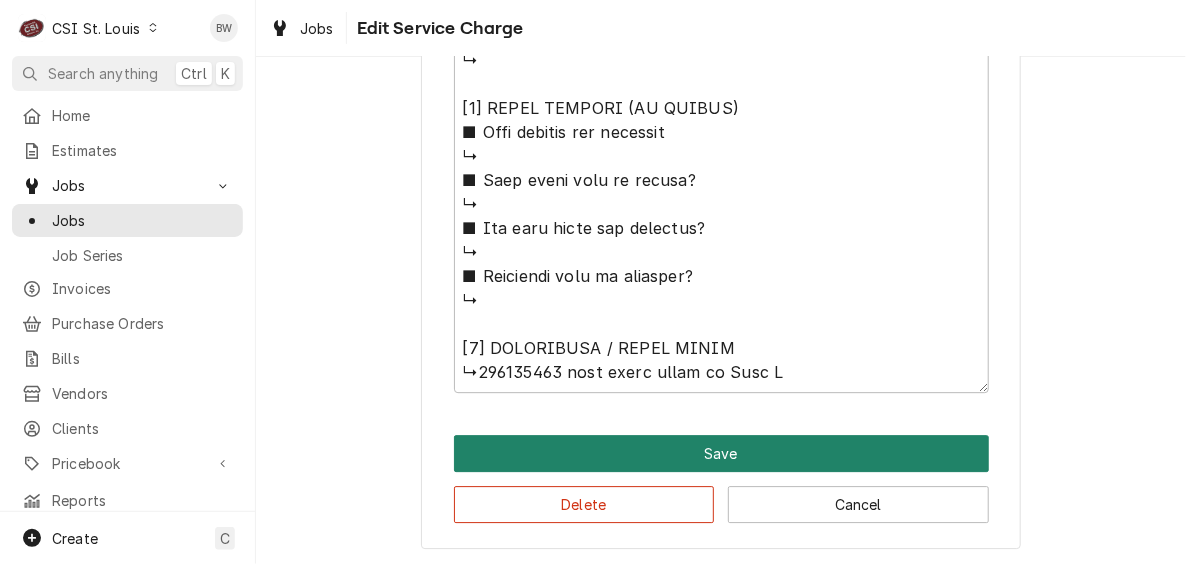click on "Save" at bounding box center [721, 453] 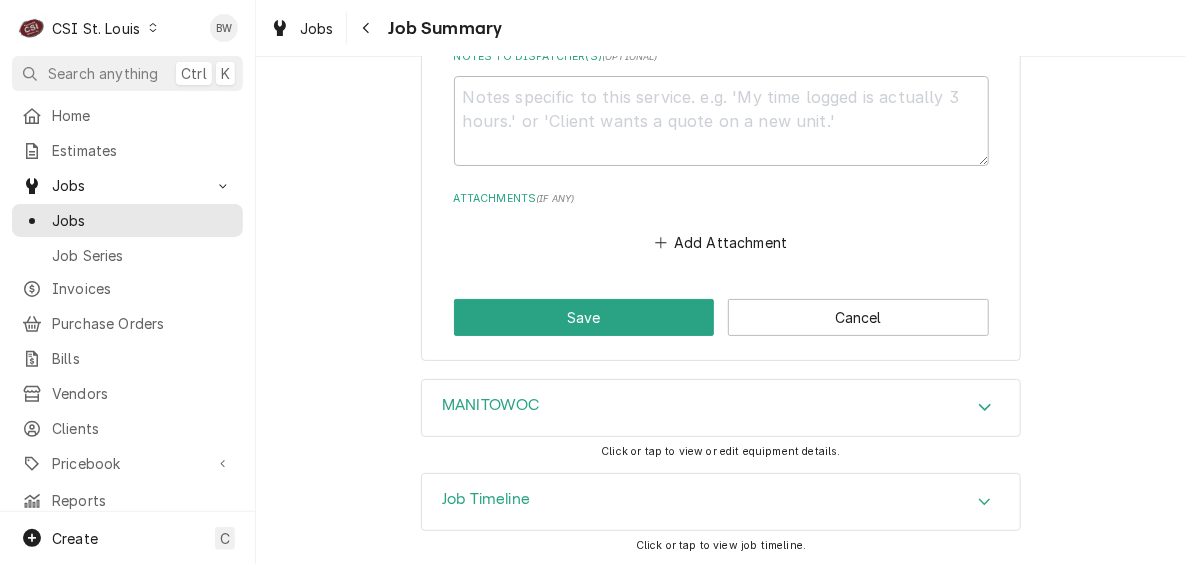 scroll, scrollTop: 2565, scrollLeft: 0, axis: vertical 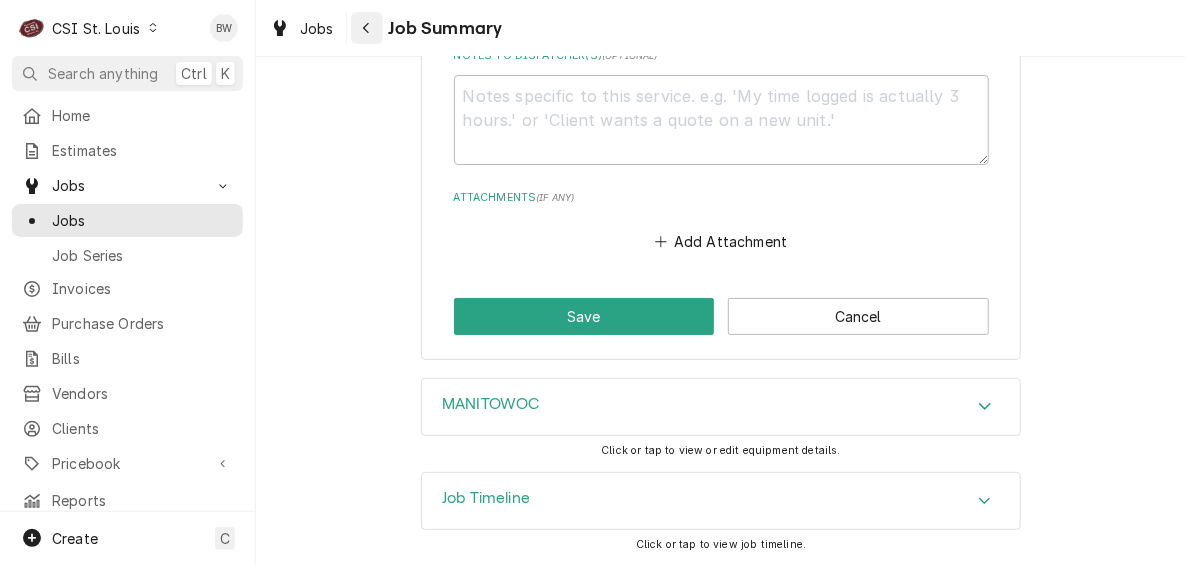 click 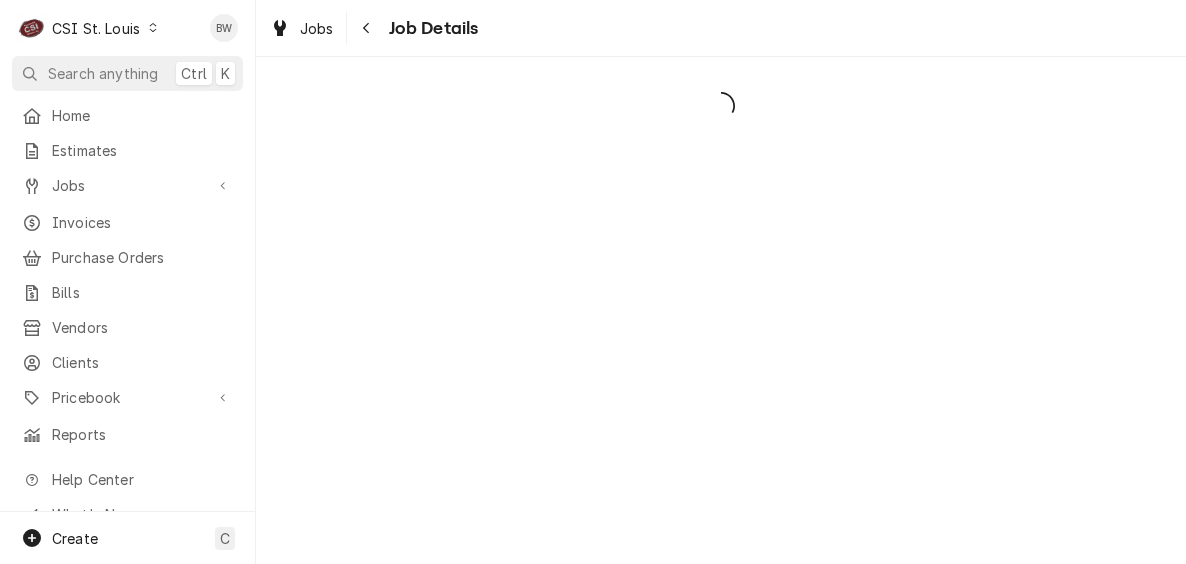 scroll, scrollTop: 0, scrollLeft: 0, axis: both 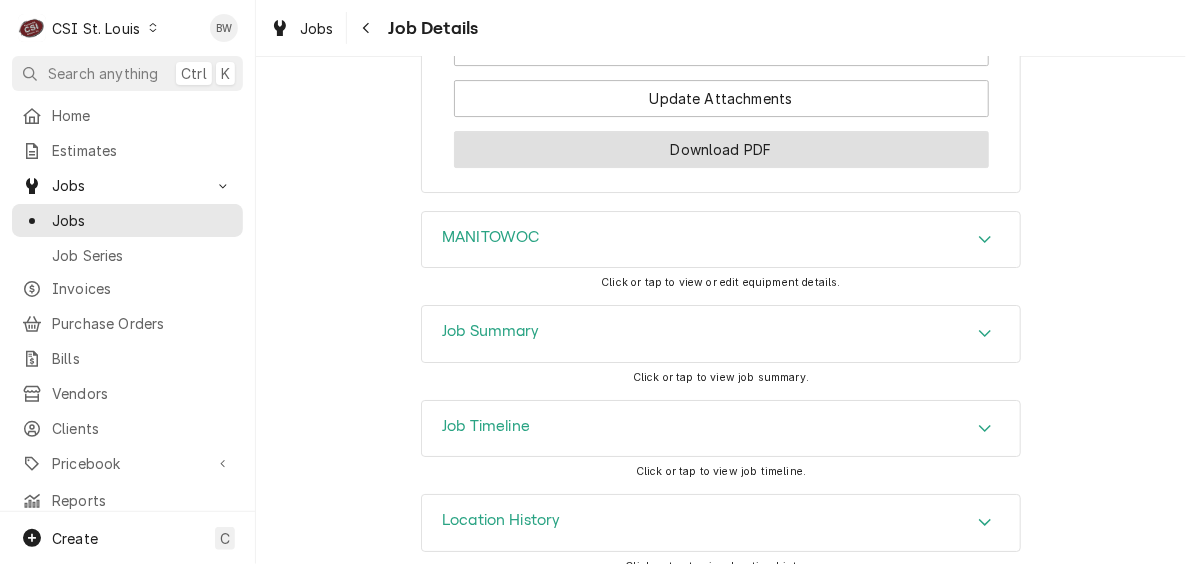 click on "Download PDF" at bounding box center (721, 149) 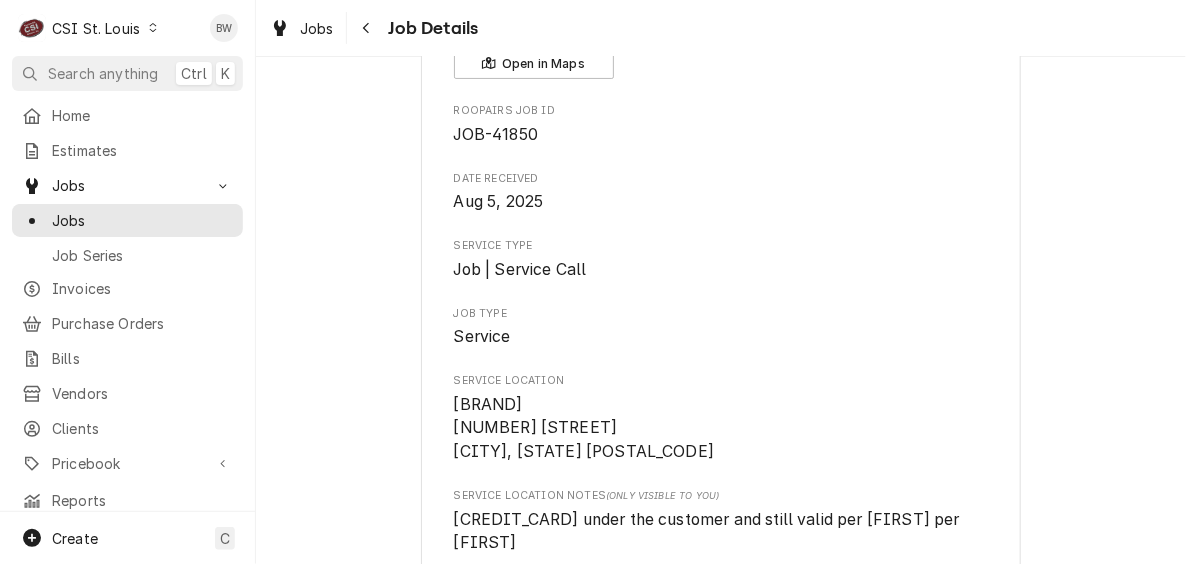 scroll, scrollTop: 0, scrollLeft: 0, axis: both 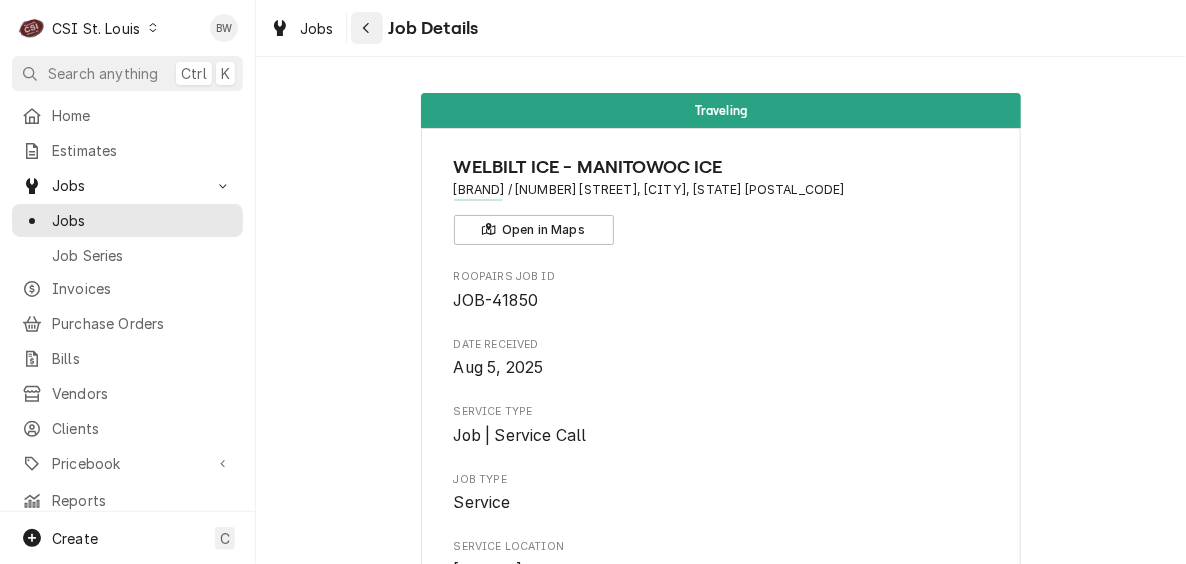 click at bounding box center [367, 28] 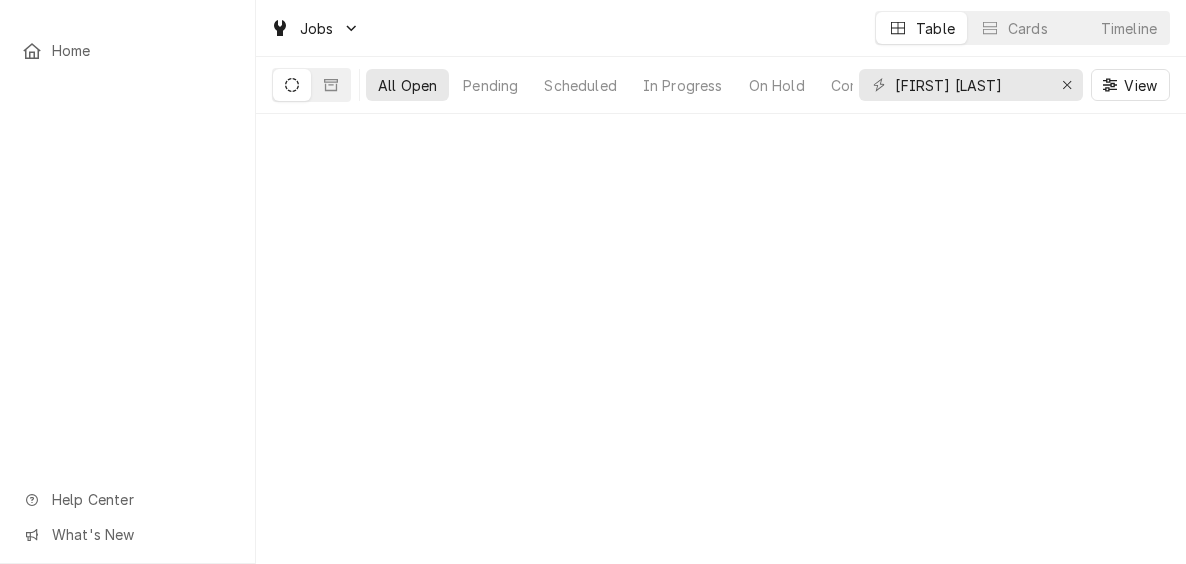 scroll, scrollTop: 0, scrollLeft: 0, axis: both 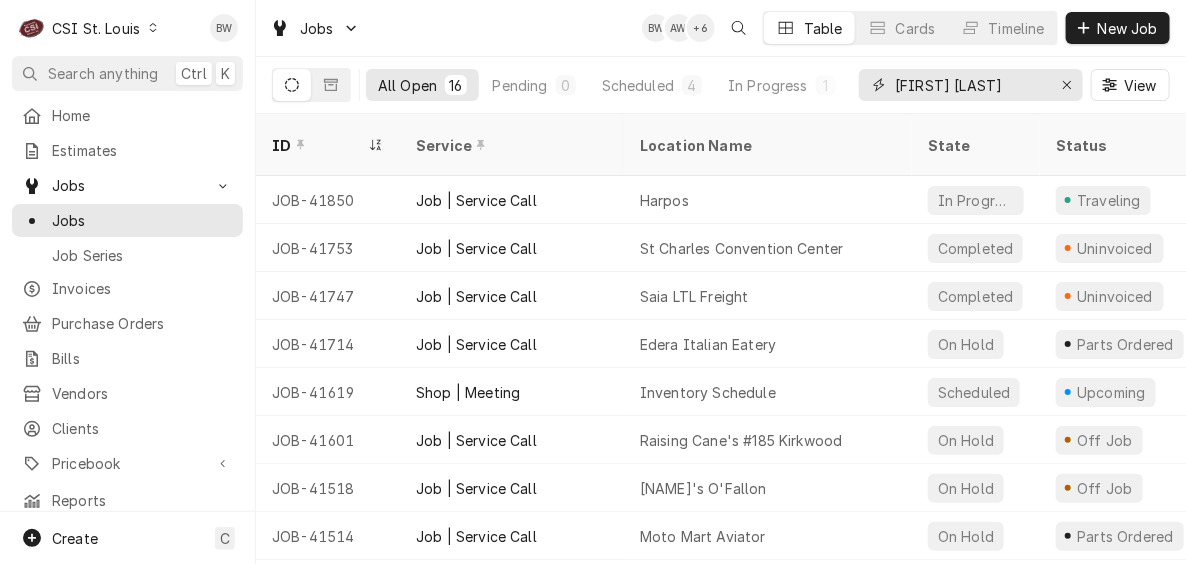 drag, startPoint x: 992, startPoint y: 88, endPoint x: 869, endPoint y: 80, distance: 123.25989 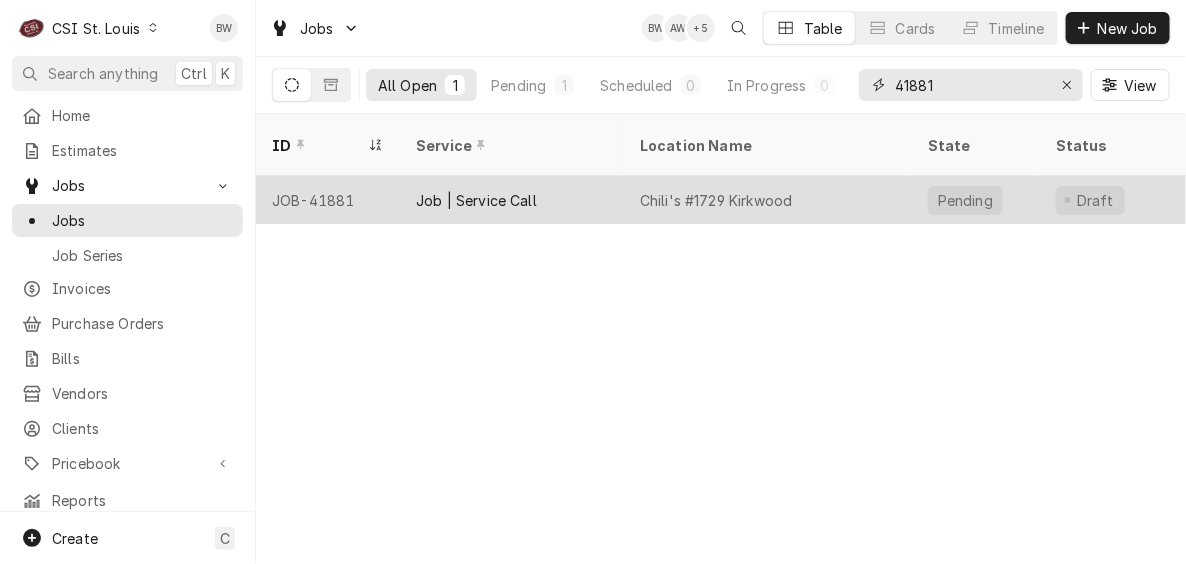 type on "41881" 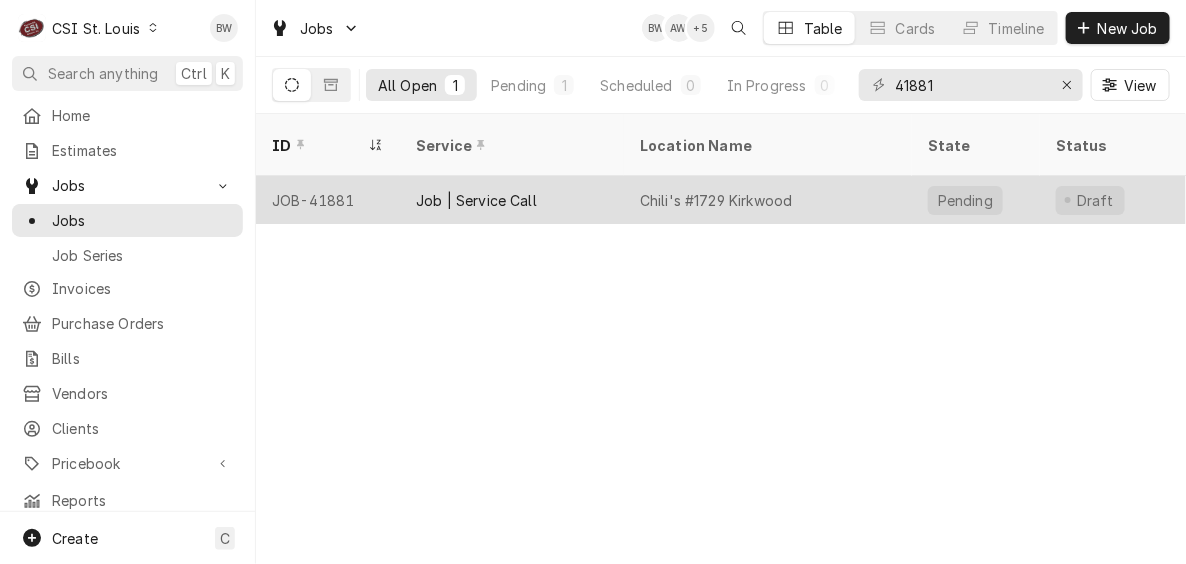 click on "JOB-41881" at bounding box center (328, 200) 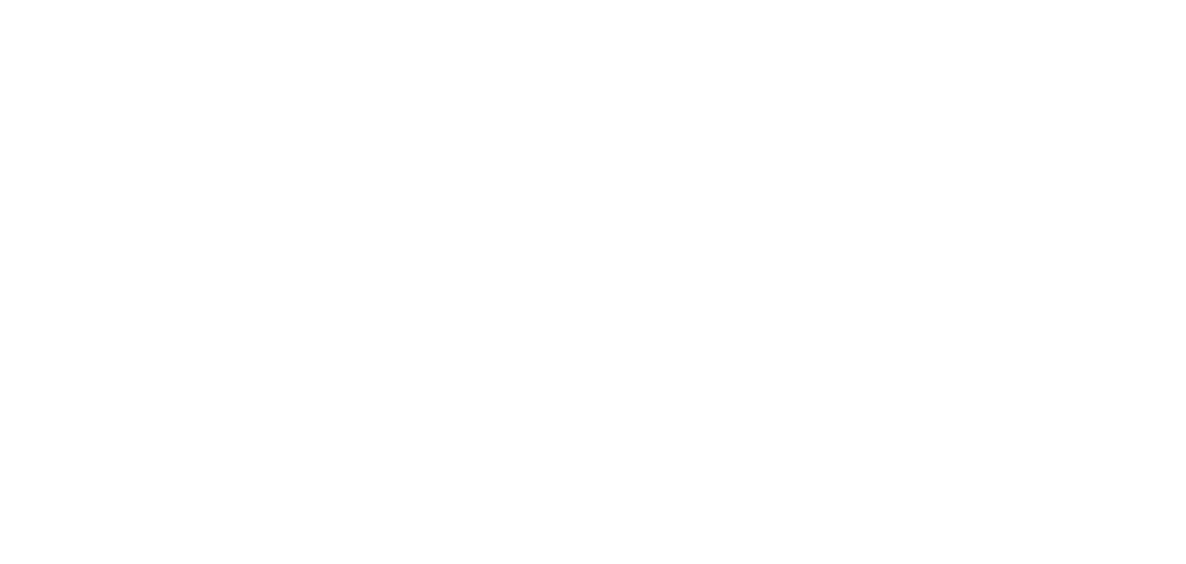scroll, scrollTop: 0, scrollLeft: 0, axis: both 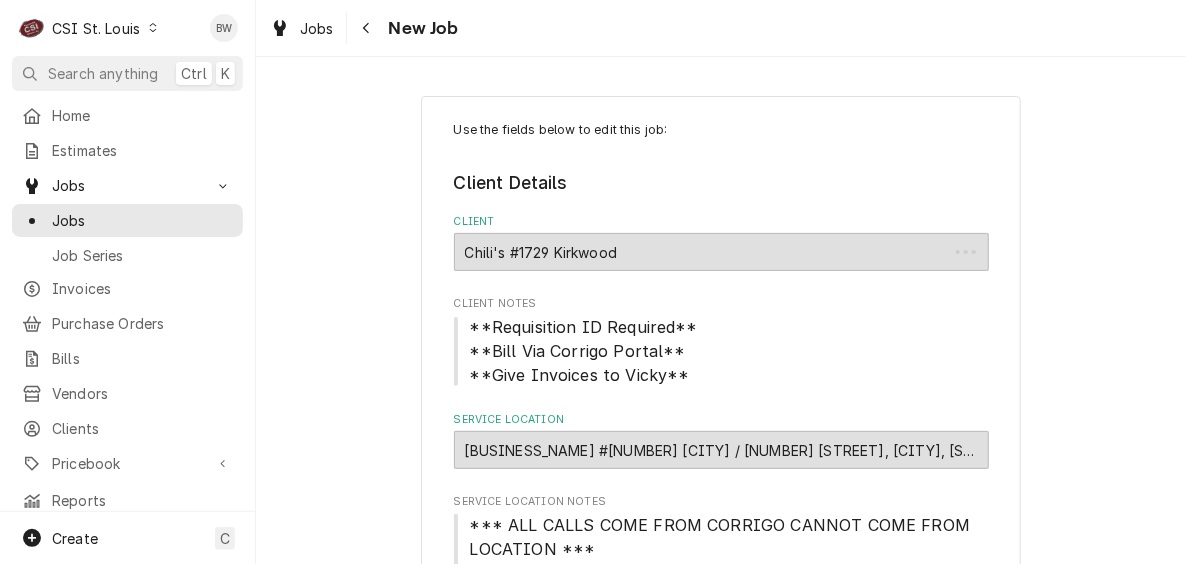 type on "x" 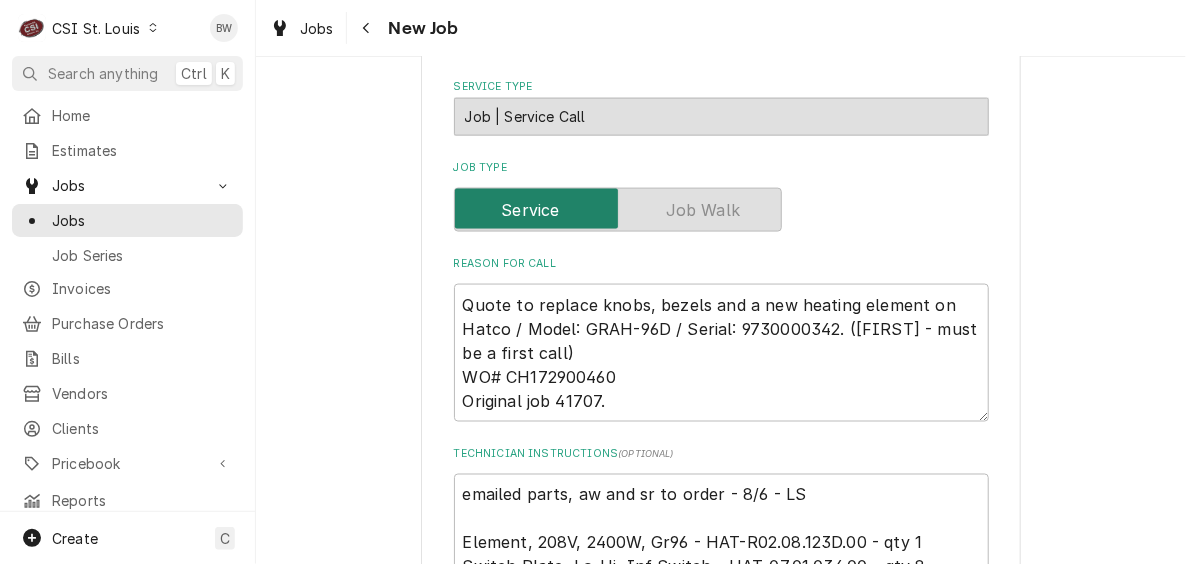 scroll, scrollTop: 1000, scrollLeft: 0, axis: vertical 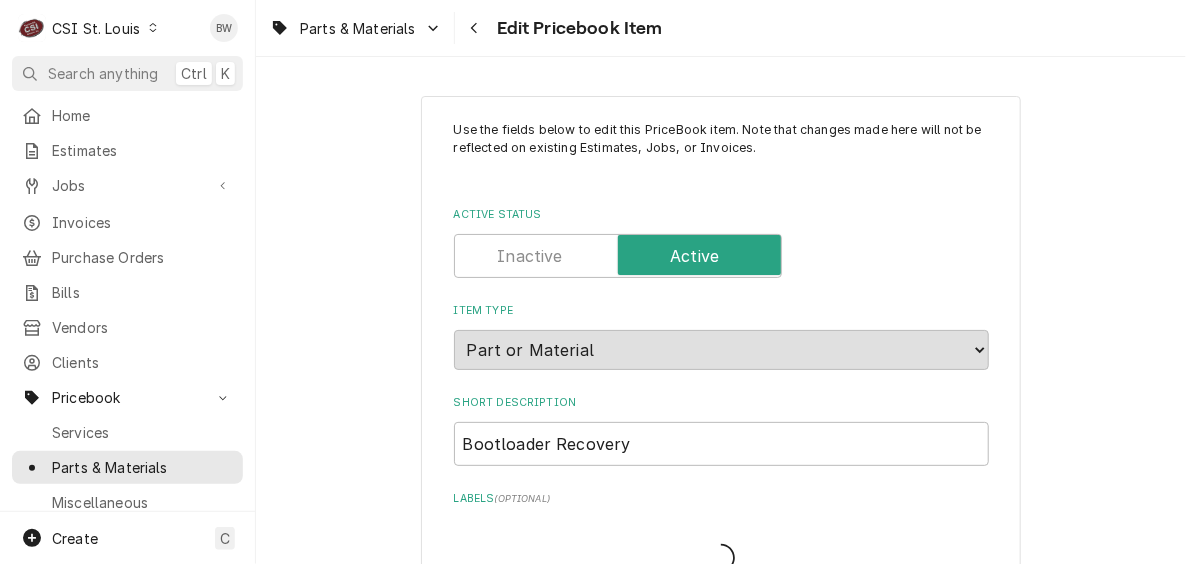 type on "x" 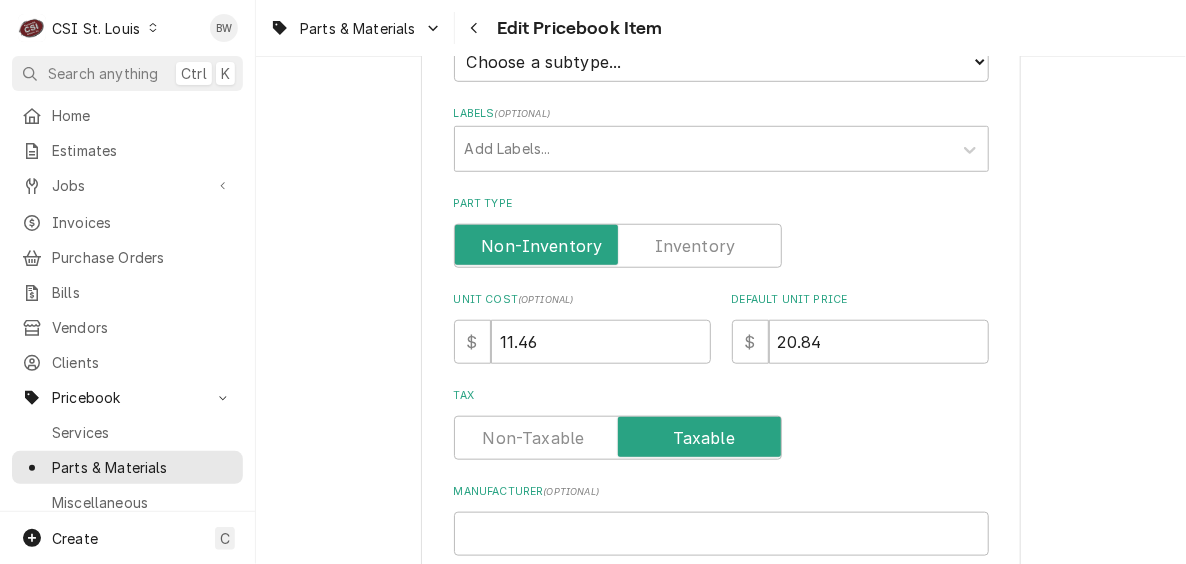 scroll, scrollTop: 500, scrollLeft: 0, axis: vertical 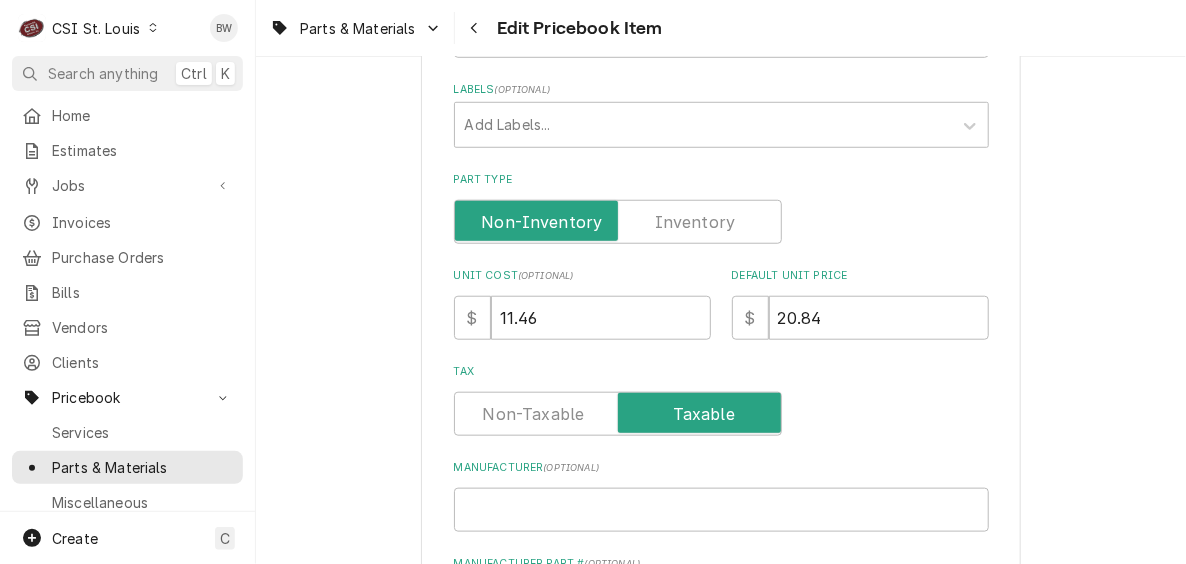 click at bounding box center [618, 222] 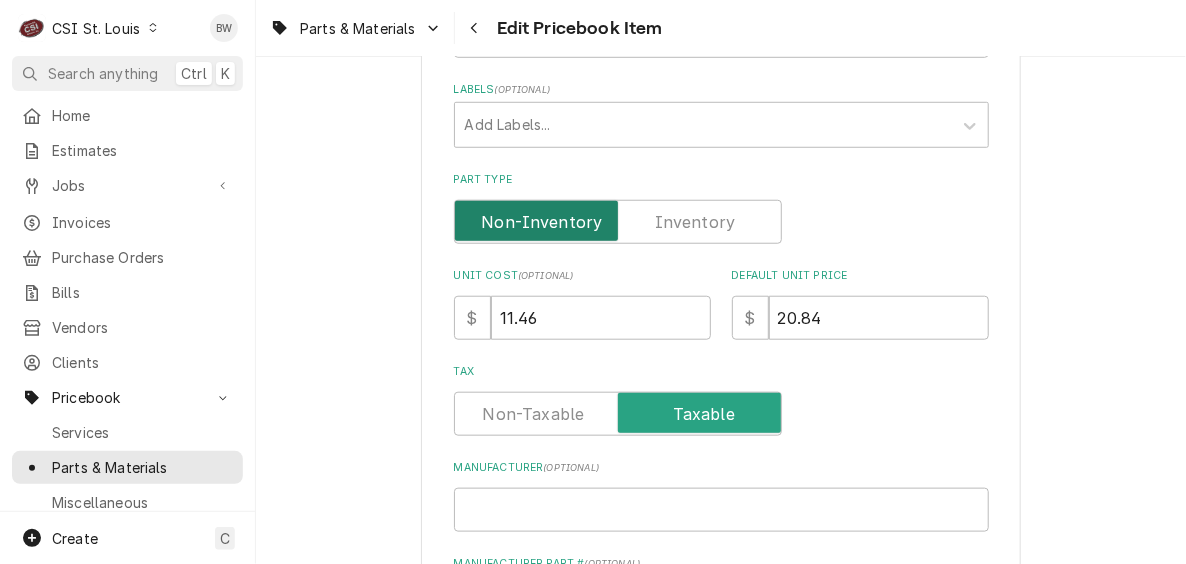 click at bounding box center (618, 222) 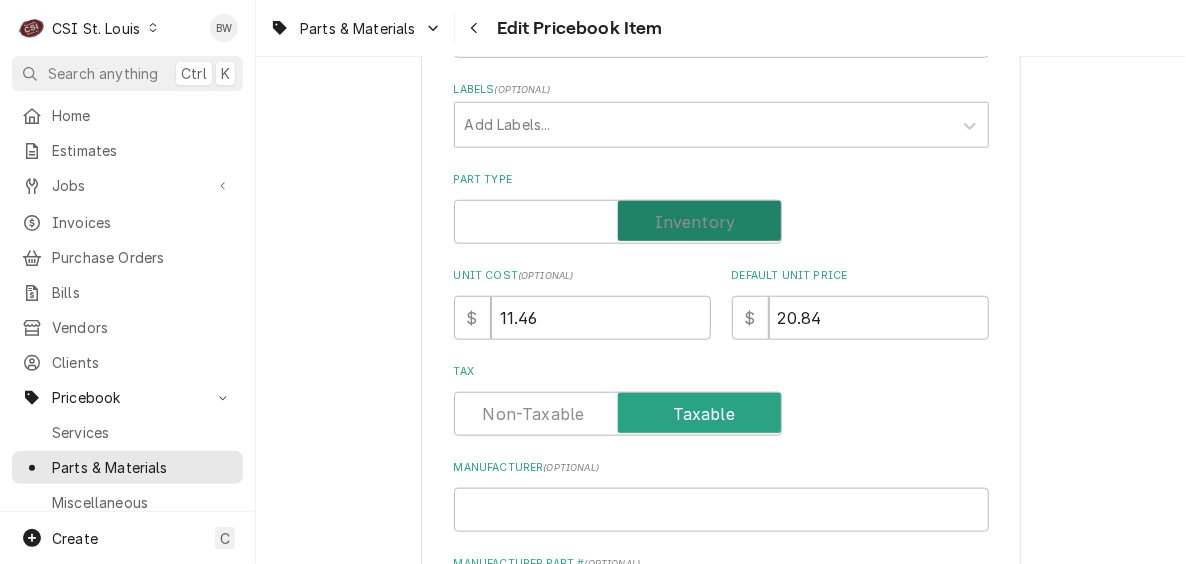 checkbox on "true" 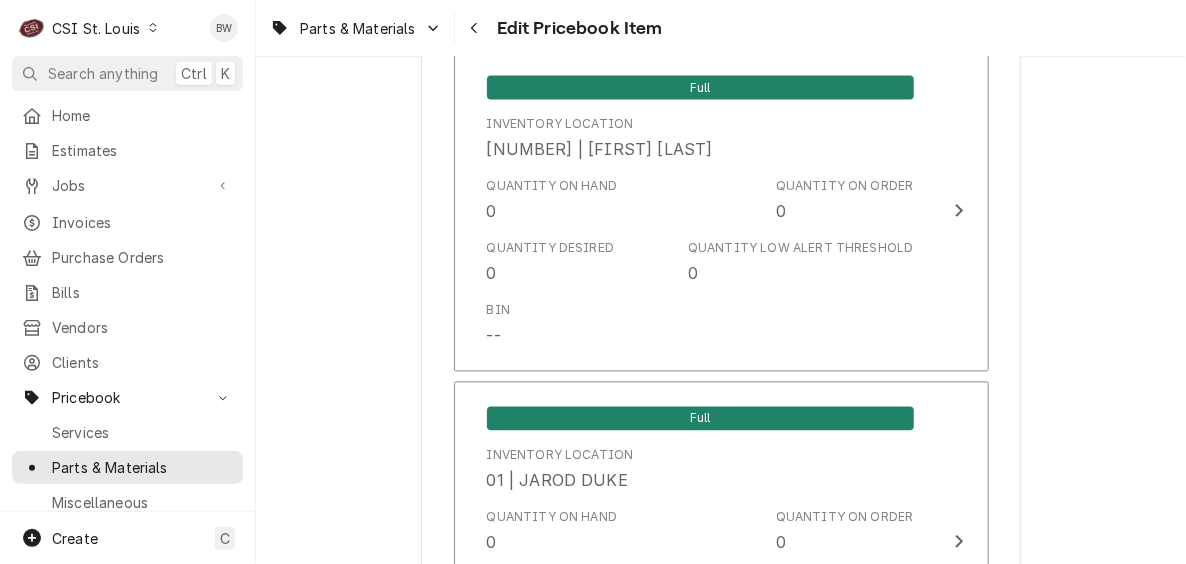 scroll, scrollTop: 3700, scrollLeft: 0, axis: vertical 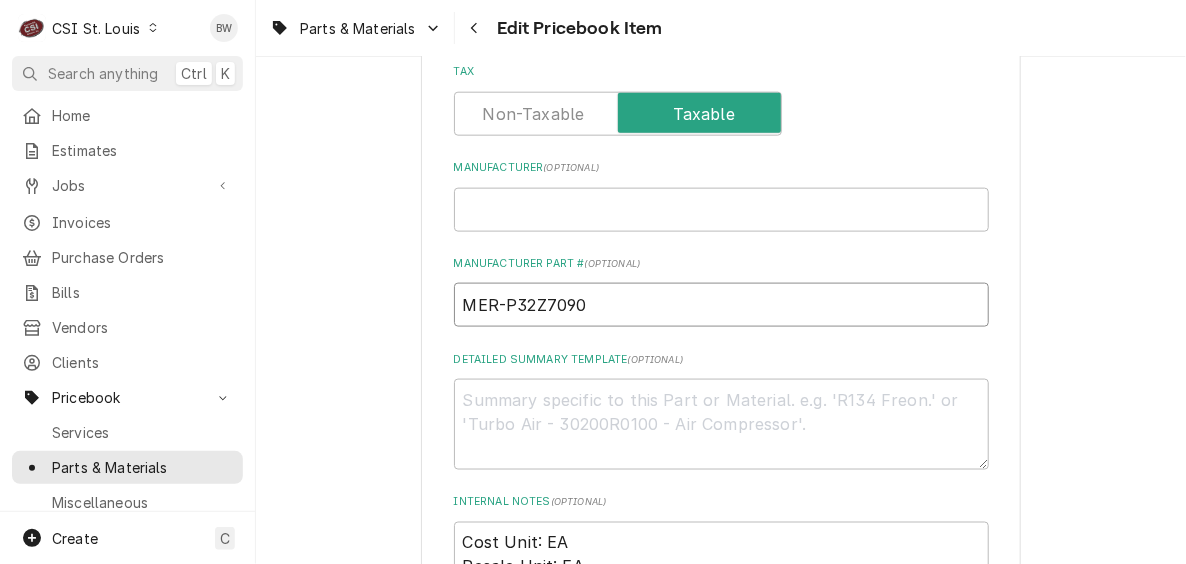 drag, startPoint x: 592, startPoint y: 307, endPoint x: 498, endPoint y: 309, distance: 94.02127 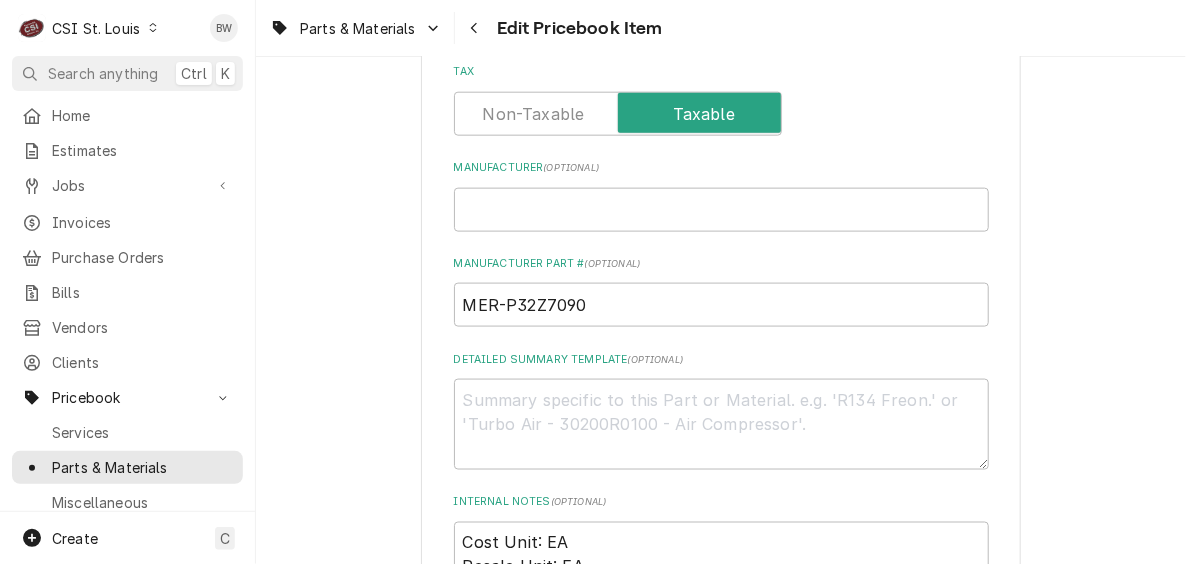 click on "Use the fields below to edit this PriceBook item. Note that changes made here will not be reflected on existing Estimates, Jobs, or Invoices. Active Status Item Type Choose PriceBook item type... Service Charge Part or Material Miscellaneous Charge Discount Tax Short Description Bootloader Recovery Subtype Choose a subtype... [#2-DUAL] AFTERHRS-WH-CHG-2 [#2-DUAL] BEV-EQUIP [#2-DUAL] BEV-MATS [#2-DUAL] CONT-LABR-2 [#2-DUAL] CRANE-LIFT-2 [#2-DUAL] EQUIP-RENT-2 [#2-DUAL] INVEN-PARTS [#2-DUAL] MAINT-SUPPLY [#2-DUAL] MISC-EQUIP [#2-DUAL] MISC-NON-INVEN [#2-DUAL] PROJ-CONT-LABR-2 [#2-DUAL] PROJ-EQUIP [#2-DUAL] PROJ-MATS [#3-BILL] SHOP-TOOLS Labels  ( optional ) Add Labels... Part Type Unit Cost  ( optional ) $ 11.46 Default Unit Price $ 20.84 Tax Manufacturer  ( optional ) Manufacturer Part #  ( optional ) MER-P32Z7090 Detailed Summary Template  ( optional ) Internal Notes  ( optional ) Cost Unit: EA
Resale Unit: EA Vendor Part Information Vendor MERRYCHEF Vendor Cost $7.15 Vendor Part # -- Vendor PARTS TOWN $11.46" at bounding box center [721, 8073] 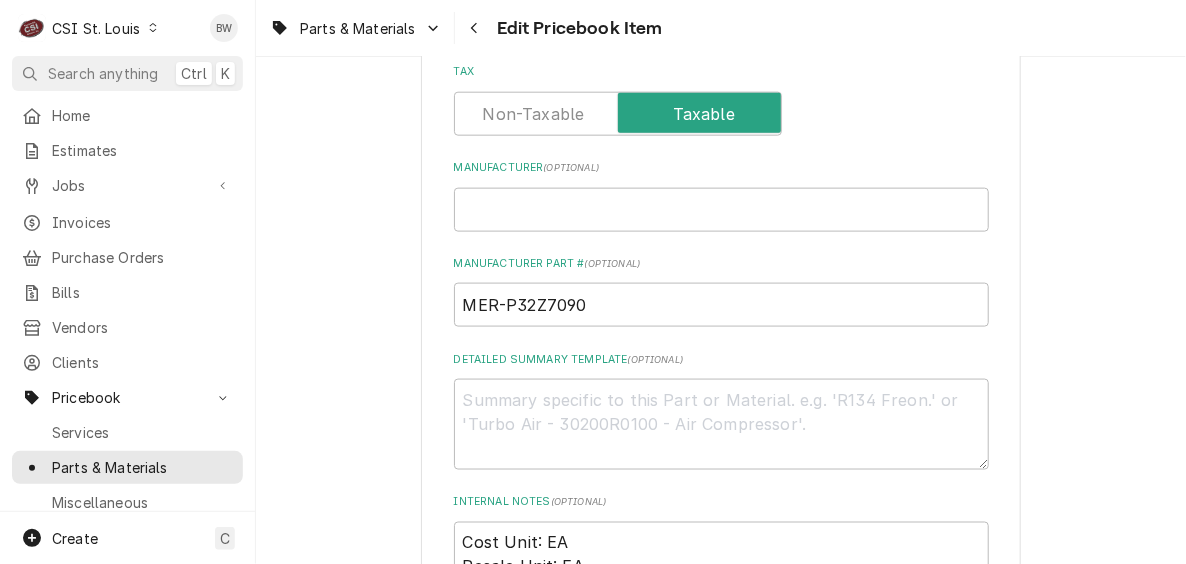 click on "Use the fields below to edit this PriceBook item. Note that changes made here will not be reflected on existing Estimates, Jobs, or Invoices. Active Status Item Type Choose PriceBook item type... Service Charge Part or Material Miscellaneous Charge Discount Tax Short Description Bootloader Recovery Subtype Choose a subtype... [#2-DUAL] AFTERHRS-WH-CHG-2 [#2-DUAL] BEV-EQUIP [#2-DUAL] BEV-MATS [#2-DUAL] CONT-LABR-2 [#2-DUAL] CRANE-LIFT-2 [#2-DUAL] EQUIP-RENT-2 [#2-DUAL] INVEN-PARTS [#2-DUAL] MAINT-SUPPLY [#2-DUAL] MISC-EQUIP [#2-DUAL] MISC-NON-INVEN [#2-DUAL] PROJ-CONT-LABR-2 [#2-DUAL] PROJ-EQUIP [#2-DUAL] PROJ-MATS [#3-BILL] SHOP-TOOLS Labels  ( optional ) Add Labels... Part Type Unit Cost  ( optional ) $ 11.46 Default Unit Price $ 20.84 Tax Manufacturer  ( optional ) Manufacturer Part #  ( optional ) MER-P32Z7090 Detailed Summary Template  ( optional ) Internal Notes  ( optional ) Cost Unit: EA
Resale Unit: EA Vendor Part Information Vendor MERRYCHEF Vendor Cost $7.15 Vendor Part # -- Vendor PARTS TOWN $11.46" at bounding box center [721, 8073] 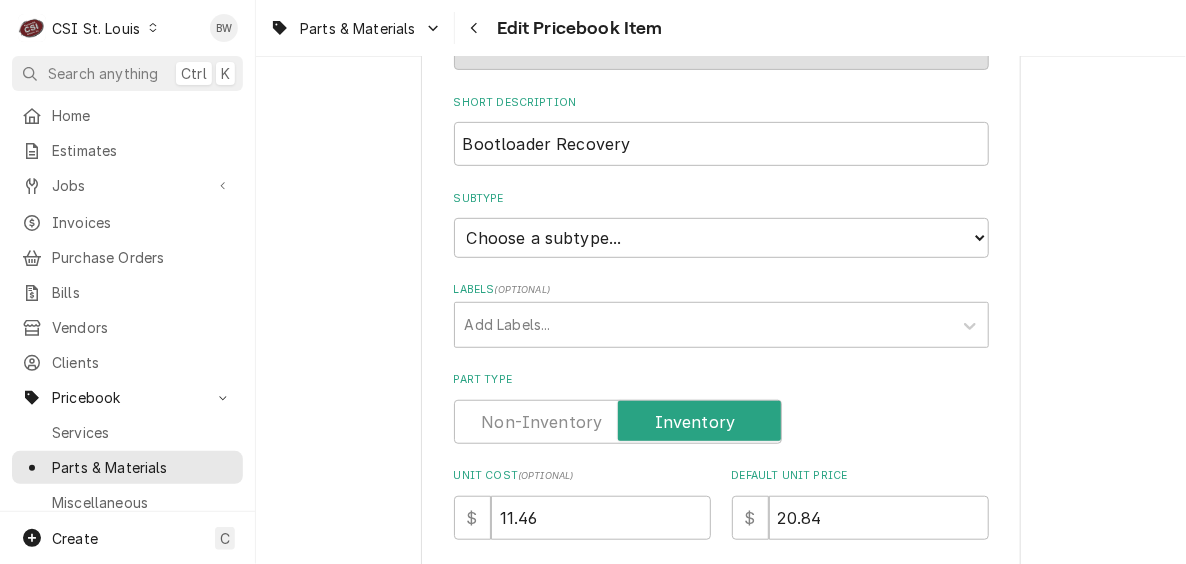 scroll, scrollTop: 0, scrollLeft: 0, axis: both 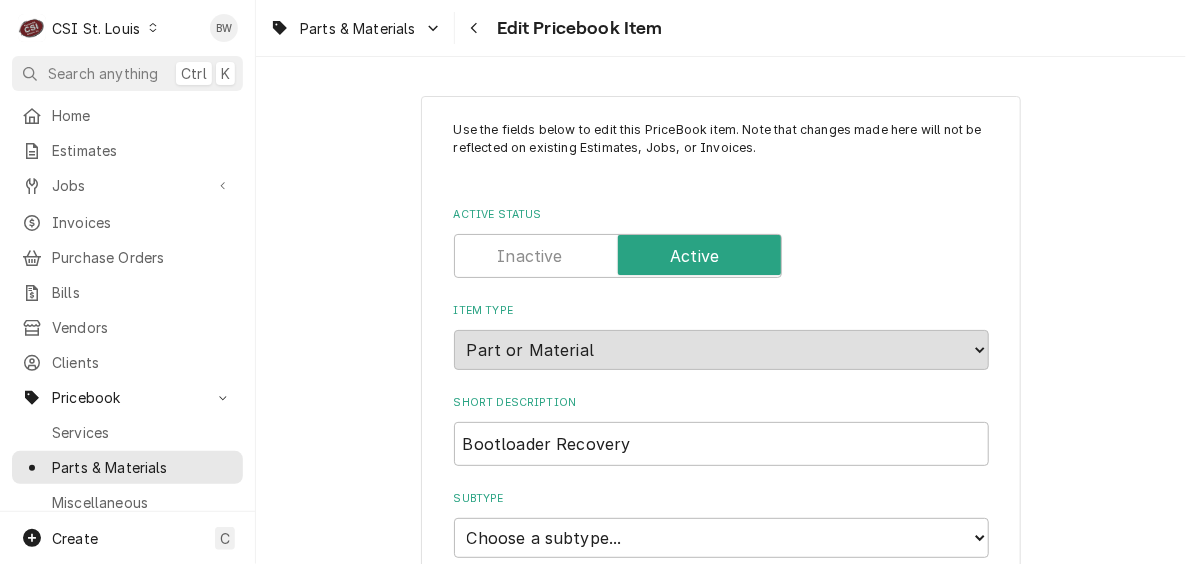 click on "Use the fields below to edit this PriceBook item. Note that changes made here will not be reflected on existing Estimates, Jobs, or Invoices. Active Status Item Type Choose PriceBook item type... Service Charge Part or Material Miscellaneous Charge Discount Tax Short Description Bootloader Recovery Subtype Choose a subtype... [#2-DUAL] AFTERHRS-WH-CHG-2 [#2-DUAL] BEV-EQUIP [#2-DUAL] BEV-MATS [#2-DUAL] CONT-LABR-2 [#2-DUAL] CRANE-LIFT-2 [#2-DUAL] EQUIP-RENT-2 [#2-DUAL] INVEN-PARTS [#2-DUAL] MAINT-SUPPLY [#2-DUAL] MISC-EQUIP [#2-DUAL] MISC-NON-INVEN [#2-DUAL] PROJ-CONT-LABR-2 [#2-DUAL] PROJ-EQUIP [#2-DUAL] PROJ-MATS [#3-BILL] SHOP-TOOLS Labels  ( optional ) Add Labels... Part Type Unit Cost  ( optional ) $ 11.46 Default Unit Price $ 20.84 Tax Manufacturer  ( optional ) Manufacturer Part #  ( optional ) MER-P32Z7090 Detailed Summary Template  ( optional ) Internal Notes  ( optional ) Cost Unit: EA
Resale Unit: EA Vendor Part Information Vendor MERRYCHEF Vendor Cost $7.15 Vendor Part # -- Vendor PARTS TOWN $11.46" at bounding box center (721, 8873) 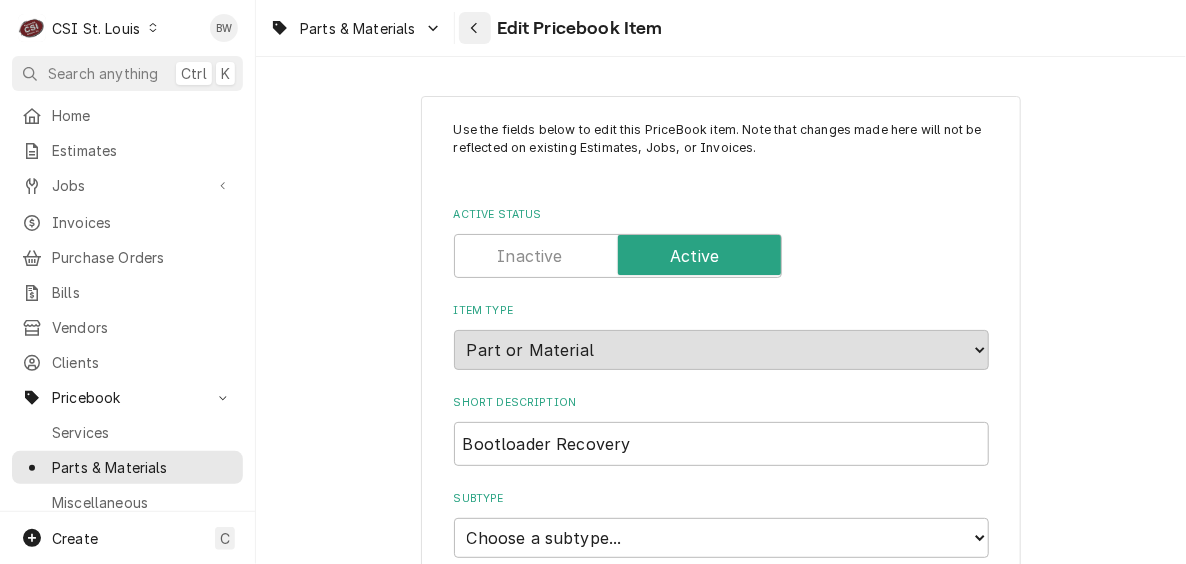 click 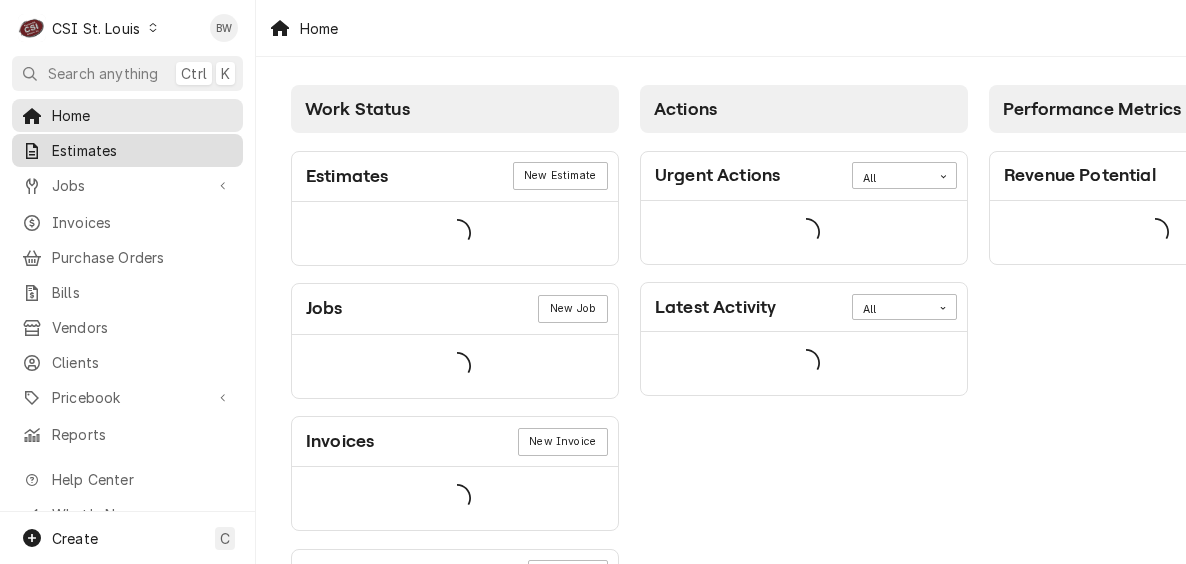 scroll, scrollTop: 0, scrollLeft: 0, axis: both 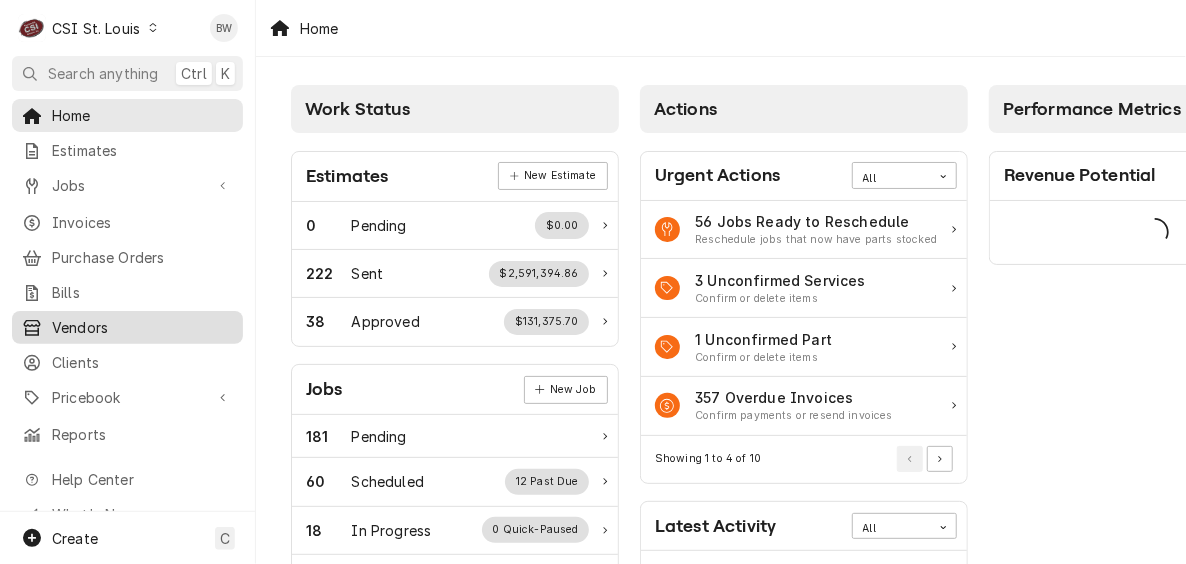 click on "Vendors" at bounding box center [142, 327] 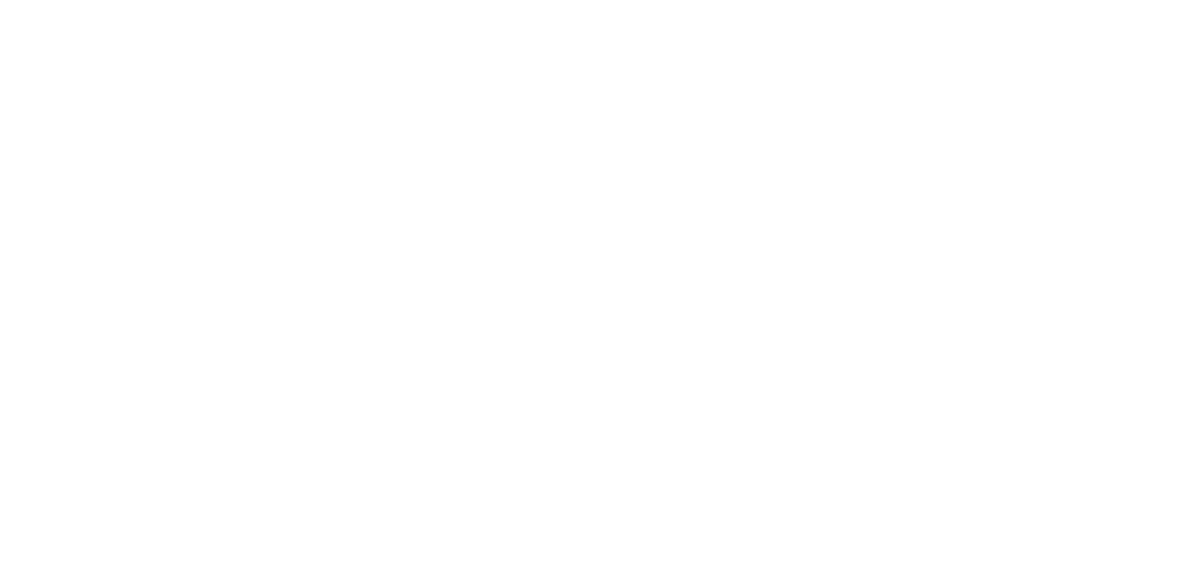 scroll, scrollTop: 0, scrollLeft: 0, axis: both 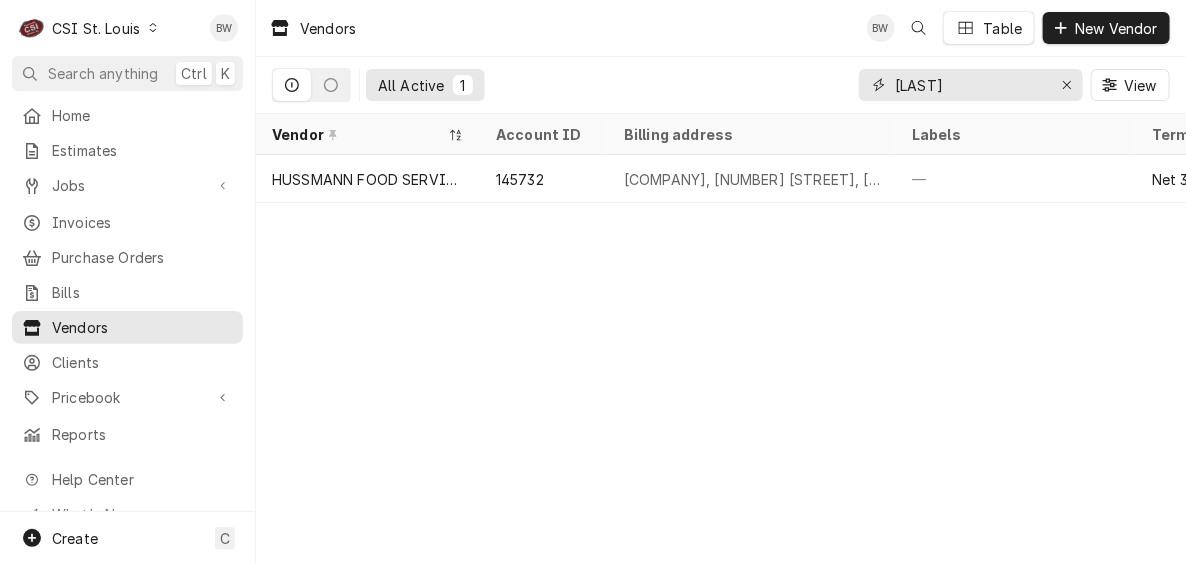 drag, startPoint x: 957, startPoint y: 82, endPoint x: 882, endPoint y: 88, distance: 75.23962 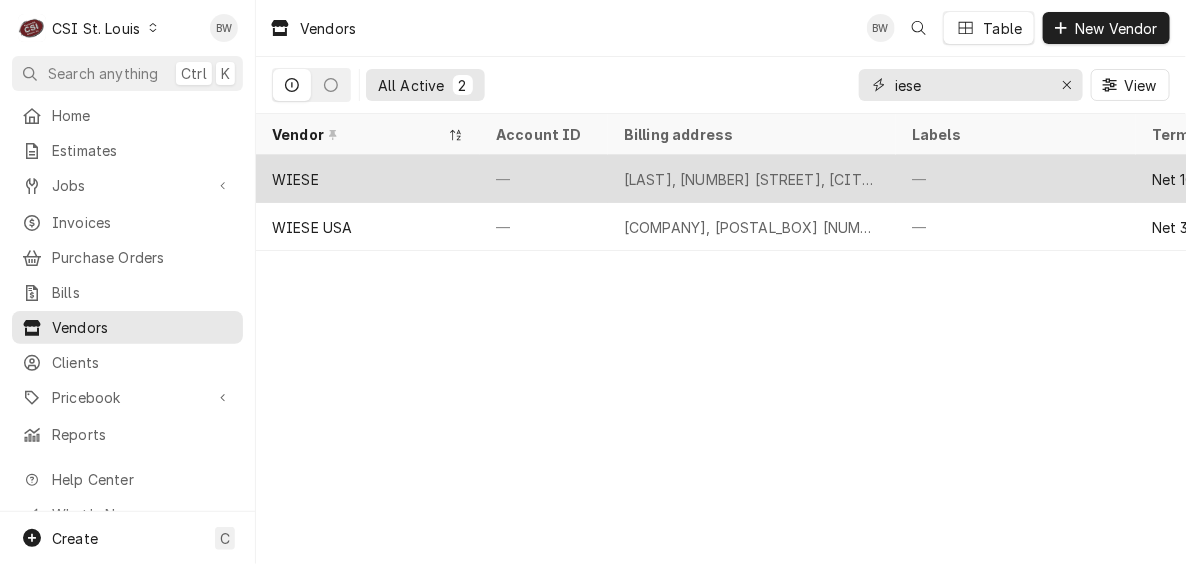 type on "iese" 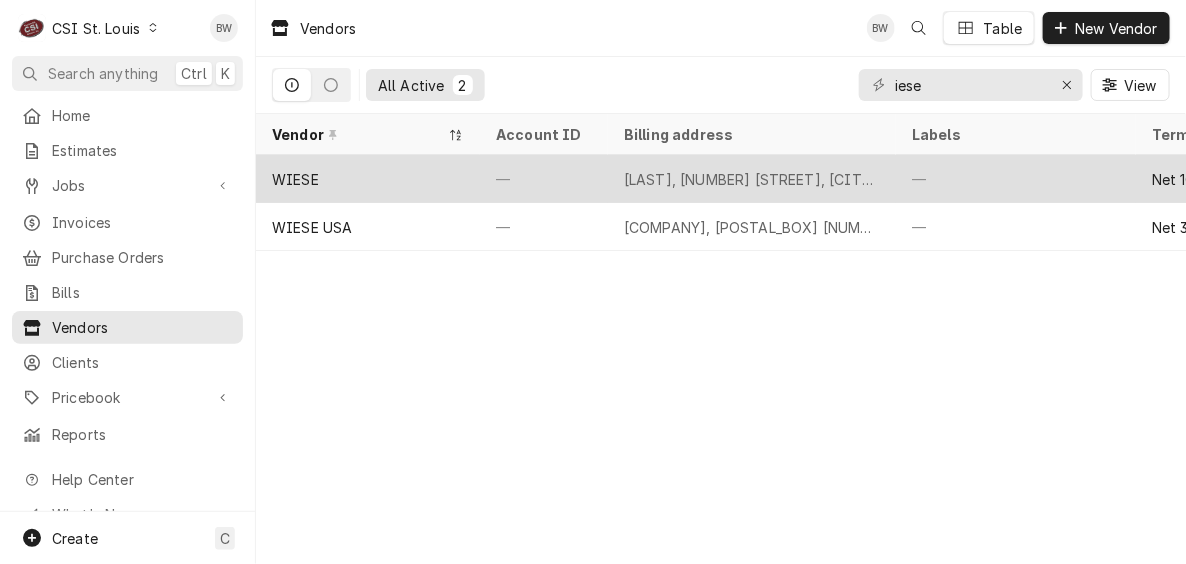 click on "WIESE" at bounding box center [368, 179] 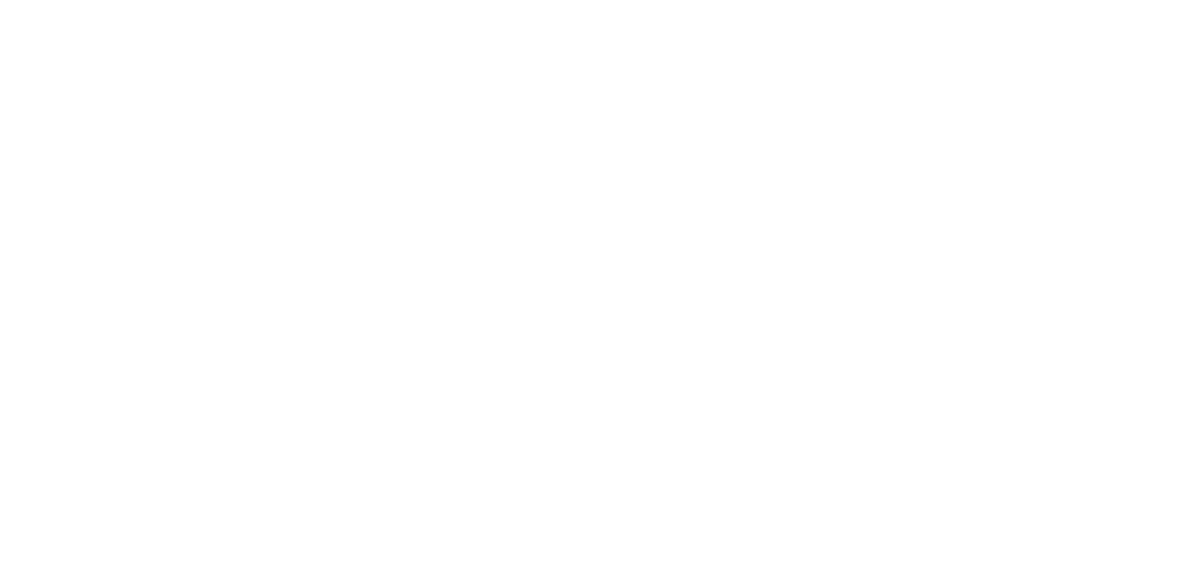 scroll, scrollTop: 0, scrollLeft: 0, axis: both 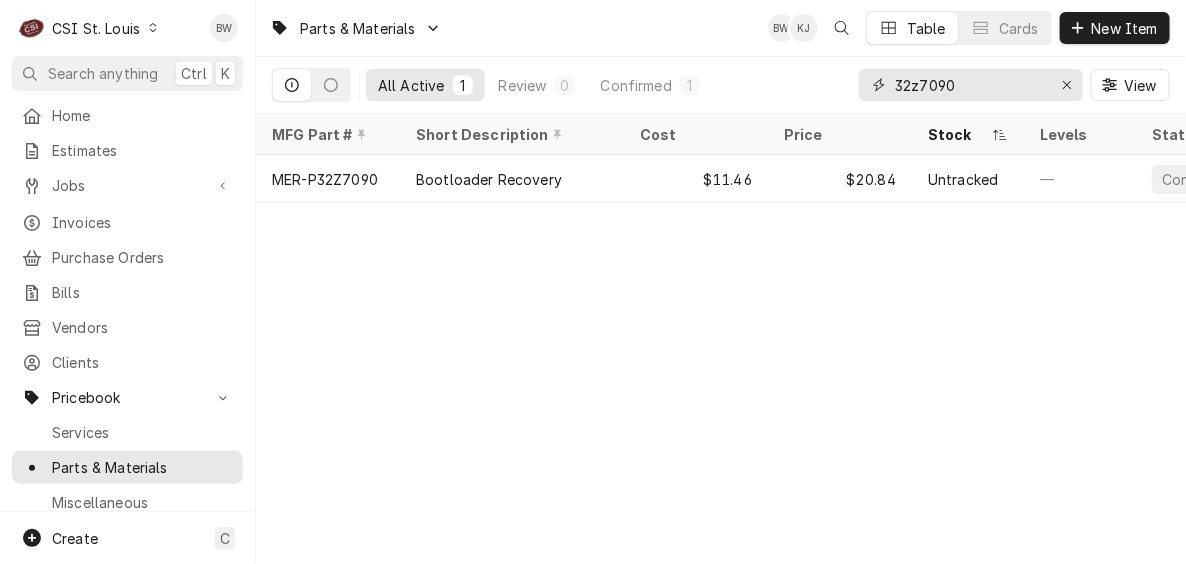 drag, startPoint x: 974, startPoint y: 81, endPoint x: 869, endPoint y: 90, distance: 105.38501 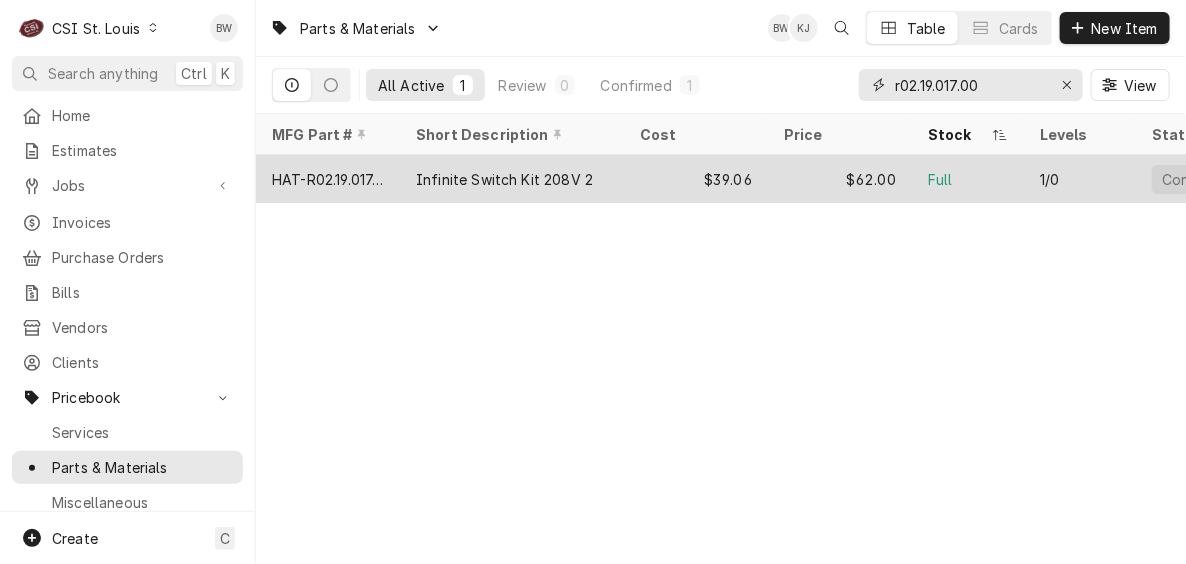 type on "r02.19.017.00" 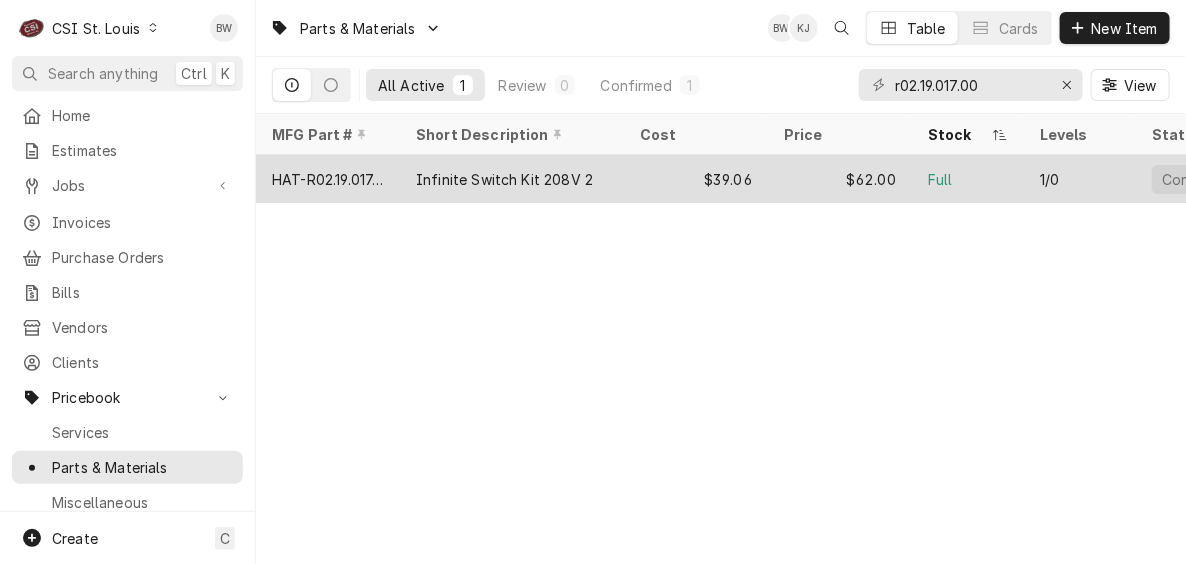 click on "HAT-R02.19.017.00" at bounding box center [328, 179] 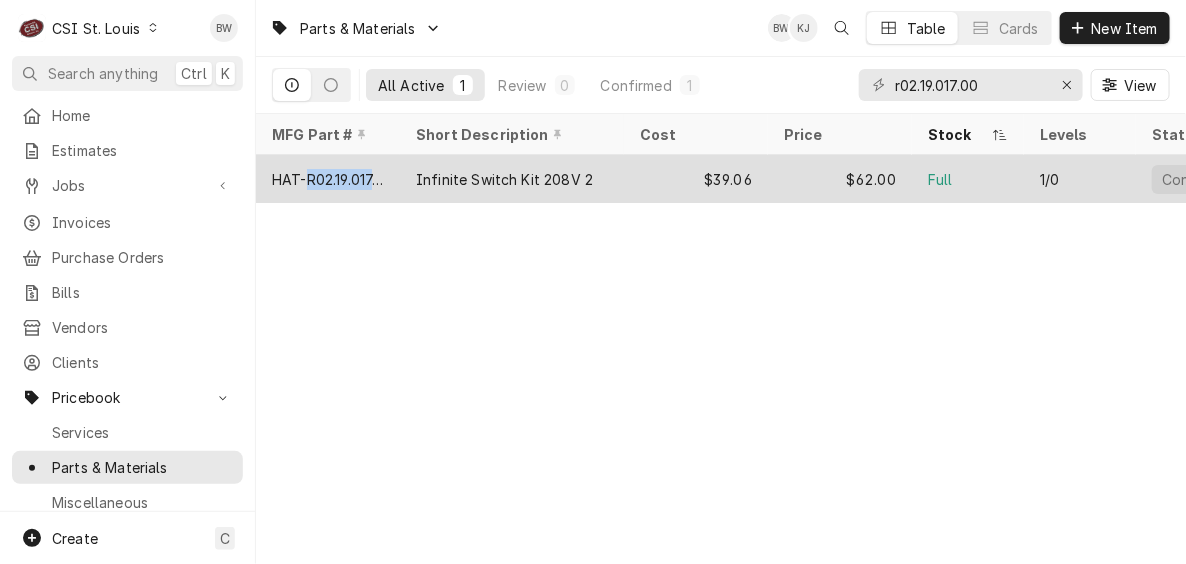 click on "HAT-R02.19.017.00" at bounding box center [328, 179] 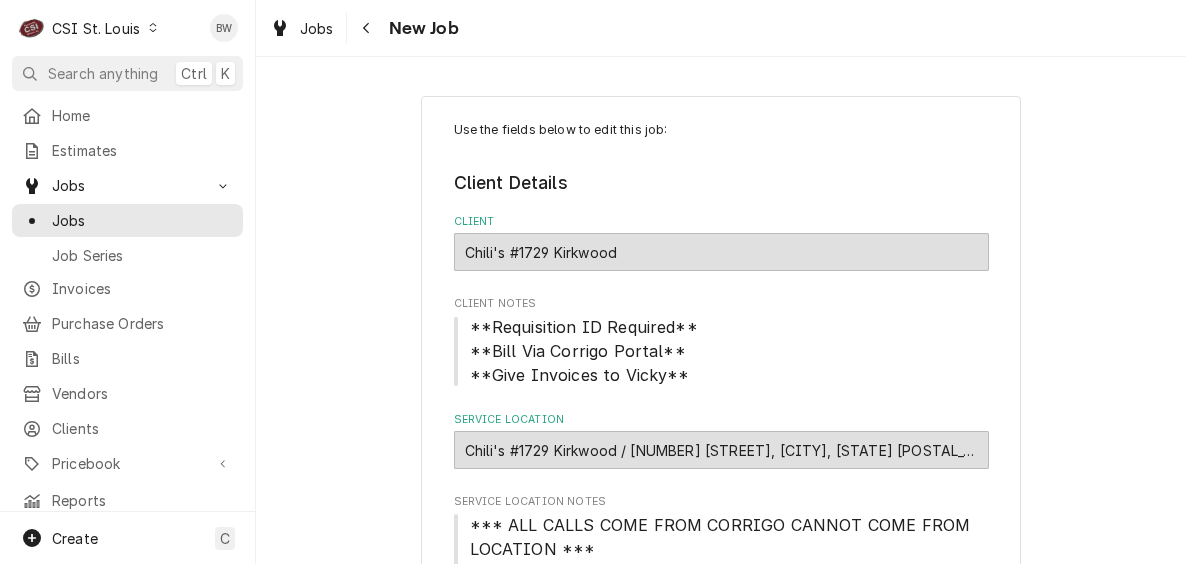 scroll, scrollTop: 0, scrollLeft: 0, axis: both 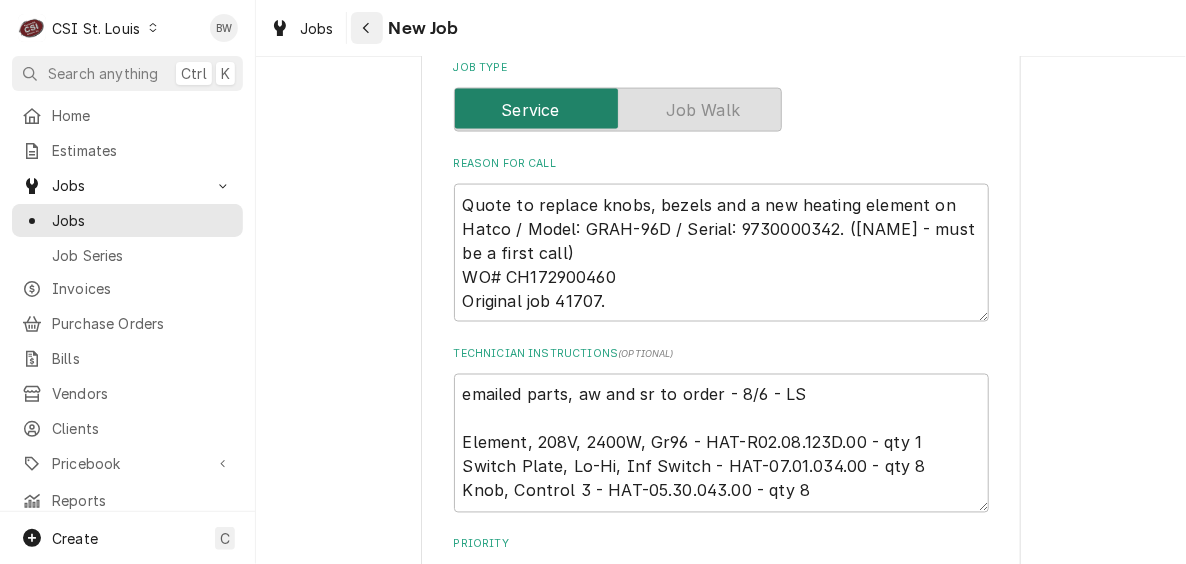 click at bounding box center (367, 28) 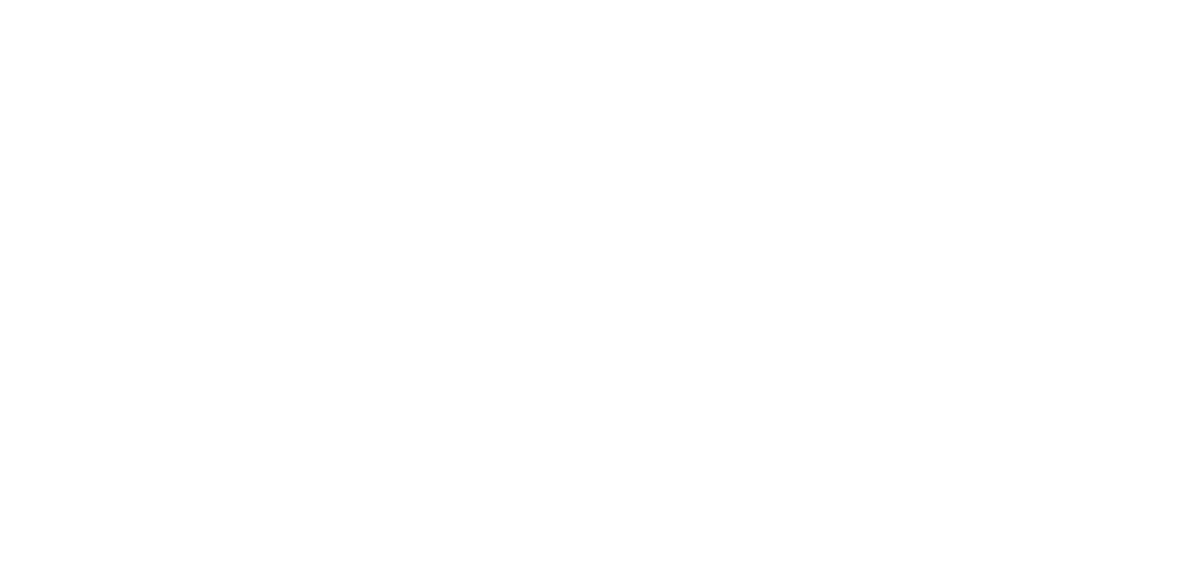 scroll, scrollTop: 0, scrollLeft: 0, axis: both 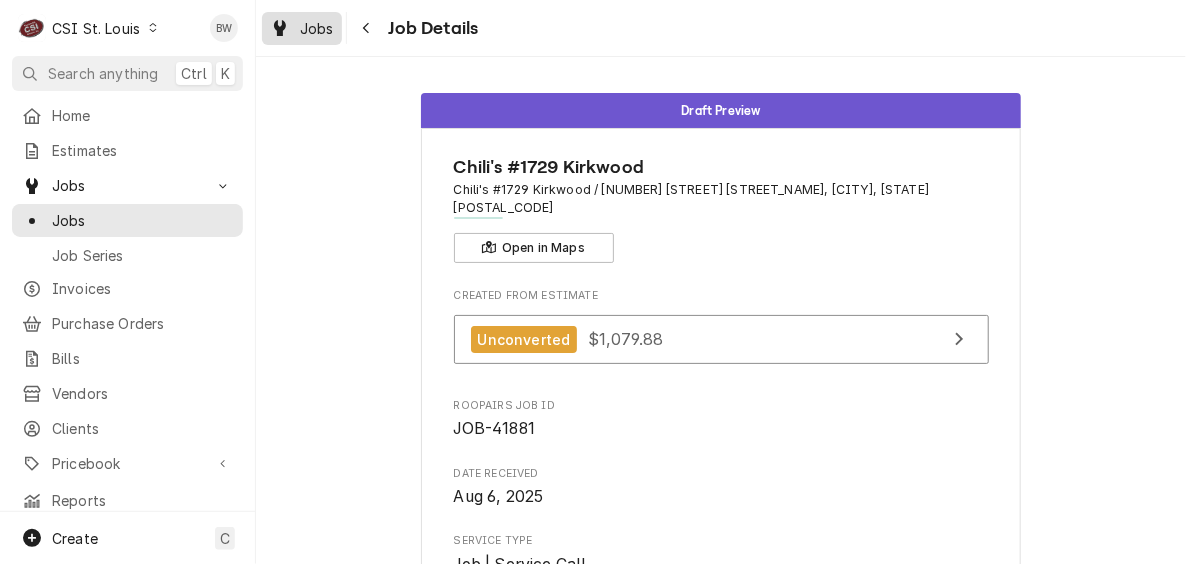 click on "Jobs" at bounding box center [302, 28] 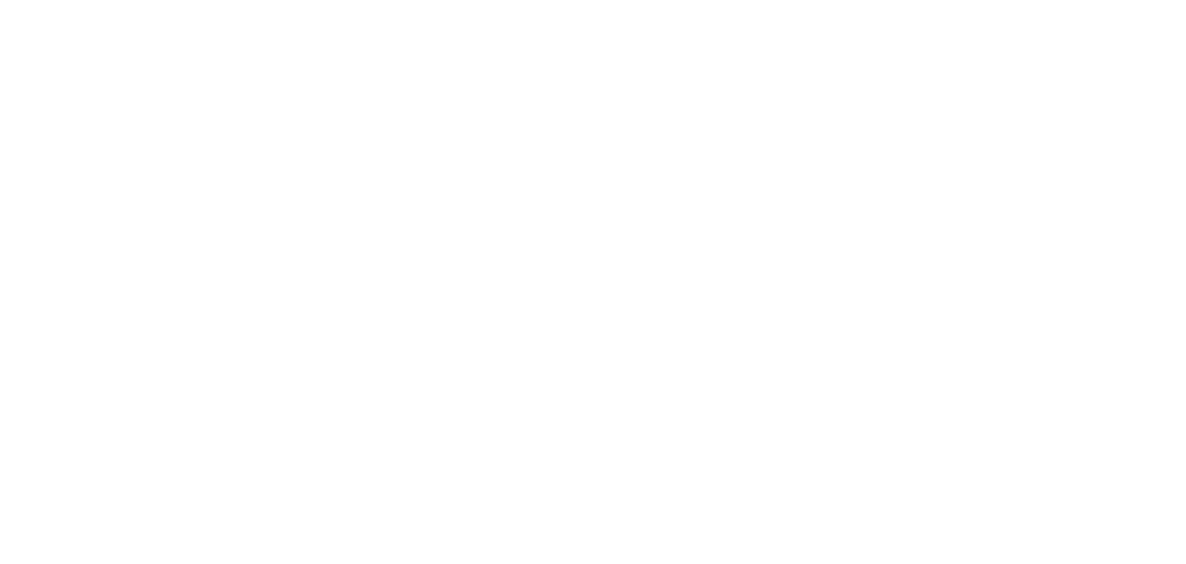 scroll, scrollTop: 0, scrollLeft: 0, axis: both 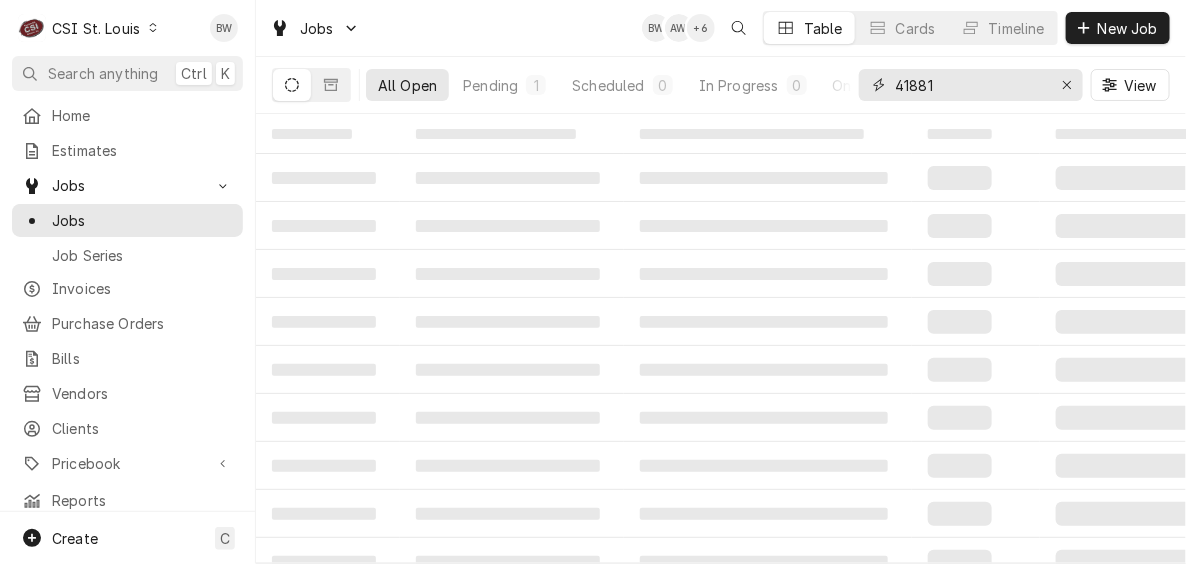 drag, startPoint x: 943, startPoint y: 88, endPoint x: 875, endPoint y: 93, distance: 68.18358 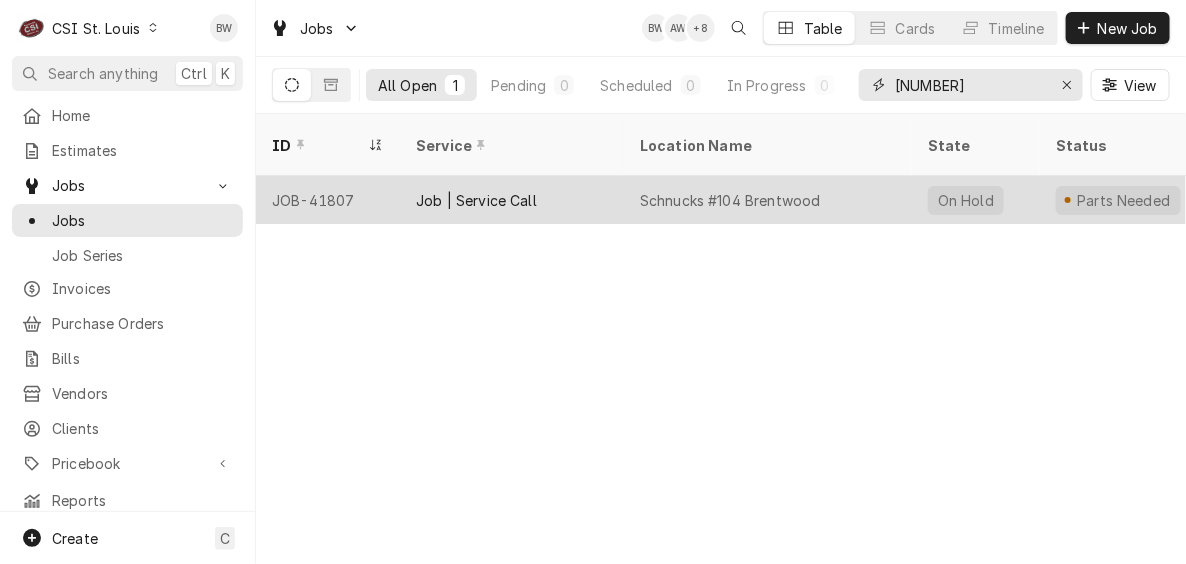 type on "[NUMBER]" 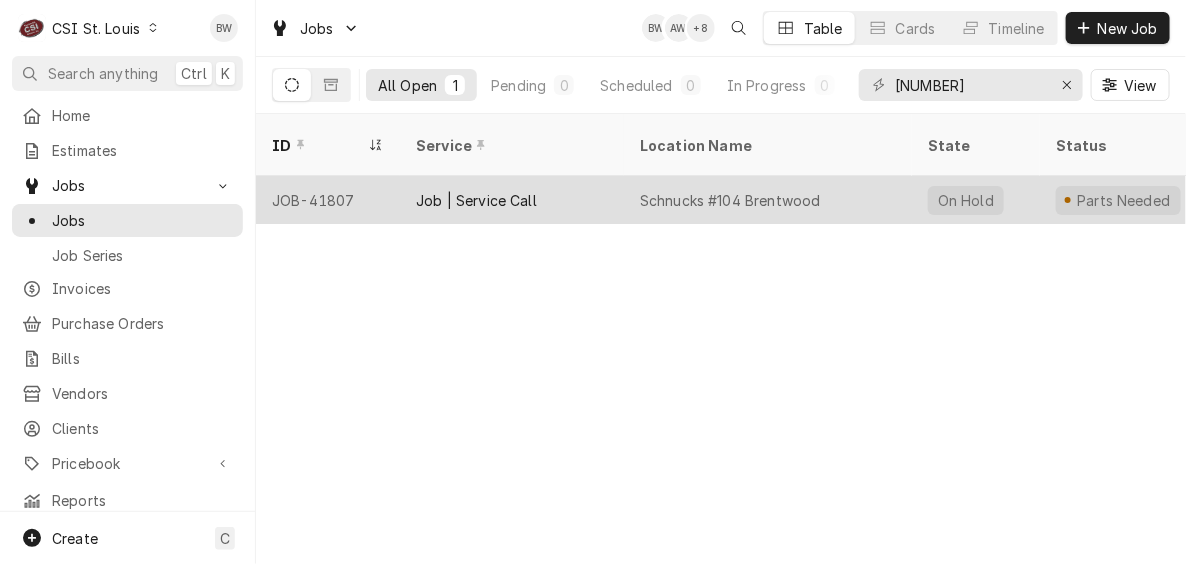 click on "JOB-41807" at bounding box center [328, 200] 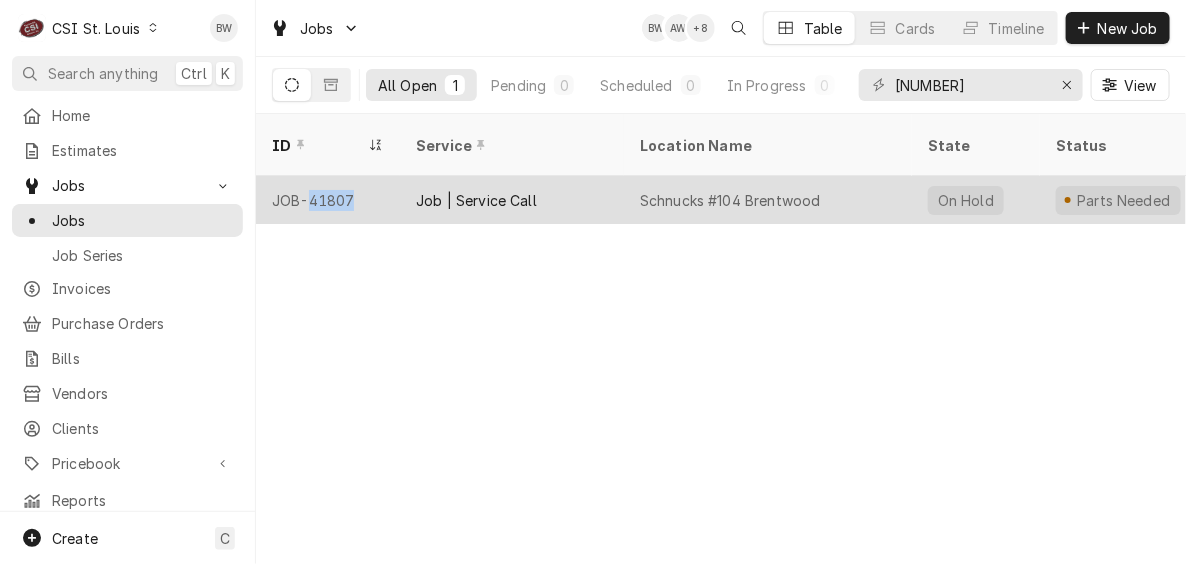 click on "JOB-41807" at bounding box center [328, 200] 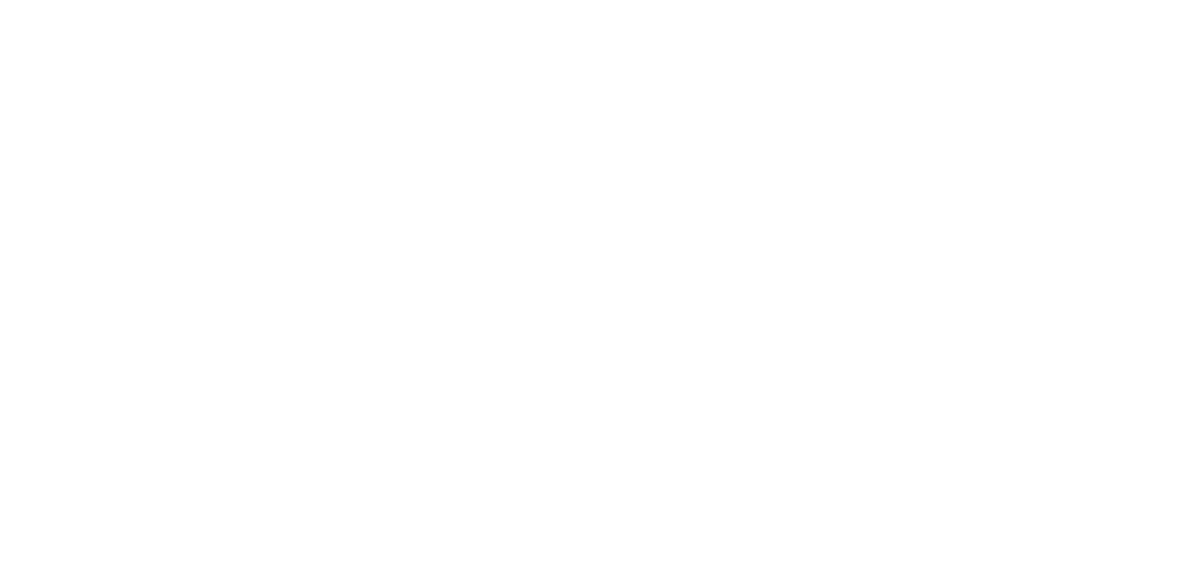 scroll, scrollTop: 0, scrollLeft: 0, axis: both 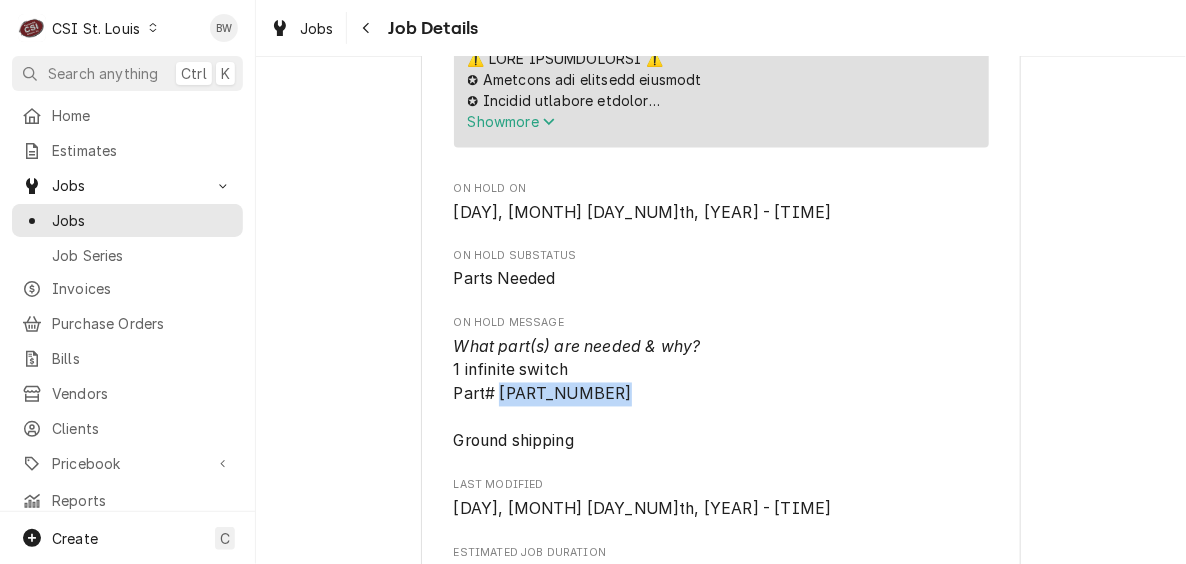 drag, startPoint x: 587, startPoint y: 399, endPoint x: 493, endPoint y: 402, distance: 94.04786 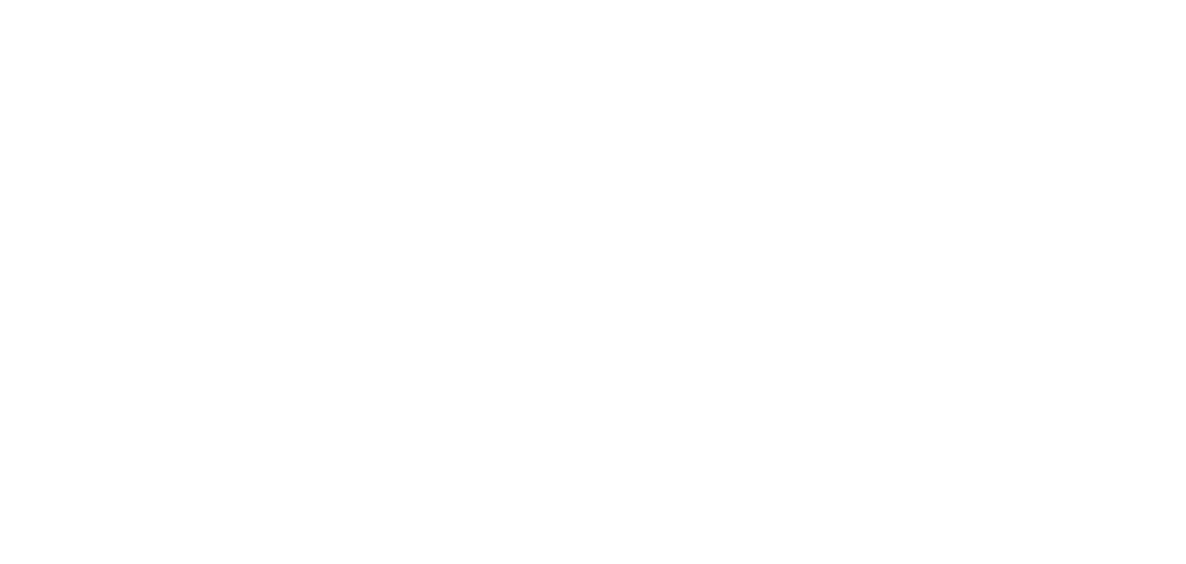 scroll, scrollTop: 0, scrollLeft: 0, axis: both 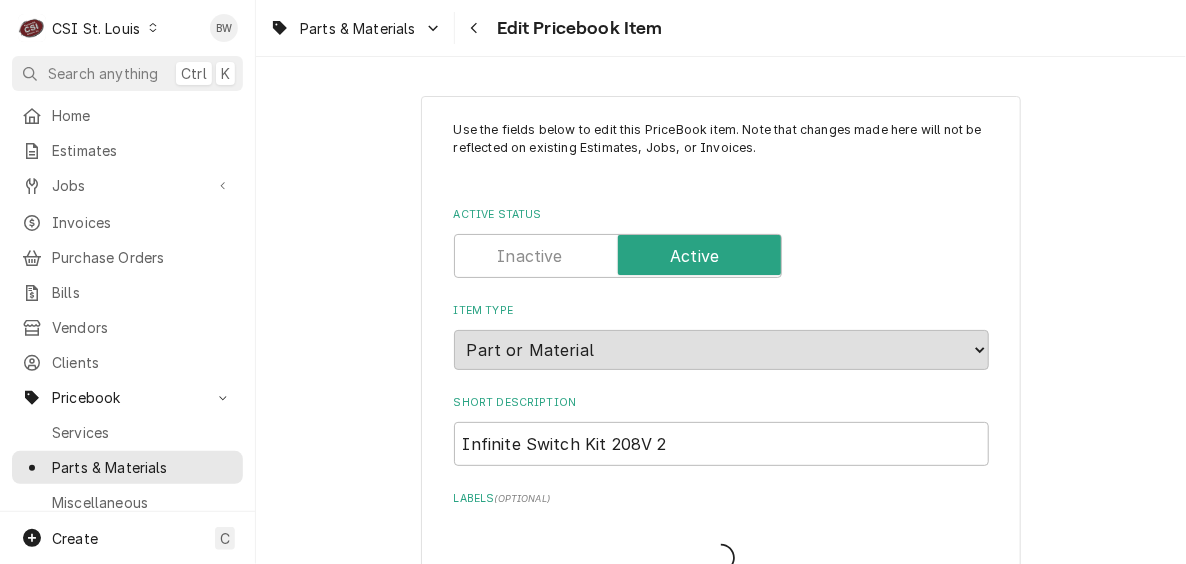 click on "Parts & Materials   Edit Pricebook Item" at bounding box center (721, 28) 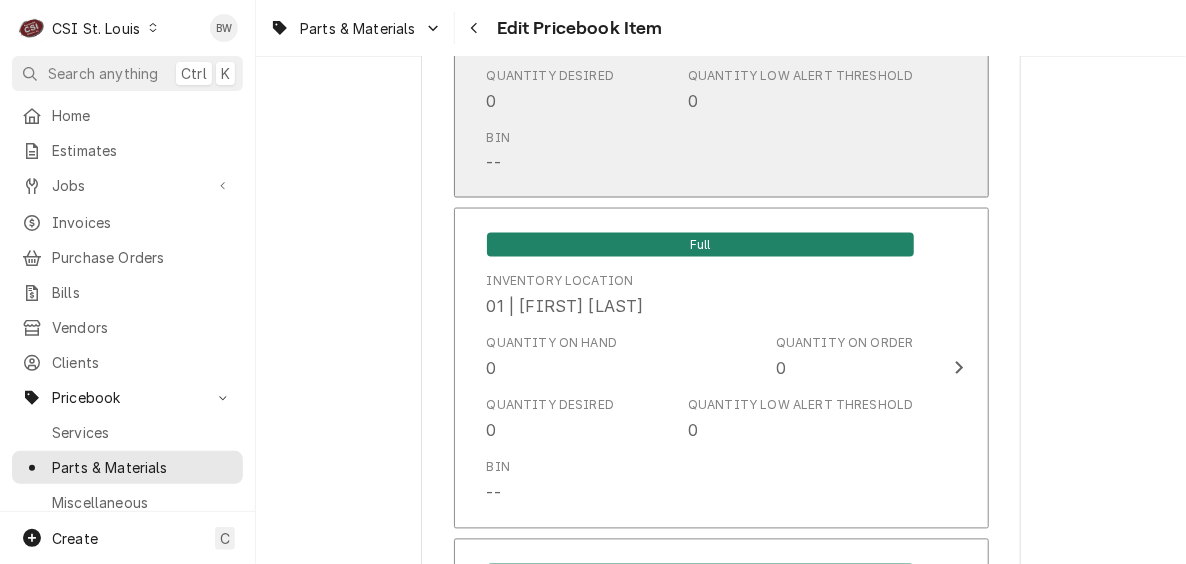 scroll, scrollTop: 3800, scrollLeft: 0, axis: vertical 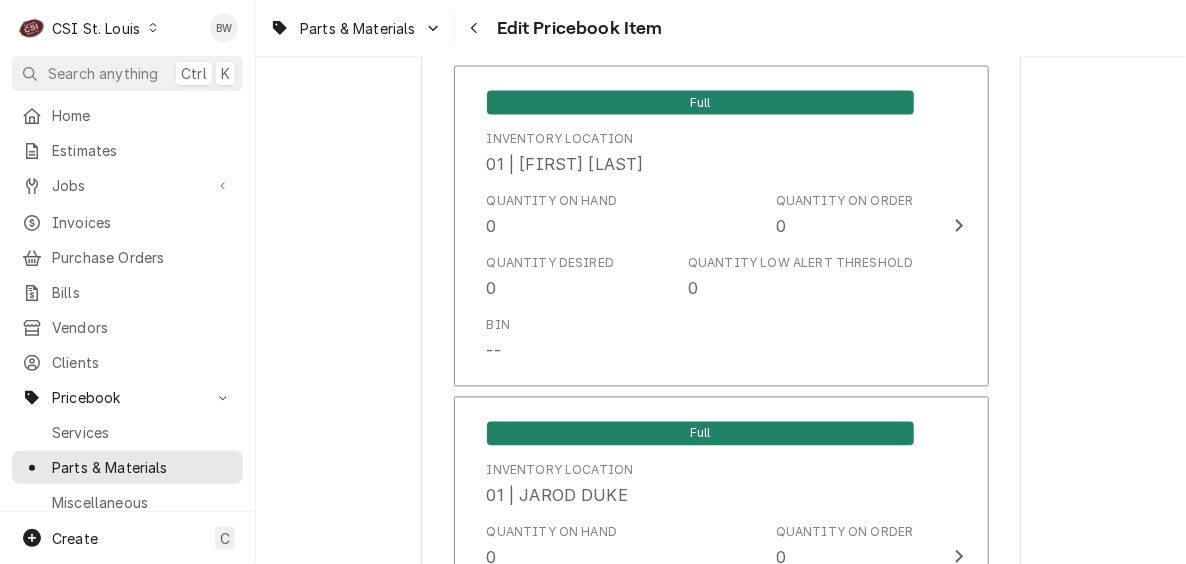 click on "Use the fields below to edit this PriceBook item. Note that changes made here will not be reflected on existing Estimates, Jobs, or Invoices. Active Status Item Type Choose PriceBook item type... Service Charge Part or Material Miscellaneous Charge Discount Tax Short Description Infinite Switch Kit 208V 2 Subtype Choose a subtype... [#2-DUAL] AFTERHRS-WH-CHG-2 [#2-DUAL] BEV-EQUIP [#2-DUAL] BEV-MATS [#2-DUAL] CONT-LABR-2 [#2-DUAL] CRANE-LIFT-2 [#2-DUAL] EQUIP-RENT-2 [#2-DUAL] INVEN-PARTS [#2-DUAL] MAINT-SUPPLY [#2-DUAL] MISC-EQUIP [#2-DUAL] MISC-NON-INVEN [#2-DUAL] PROJ-CONT-LABR-2 [#2-DUAL] PROJ-EQUIP [#2-DUAL] PROJ-MATS [#3-BILL] SHOP-TOOLS Labels  ( optional ) Add Labels... Part Type Your connected accounting system does not support changing a part from inventory to non-inventory. Please deactivate this part and create another if you wish to switch to non-inventory. Unit Cost  ( optional ) $ 39.06 Default Unit Price $ 62 Tax Manufacturer  ( optional ) Manufacturer Part #  ( optional ) HAT-R02.19.017.00  ( )" at bounding box center [721, 5072] 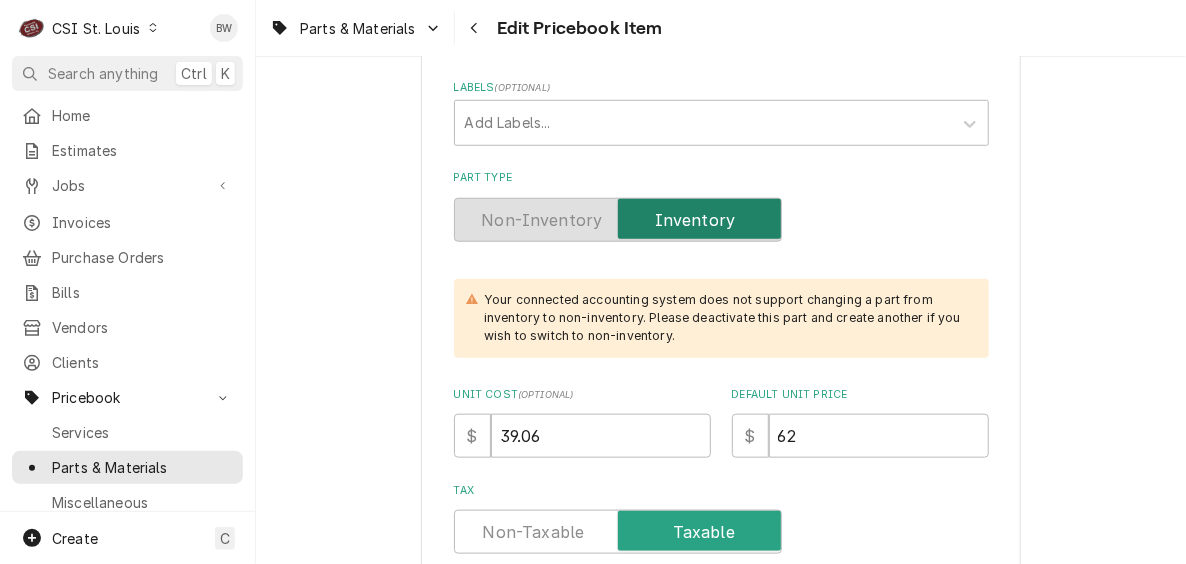 scroll, scrollTop: 0, scrollLeft: 0, axis: both 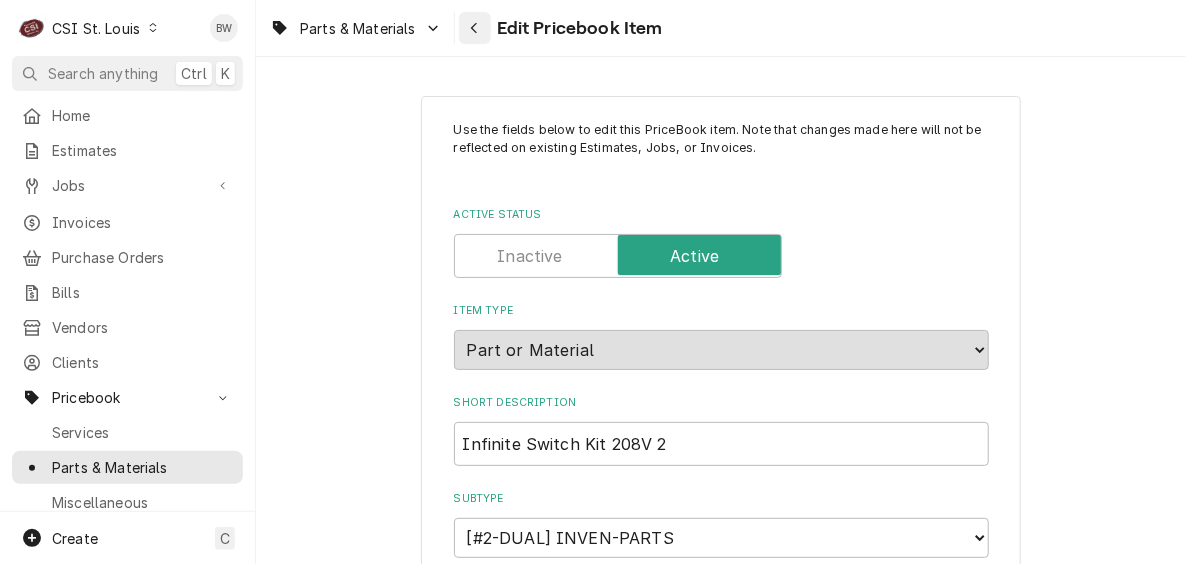 click at bounding box center (475, 28) 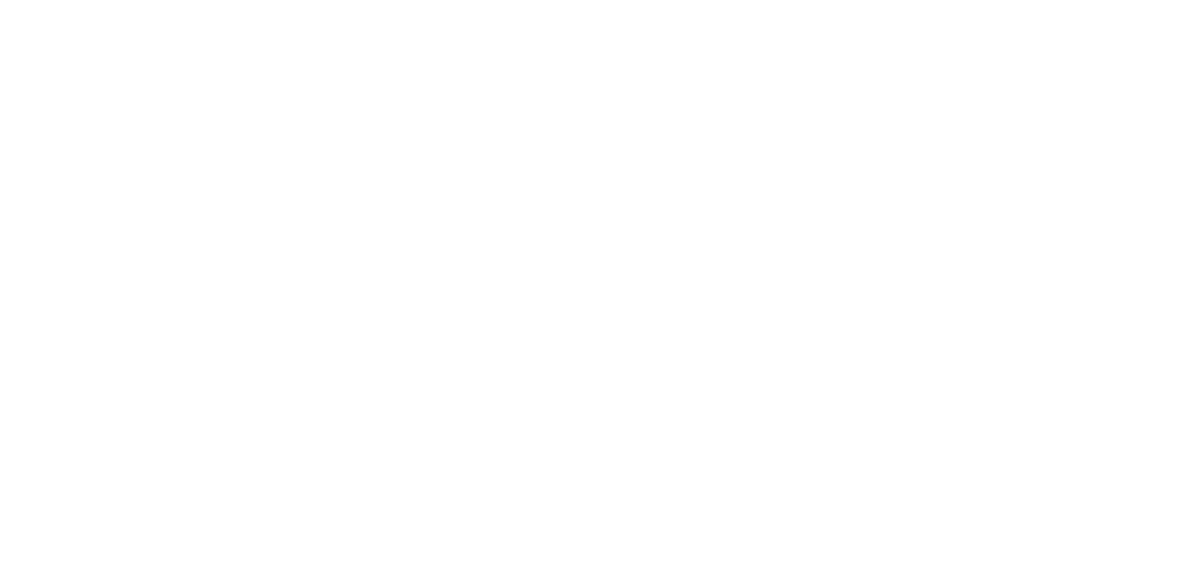 scroll, scrollTop: 0, scrollLeft: 0, axis: both 